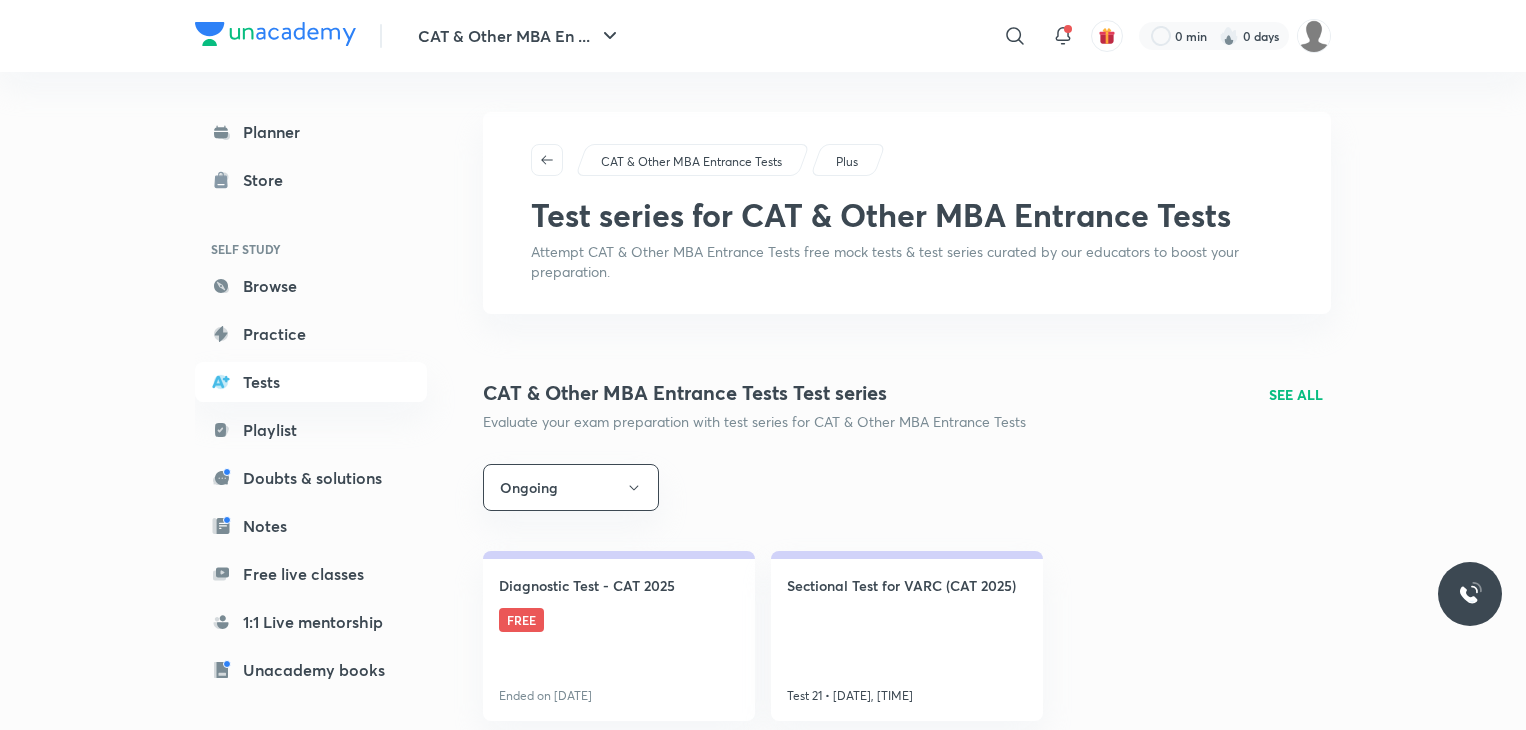 scroll, scrollTop: 0, scrollLeft: 0, axis: both 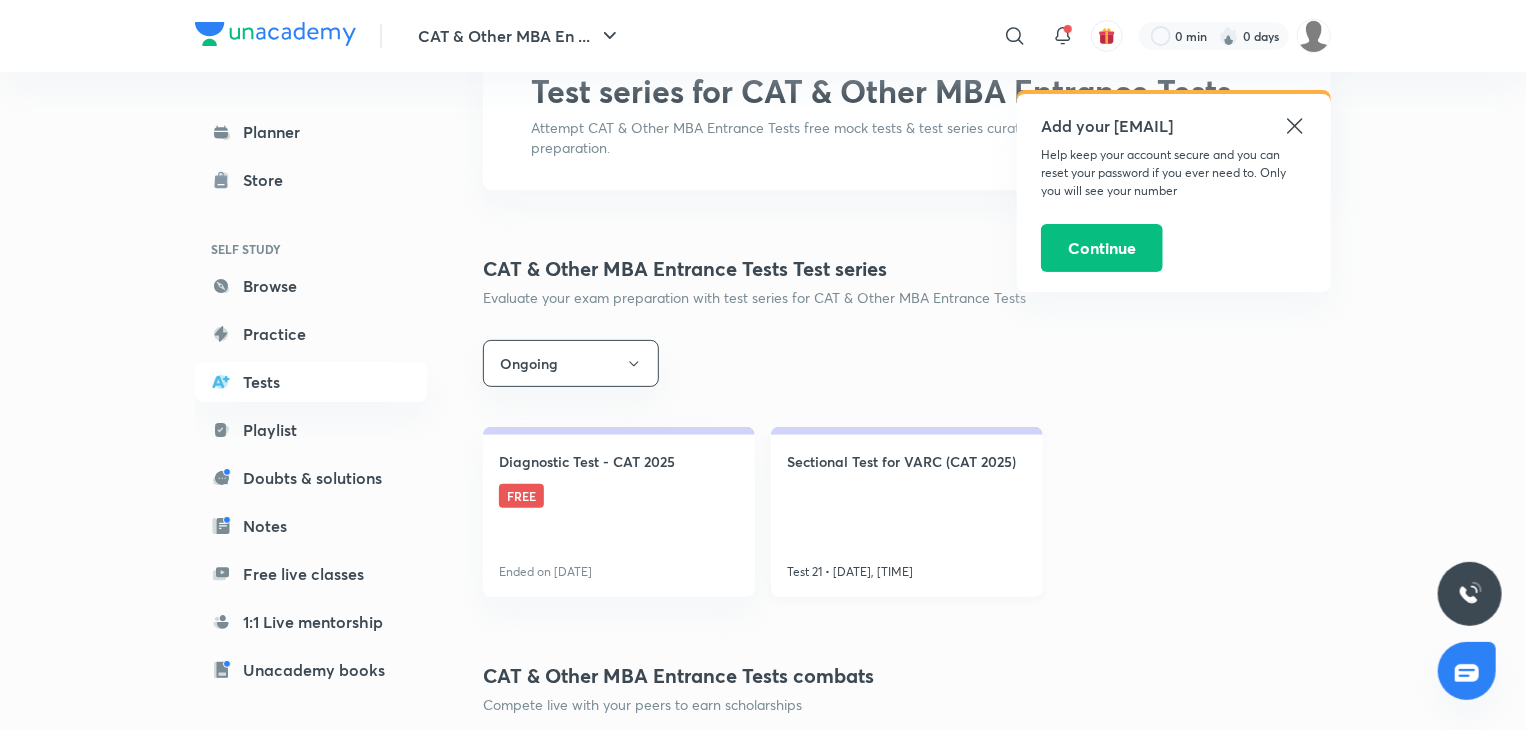 drag, startPoint x: 882, startPoint y: 547, endPoint x: 859, endPoint y: 547, distance: 23 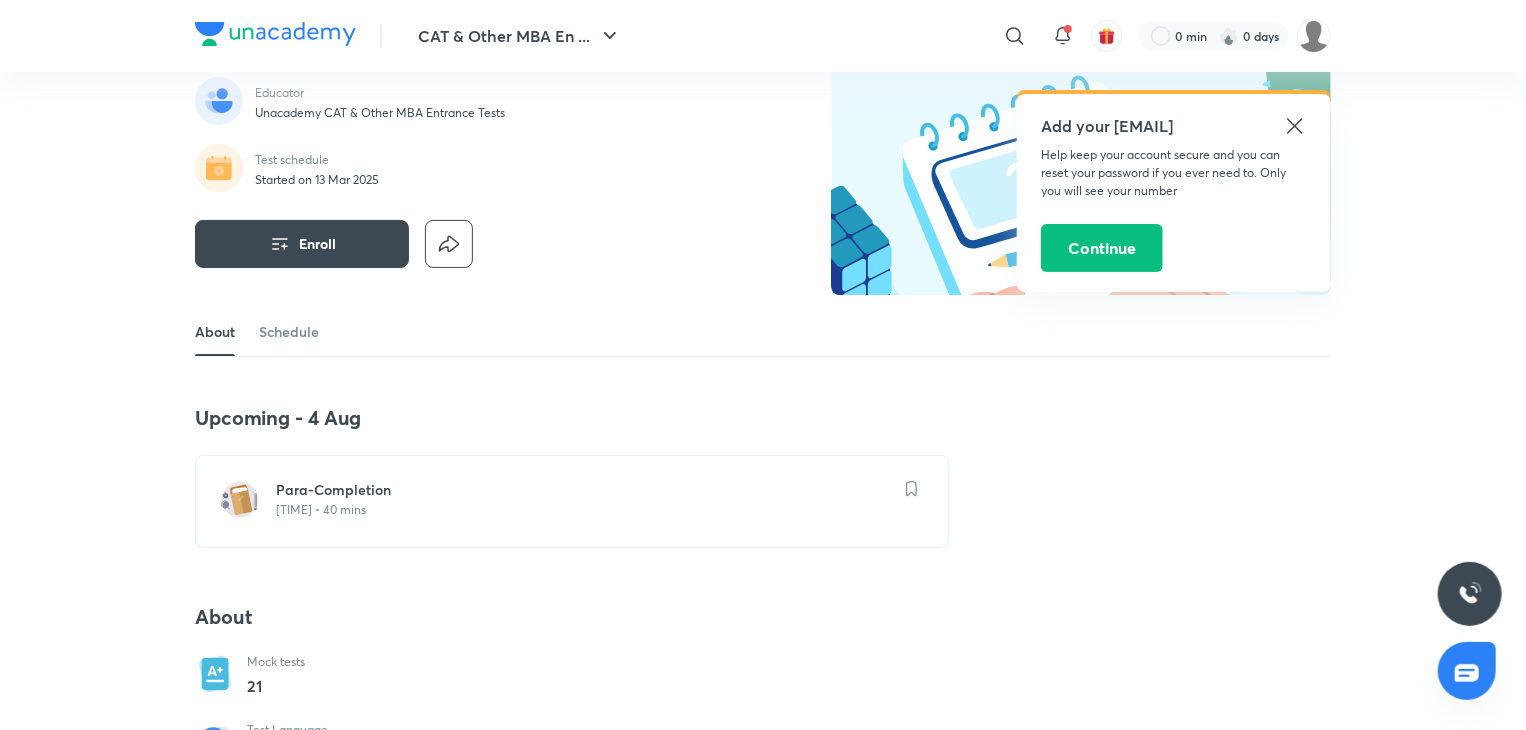scroll, scrollTop: 0, scrollLeft: 0, axis: both 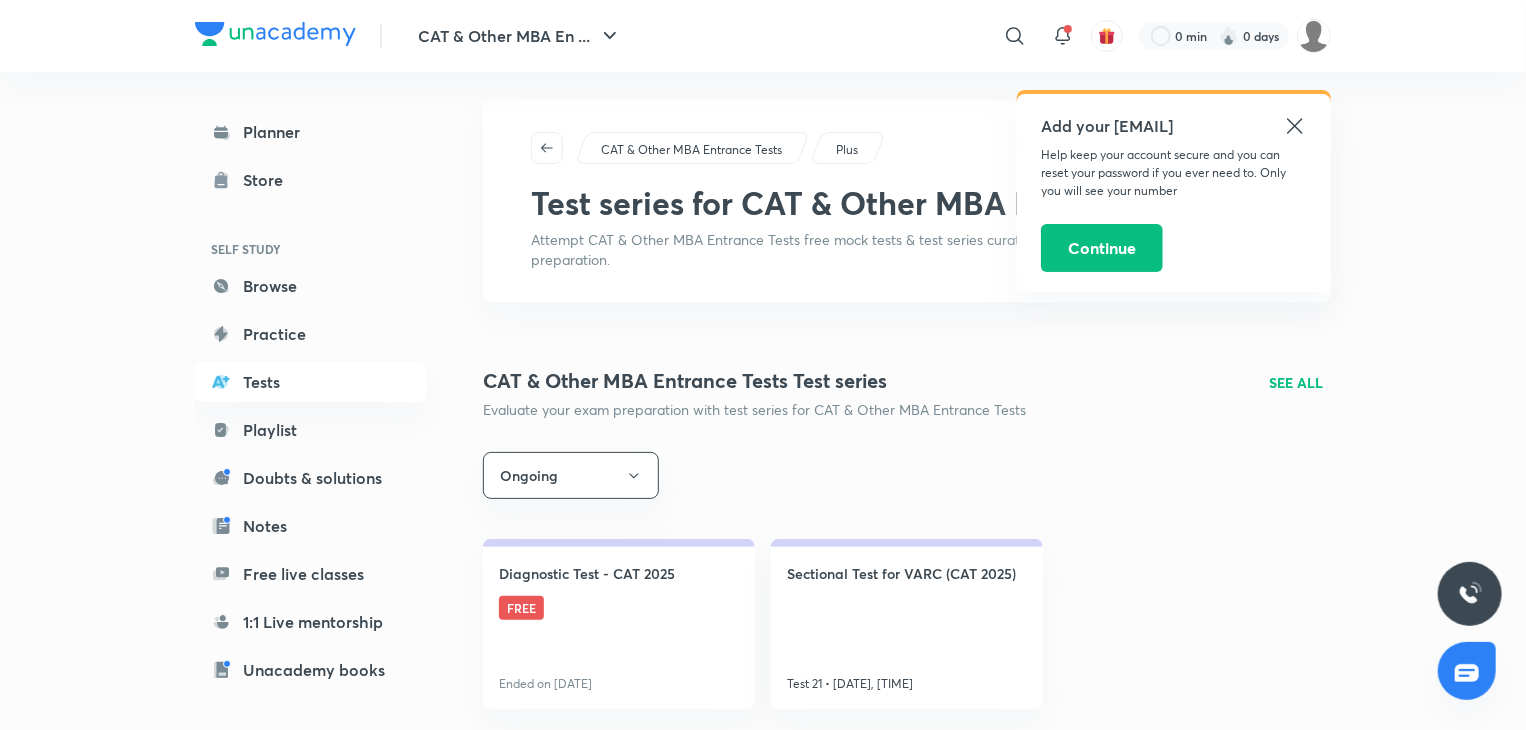 click 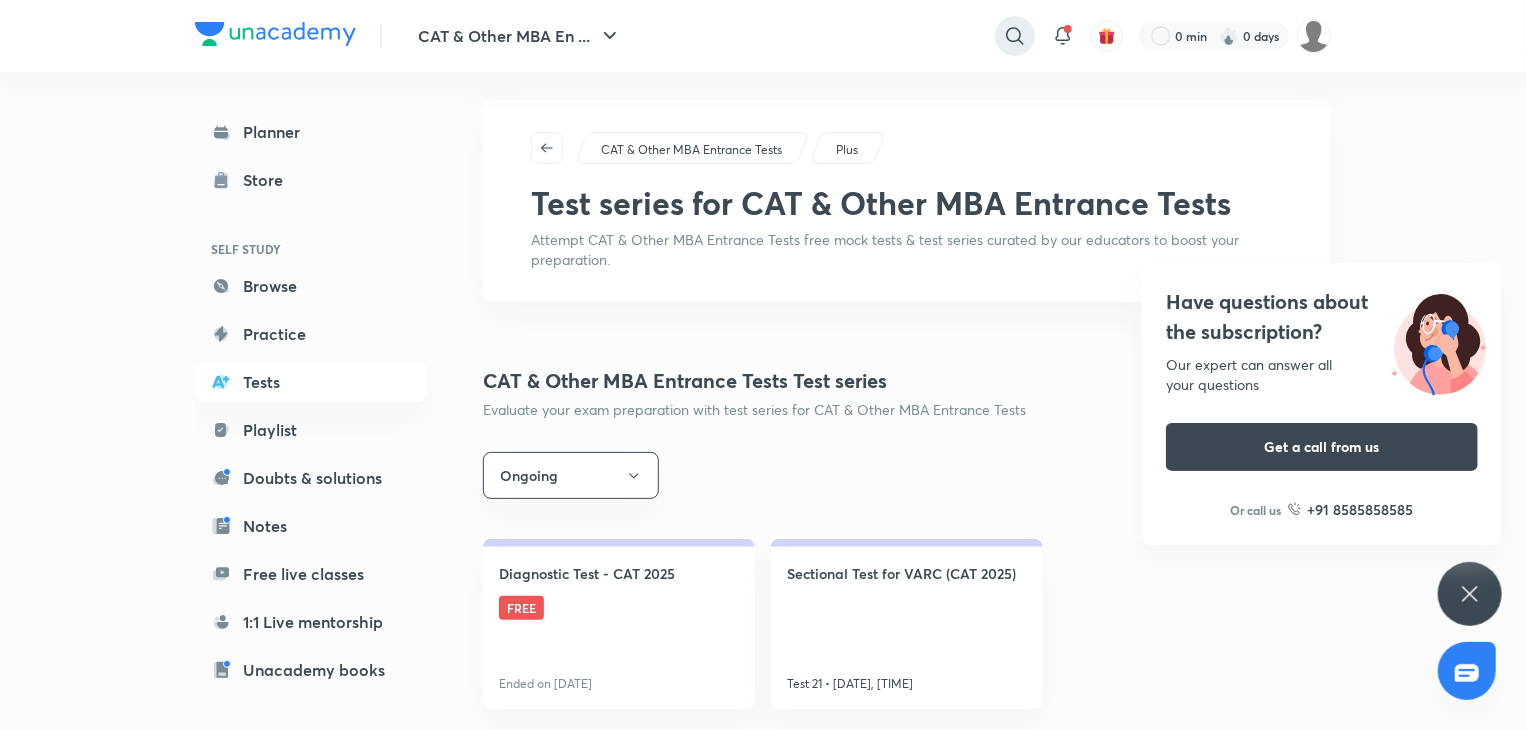 click 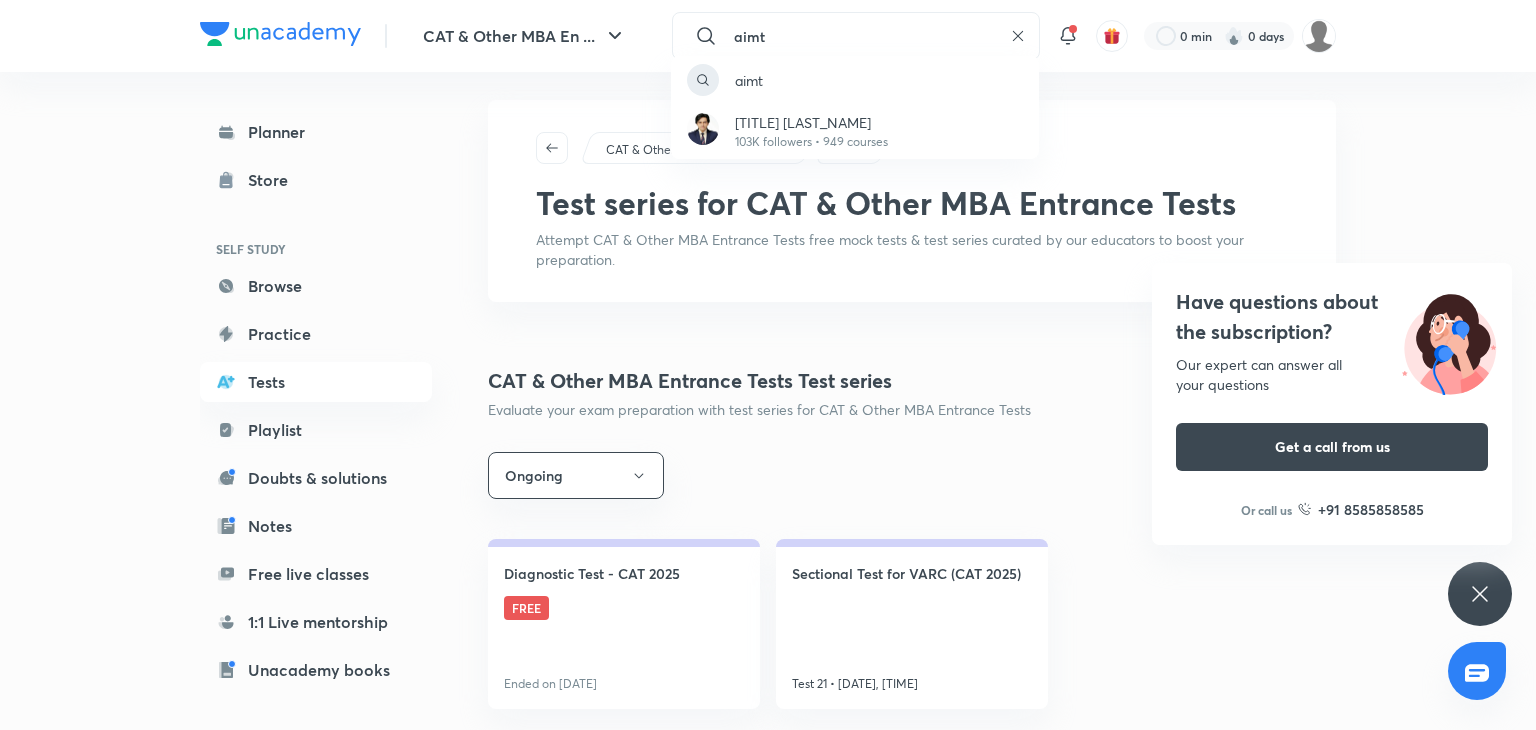 type on "aimt" 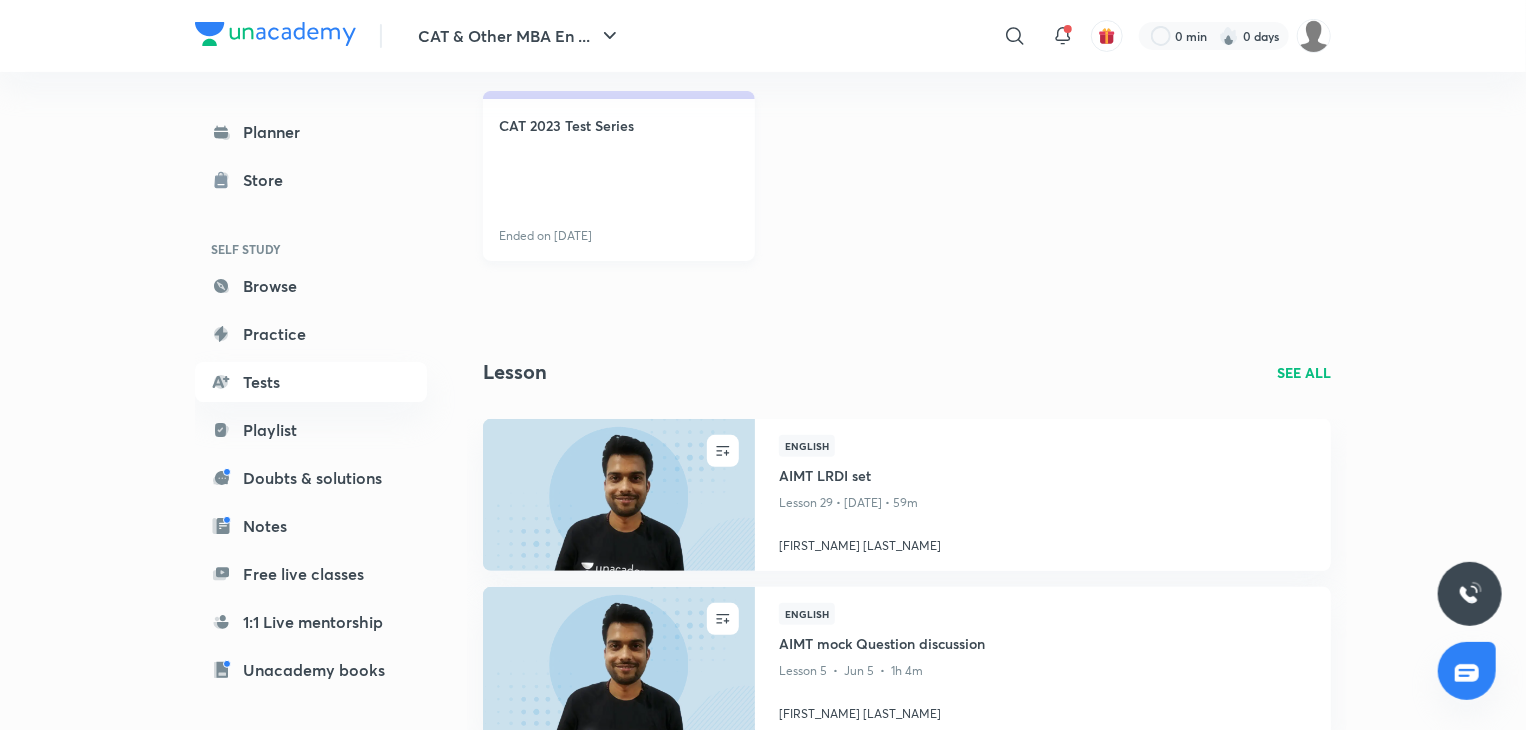 scroll, scrollTop: 156, scrollLeft: 0, axis: vertical 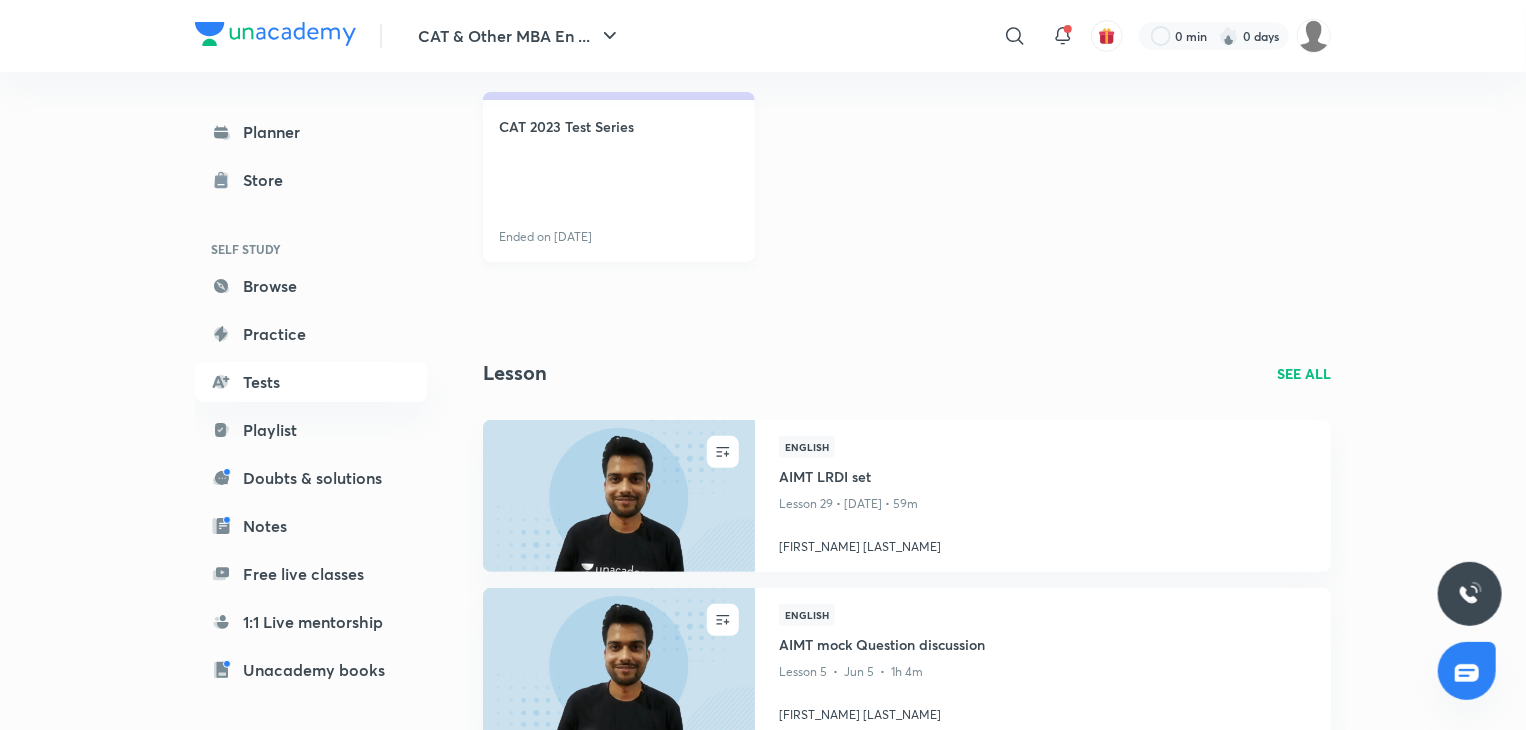click on "CAT 2023 Test Series Ended on [DATE]" at bounding box center (619, 177) 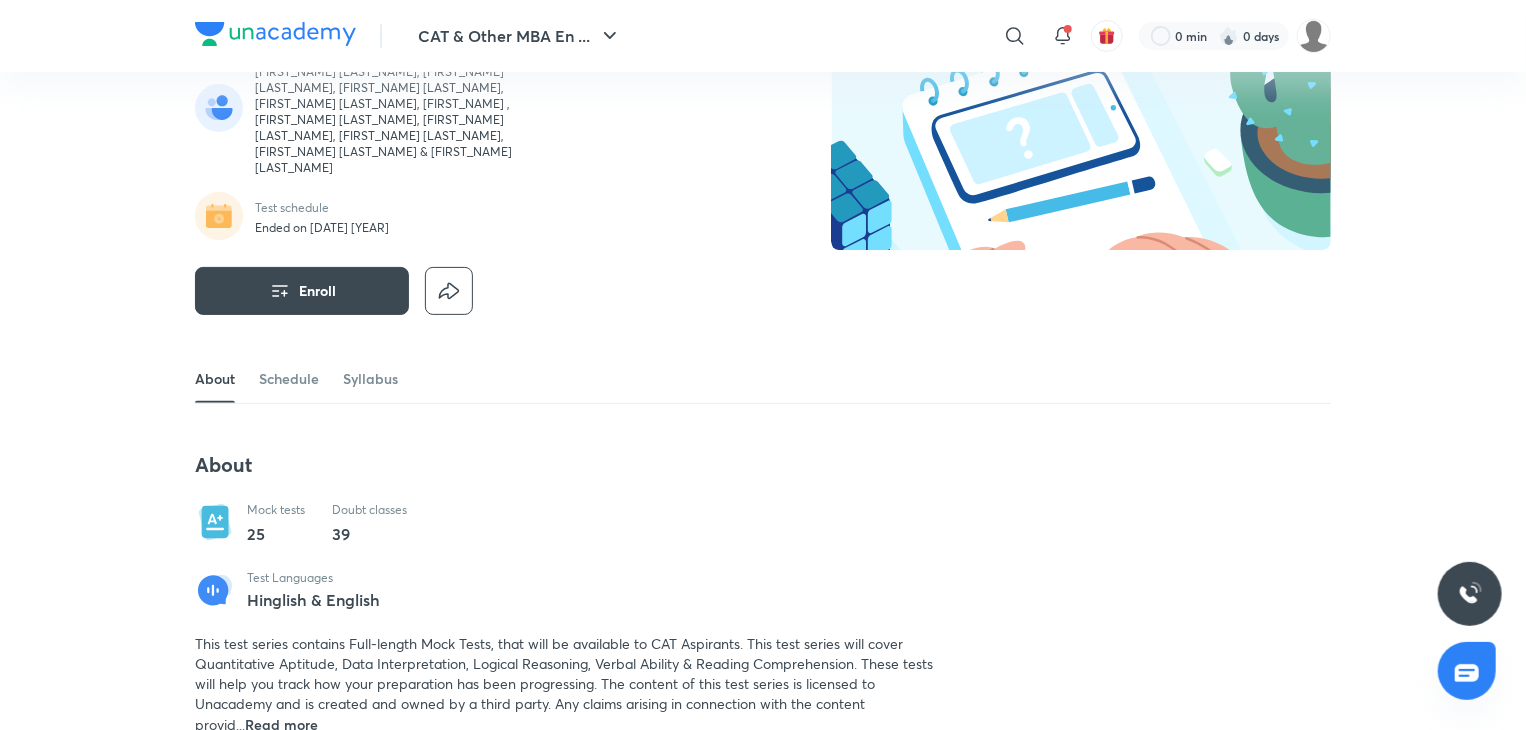 scroll, scrollTop: 0, scrollLeft: 0, axis: both 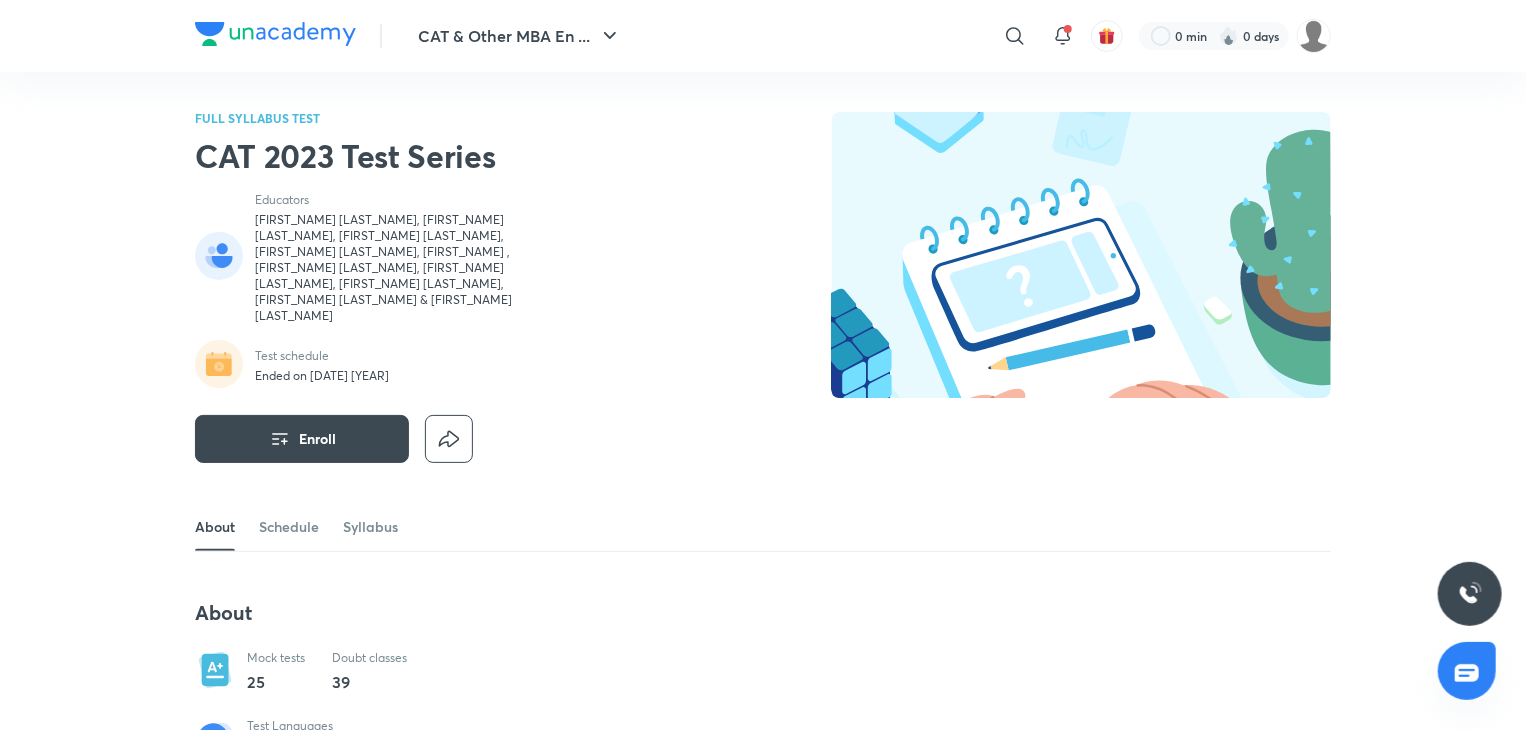 click at bounding box center (275, 36) 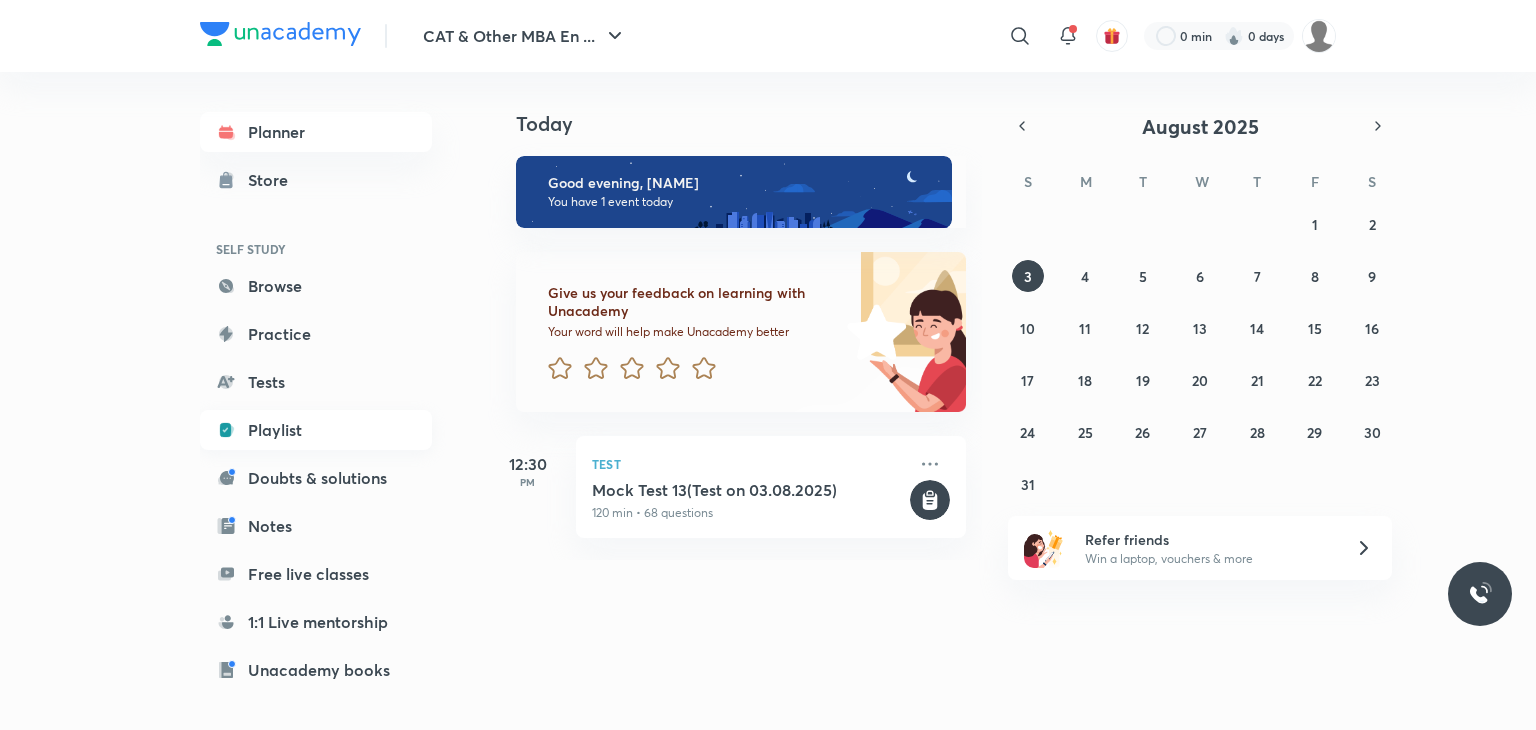 scroll, scrollTop: 0, scrollLeft: 0, axis: both 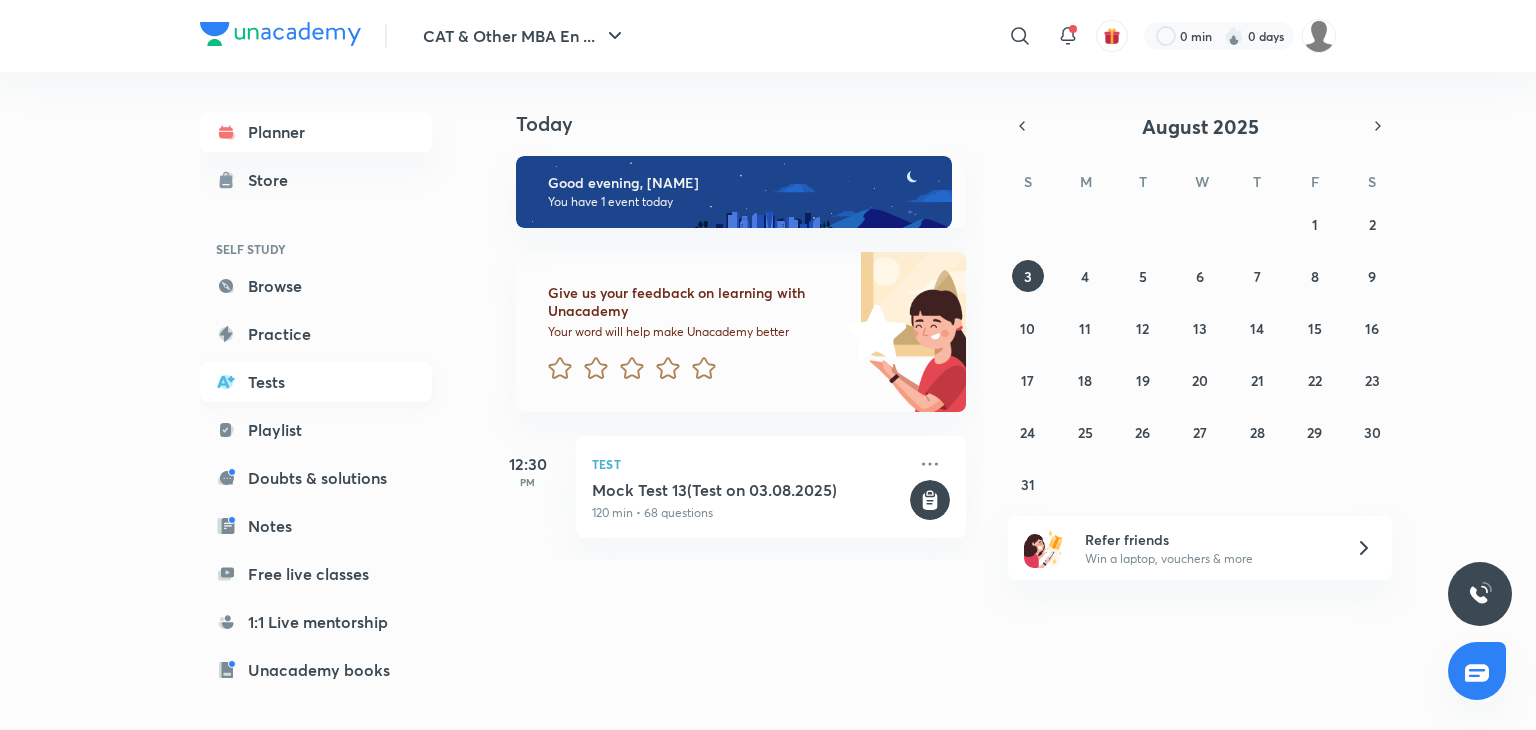 click on "Tests" at bounding box center [316, 382] 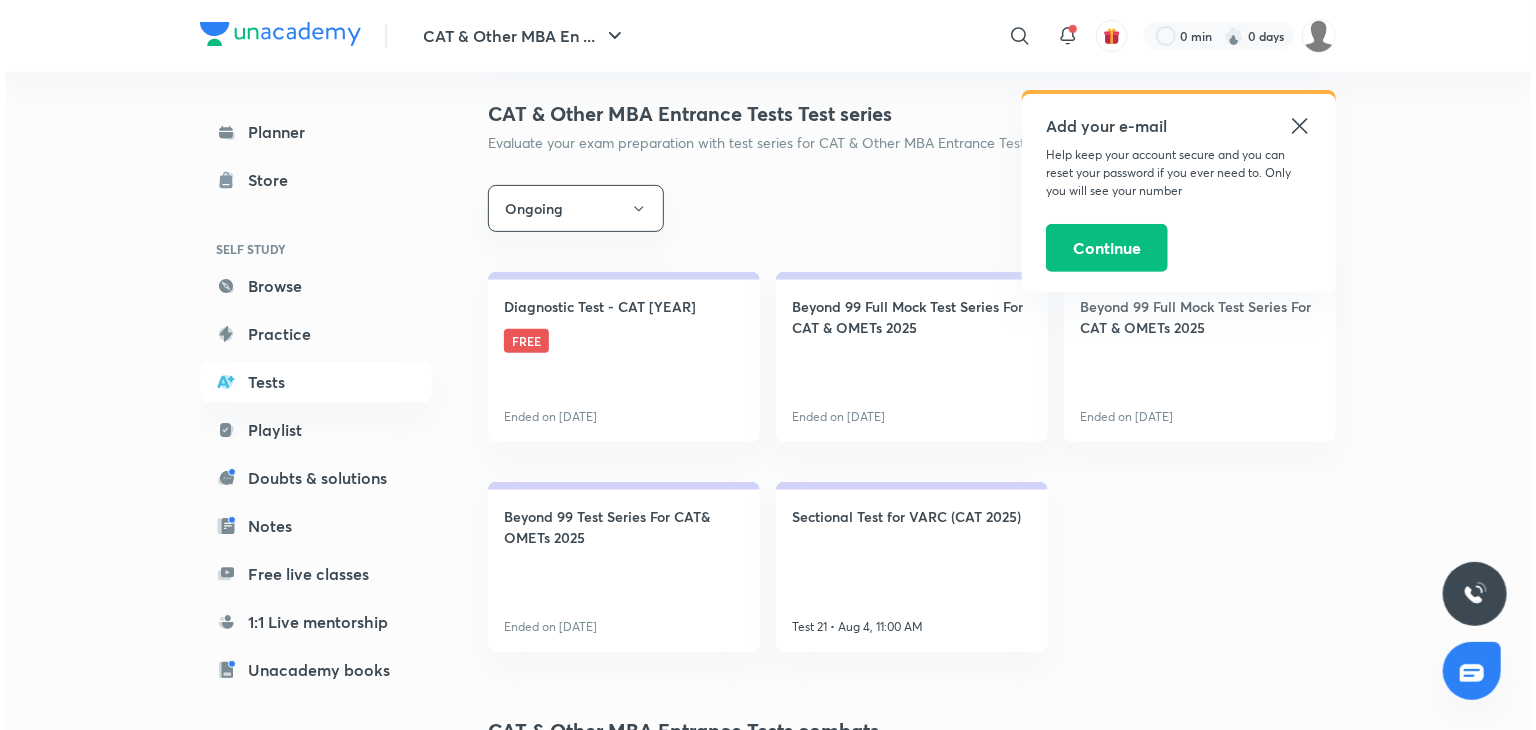 scroll, scrollTop: 278, scrollLeft: 0, axis: vertical 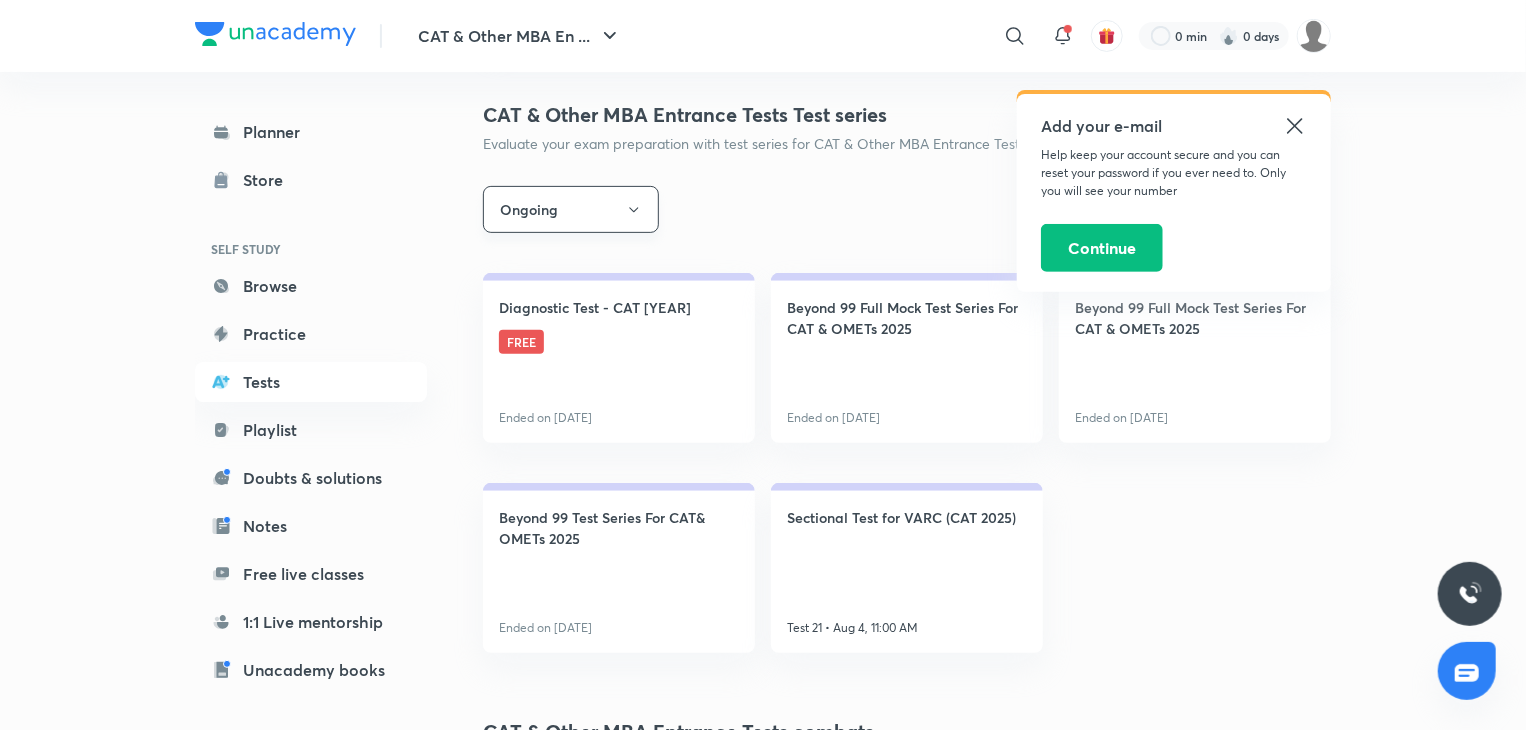 click on "Ongoing" at bounding box center (571, 209) 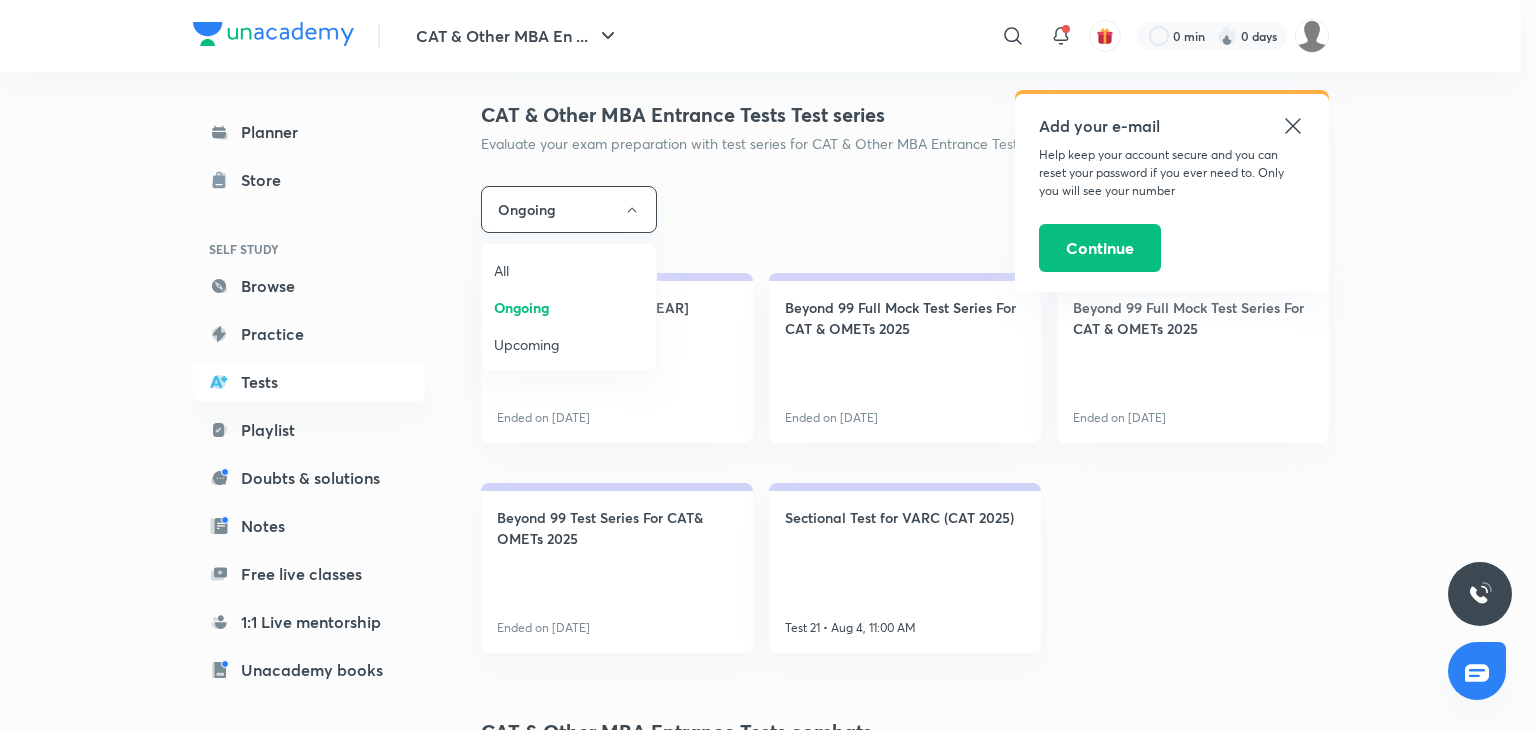 click on "All" at bounding box center [569, 270] 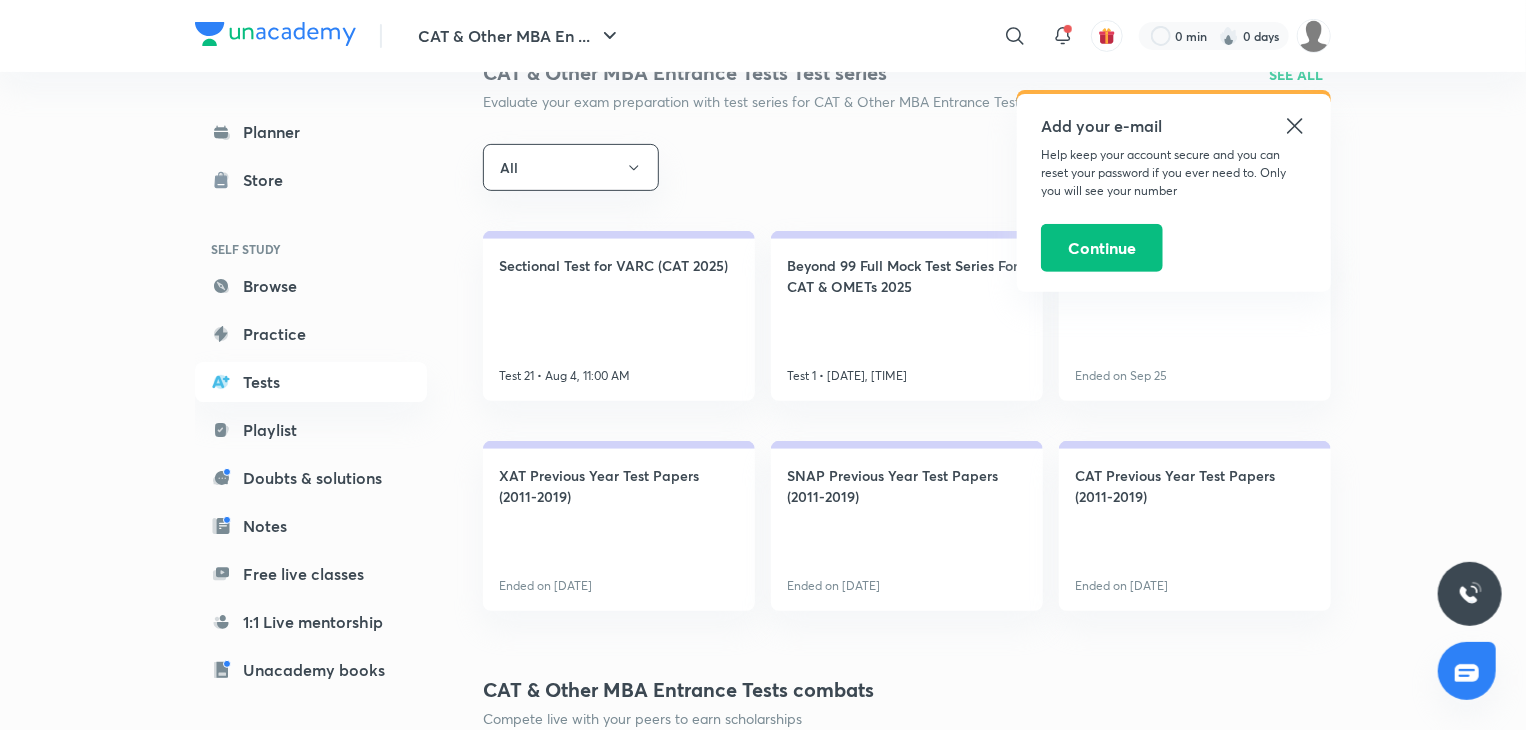 scroll, scrollTop: 344, scrollLeft: 0, axis: vertical 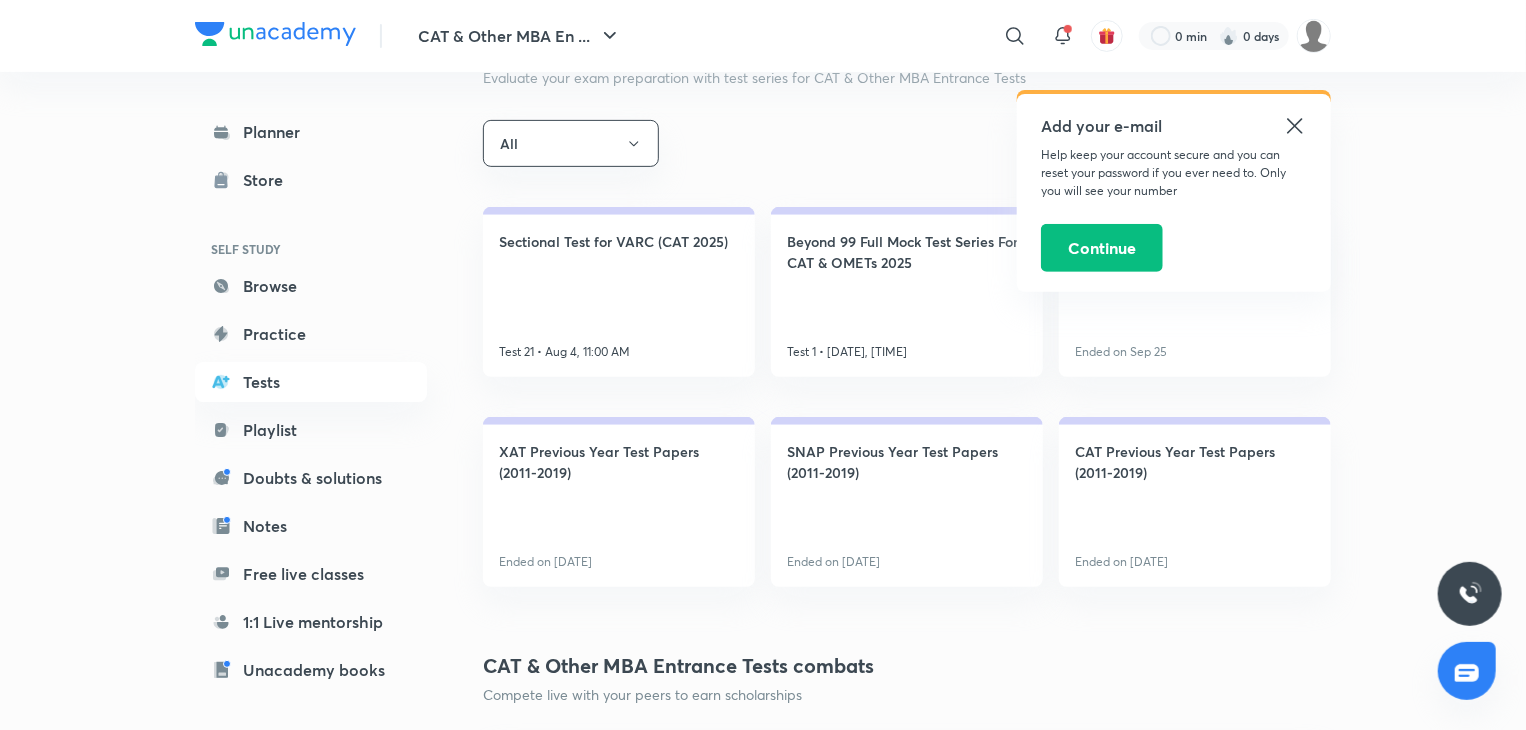 click on "SNAP Previous Year Test Papers (2011-2019)" at bounding box center (907, 462) 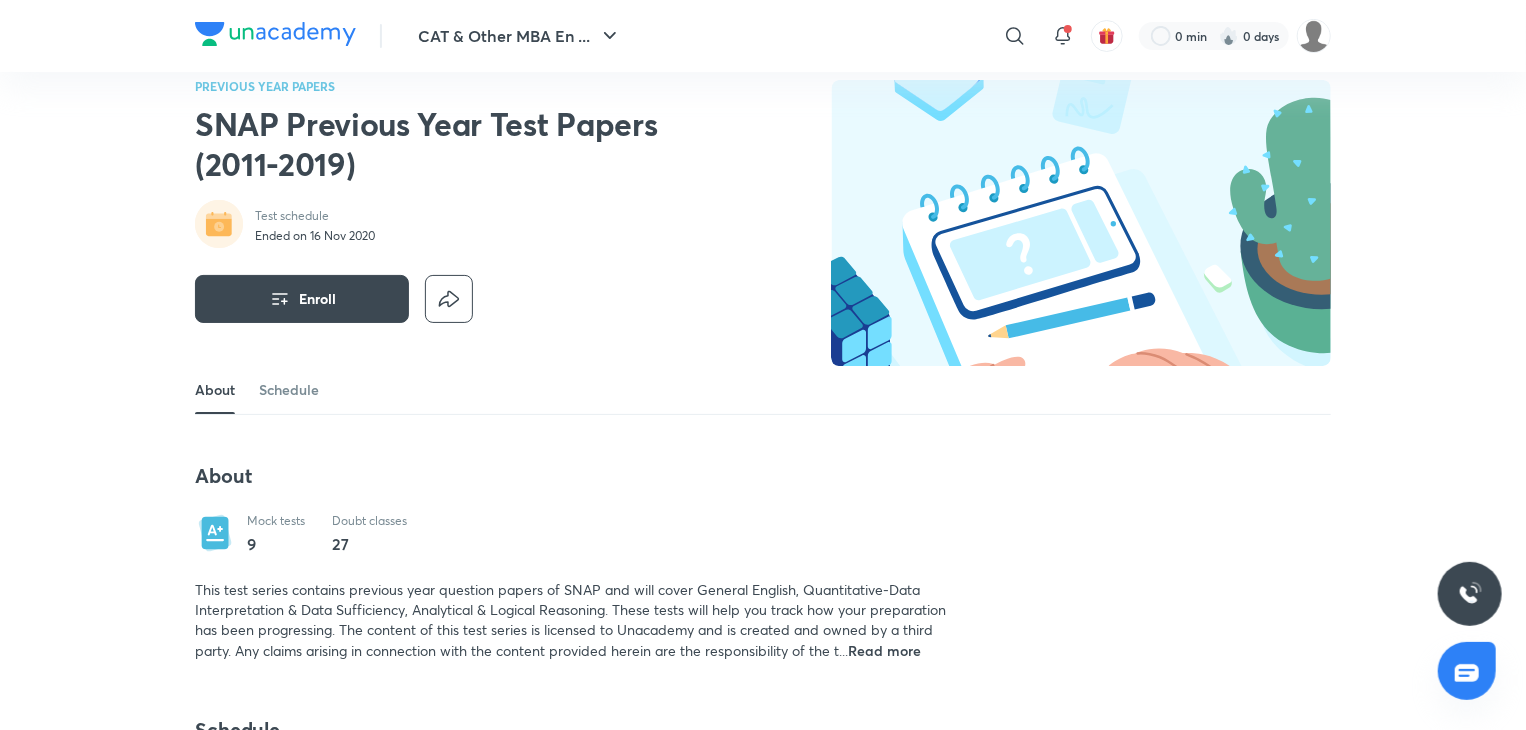 scroll, scrollTop: 0, scrollLeft: 0, axis: both 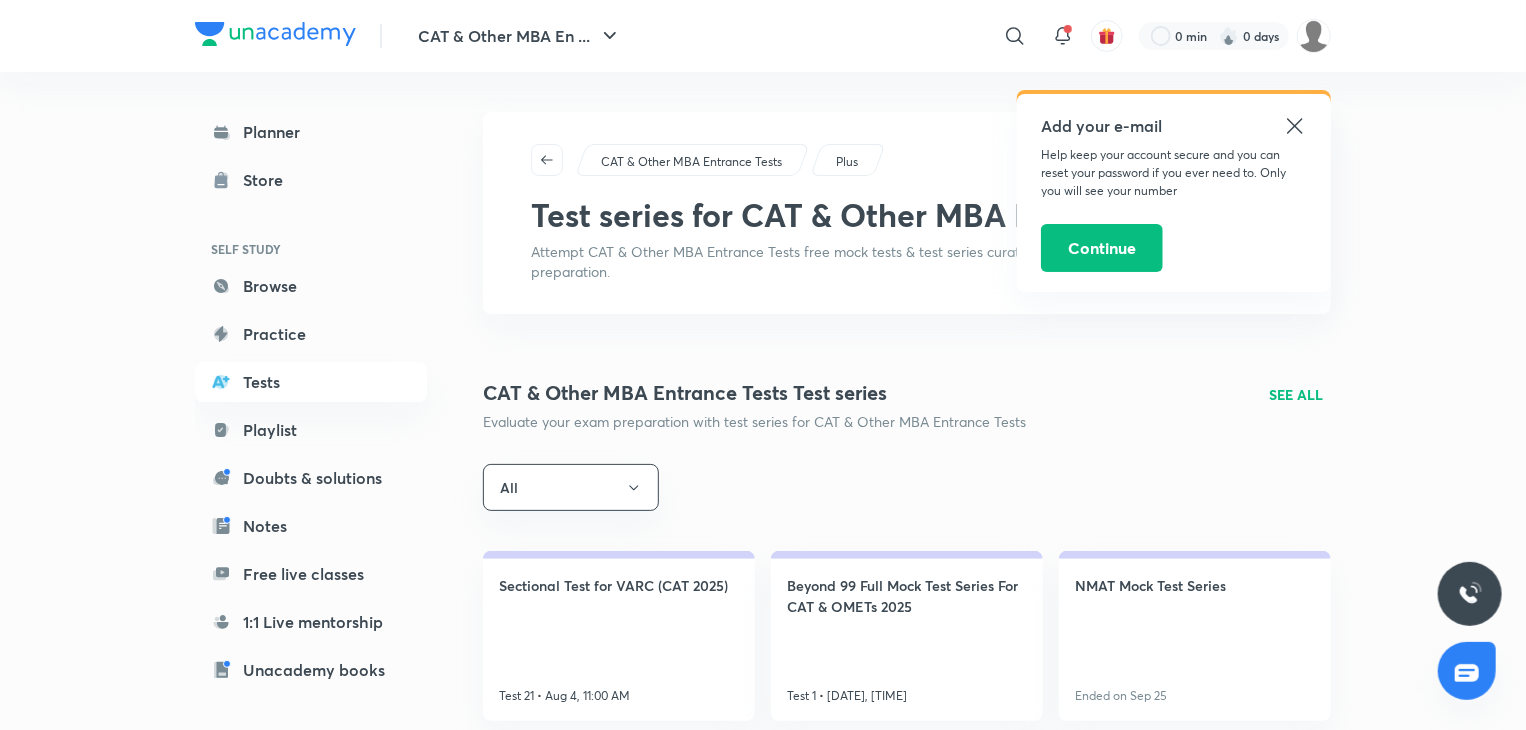 click 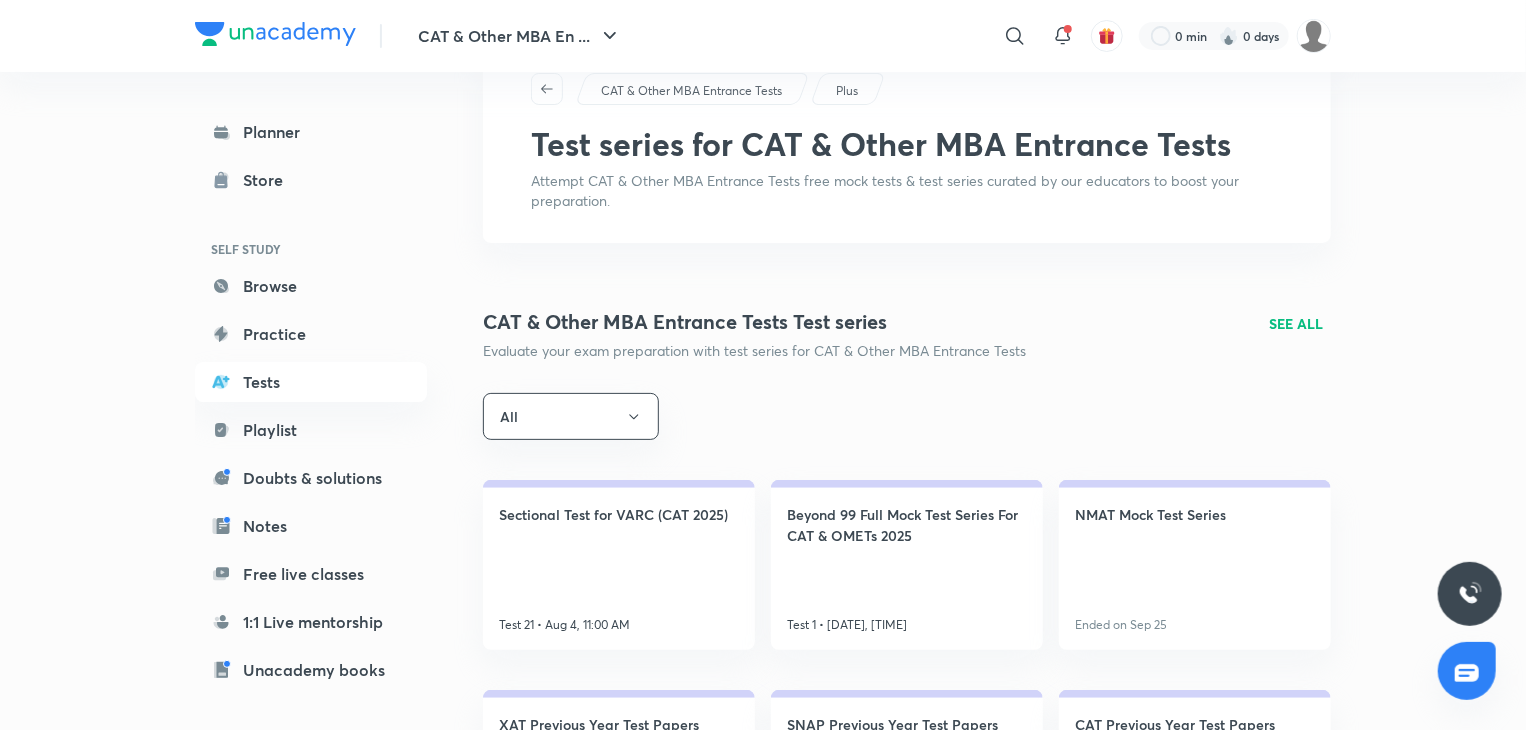 scroll, scrollTop: 72, scrollLeft: 0, axis: vertical 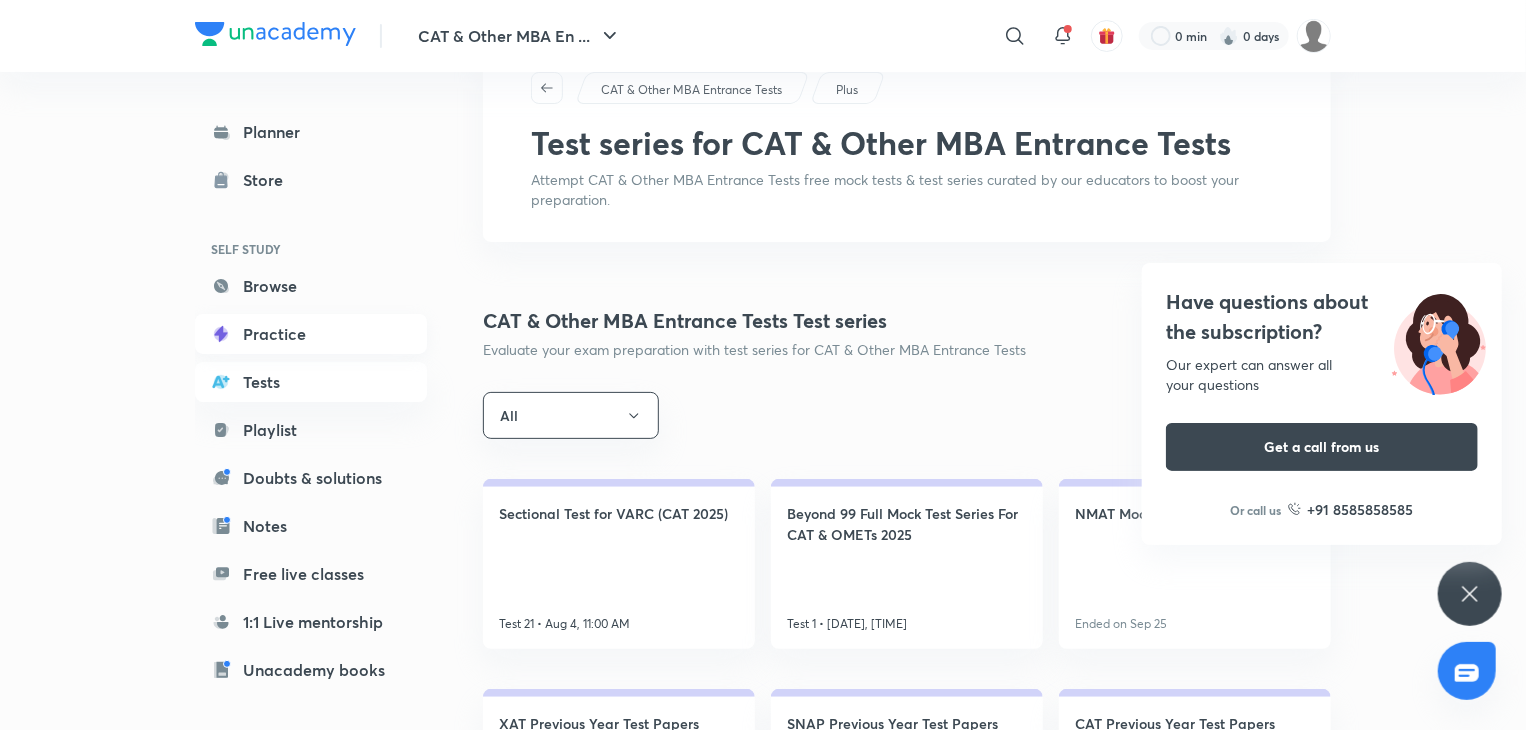 click on "Practice" at bounding box center [311, 334] 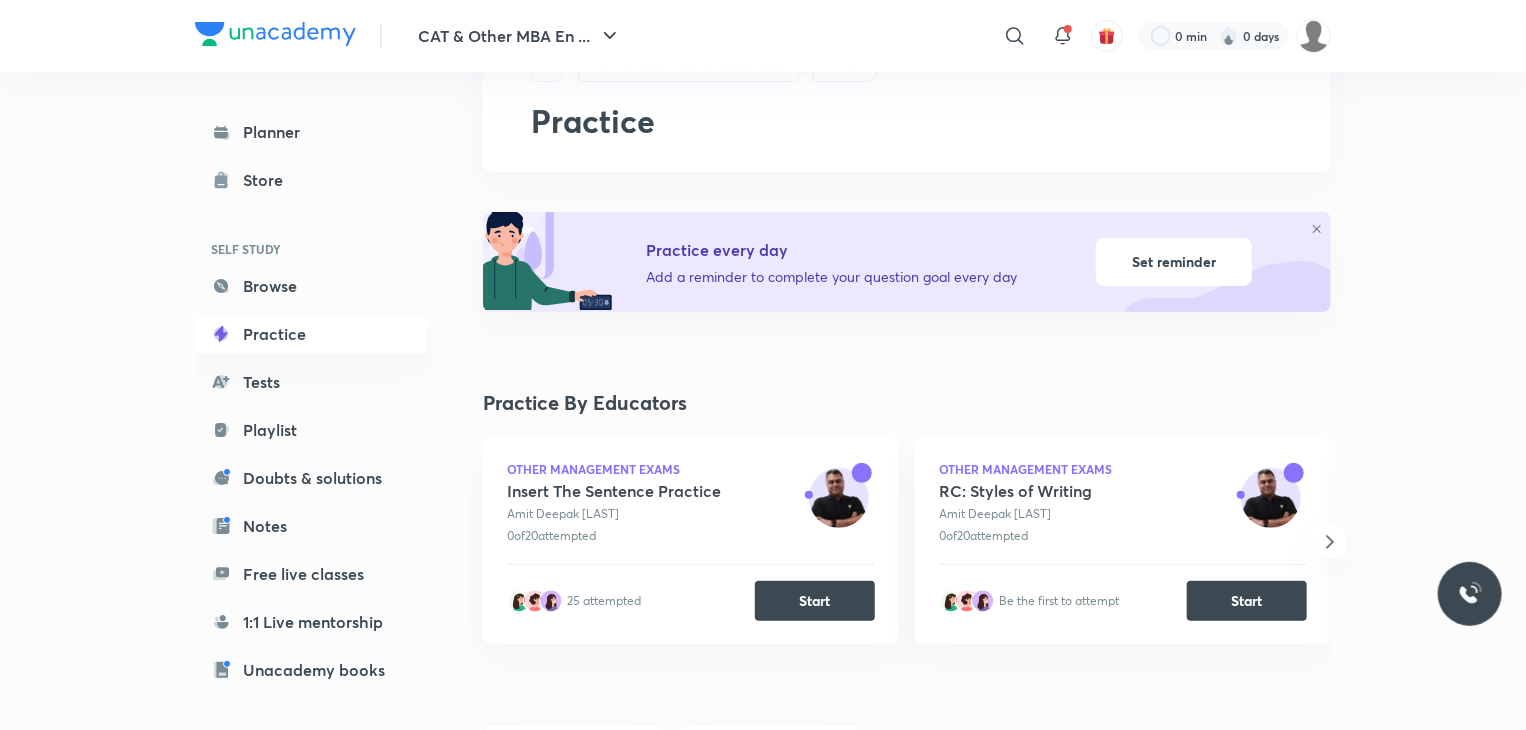 scroll, scrollTop: 0, scrollLeft: 0, axis: both 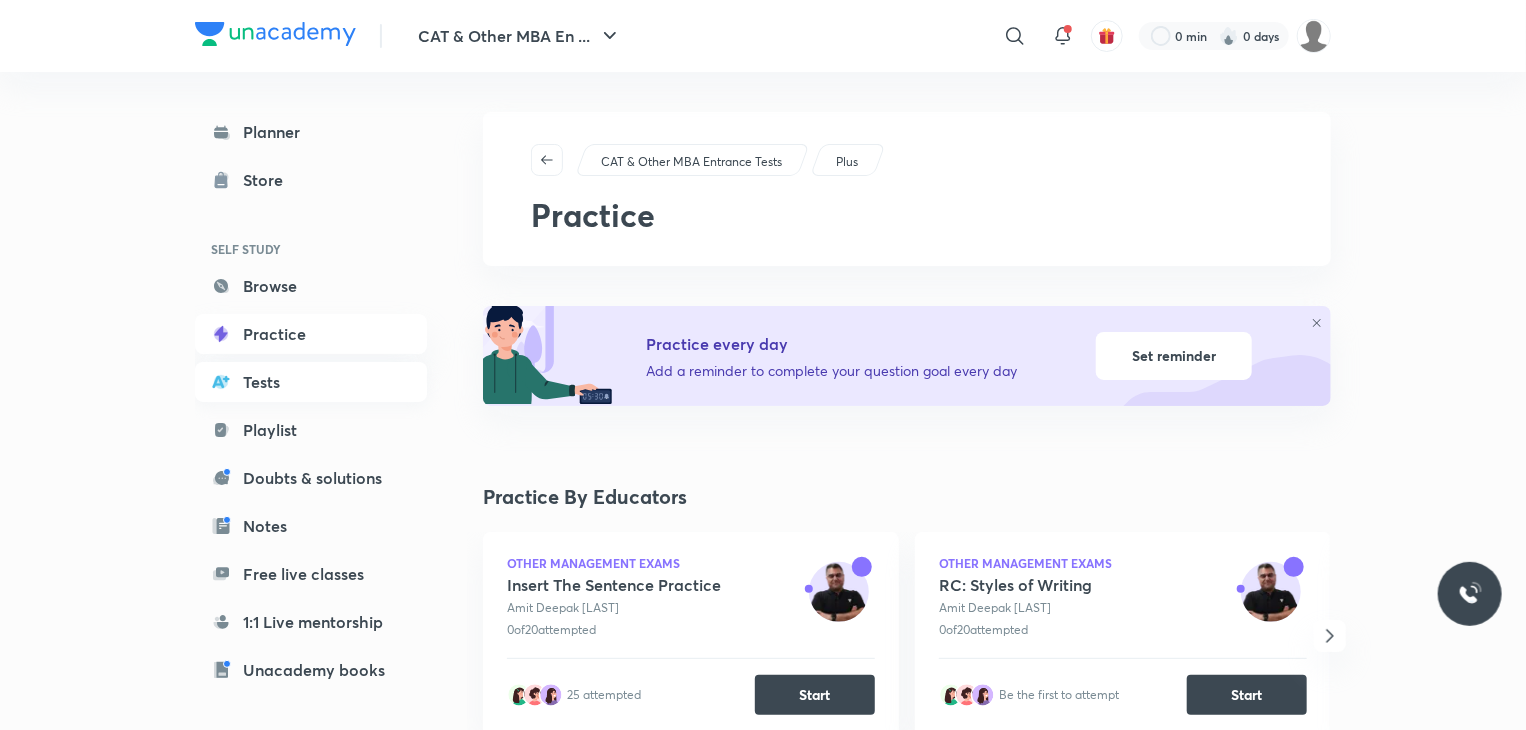 click on "Tests" at bounding box center (311, 382) 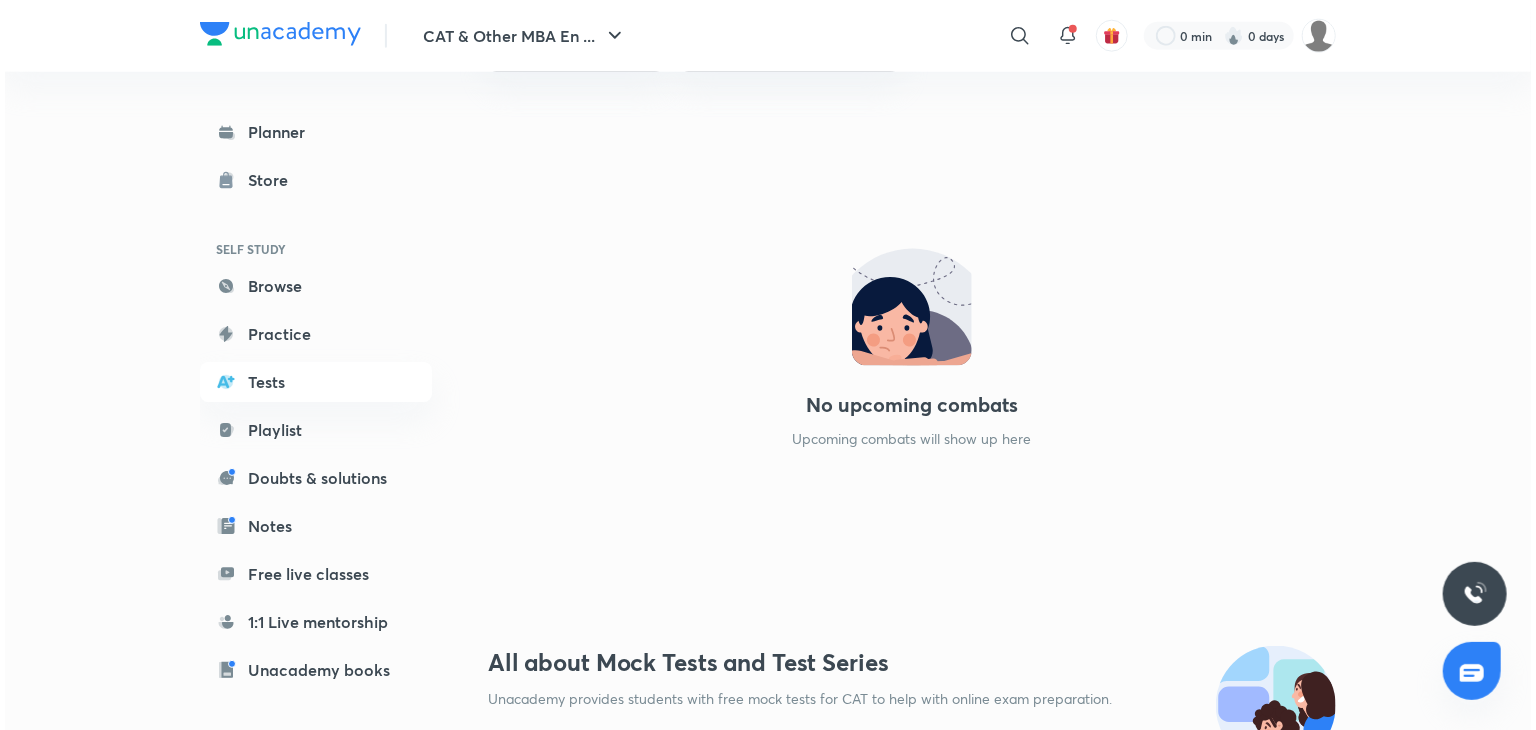 scroll, scrollTop: 1457, scrollLeft: 0, axis: vertical 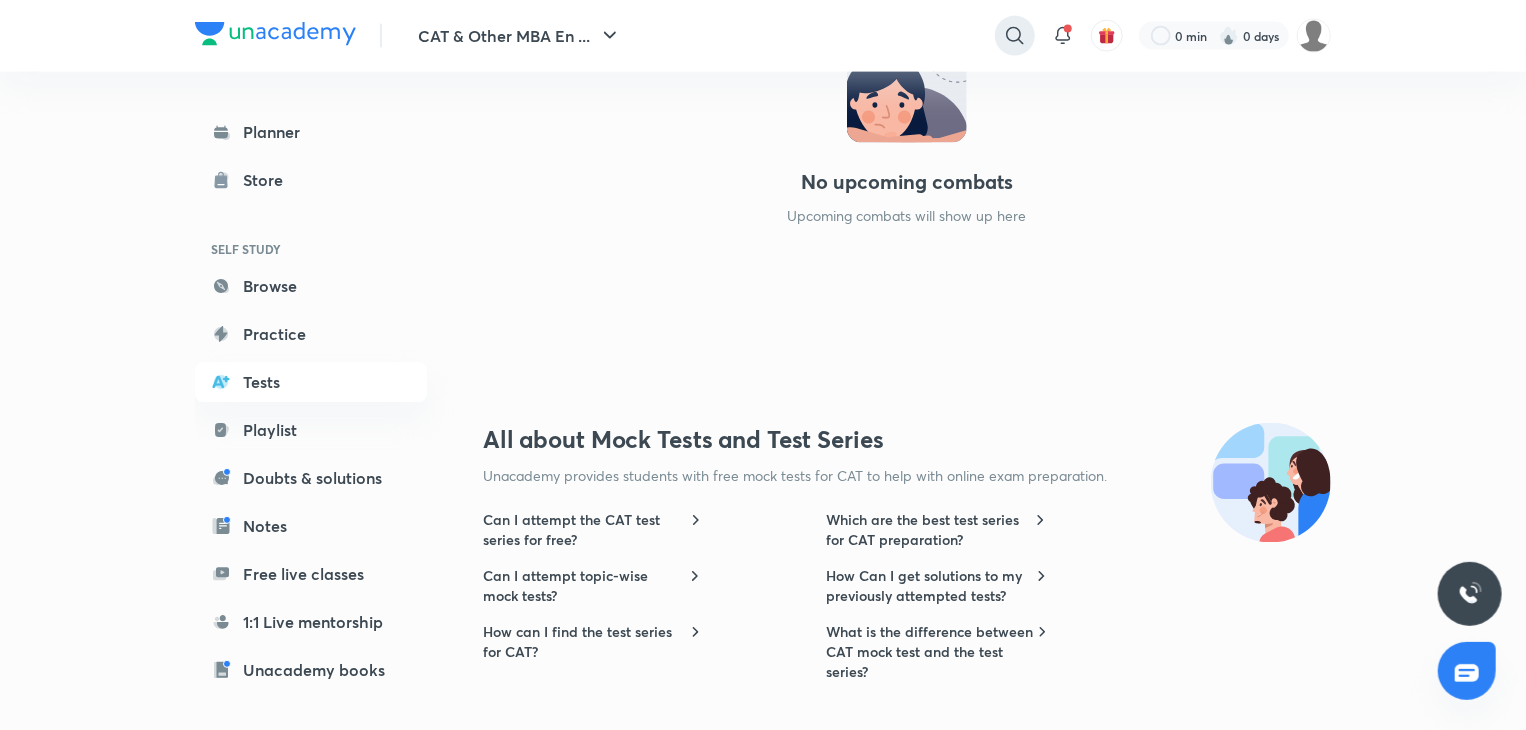 click at bounding box center (1015, 36) 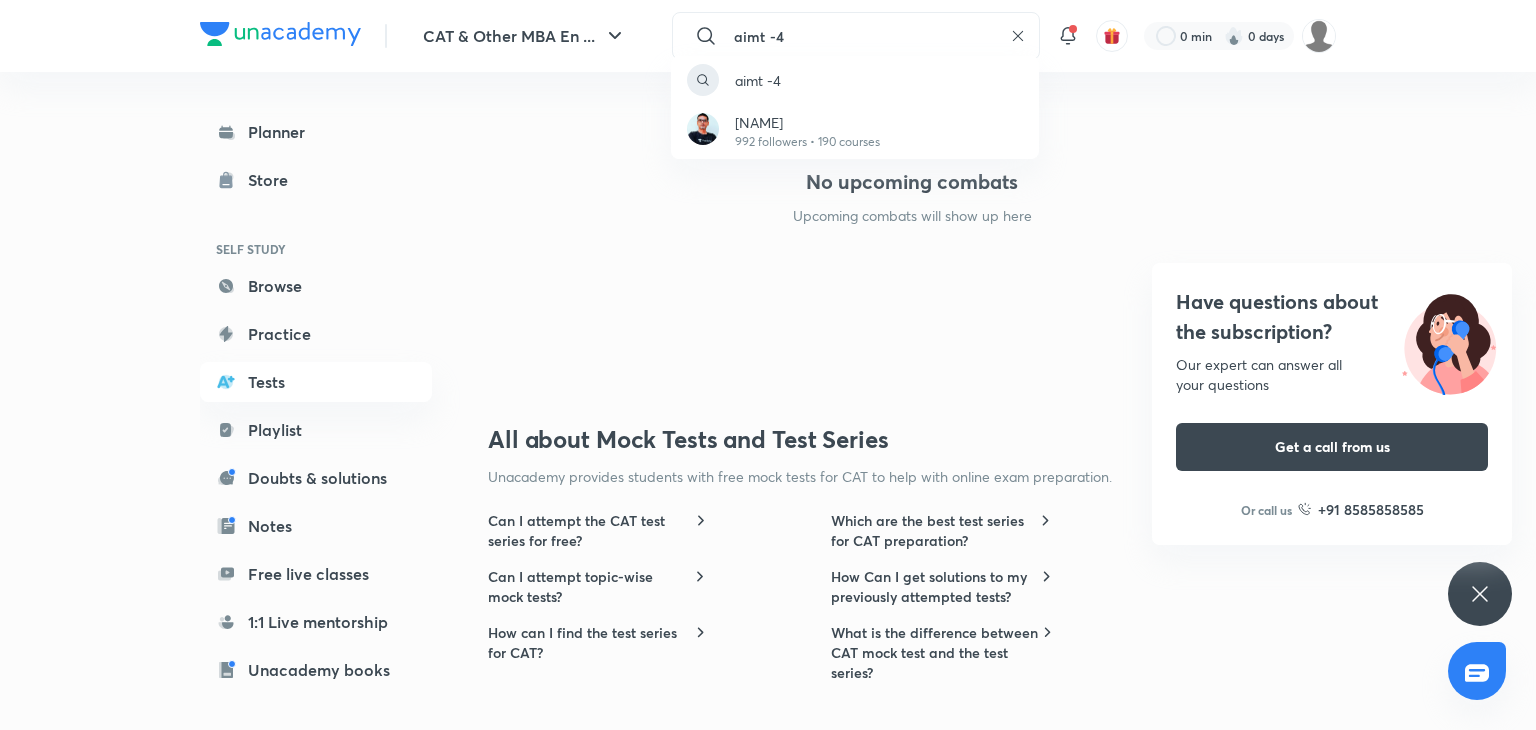 type on "aimt -4" 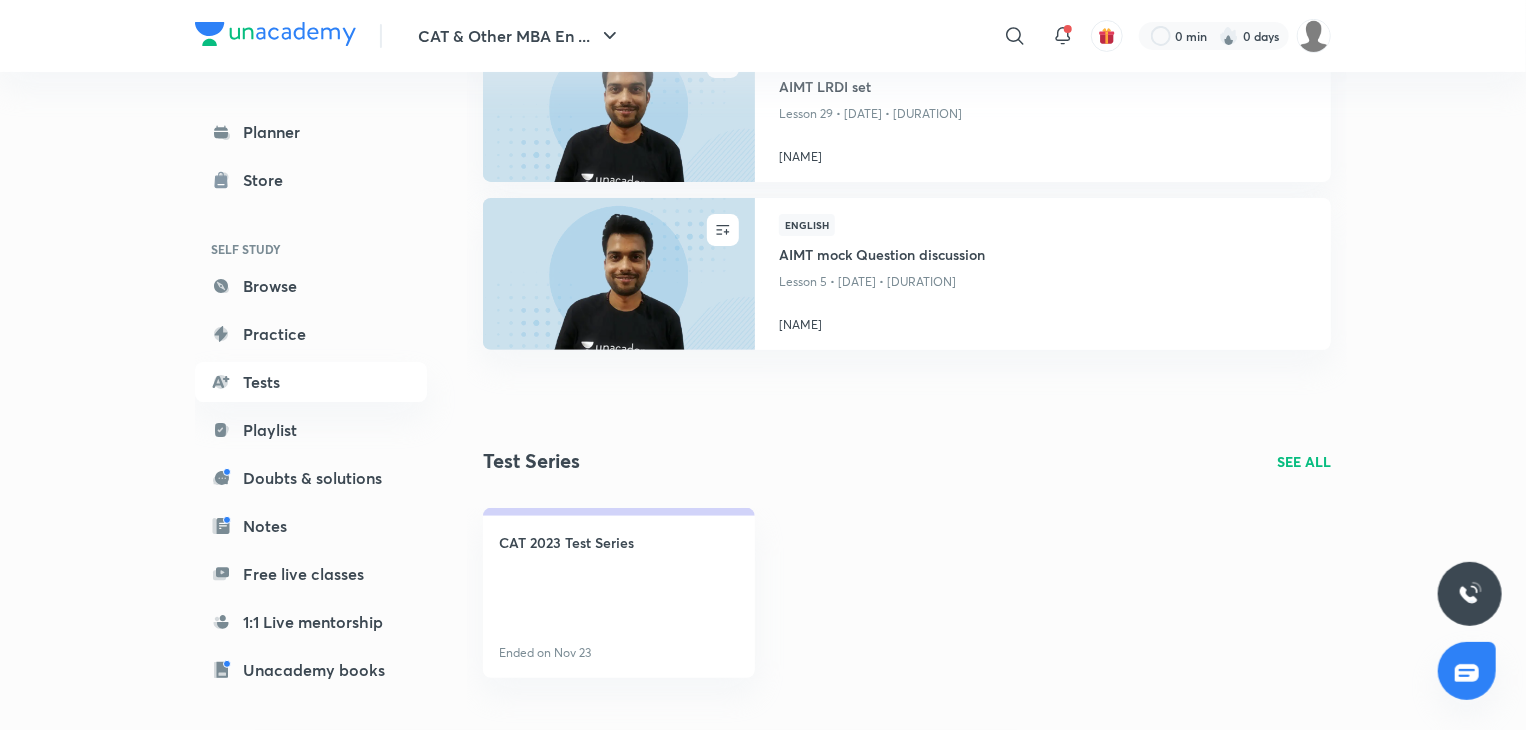 scroll, scrollTop: 0, scrollLeft: 0, axis: both 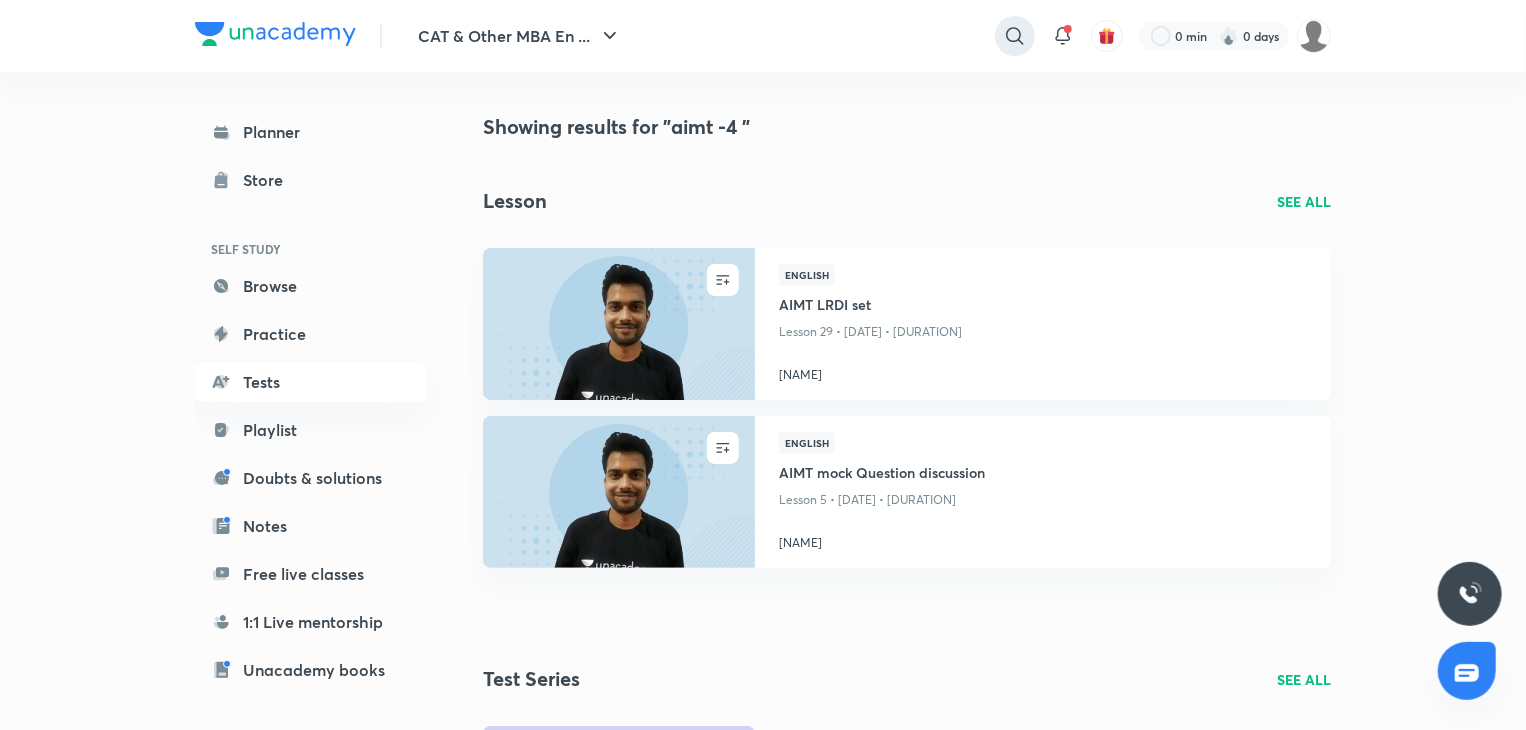 click 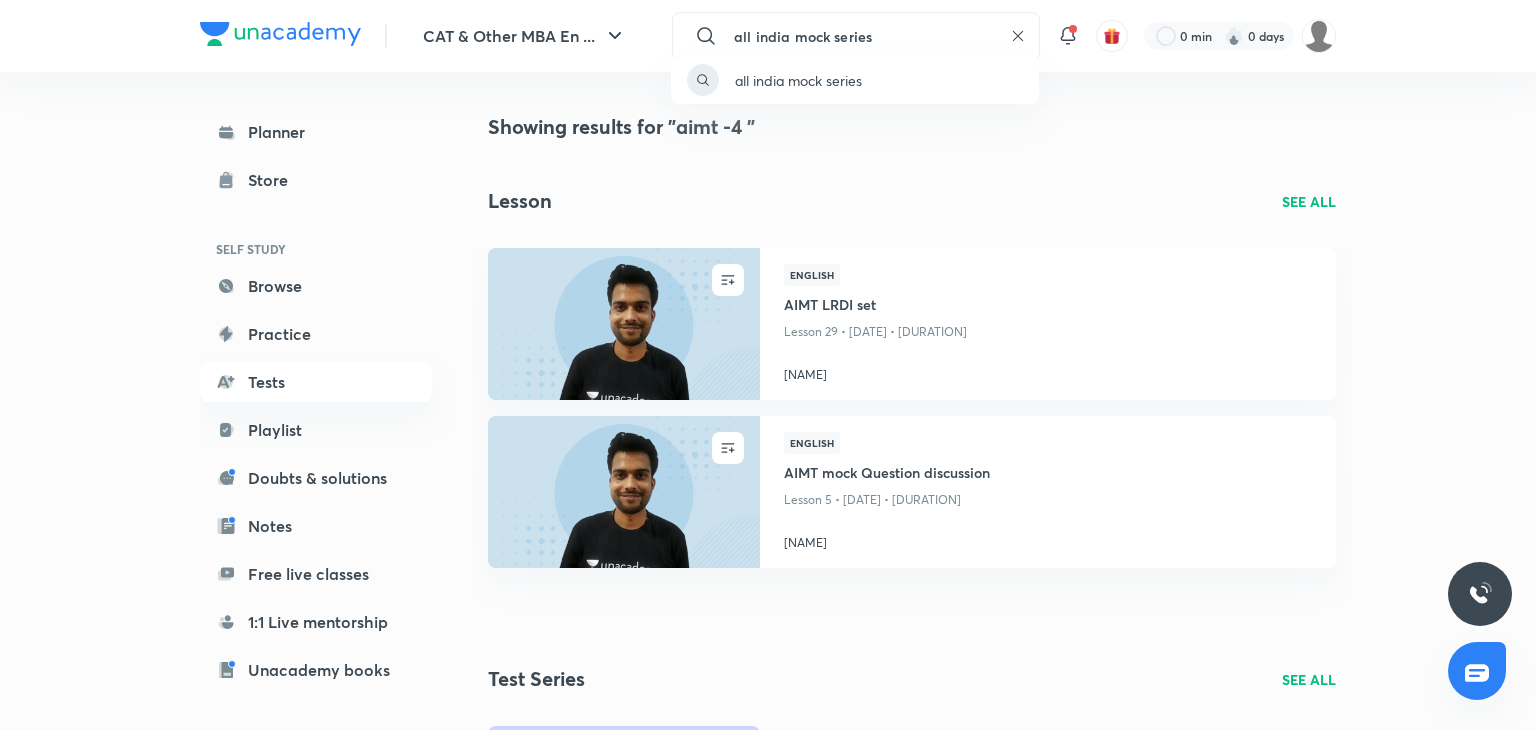 type on "all india mock series" 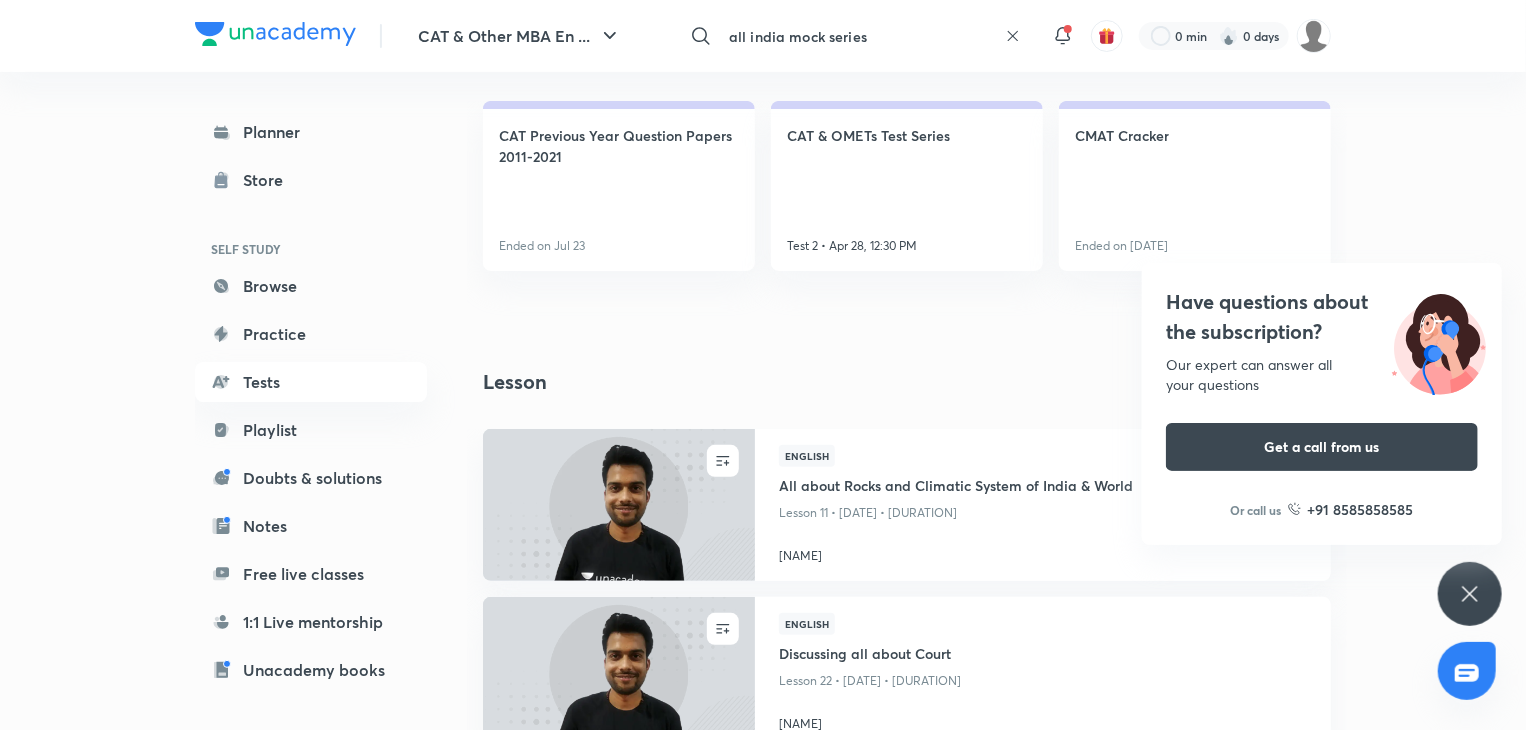 scroll, scrollTop: 148, scrollLeft: 0, axis: vertical 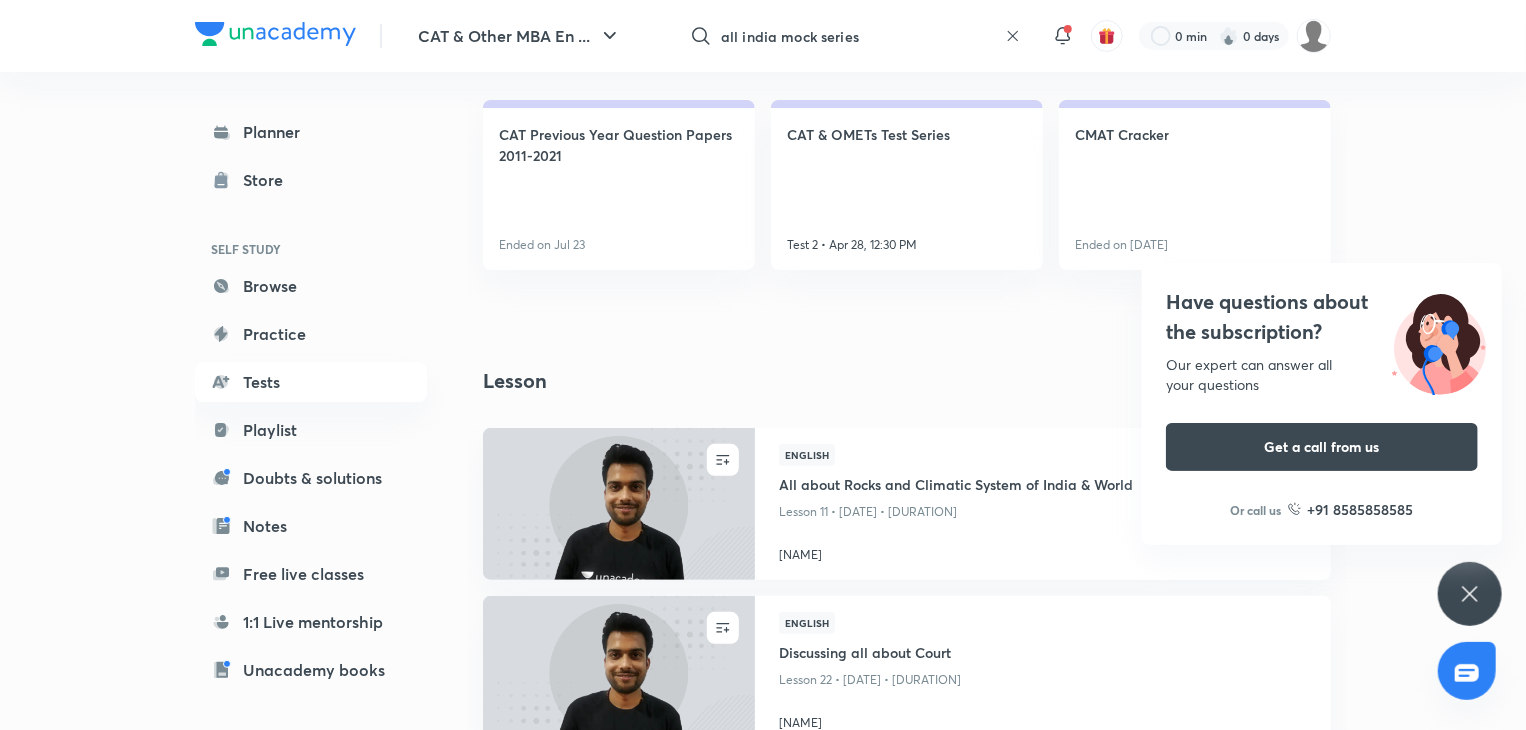 click 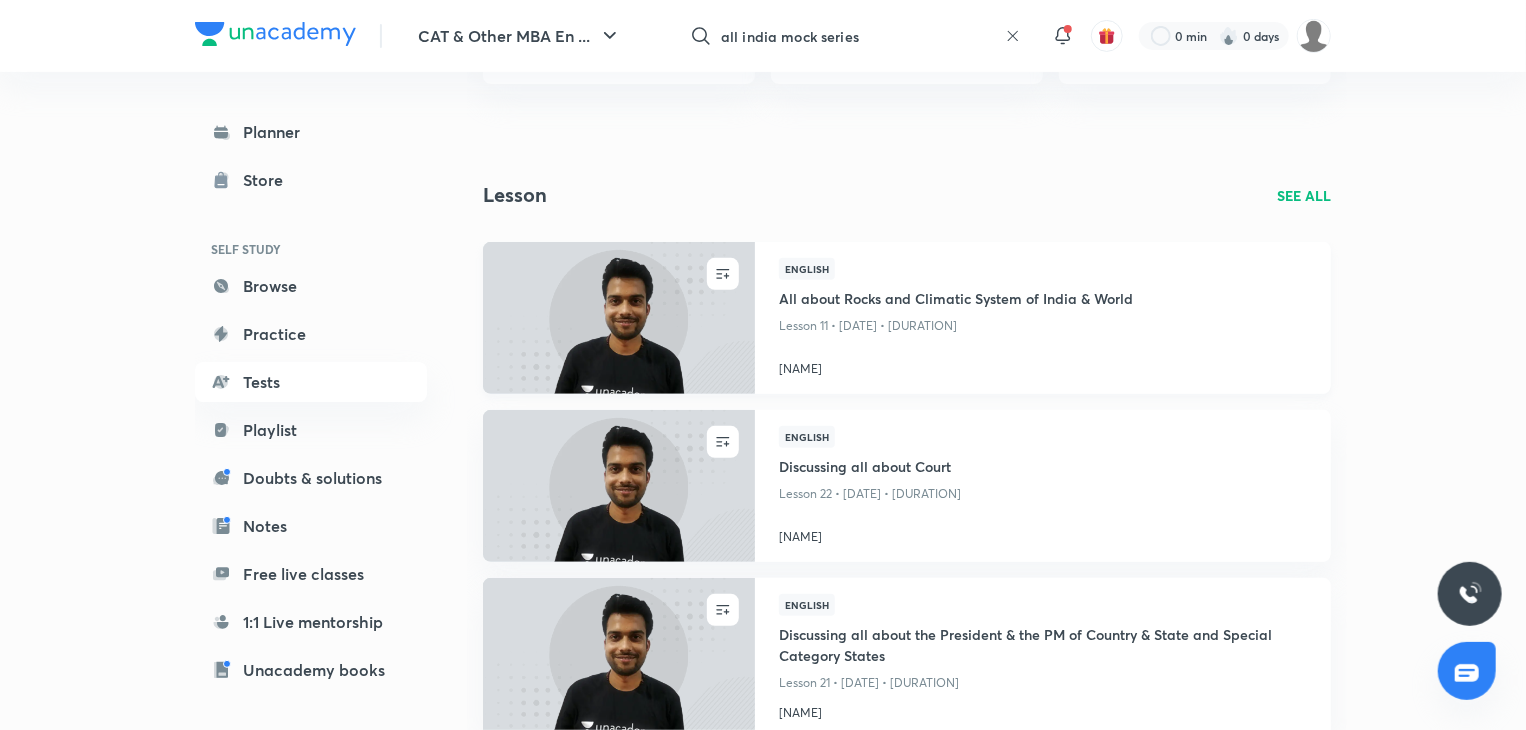 scroll, scrollTop: 0, scrollLeft: 0, axis: both 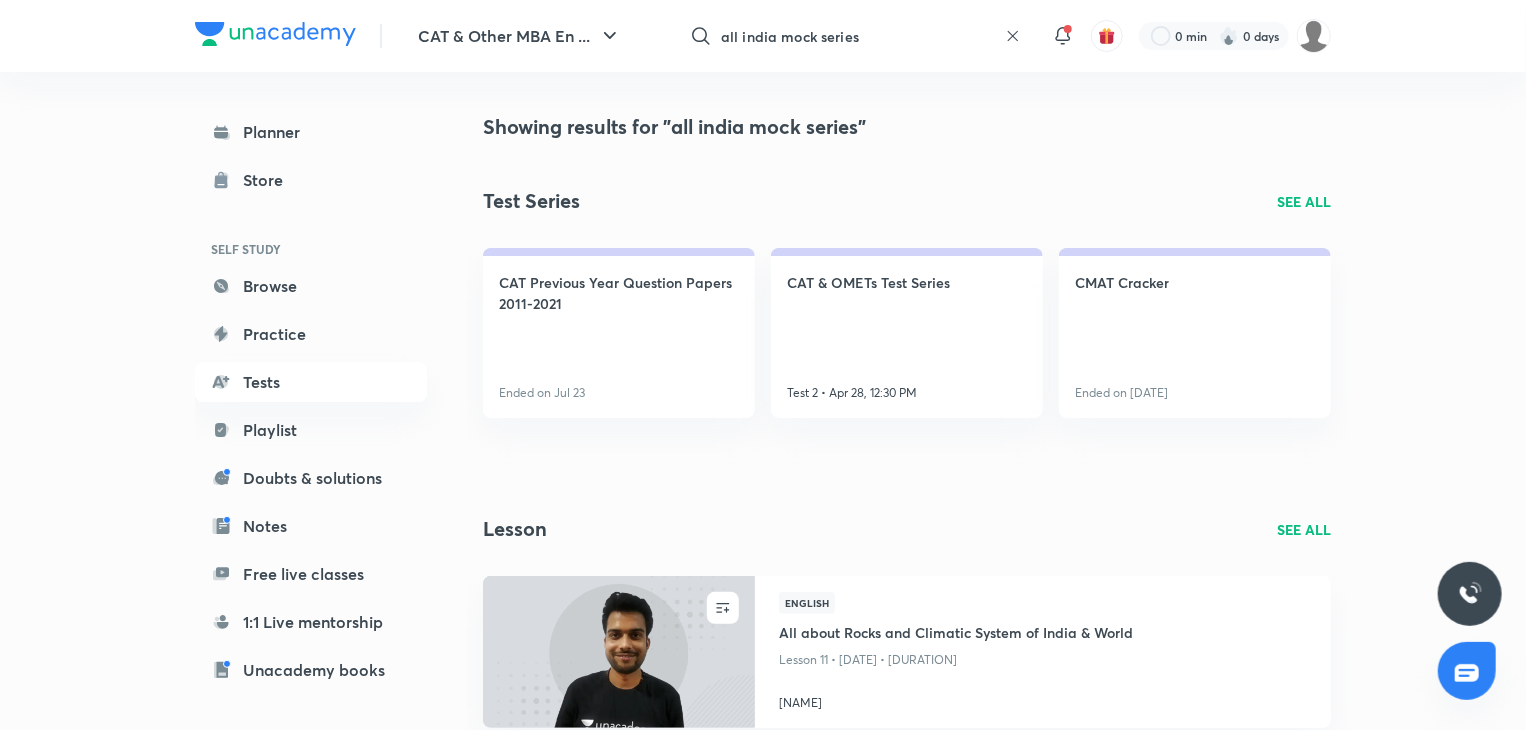 click on "SEE ALL" at bounding box center [1304, 201] 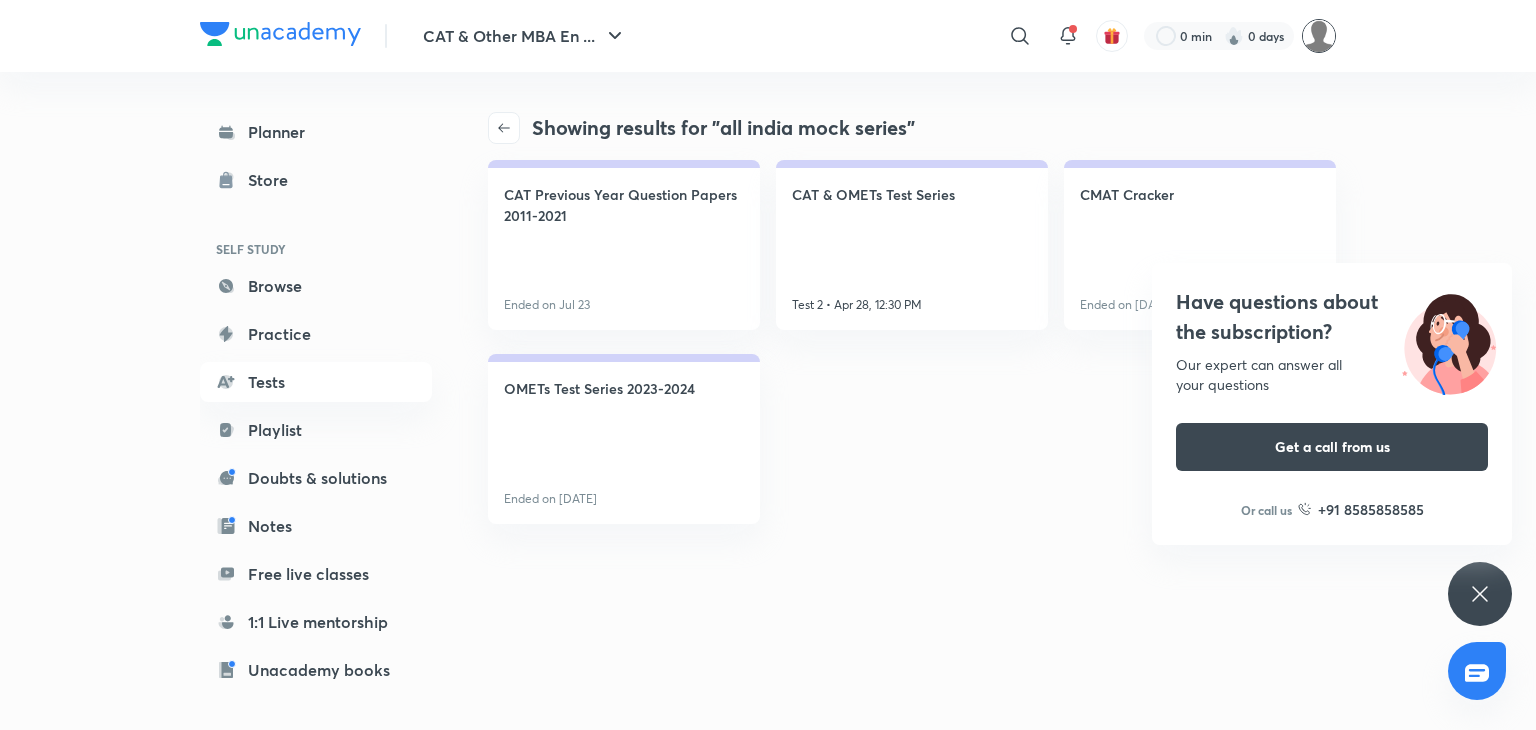 click at bounding box center (1319, 36) 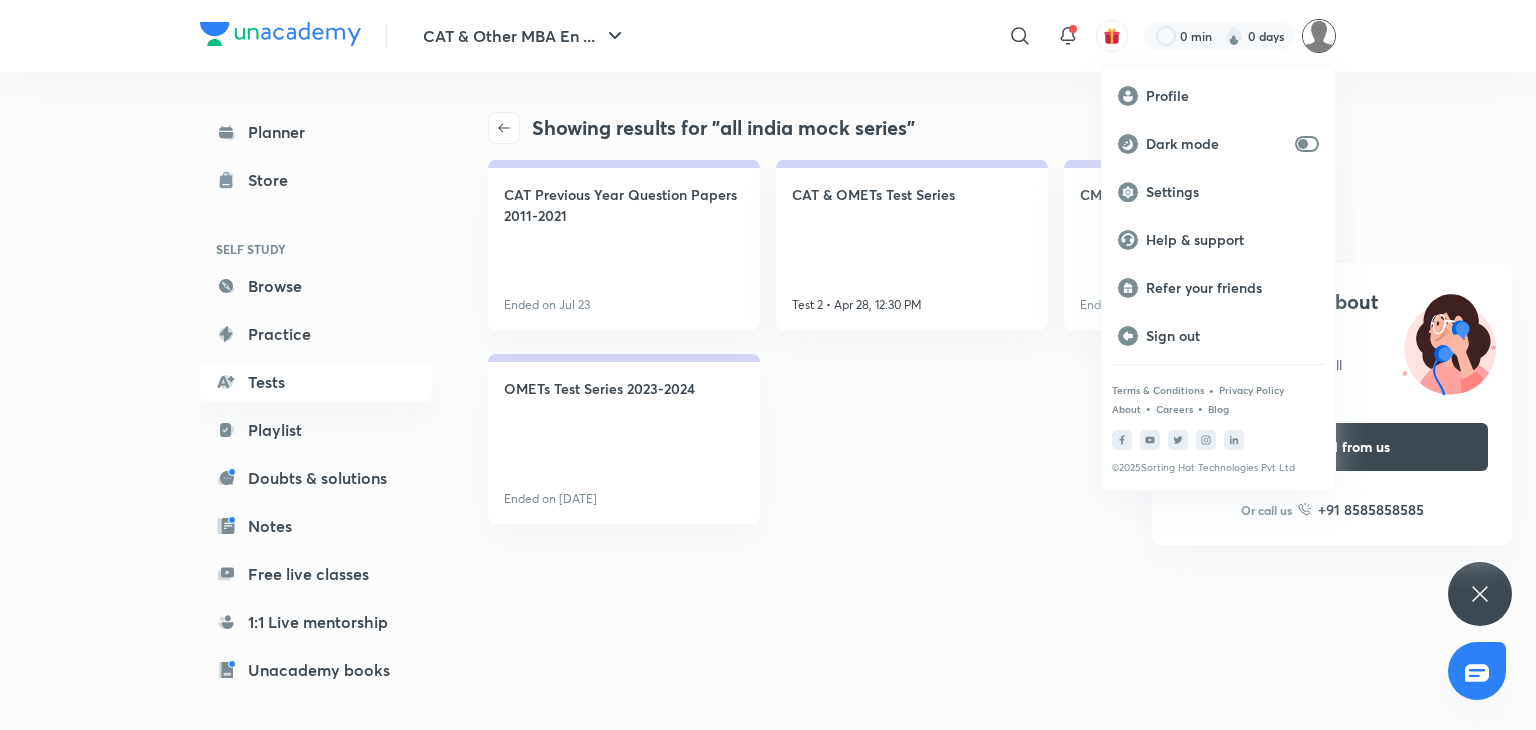 click at bounding box center (768, 365) 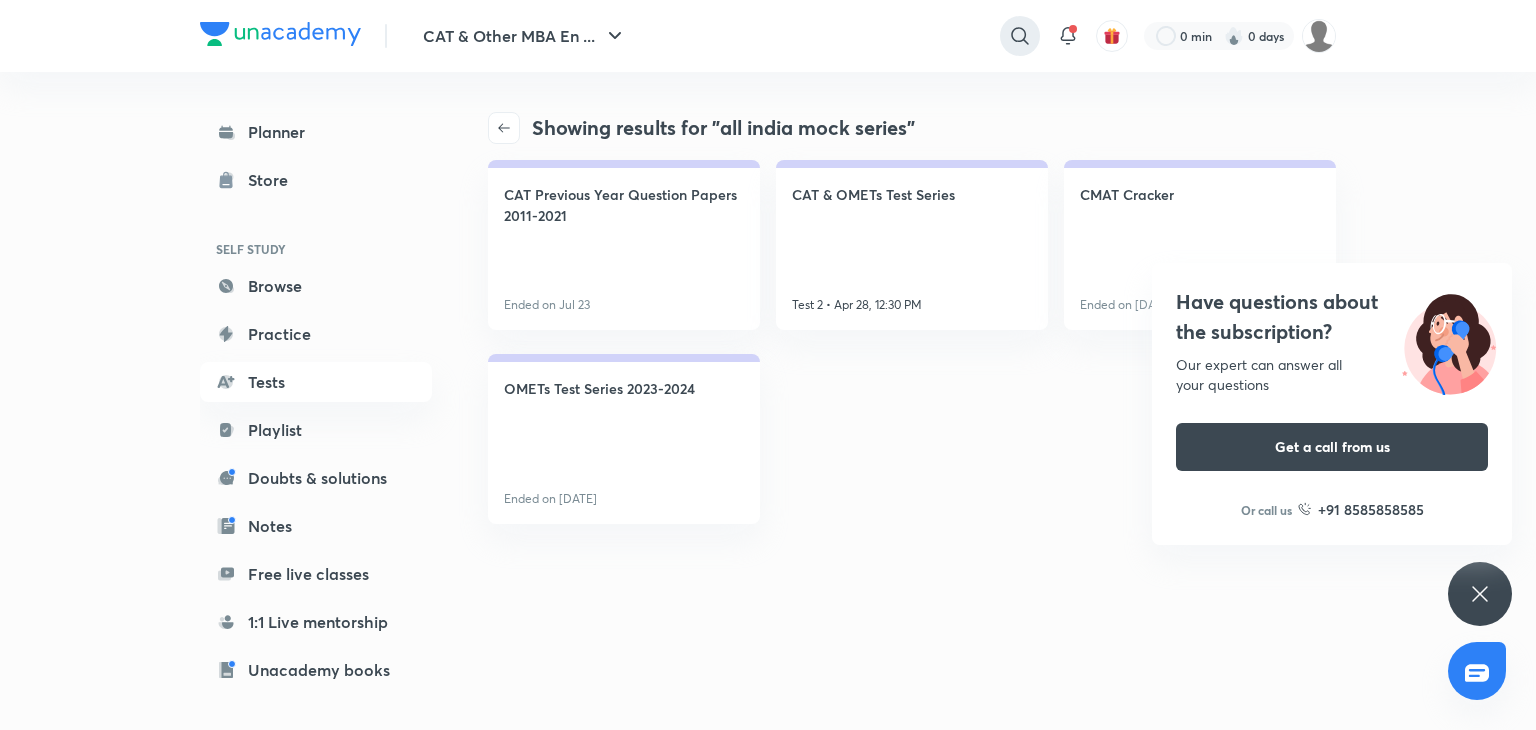 click 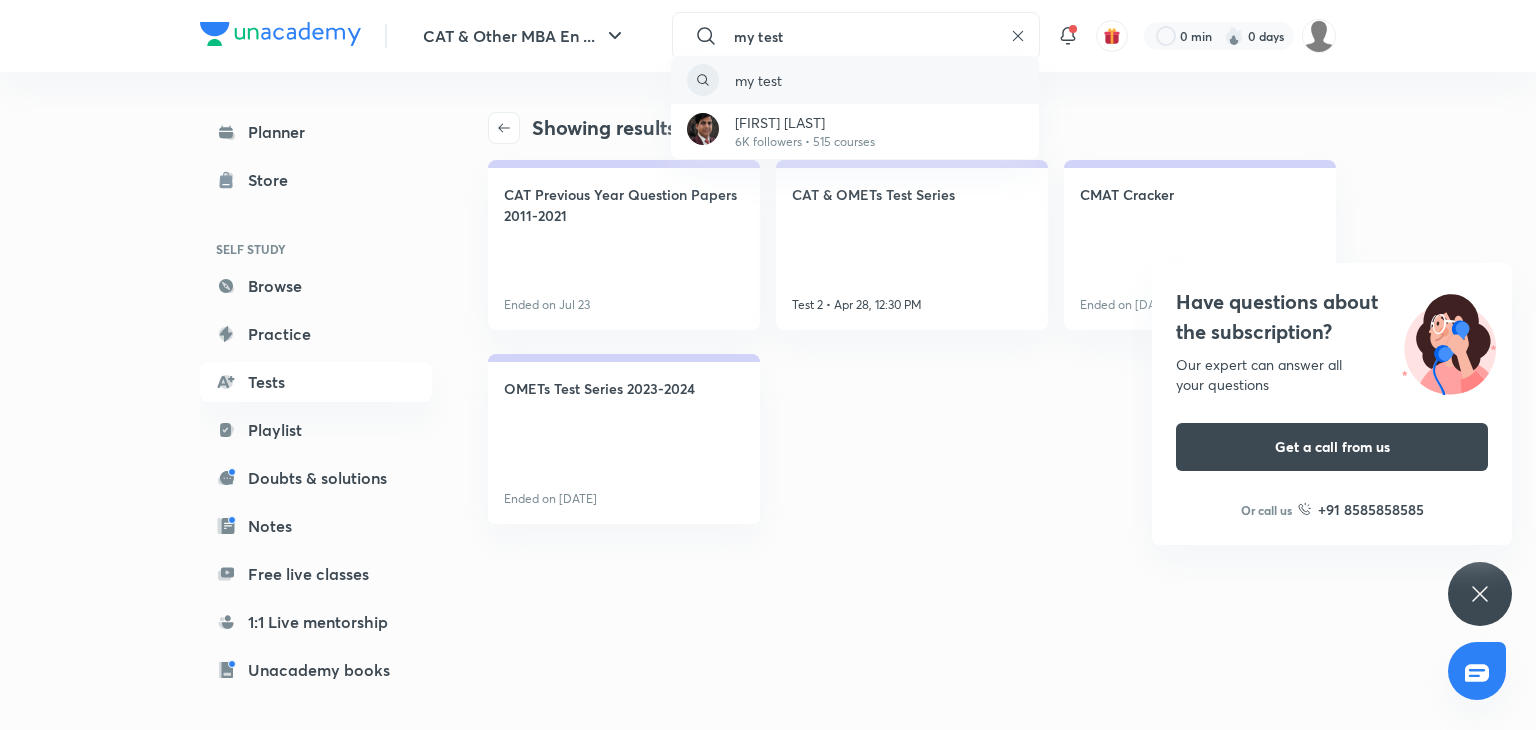 type on "my test" 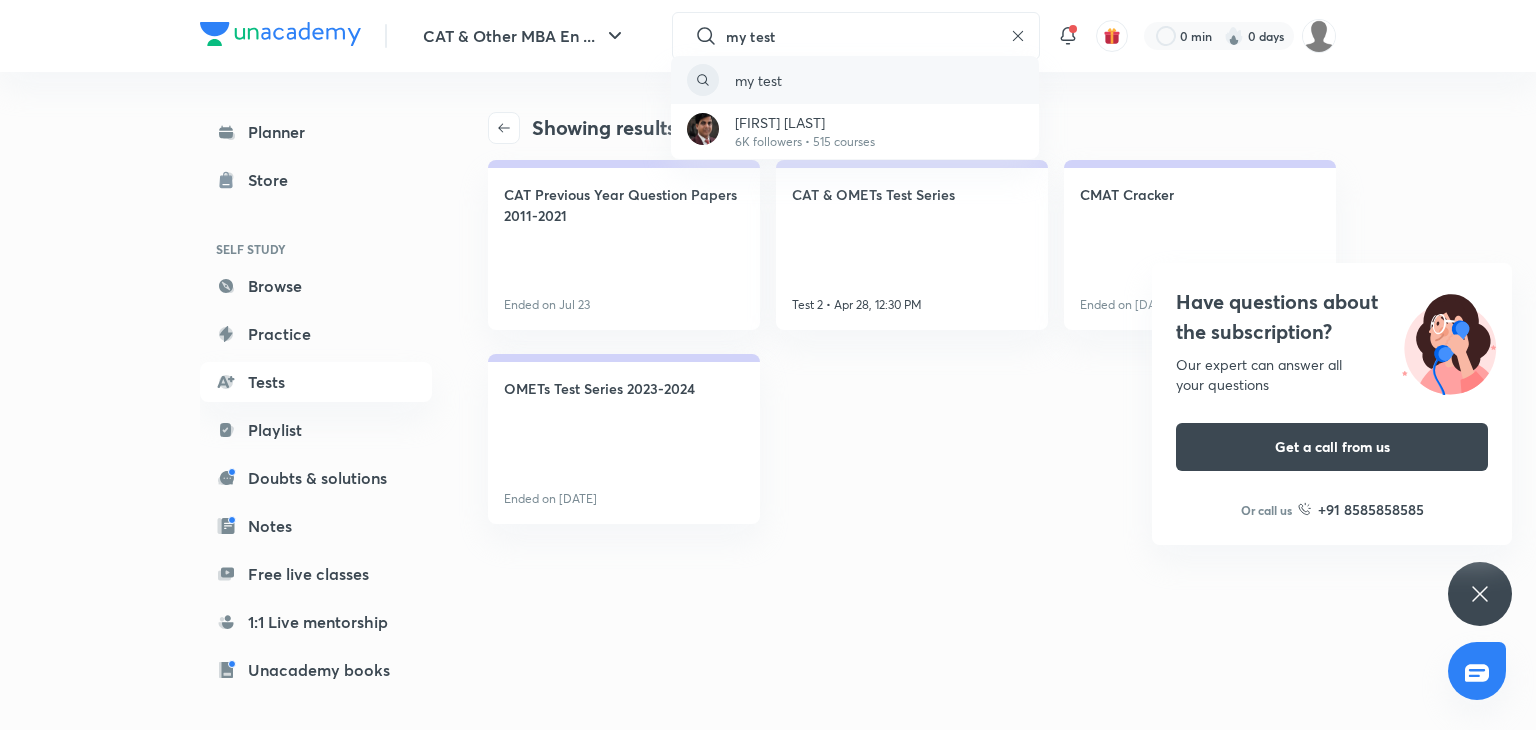 click on "my test" at bounding box center (855, 80) 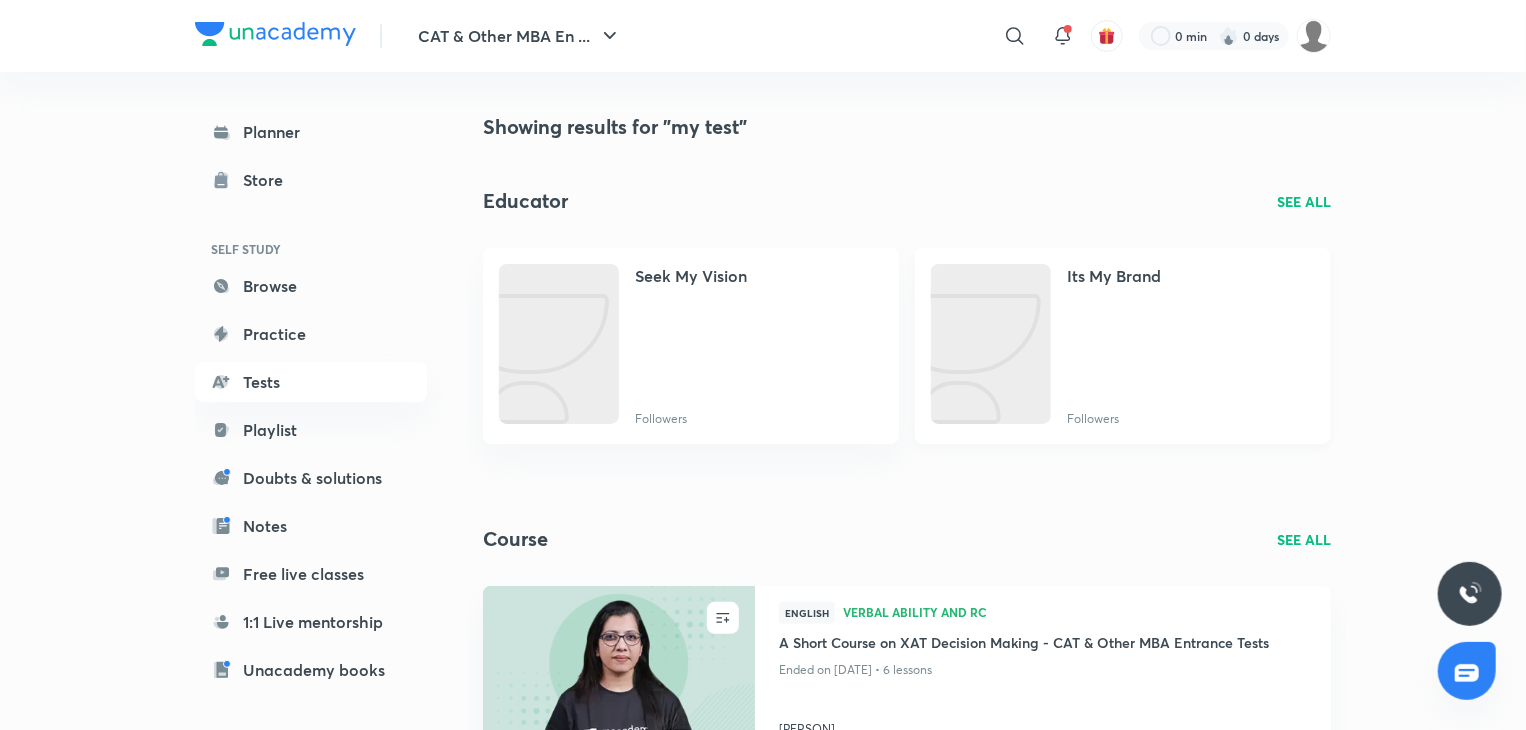 scroll, scrollTop: 60, scrollLeft: 0, axis: vertical 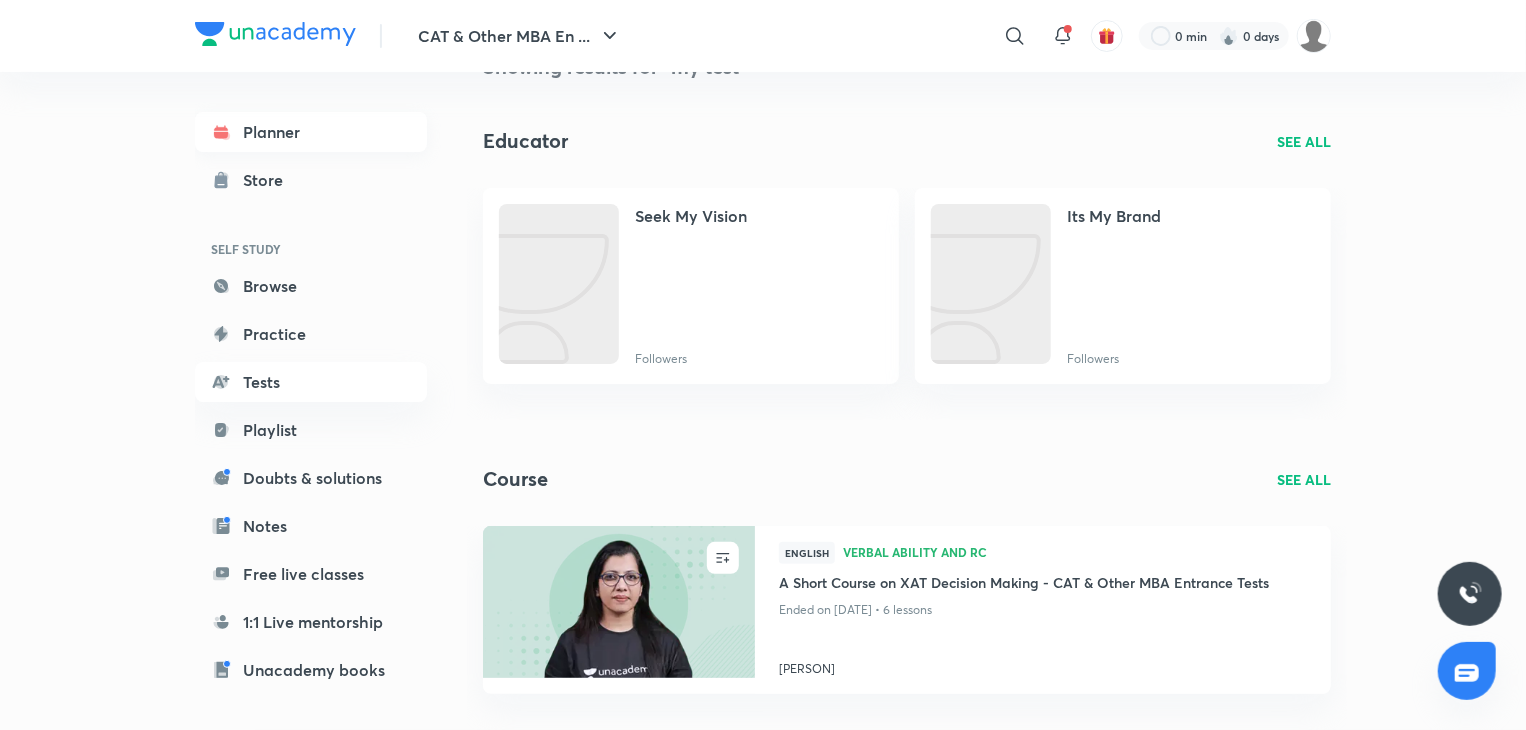 click on "Planner" at bounding box center (311, 132) 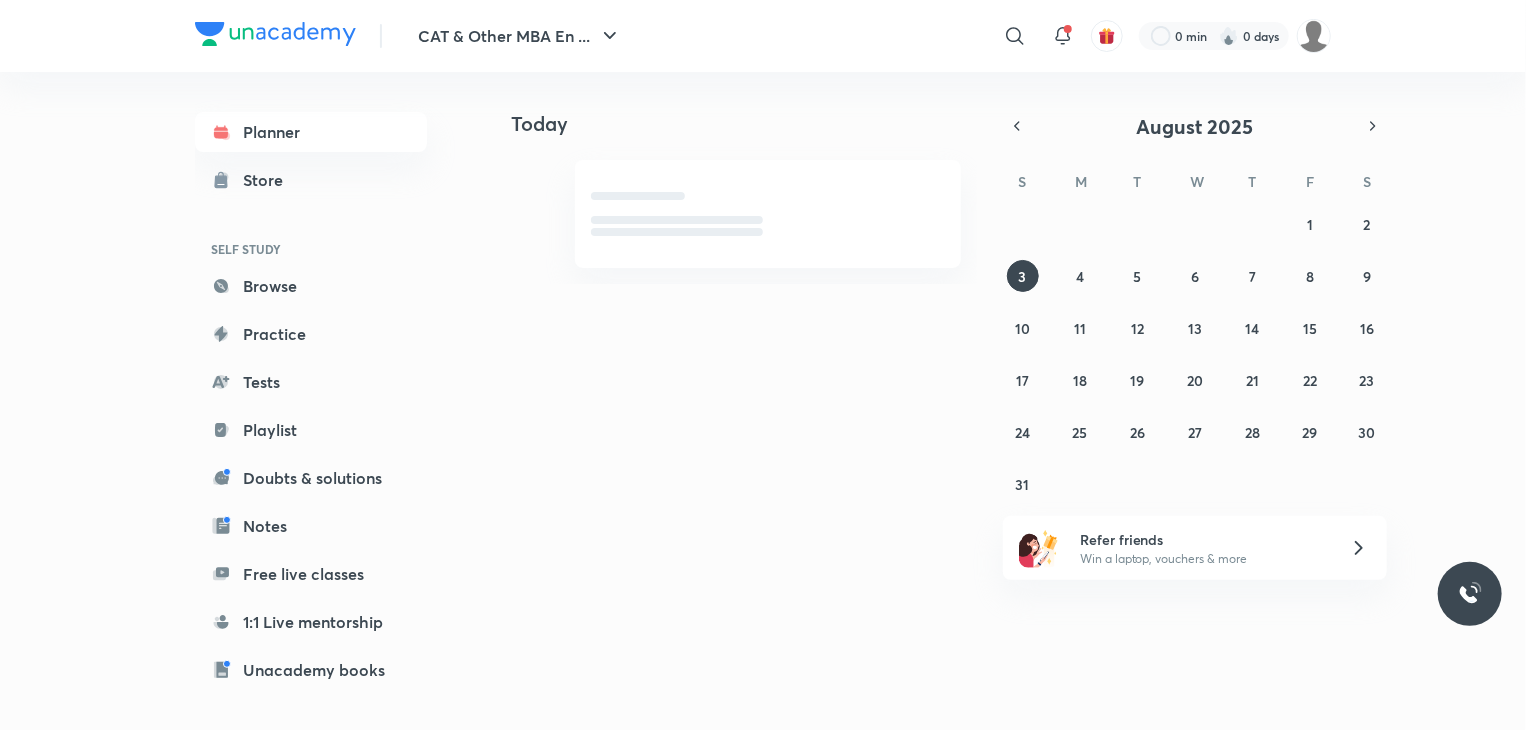 scroll, scrollTop: 0, scrollLeft: 0, axis: both 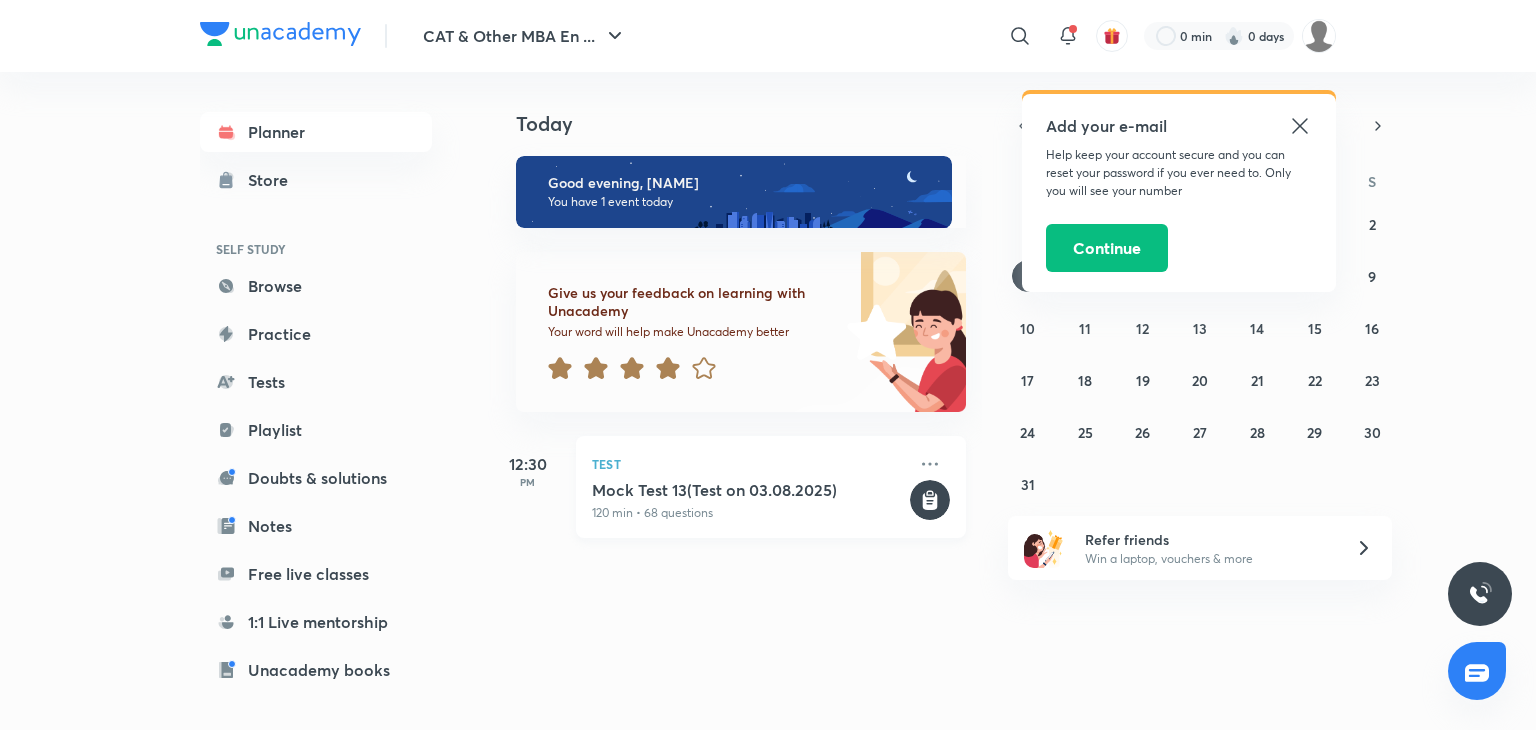 click on "120 min • 68 questions" at bounding box center [749, 513] 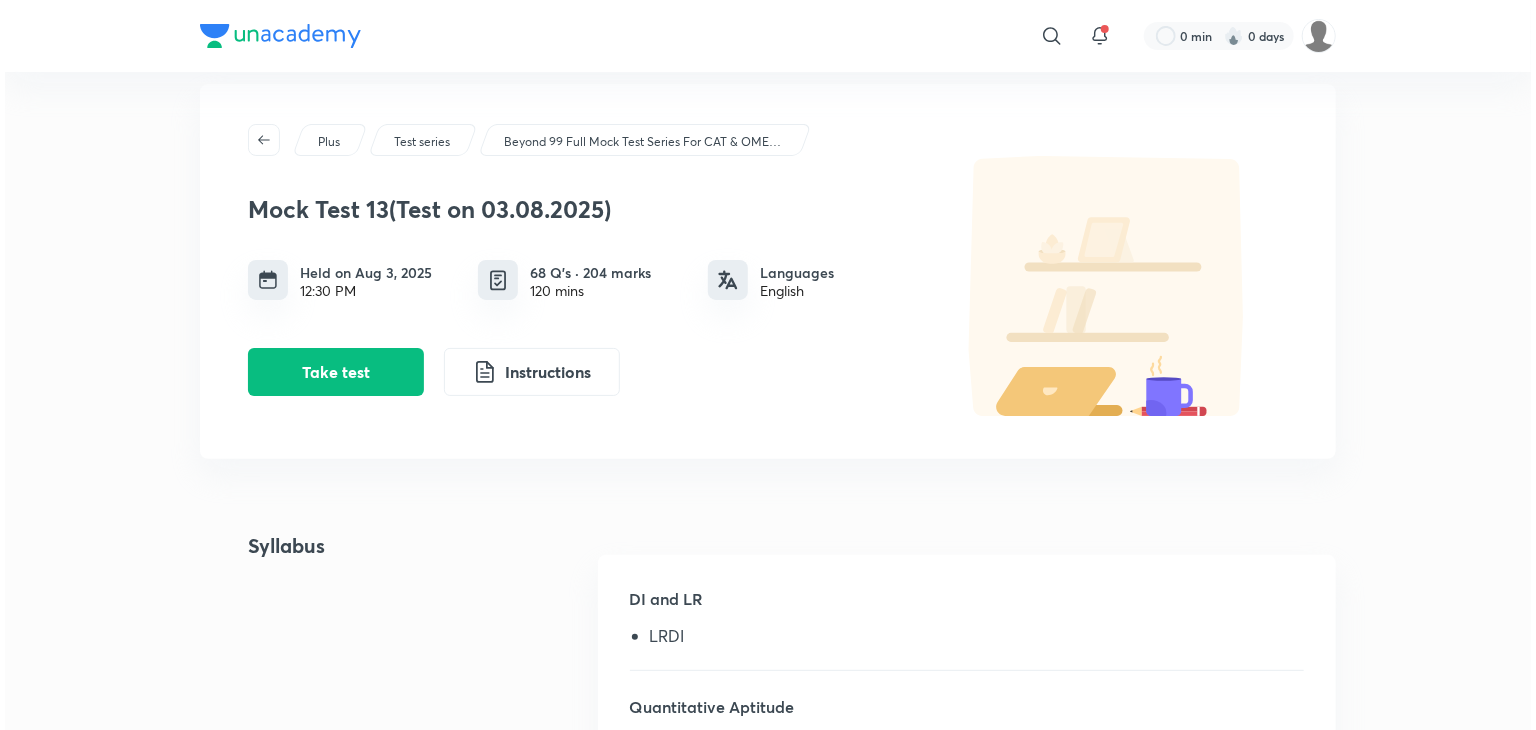 scroll, scrollTop: 0, scrollLeft: 0, axis: both 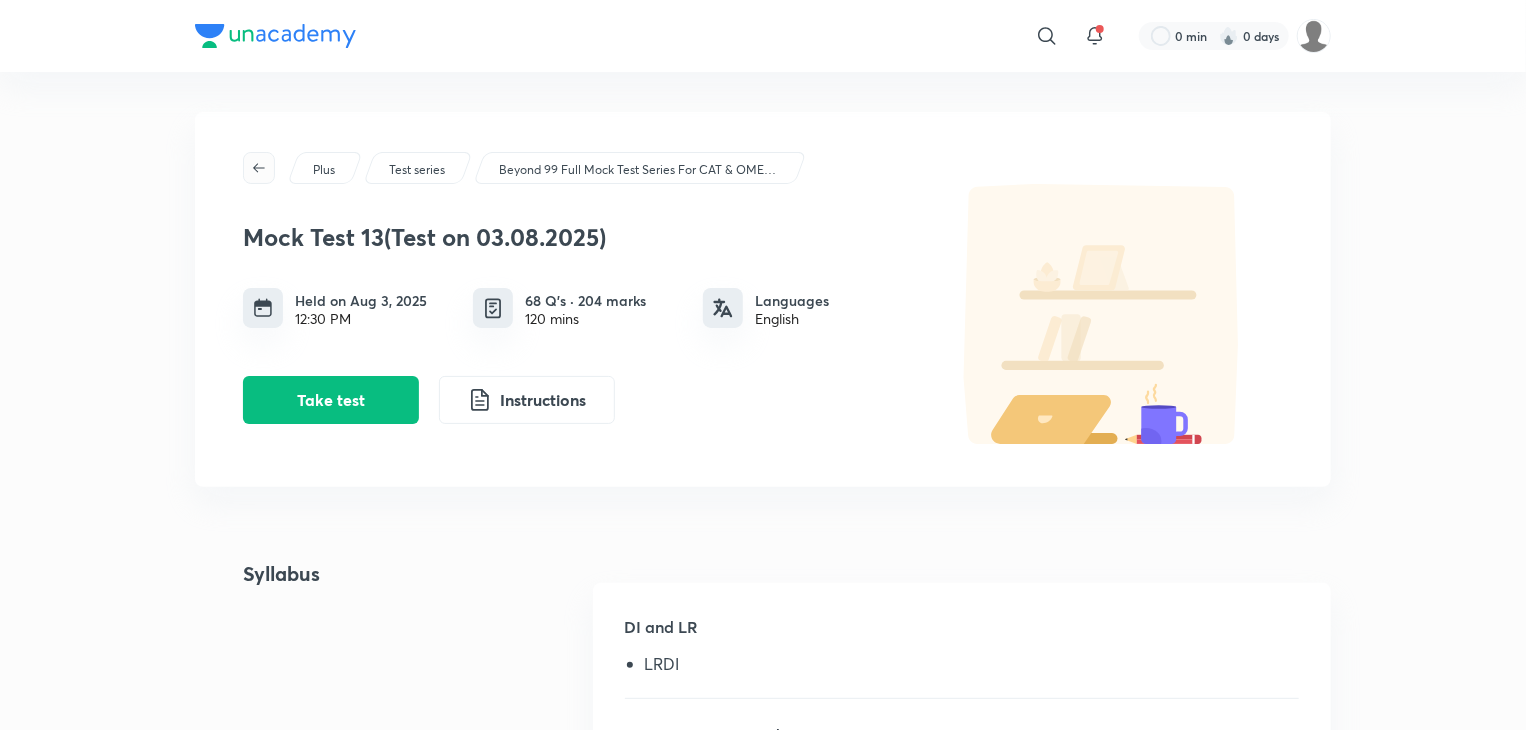 click at bounding box center (259, 168) 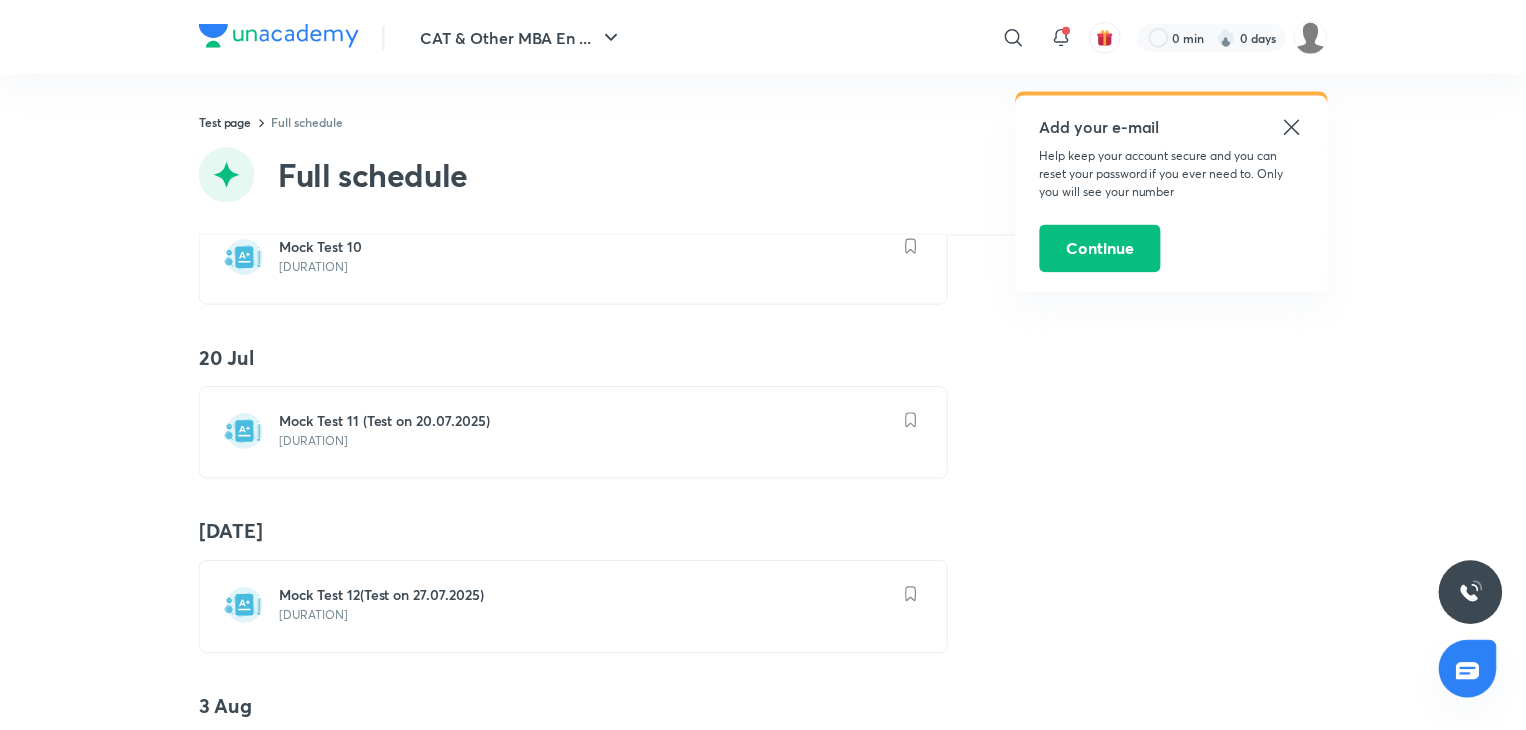 scroll, scrollTop: 1824, scrollLeft: 0, axis: vertical 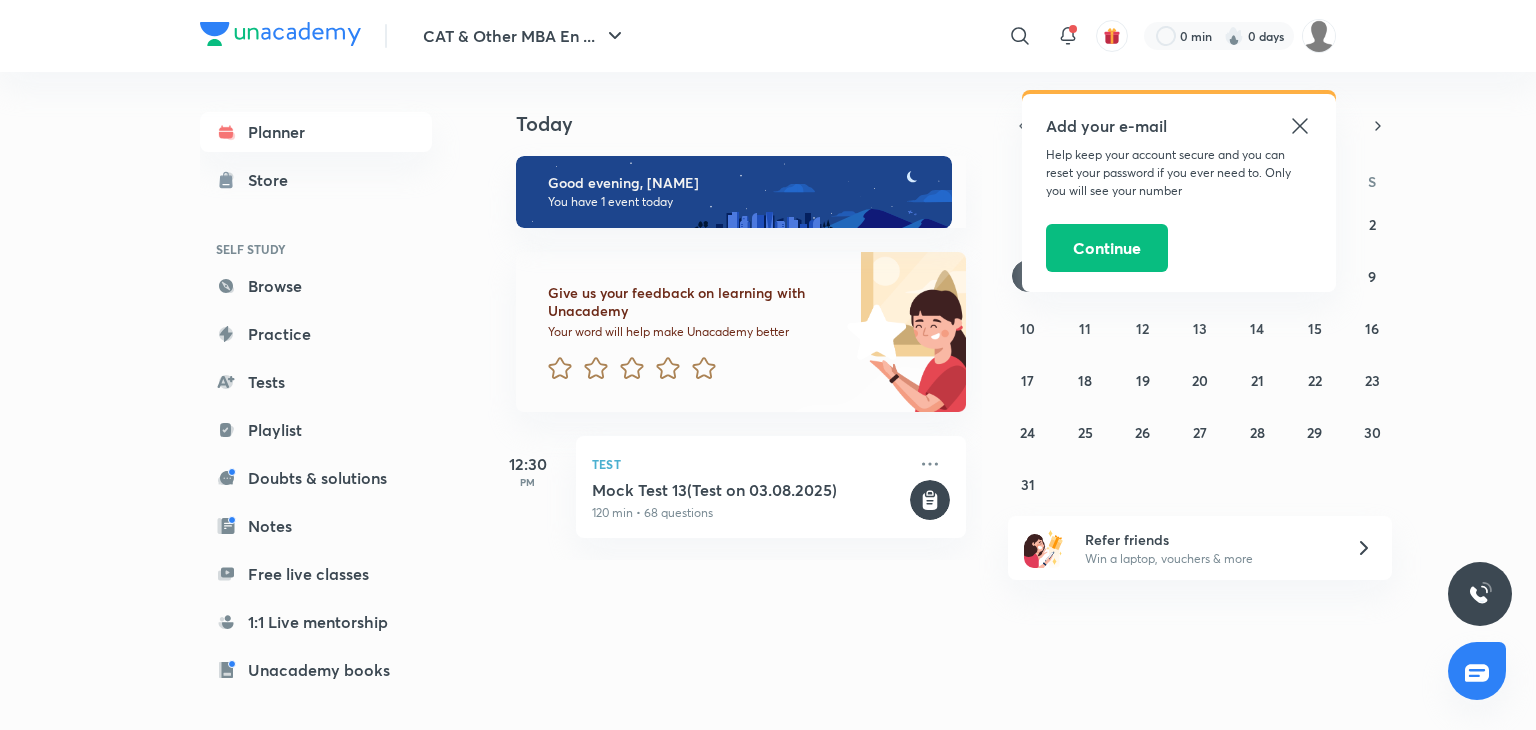 click 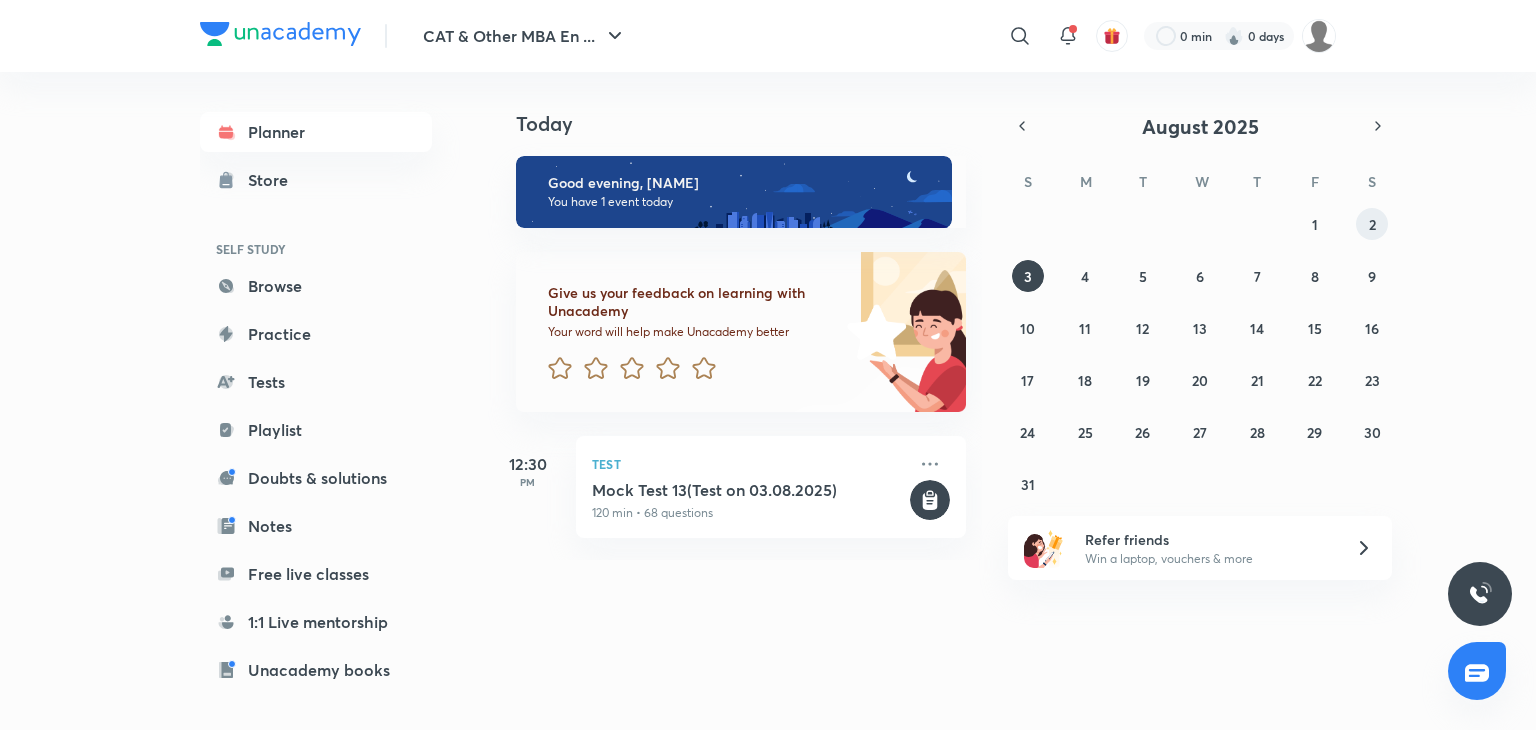 click on "2" at bounding box center (1372, 224) 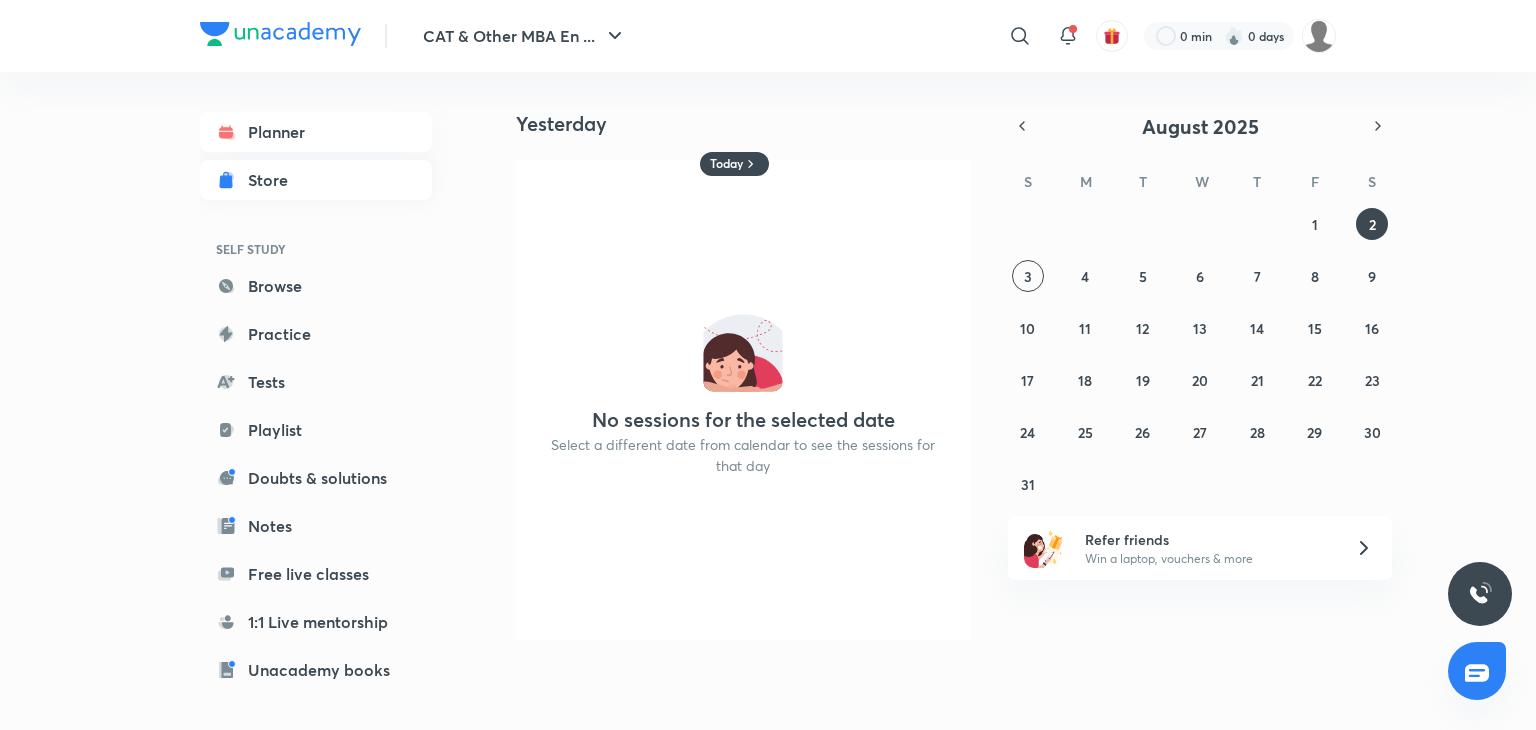 click on "Store" at bounding box center [316, 180] 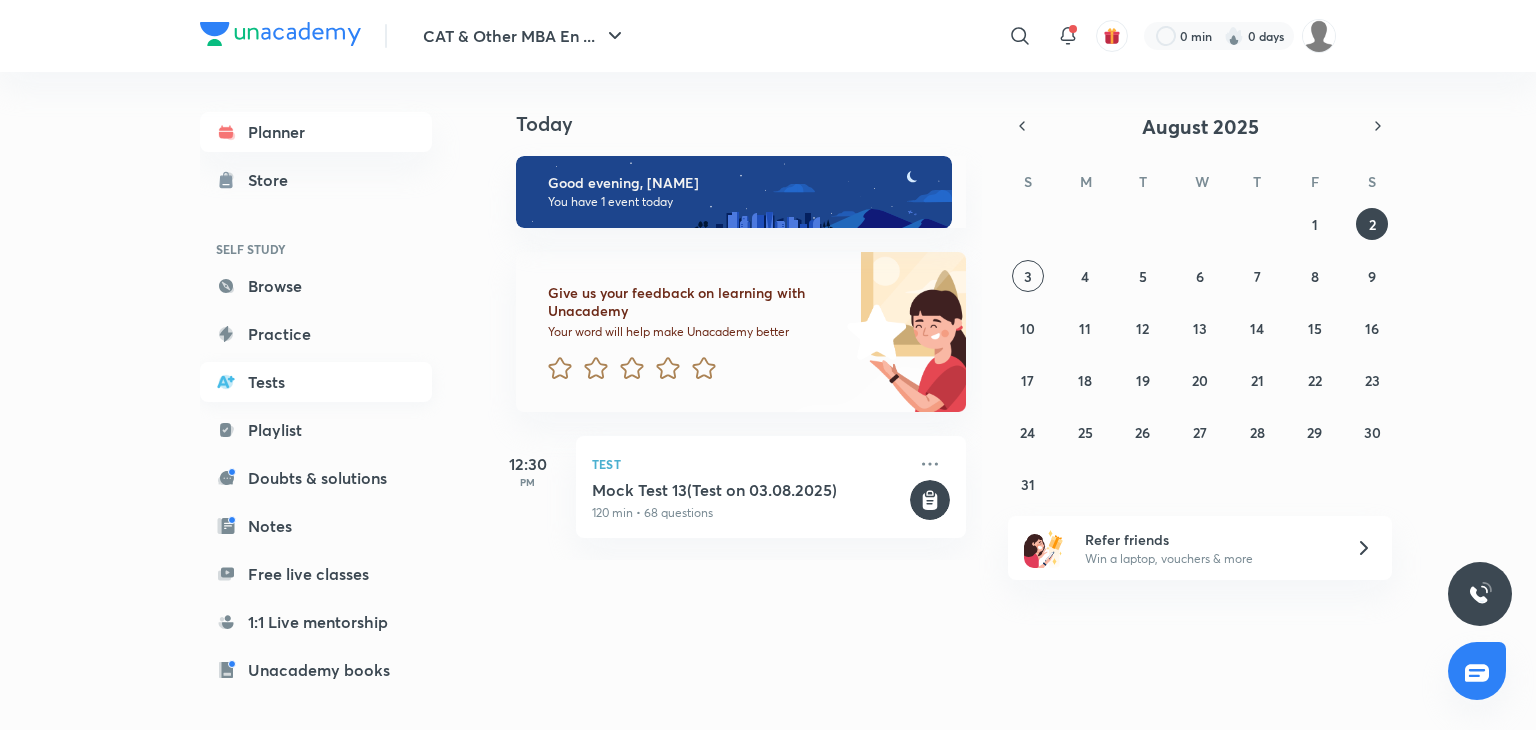 click on "Tests" at bounding box center [316, 382] 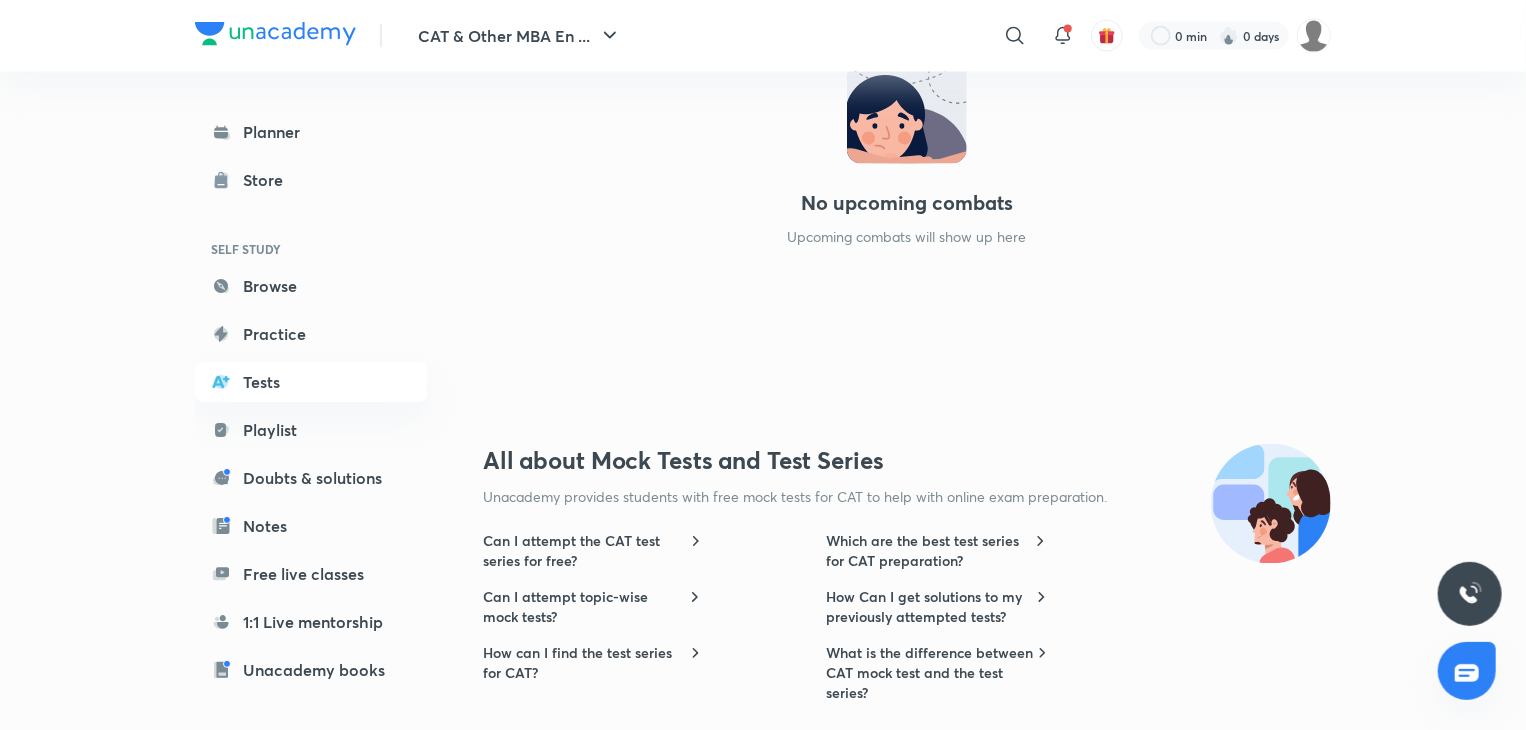 scroll, scrollTop: 1457, scrollLeft: 0, axis: vertical 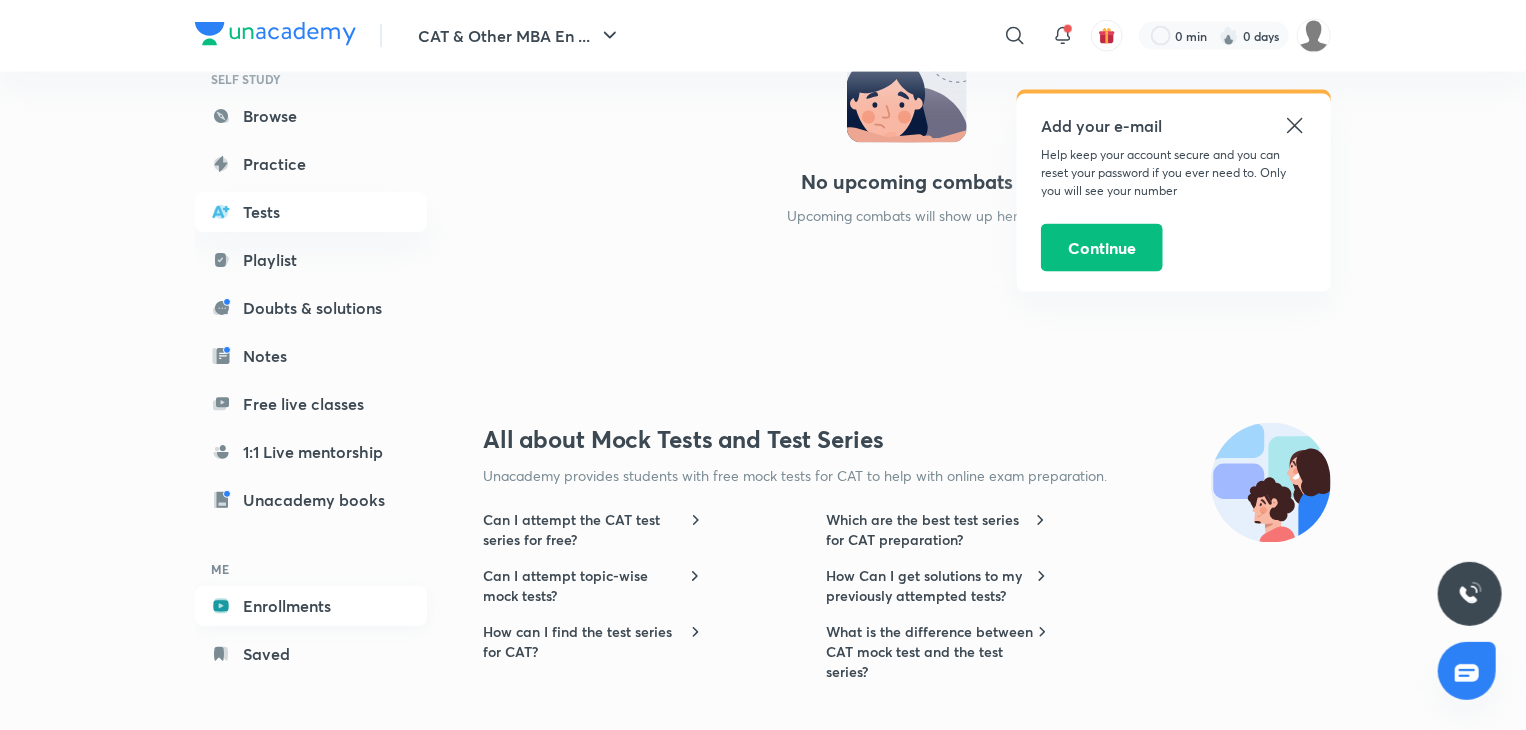 click on "Enrollments" at bounding box center [311, 606] 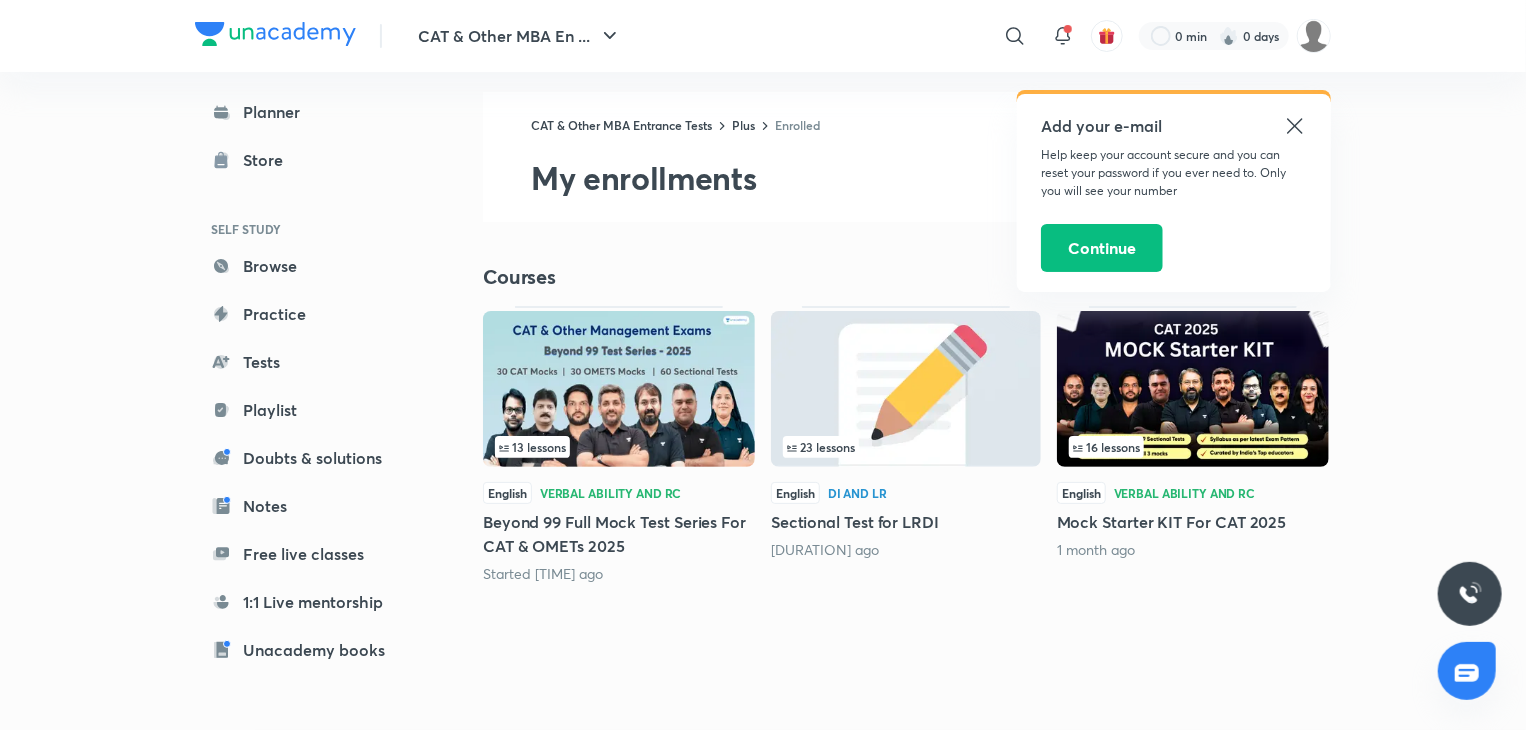 scroll, scrollTop: 0, scrollLeft: 0, axis: both 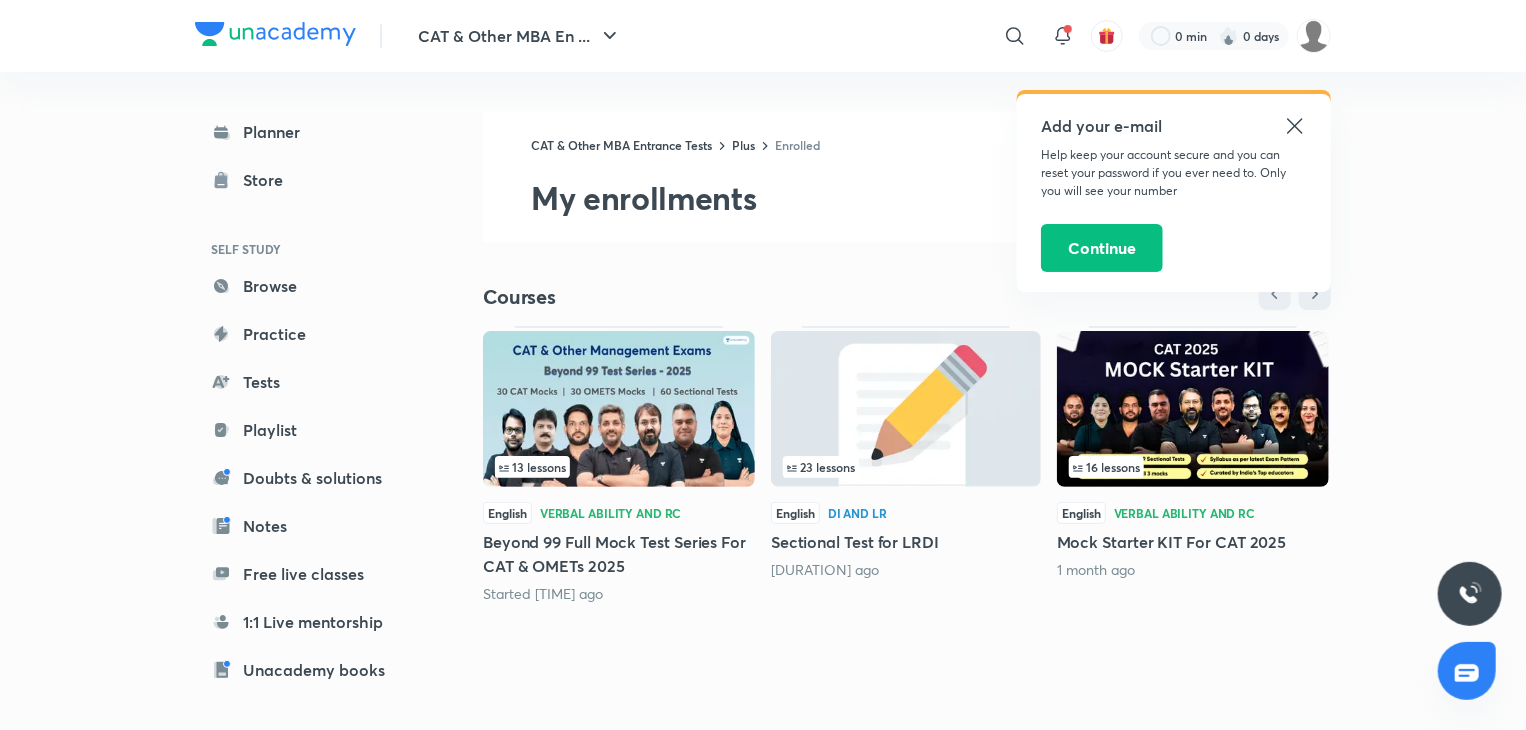 click 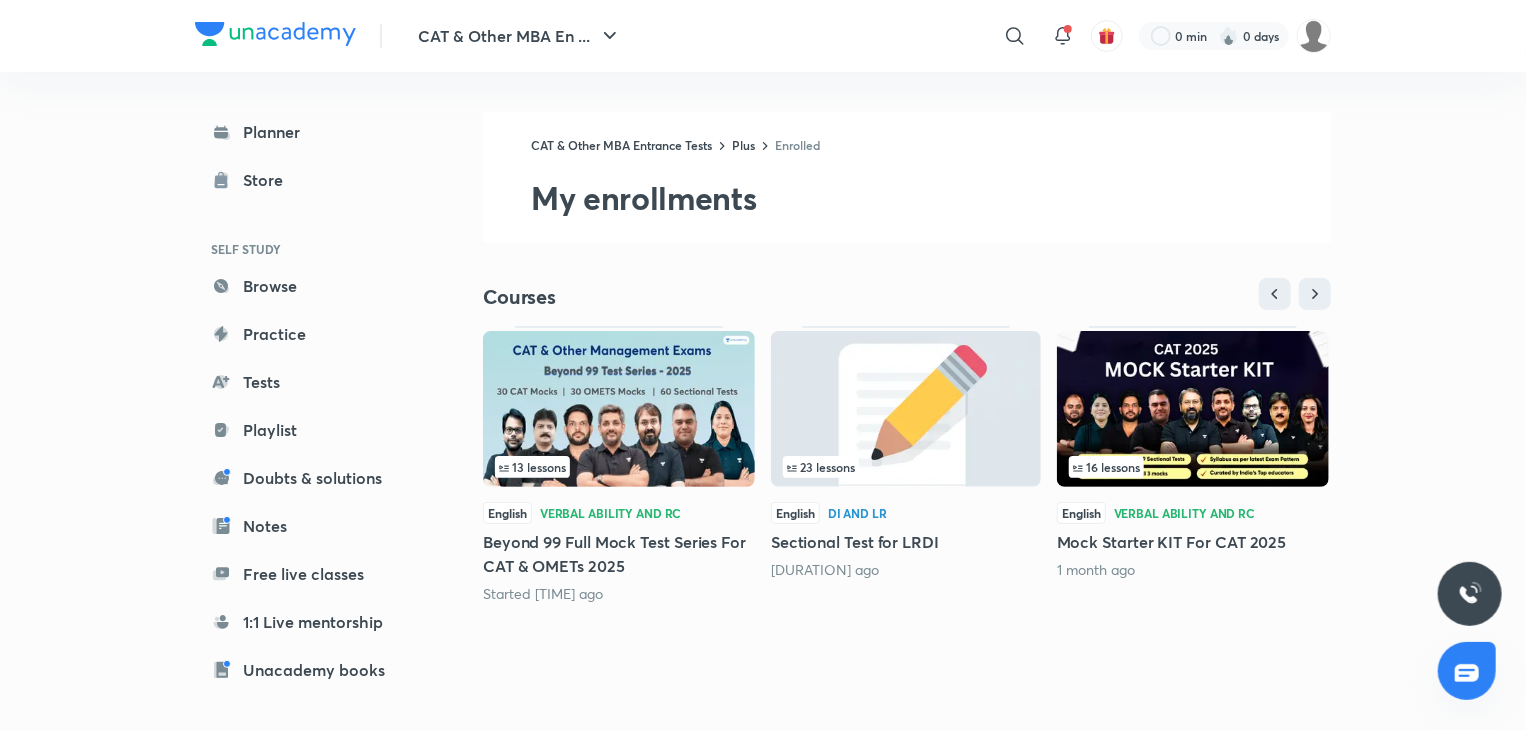 scroll, scrollTop: 20, scrollLeft: 0, axis: vertical 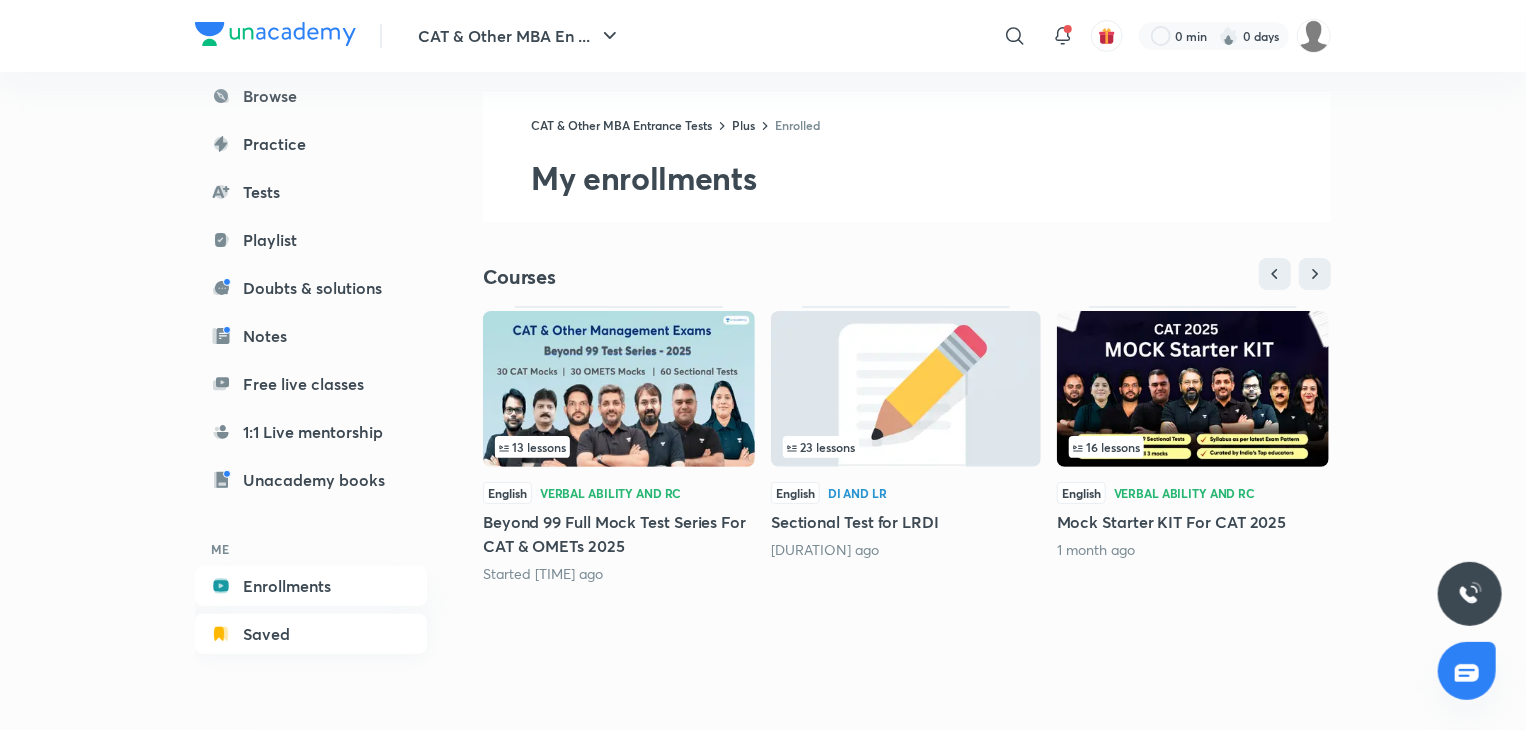 click on "Saved" at bounding box center [311, 634] 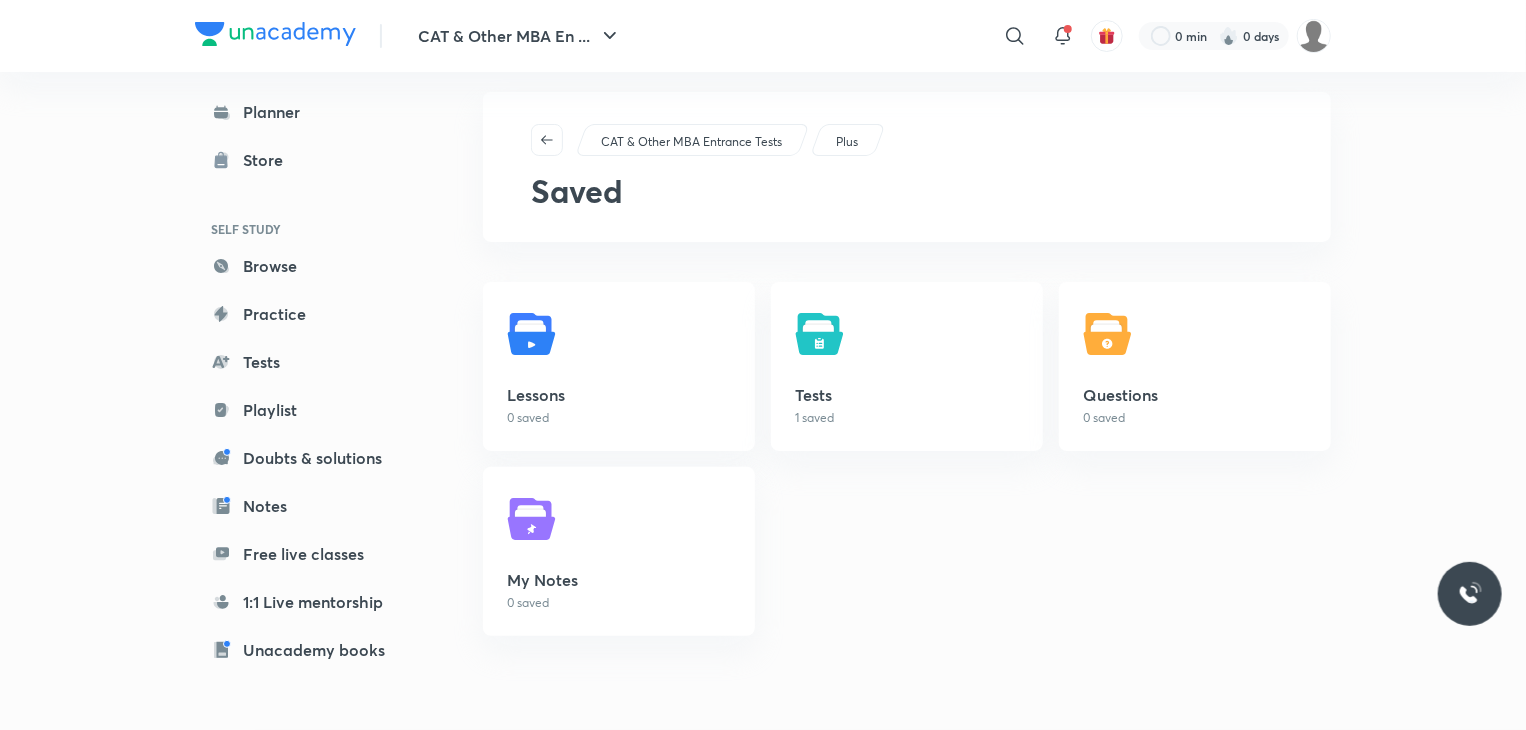 scroll, scrollTop: 0, scrollLeft: 0, axis: both 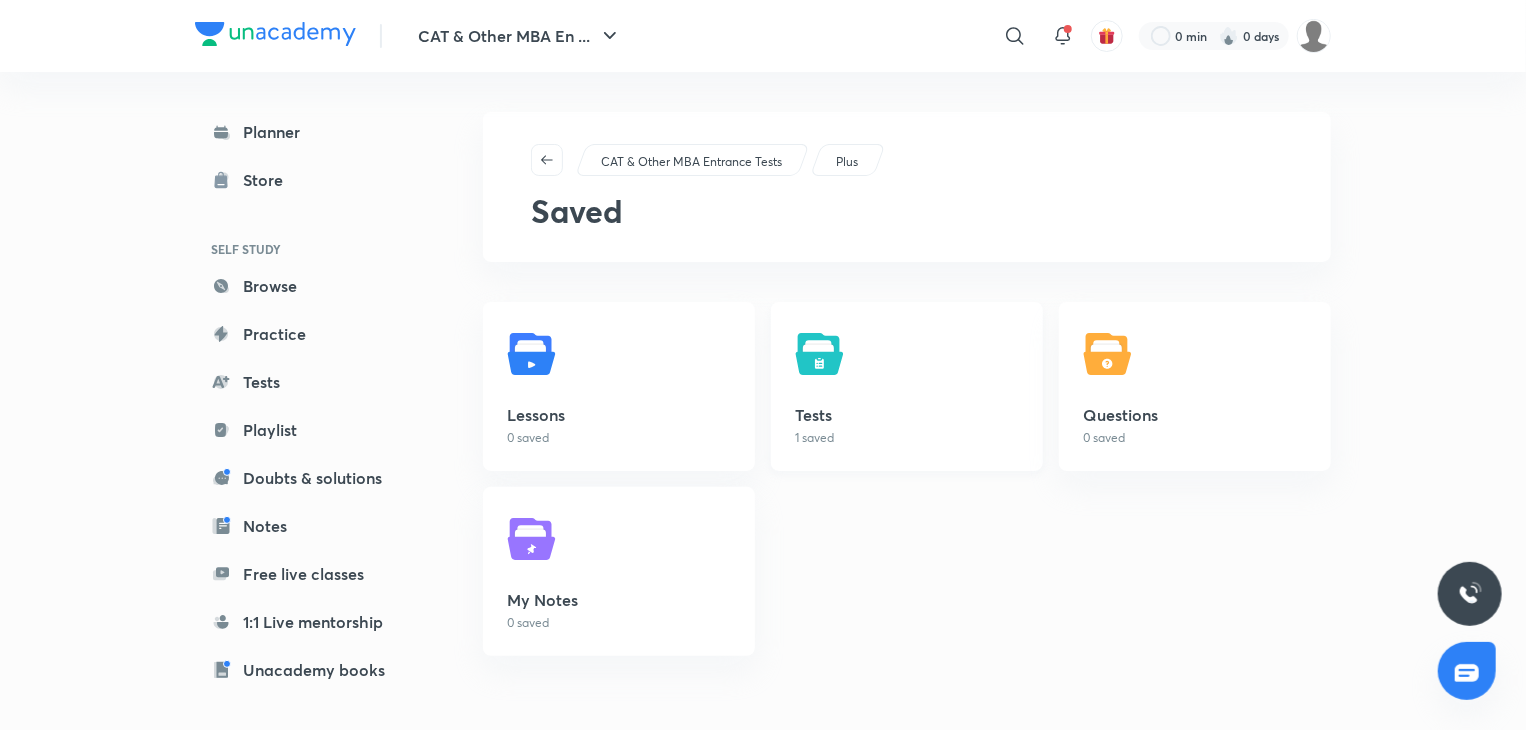 click on "Tests 1 saved" at bounding box center (907, 386) 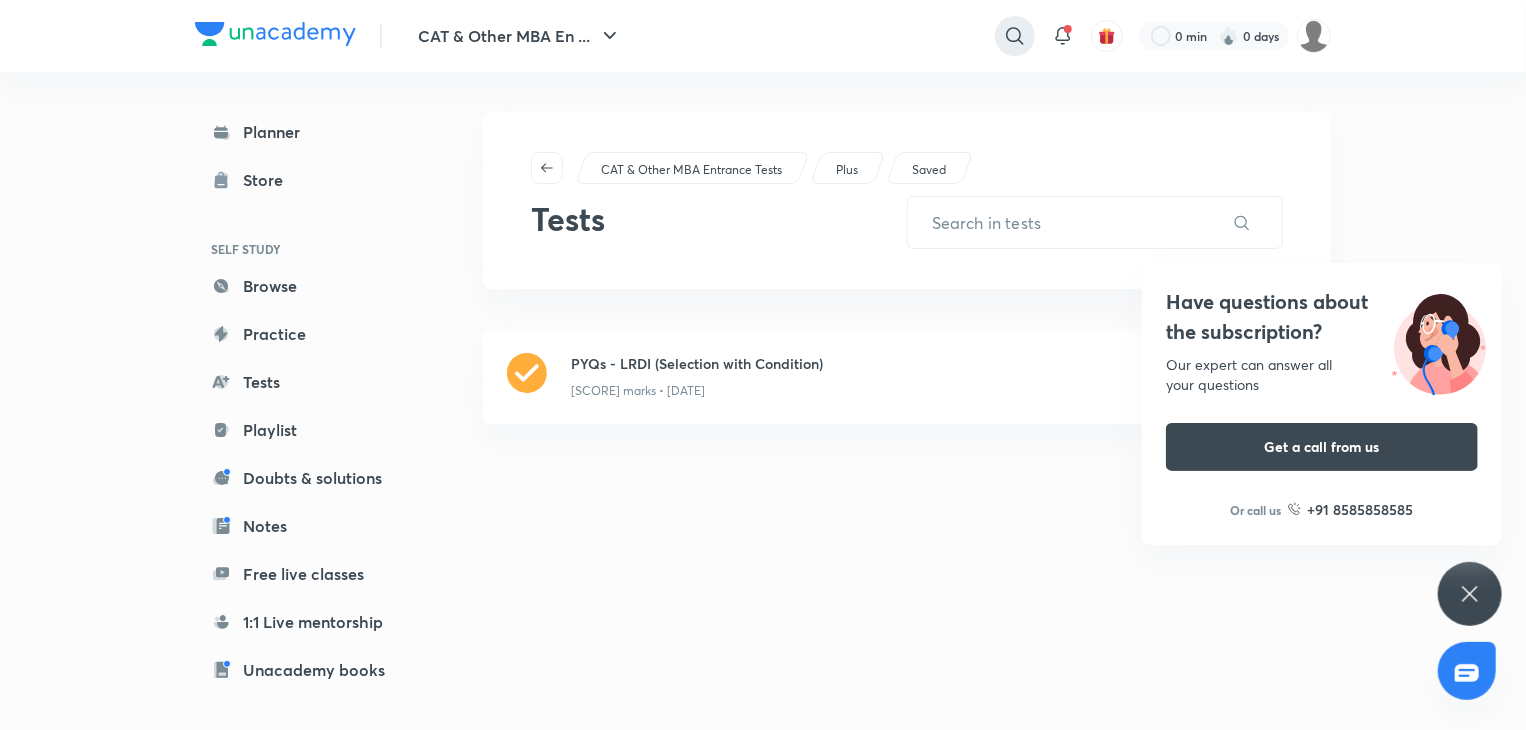 click 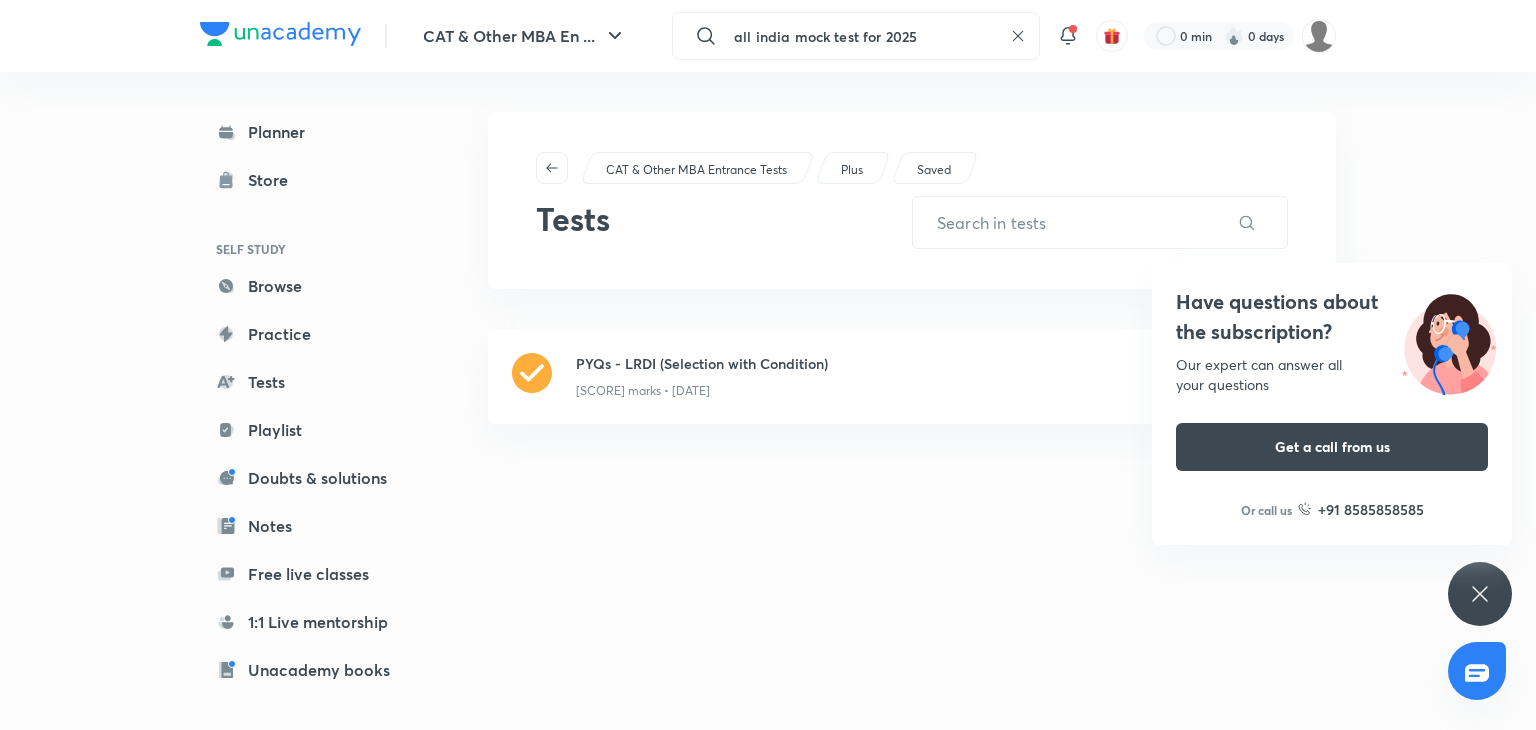 type on "all india mock test for 2025" 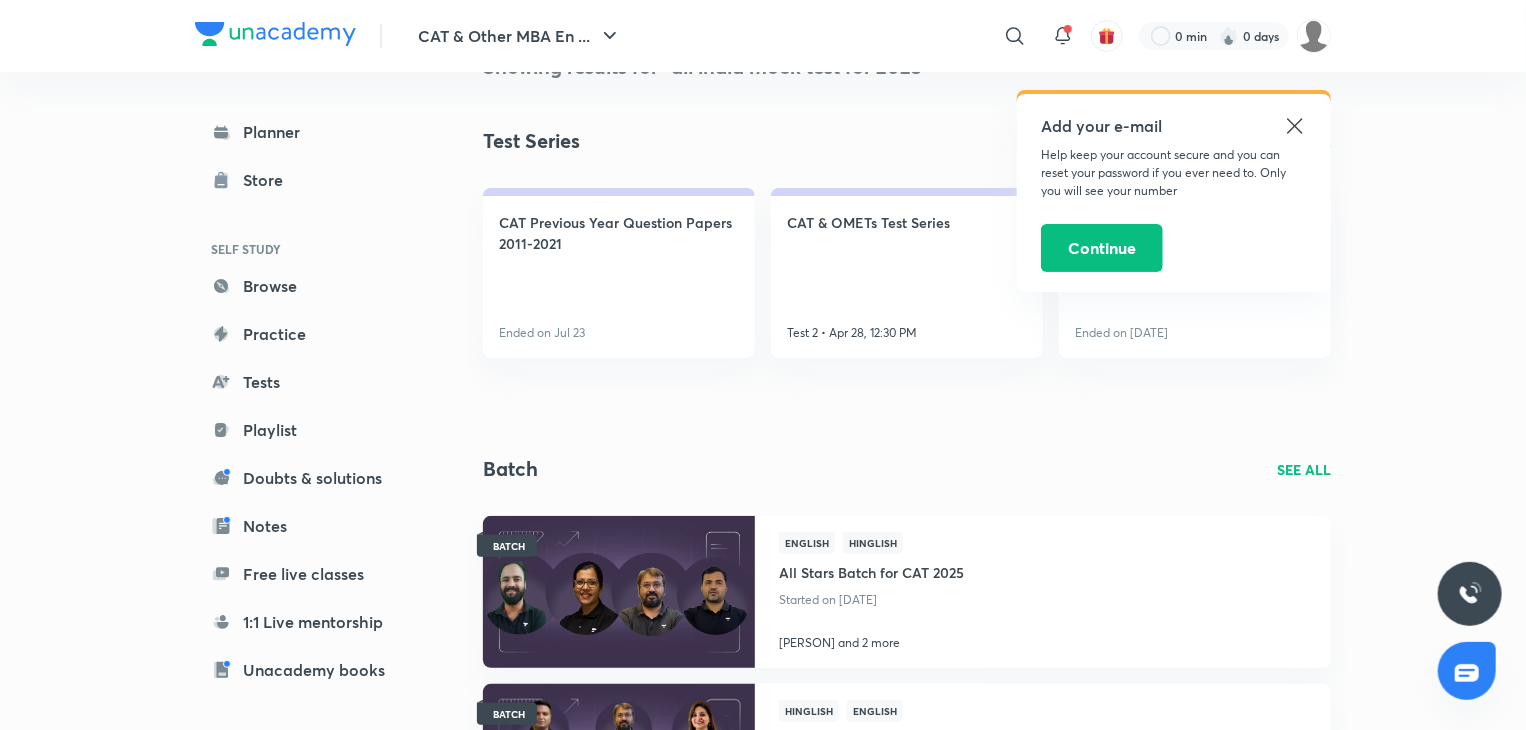 scroll, scrollTop: 0, scrollLeft: 0, axis: both 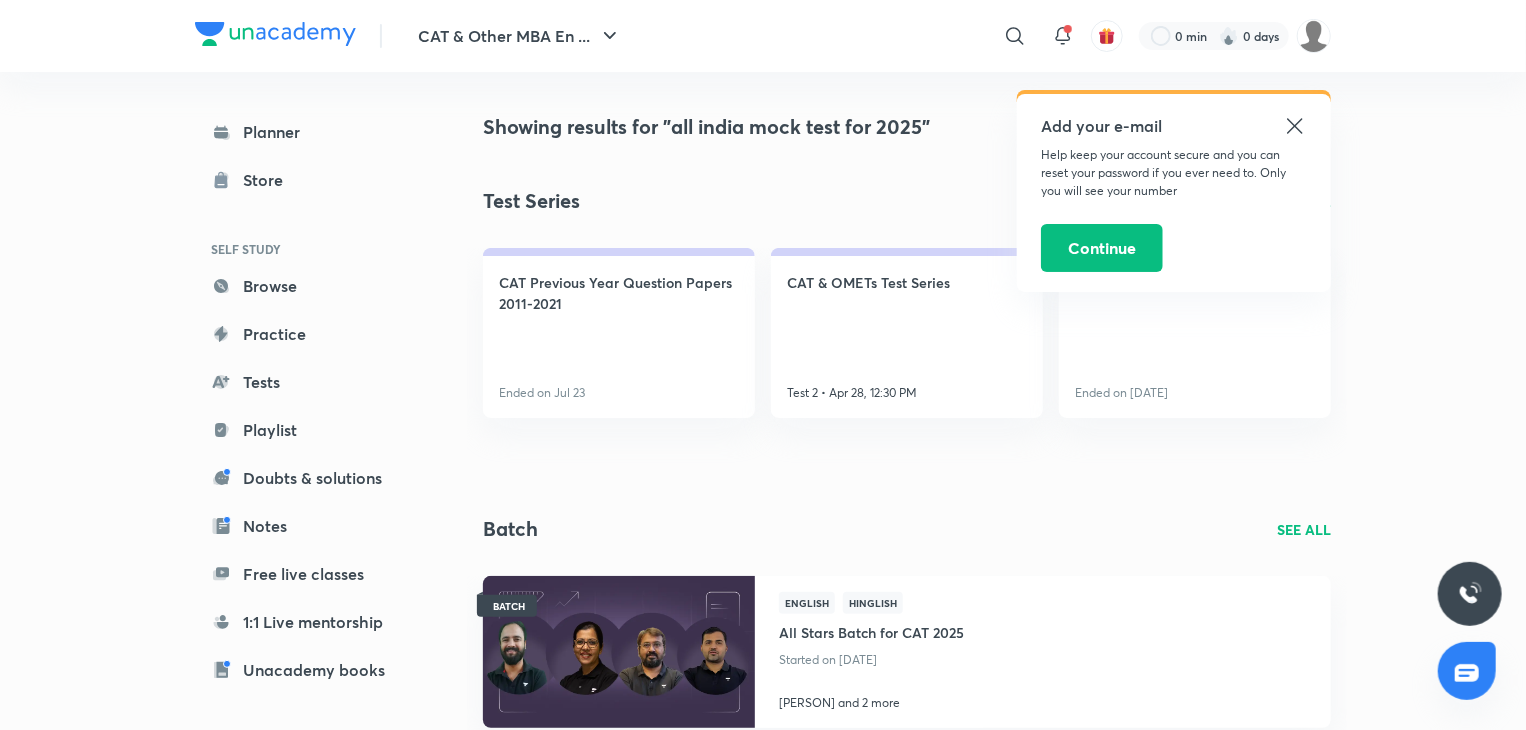 click 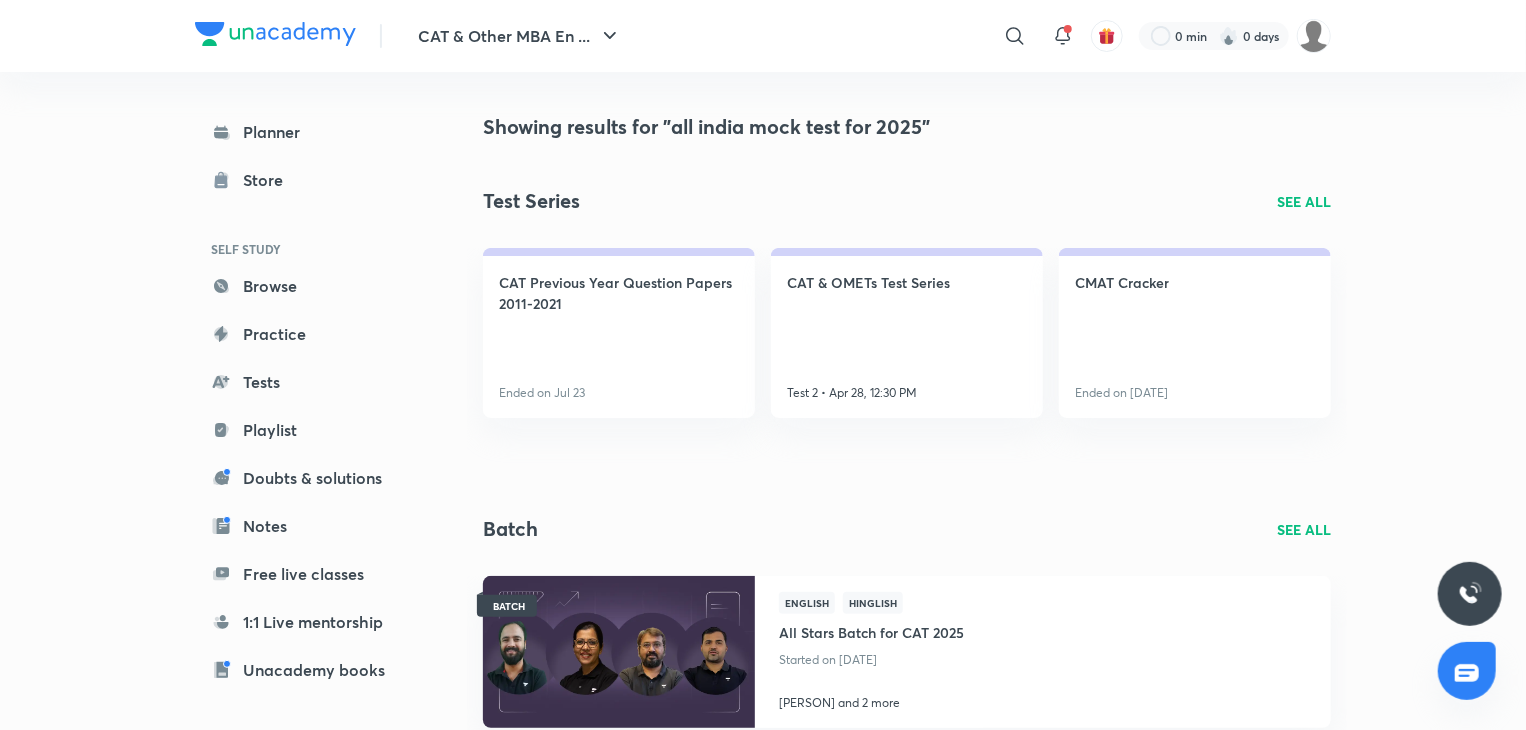 click on "Test Series SEE ALL" at bounding box center [907, 201] 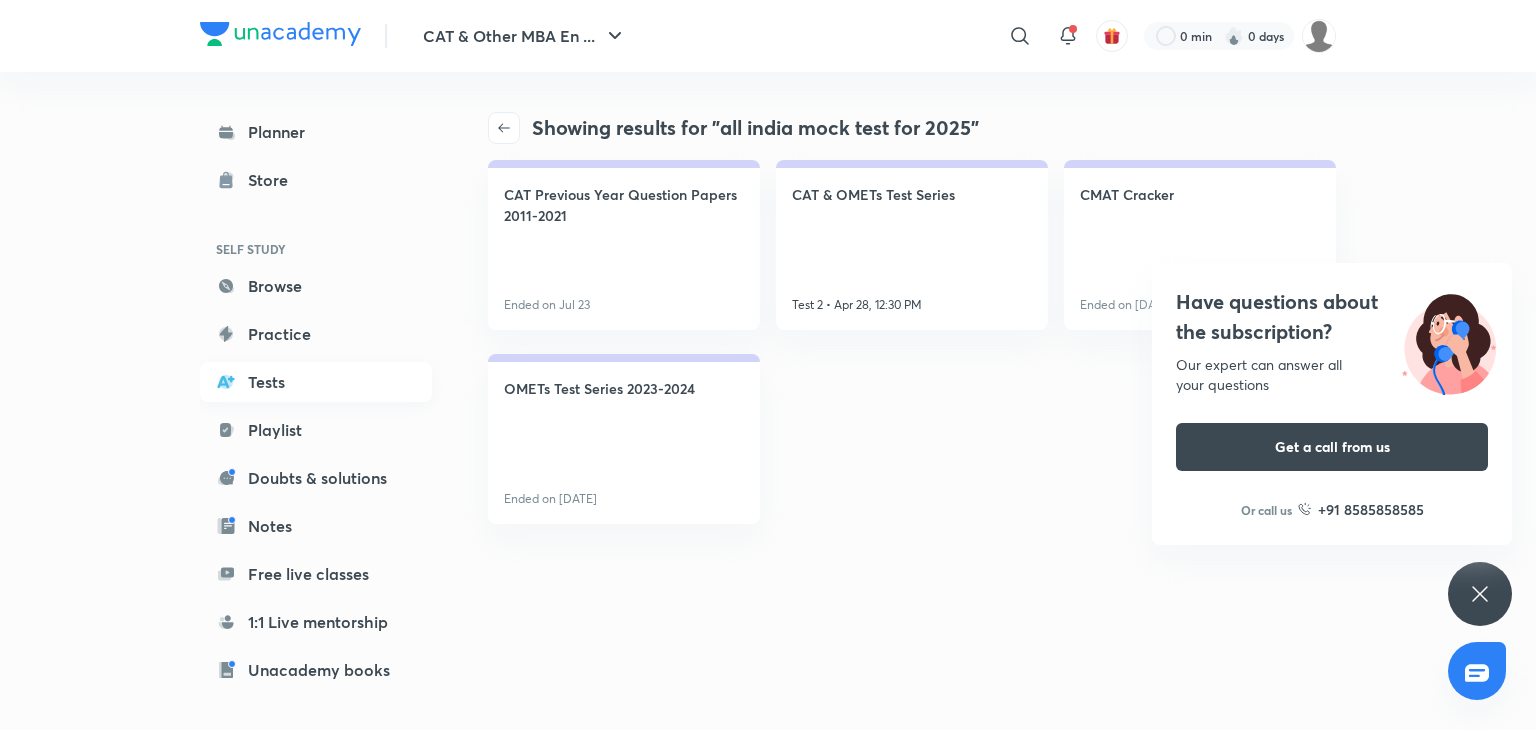 click on "Tests" at bounding box center [316, 382] 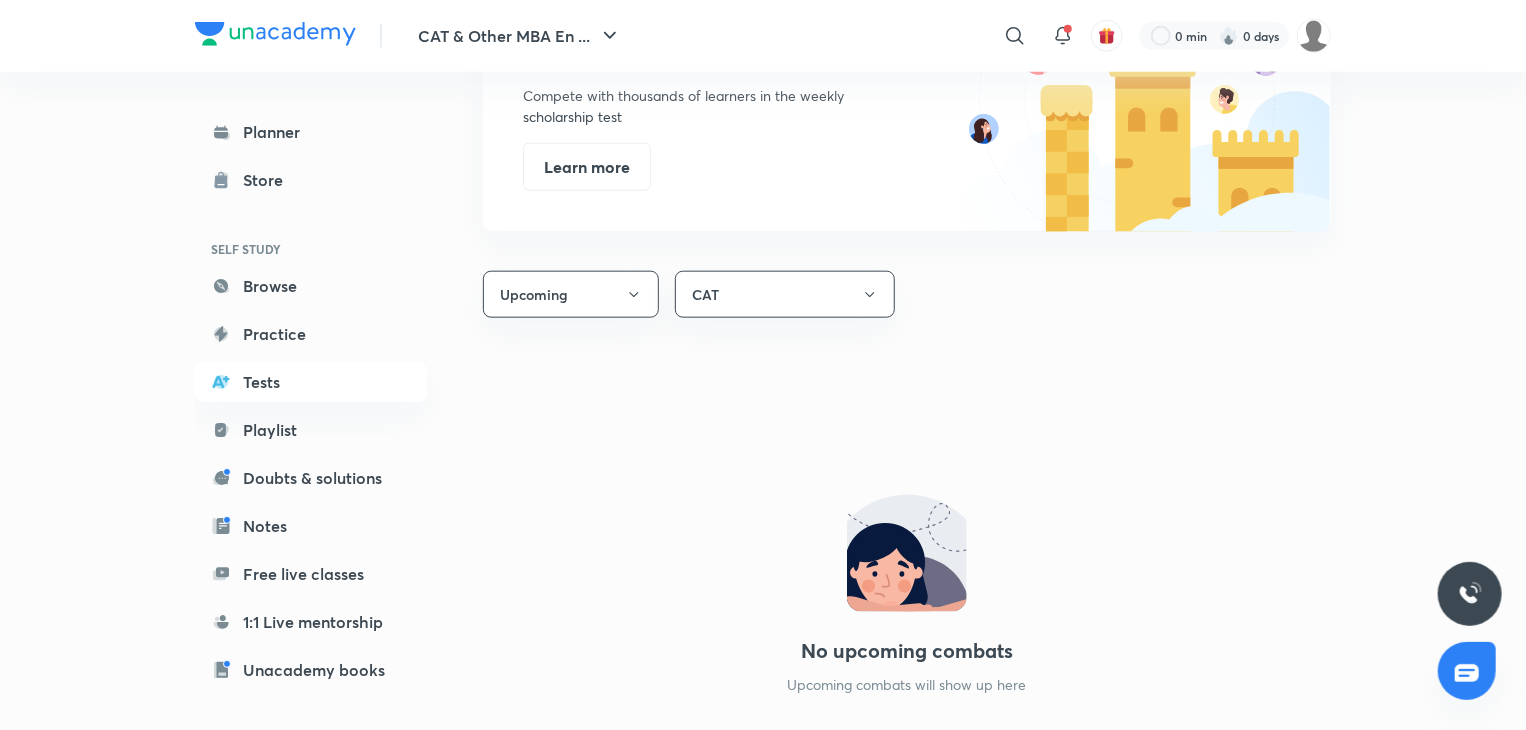 scroll, scrollTop: 990, scrollLeft: 0, axis: vertical 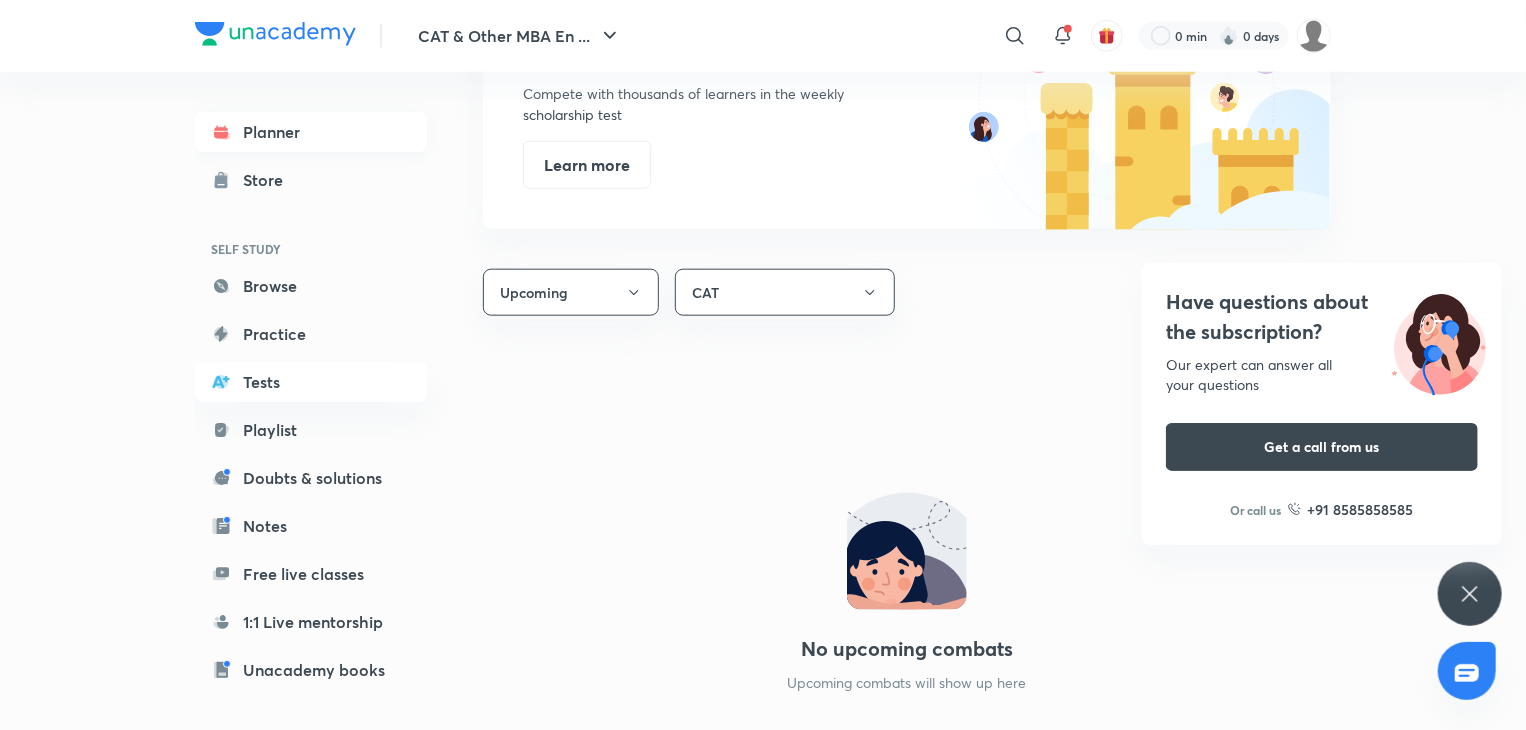 click on "Planner" at bounding box center [311, 132] 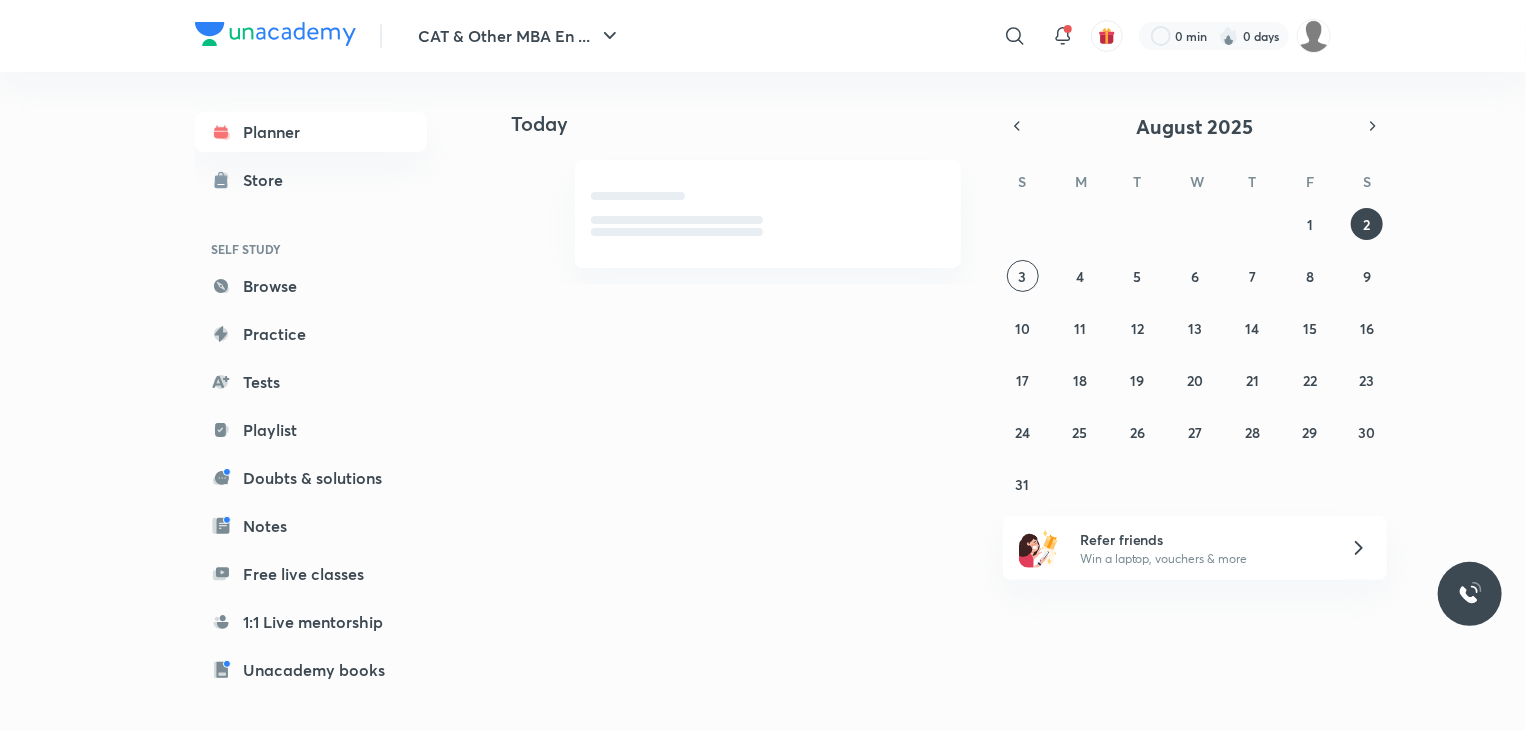 scroll, scrollTop: 0, scrollLeft: 0, axis: both 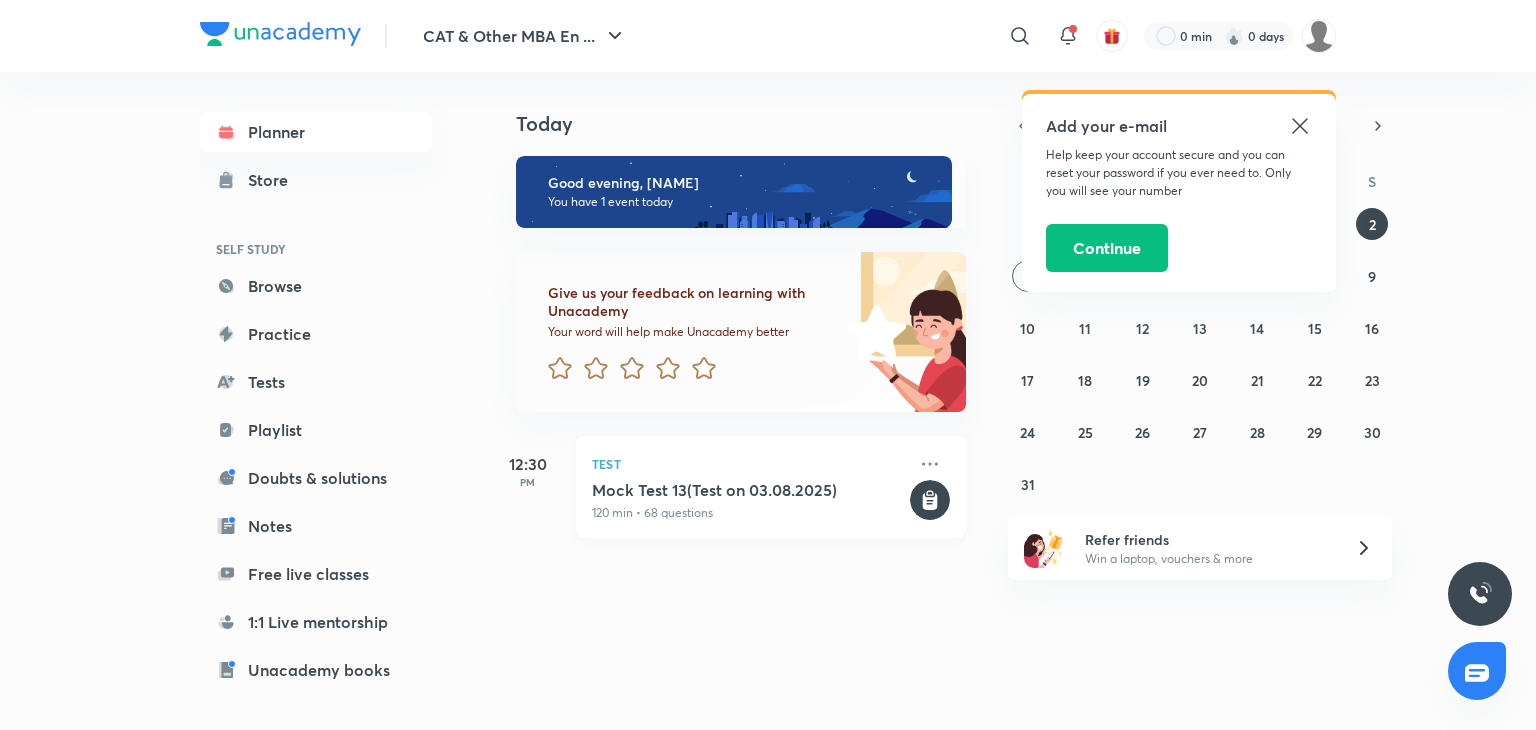 click on "Test" at bounding box center (749, 464) 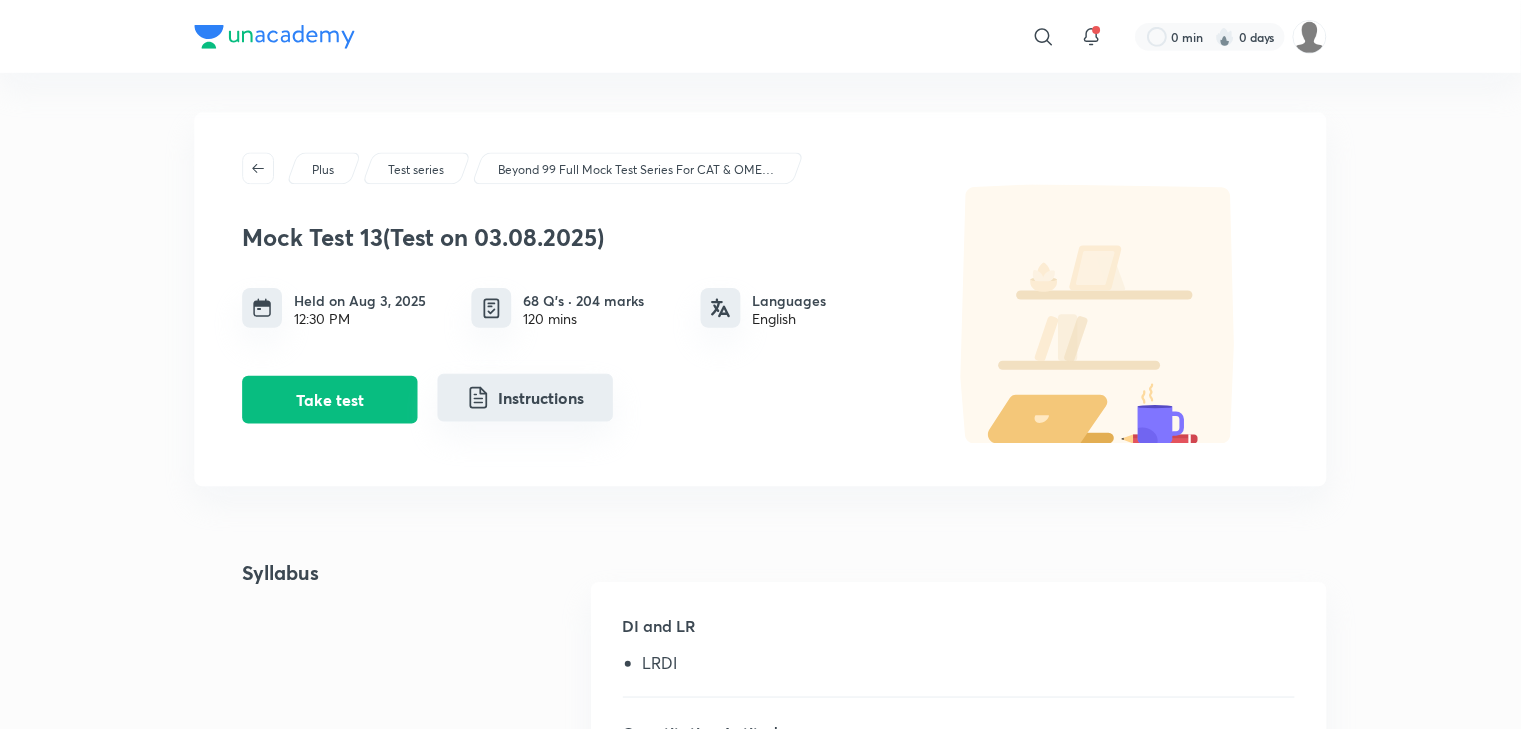 scroll, scrollTop: 0, scrollLeft: 0, axis: both 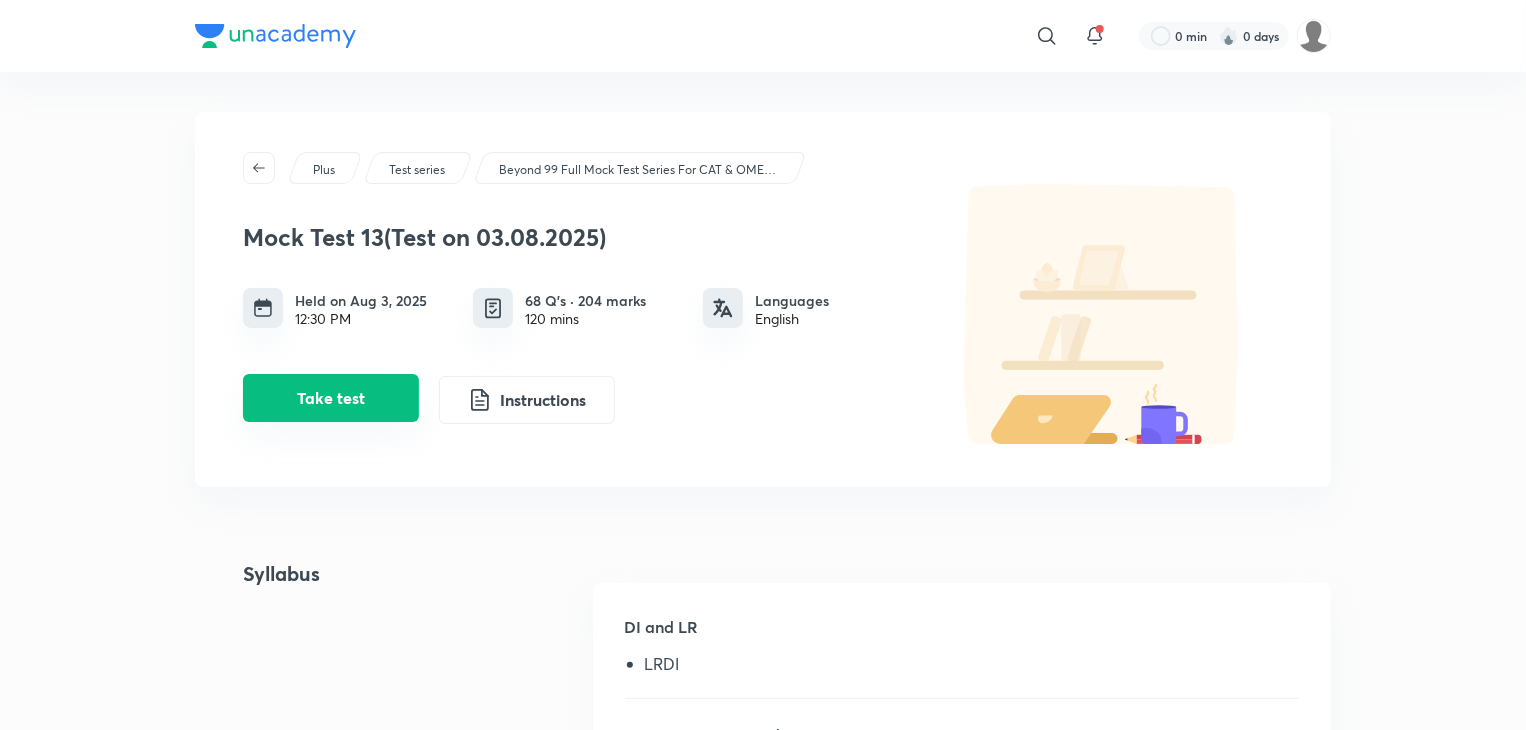click on "Take test" at bounding box center (331, 398) 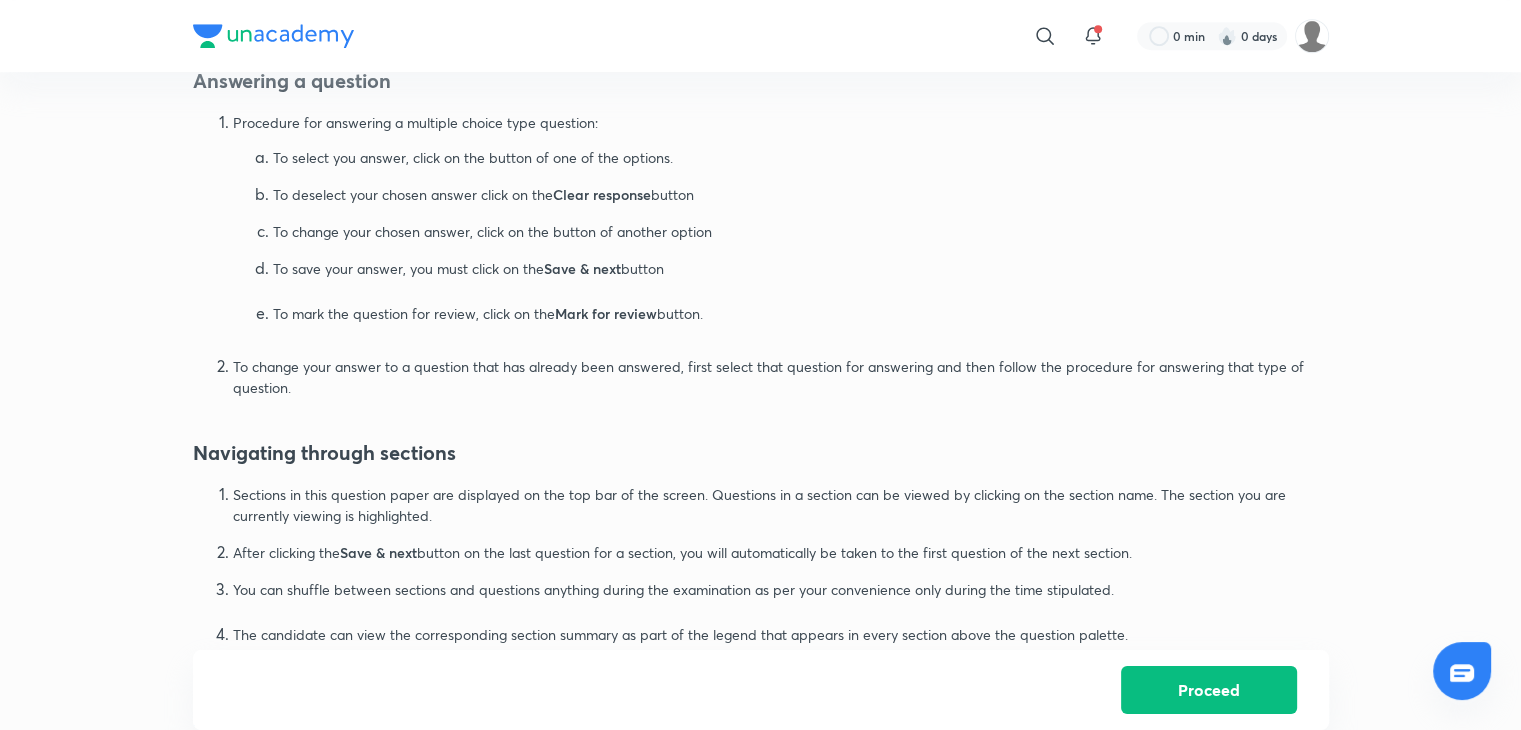 scroll, scrollTop: 1199, scrollLeft: 0, axis: vertical 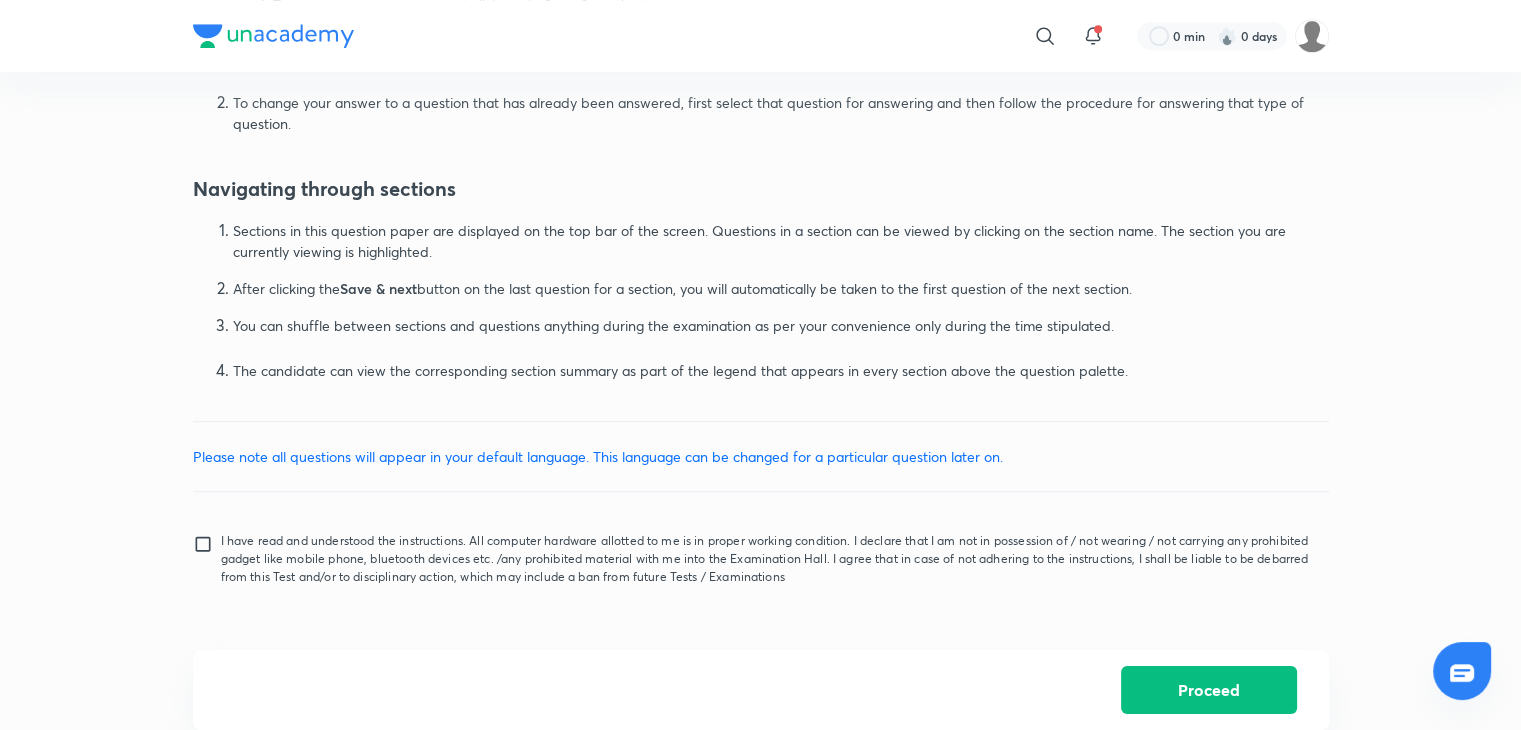 click on "I have read and understood the instructions. All computer hardware allotted to me is in proper working condition. I declare that I am not in possession of / not wearing / not carrying any prohibited gadget like mobile phone, bluetooth devices etc. /any prohibited material with me into the Examination Hall. I agree that in case of not adhering to the instructions, I shall be liable to be debarred from this Test and/or to disciplinary action, which may include a ban from future Tests / Examinations" at bounding box center [207, 559] 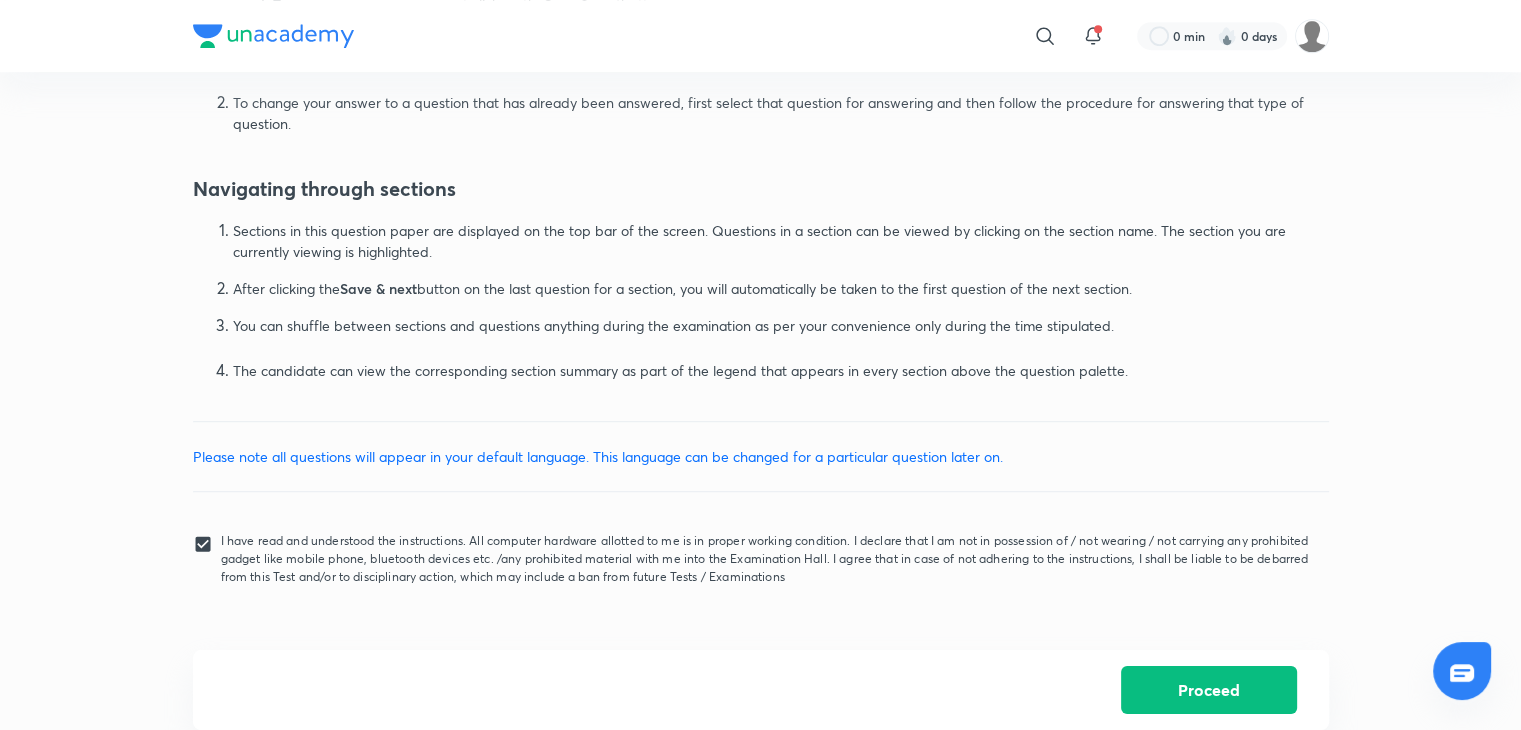 click on "I have read and understood the instructions. All computer hardware allotted to me is in proper working condition. I declare that I am not in possession of / not wearing / not carrying any prohibited gadget like mobile phone, bluetooth devices etc. /any prohibited material with me into the Examination Hall. I agree that in case of not adhering to the instructions, I shall be liable to be debarred from this Test and/or to disciplinary action, which may include a ban from future Tests / Examinations" at bounding box center [207, 559] 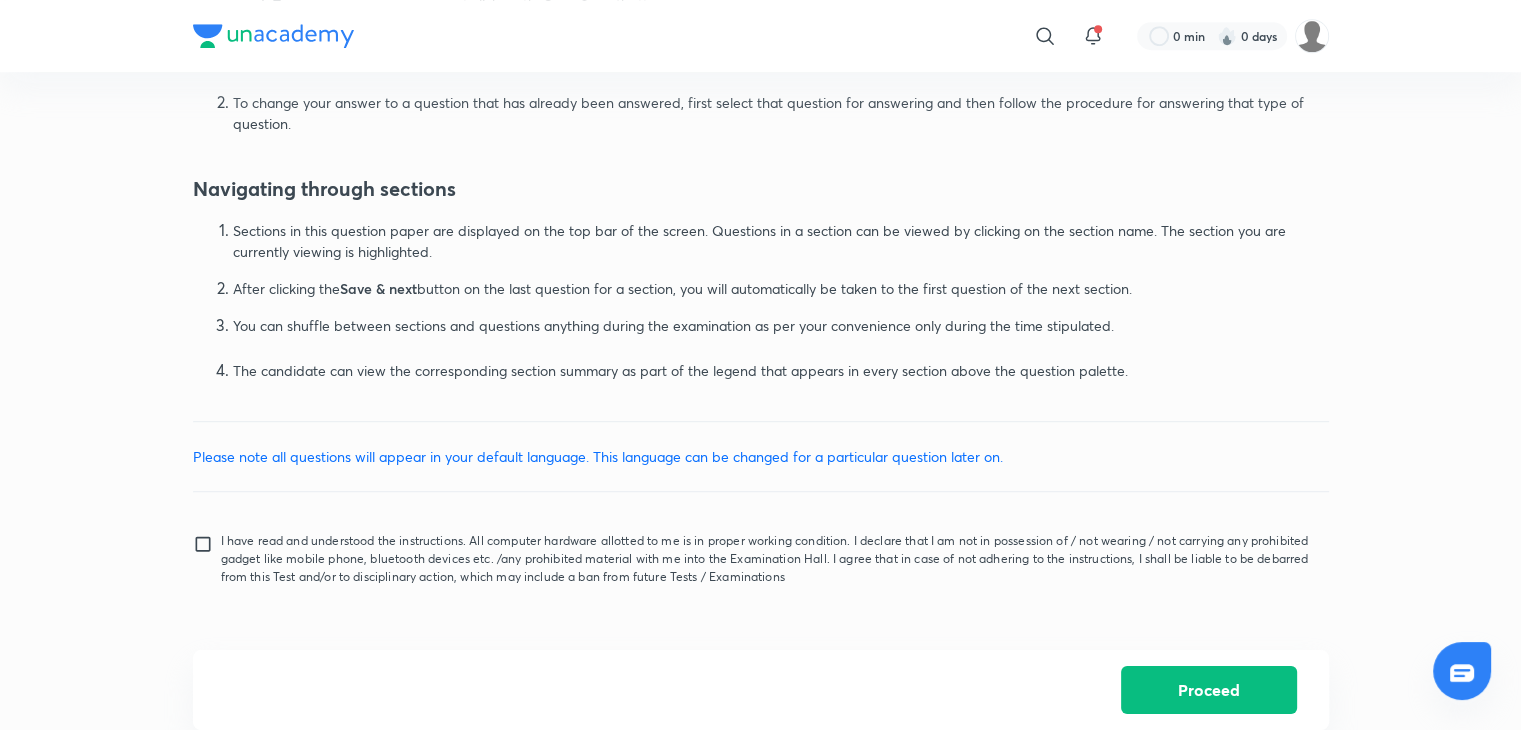 click on "I have read and understood the instructions. All computer hardware allotted to me is in proper working condition. I declare that I am not in possession of / not wearing / not carrying any prohibited gadget like mobile phone, bluetooth devices etc. /any prohibited material with me into the Examination Hall. I agree that in case of not adhering to the instructions, I shall be liable to be debarred from this Test and/or to disciplinary action, which may include a ban from future Tests / Examinations" at bounding box center (207, 559) 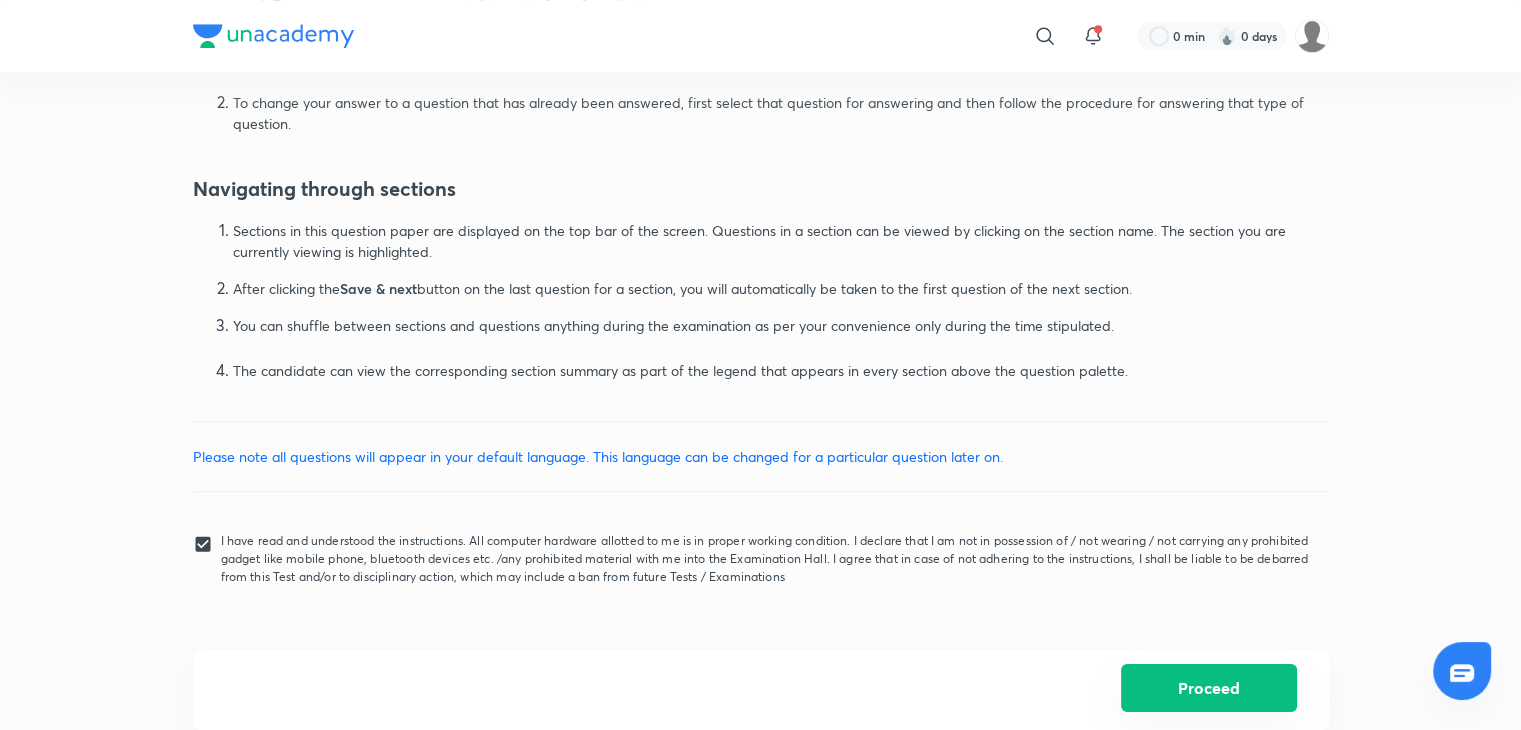 click on "Proceed" at bounding box center (1209, 688) 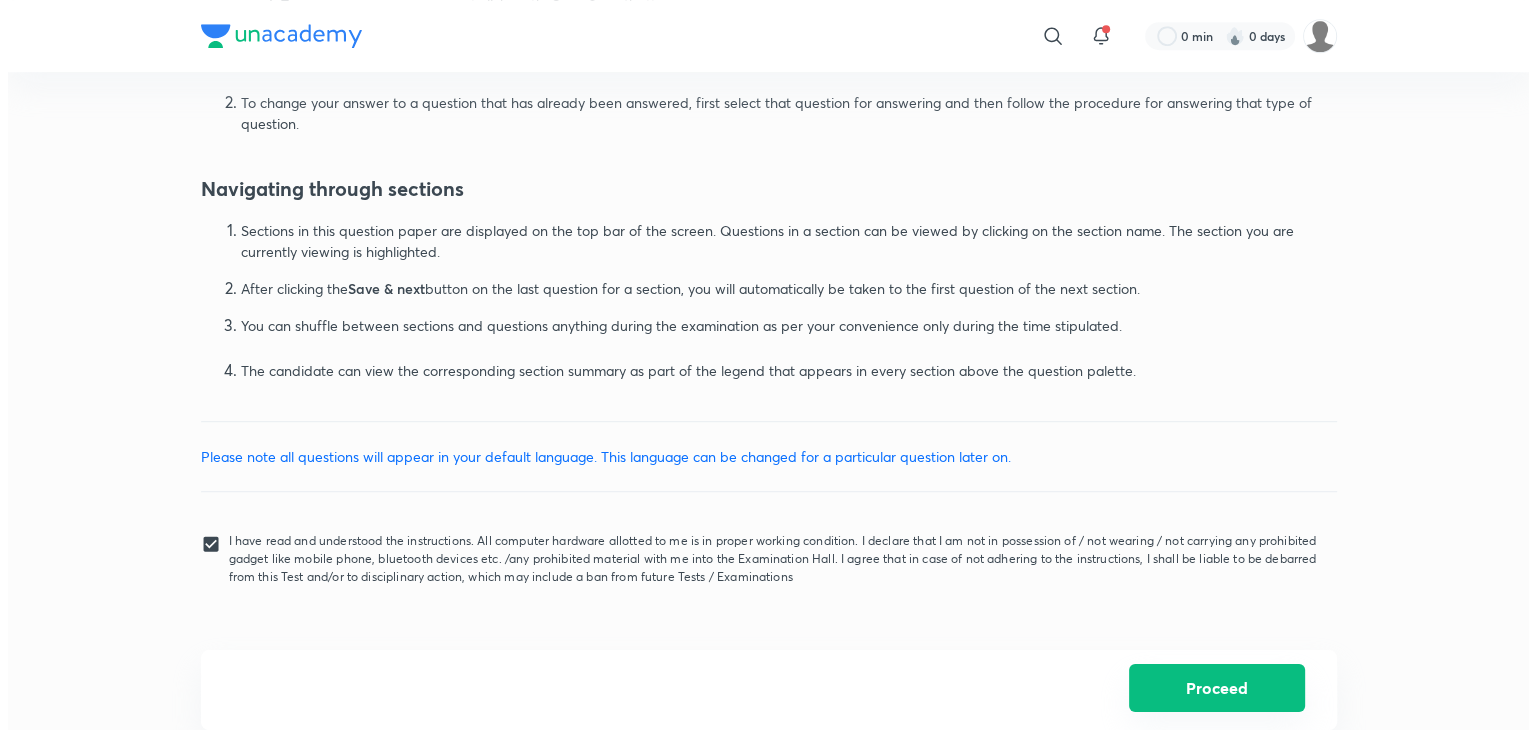 scroll, scrollTop: 0, scrollLeft: 0, axis: both 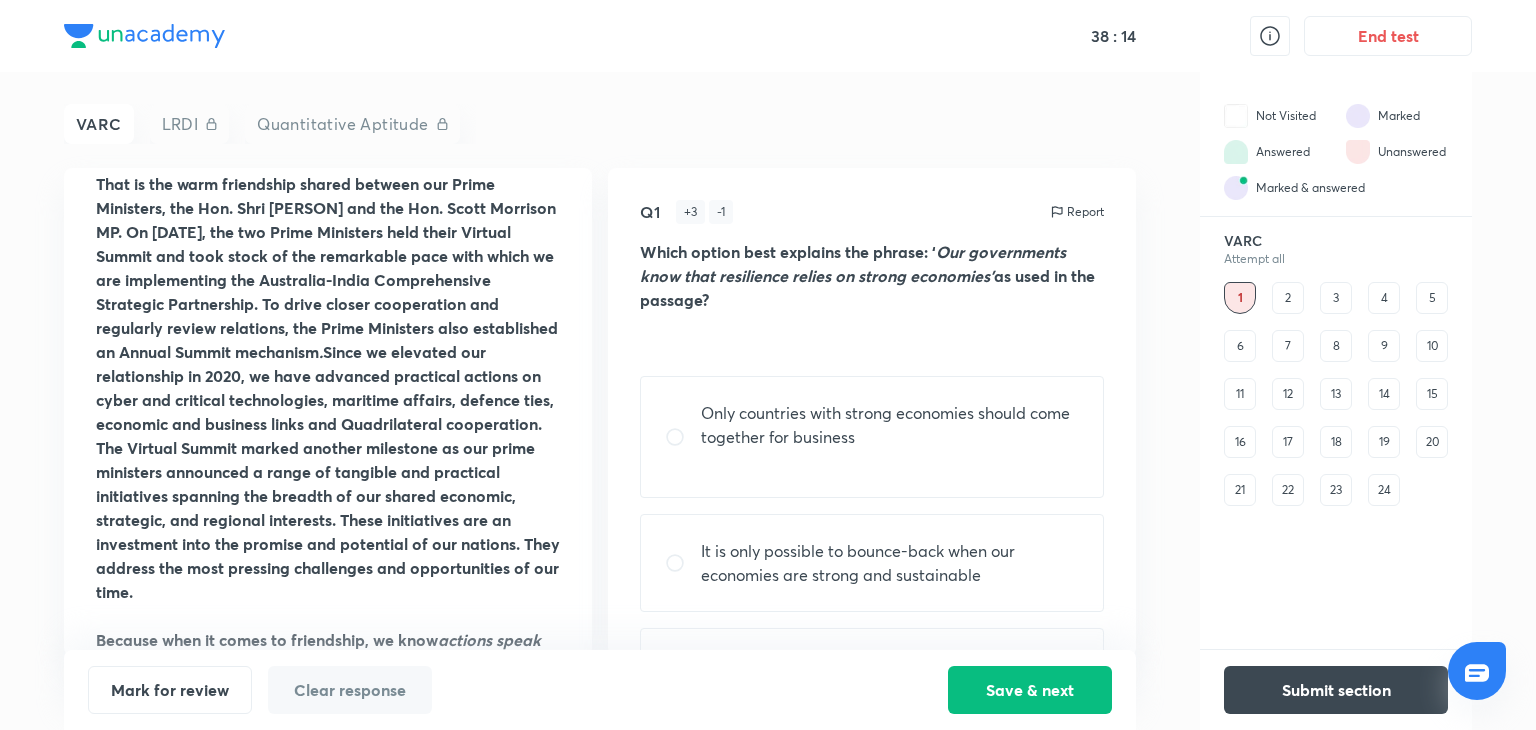 click on "That is the warm friendship shared between our Prime Ministers, the Hon. Shri Narendra Modi and the Hon. Scott Morrison MP. On March 21, the two Prime Ministers held their Virtual Summit and took stock of the remarkable pace with which we are implementing the Australia-India Comprehensive Strategic Partnership. To drive closer cooperation and regularly review relations, the Prime Ministers also established an Annual Summit mechanism . Since we elevated our relationship in 2020, we have advanced practical actions on cyber and critical technologies, maritime affairs, defence ties, economic and business links and Quadrilateral cooperation. The Virtual Summit marked another milestone as our prime ministers announced a range of tangible and practical initiatives spanning the breadth of our shared economic, strategic, and regional interests. These initiatives are an investment into the promise and potential of our nations. They address the most pressing challenges and opportunities of our time." at bounding box center (328, 387) 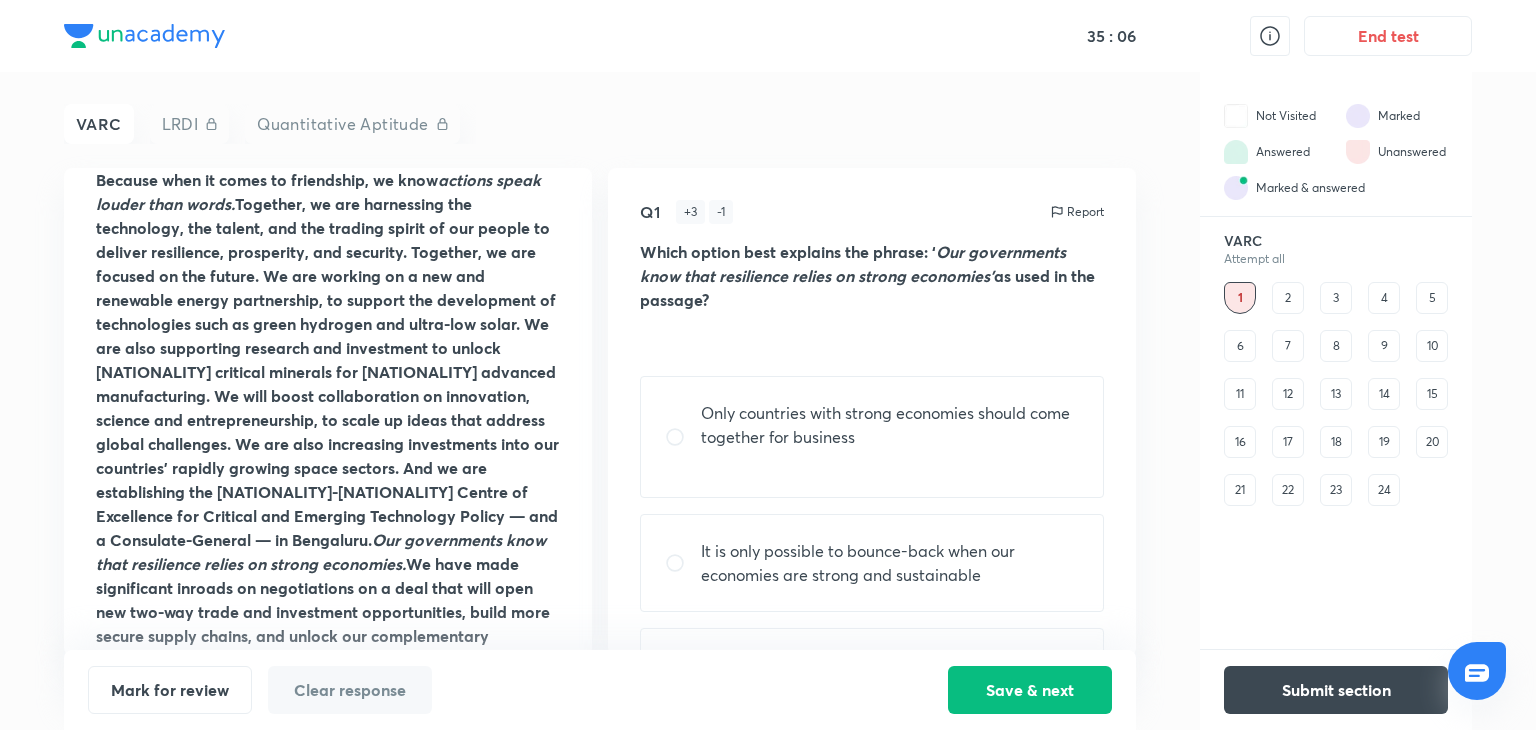 scroll, scrollTop: 1056, scrollLeft: 0, axis: vertical 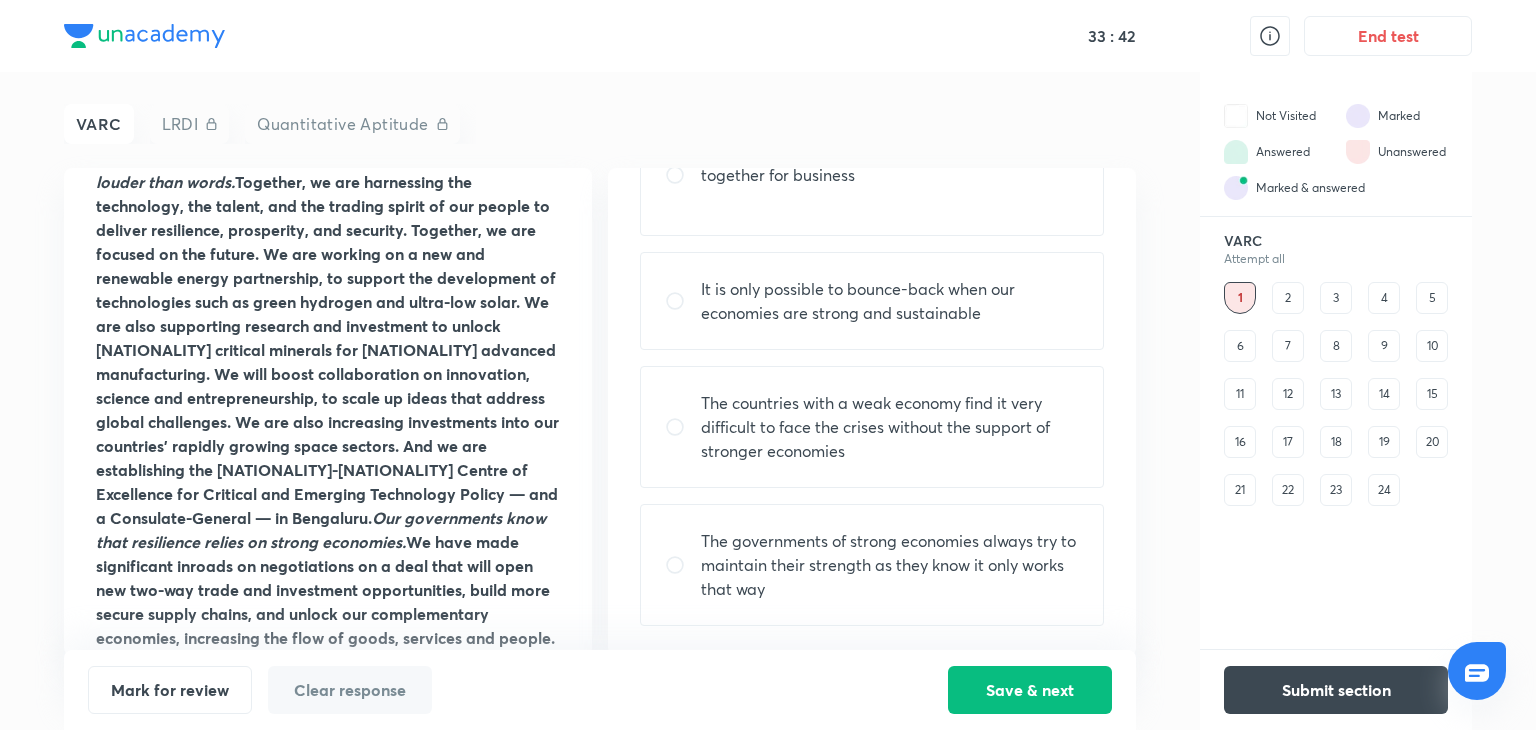 click on "The governments of strong economies always try to maintain their strength as they know it only works that way" at bounding box center (872, 565) 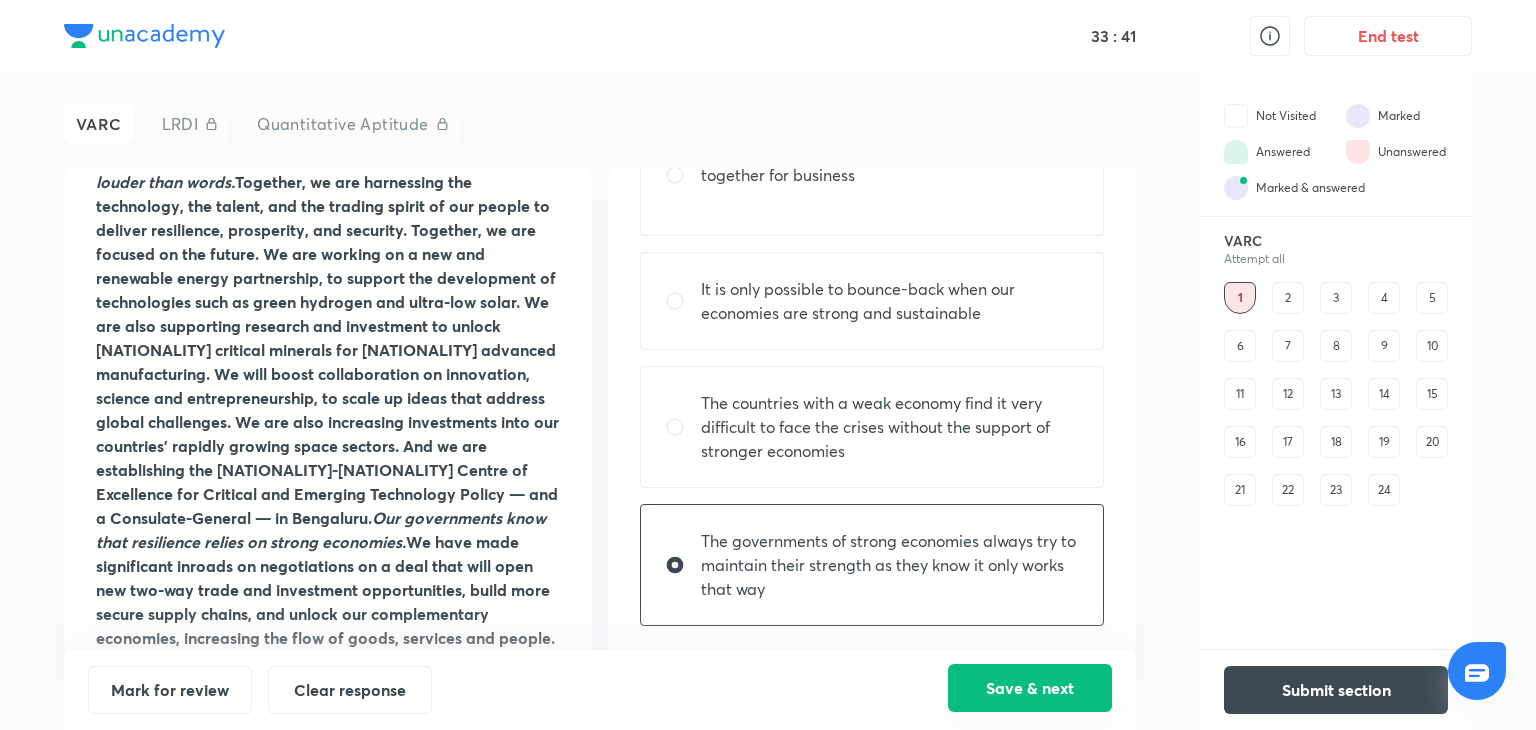 click on "Save & next" at bounding box center (1030, 688) 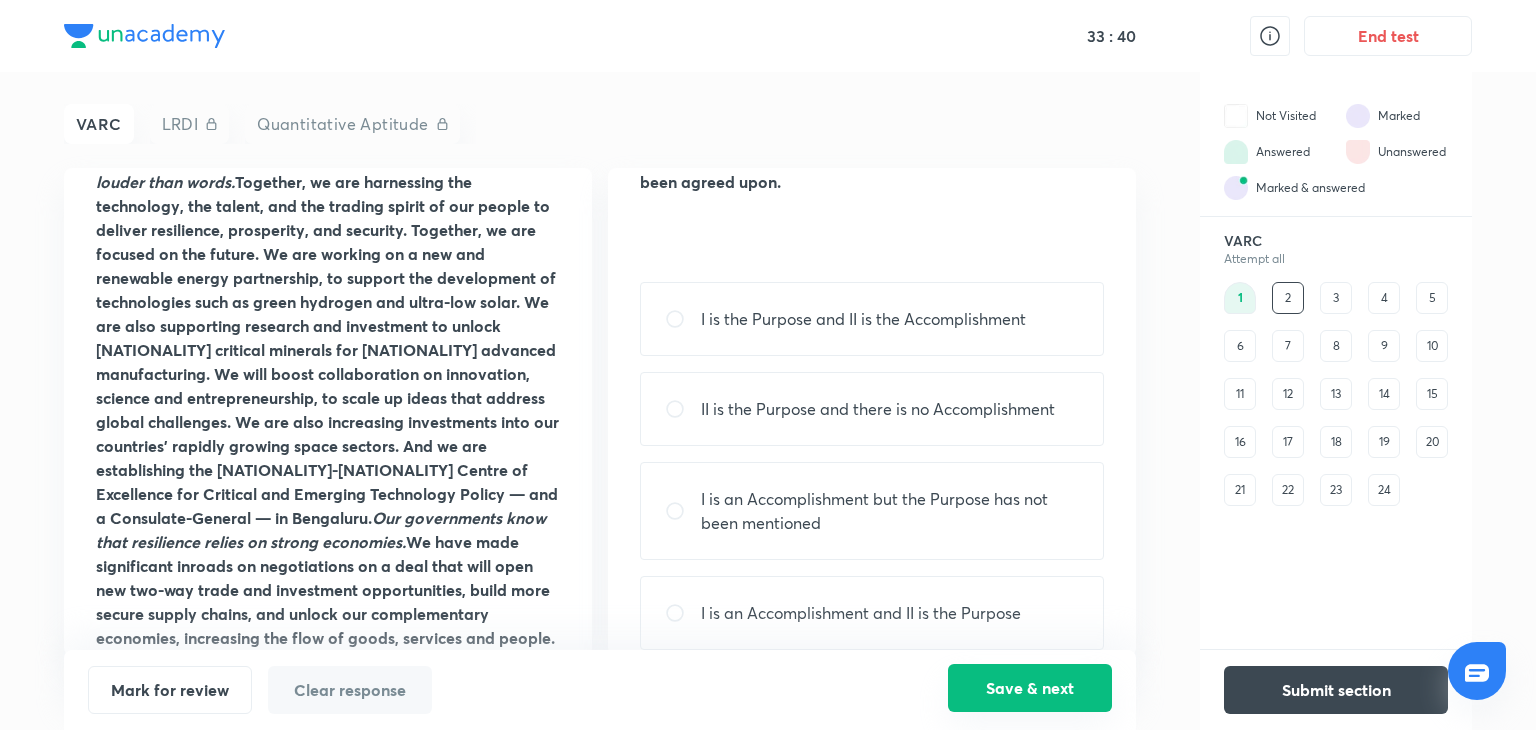scroll, scrollTop: 0, scrollLeft: 0, axis: both 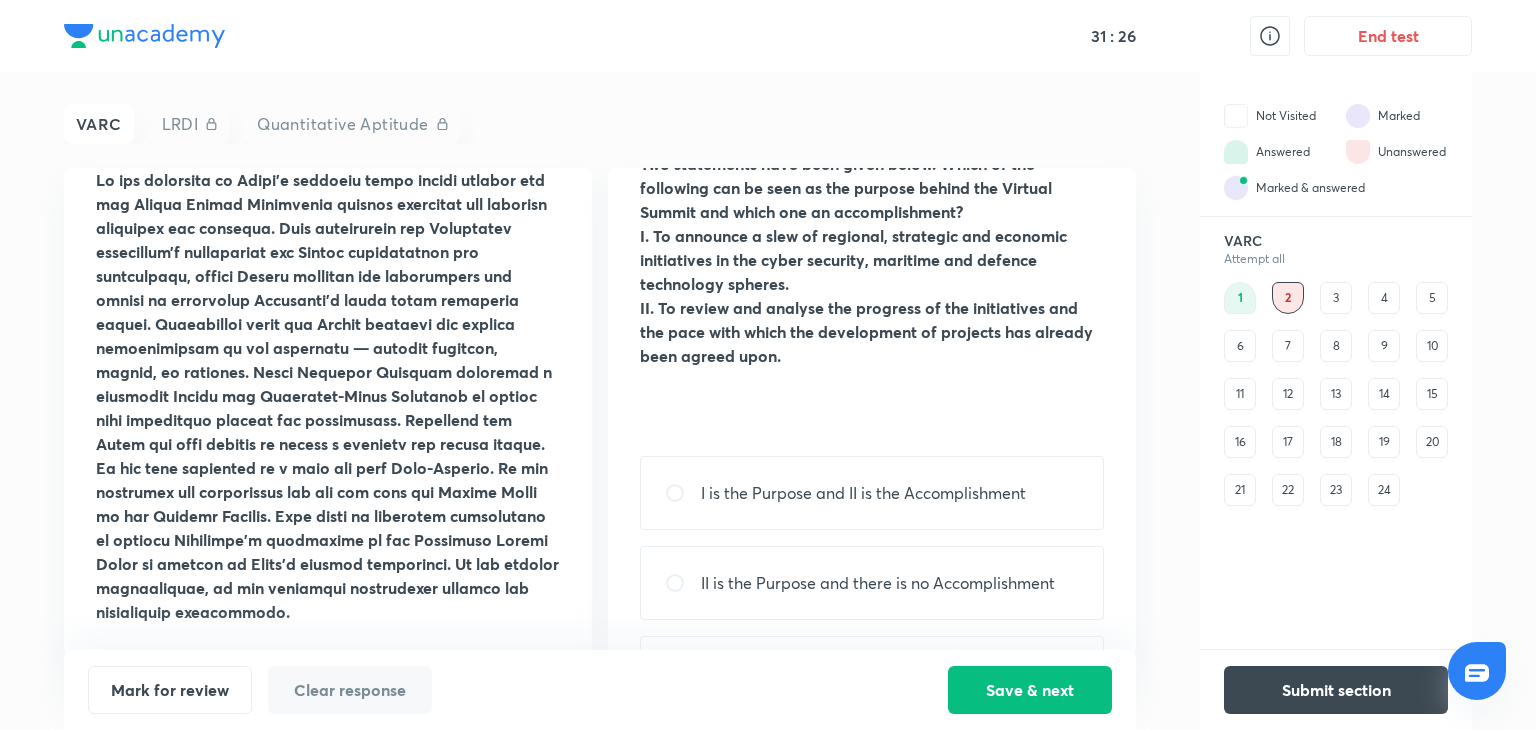 click on "II is the Purpose and there is no Accomplishment" at bounding box center (878, 583) 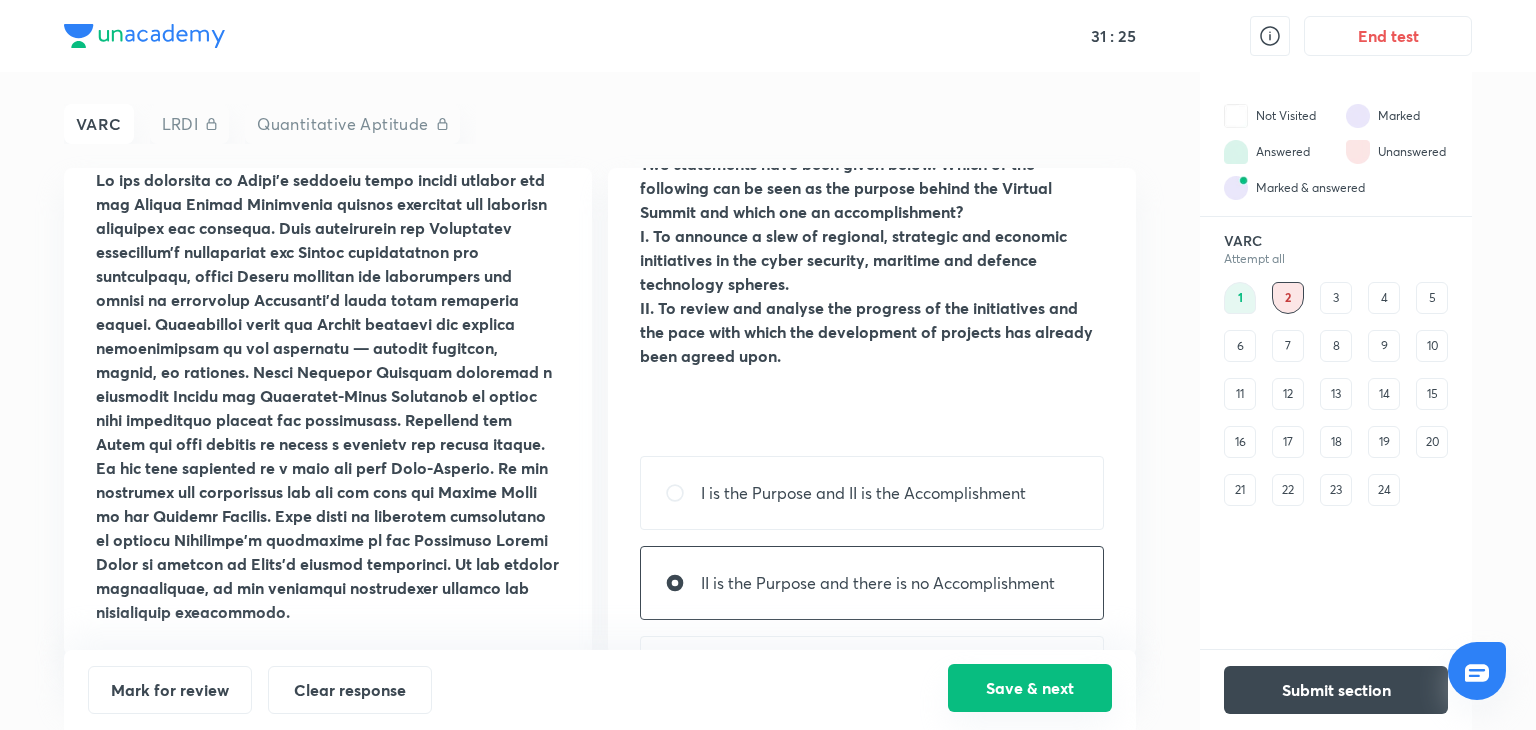 click on "Save & next" at bounding box center [1030, 688] 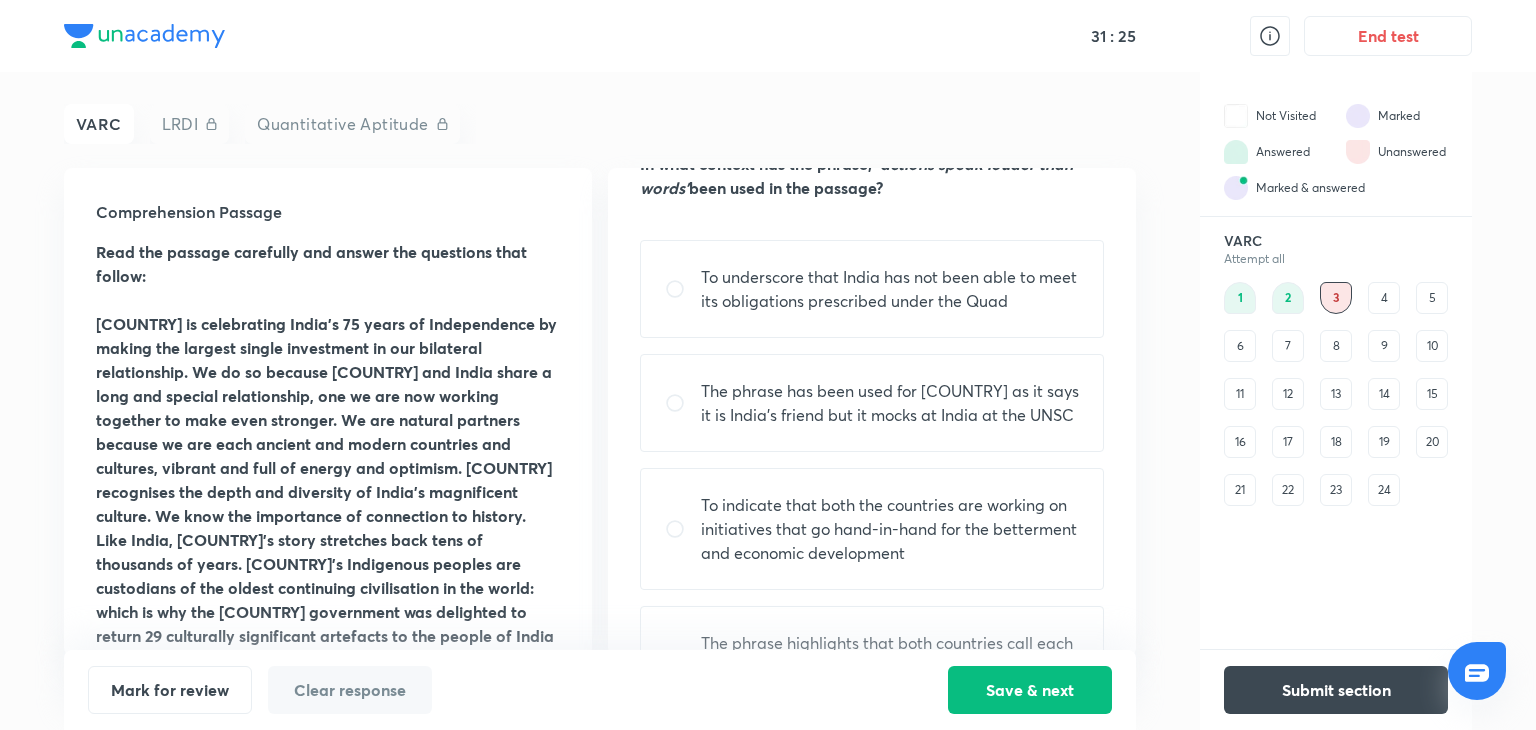 scroll, scrollTop: 0, scrollLeft: 0, axis: both 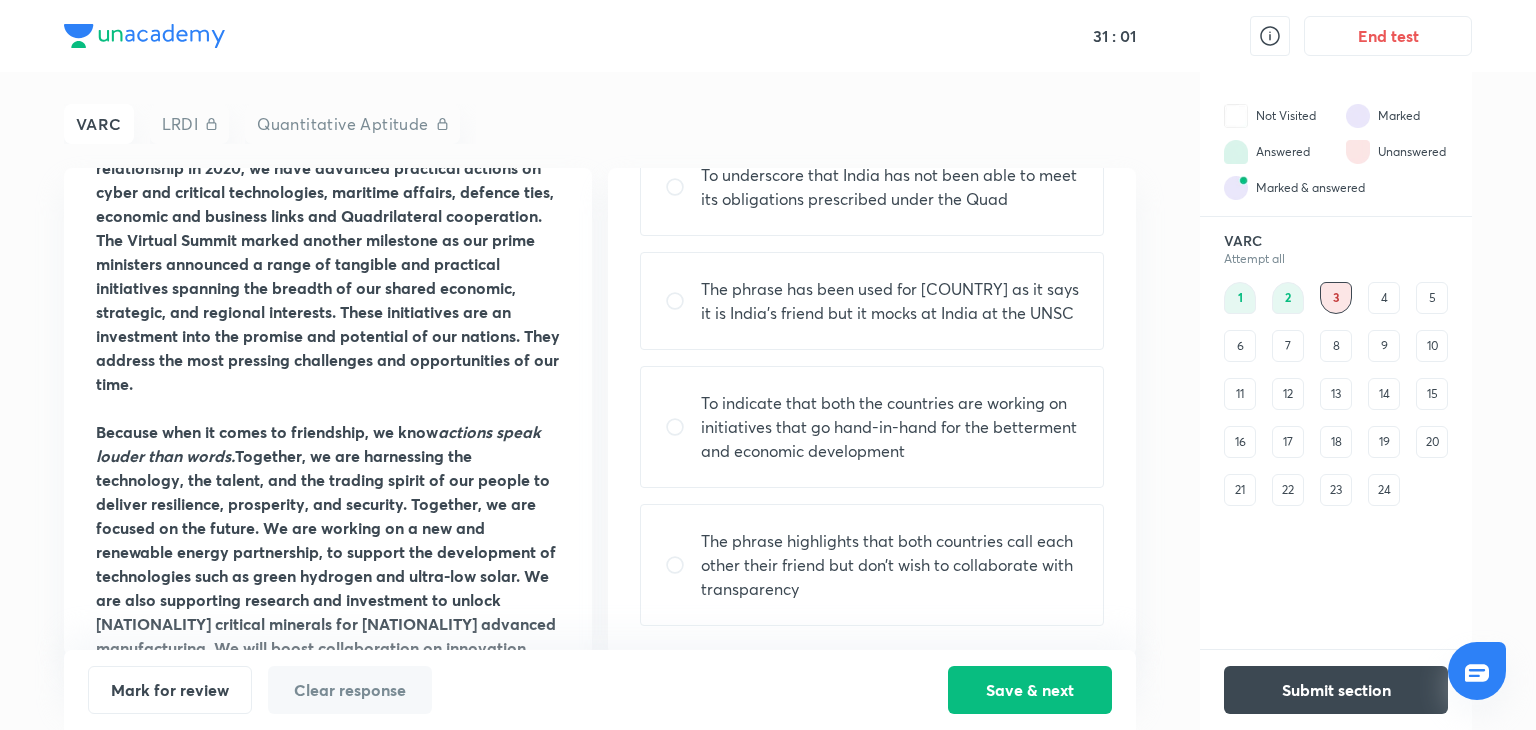 click on "To indicate that both the countries are working on initiatives that go hand-in-hand for the betterment and economic development" at bounding box center [890, 427] 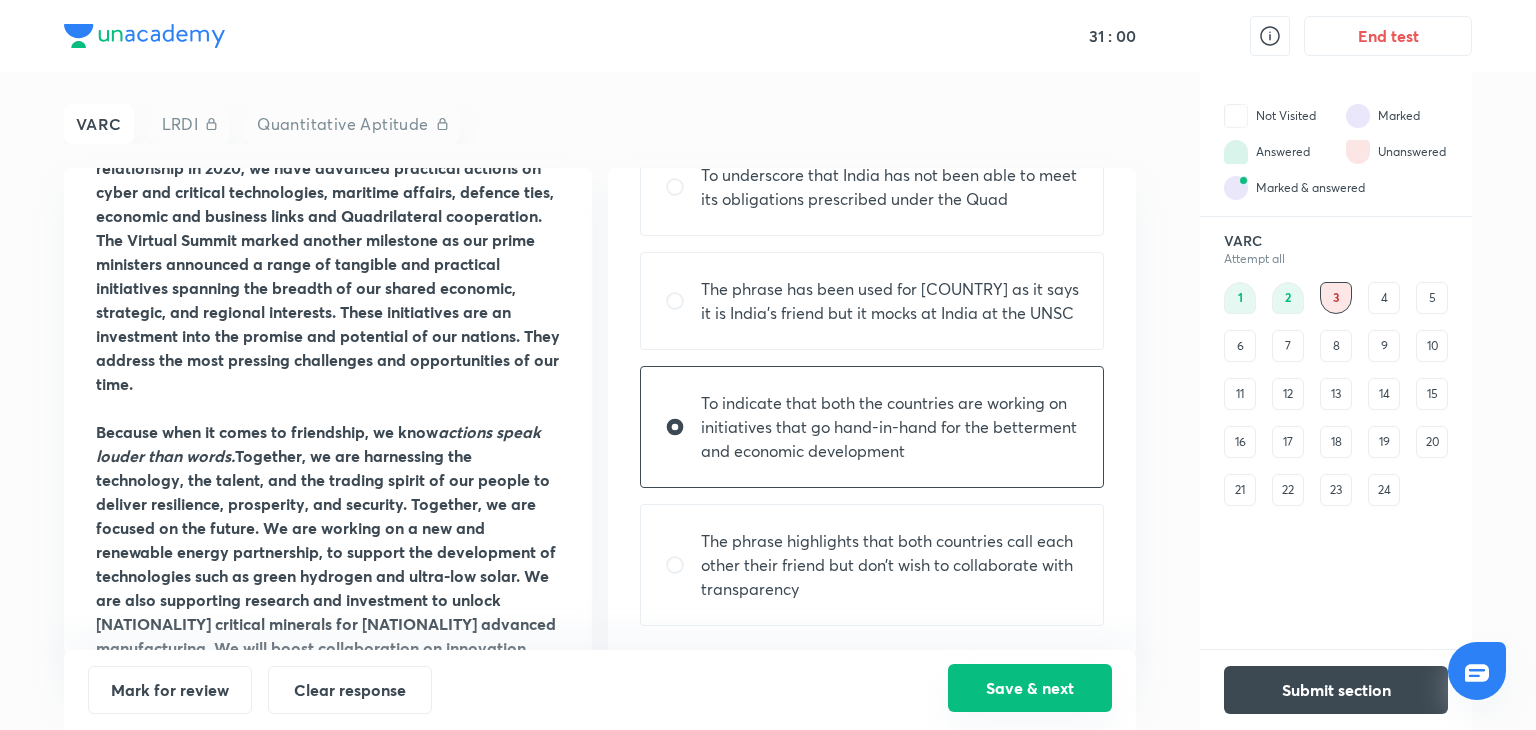 click on "Save & next" at bounding box center (1030, 688) 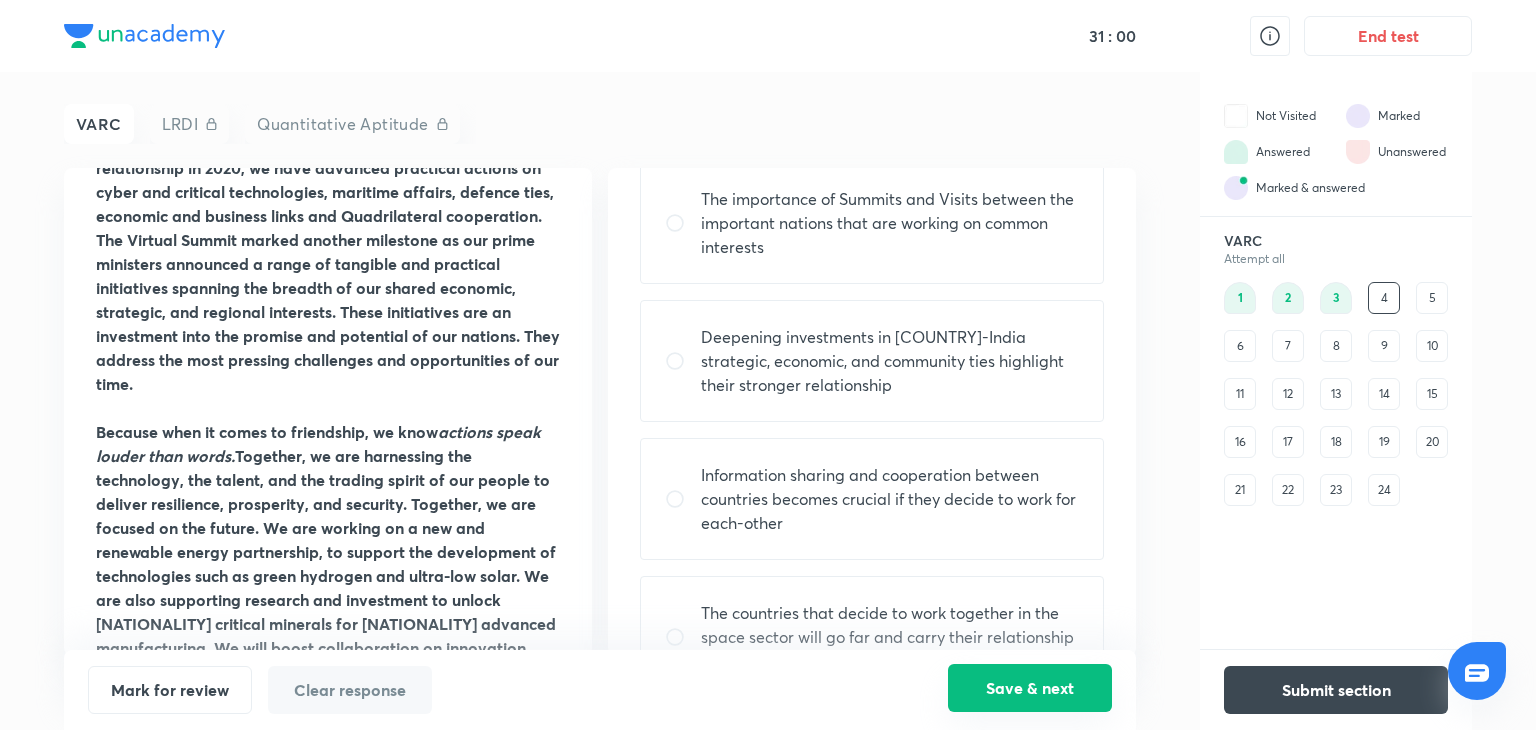 scroll, scrollTop: 0, scrollLeft: 0, axis: both 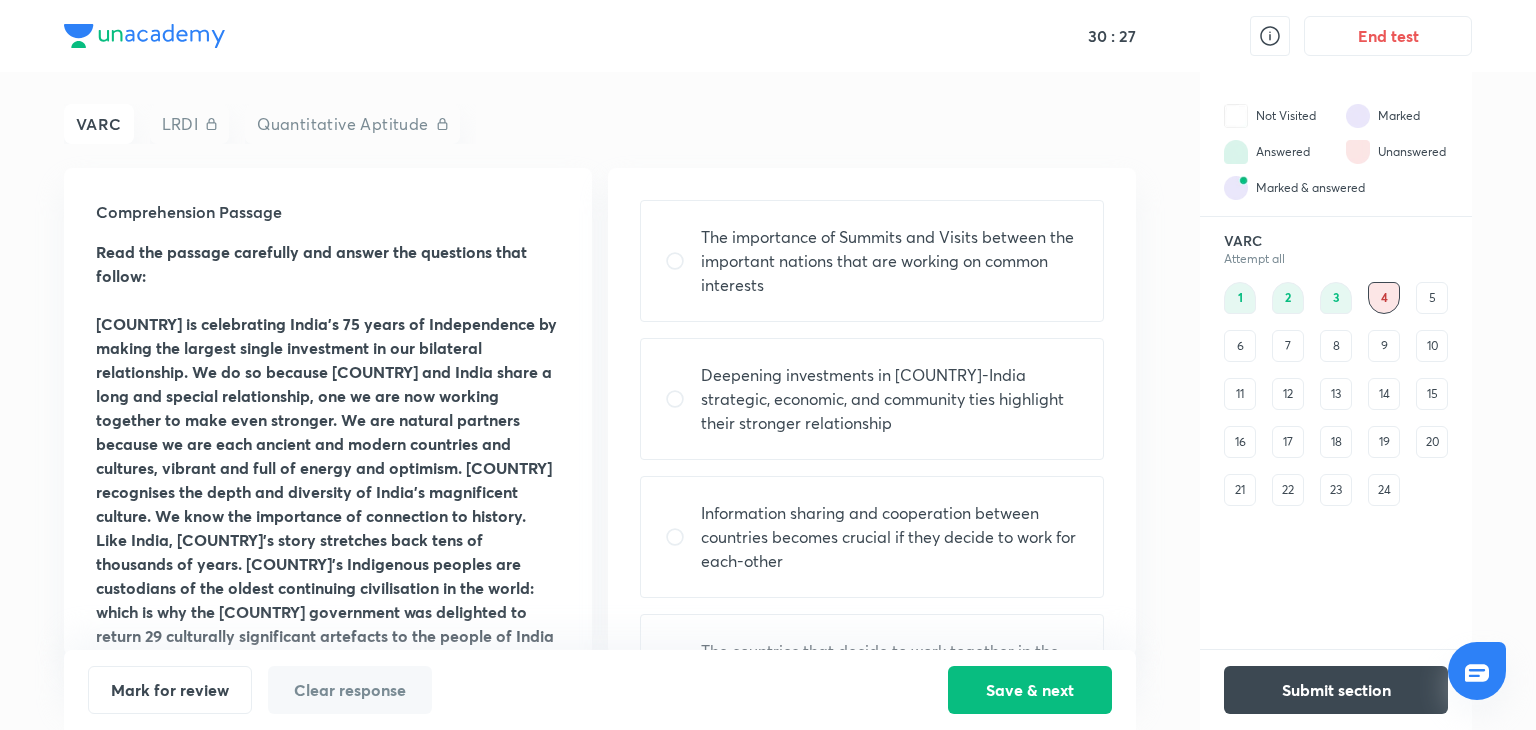 click on "Deepening investments in [COUNTRY]-India strategic, economic, and community ties highlight their stronger relationship" at bounding box center [890, 399] 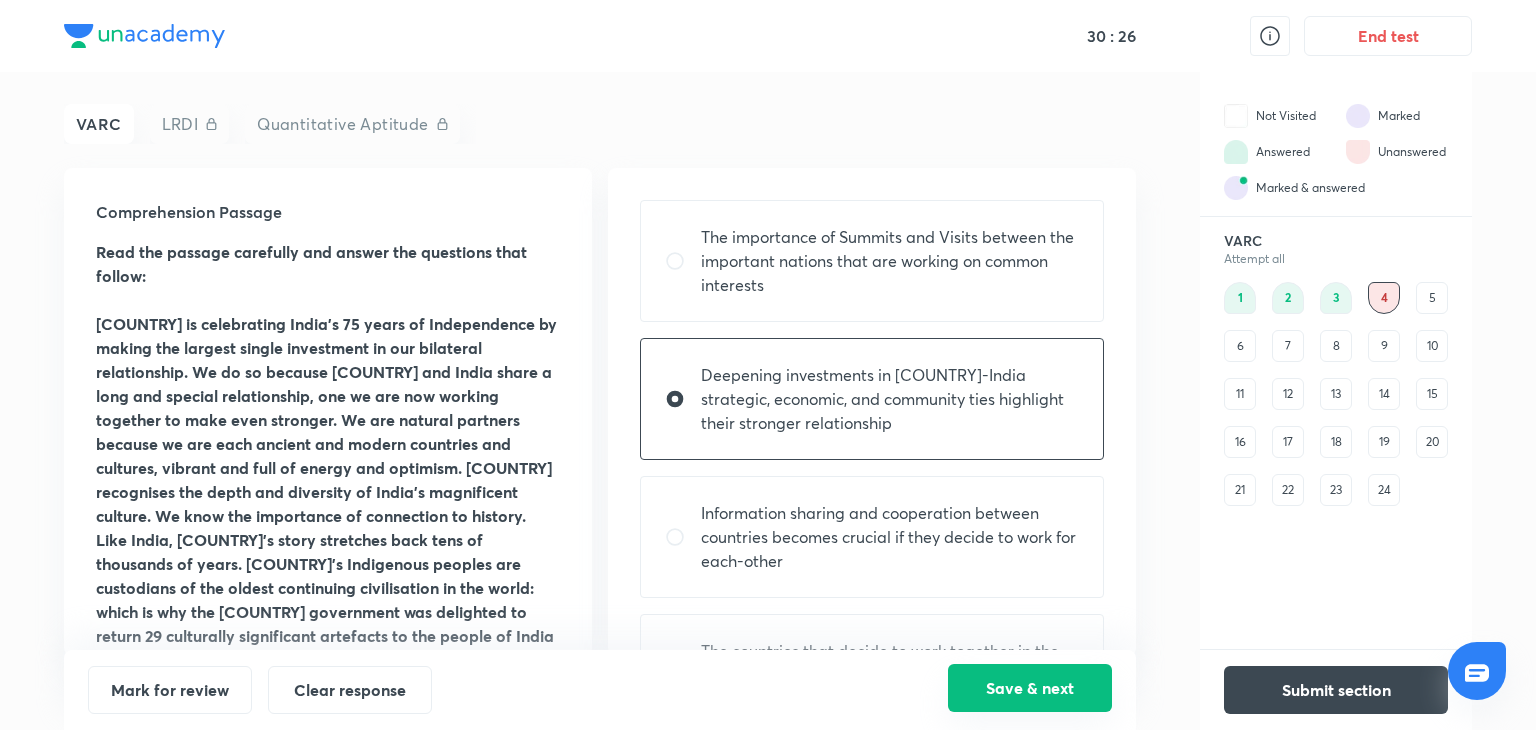 click on "Save & next" at bounding box center [1030, 688] 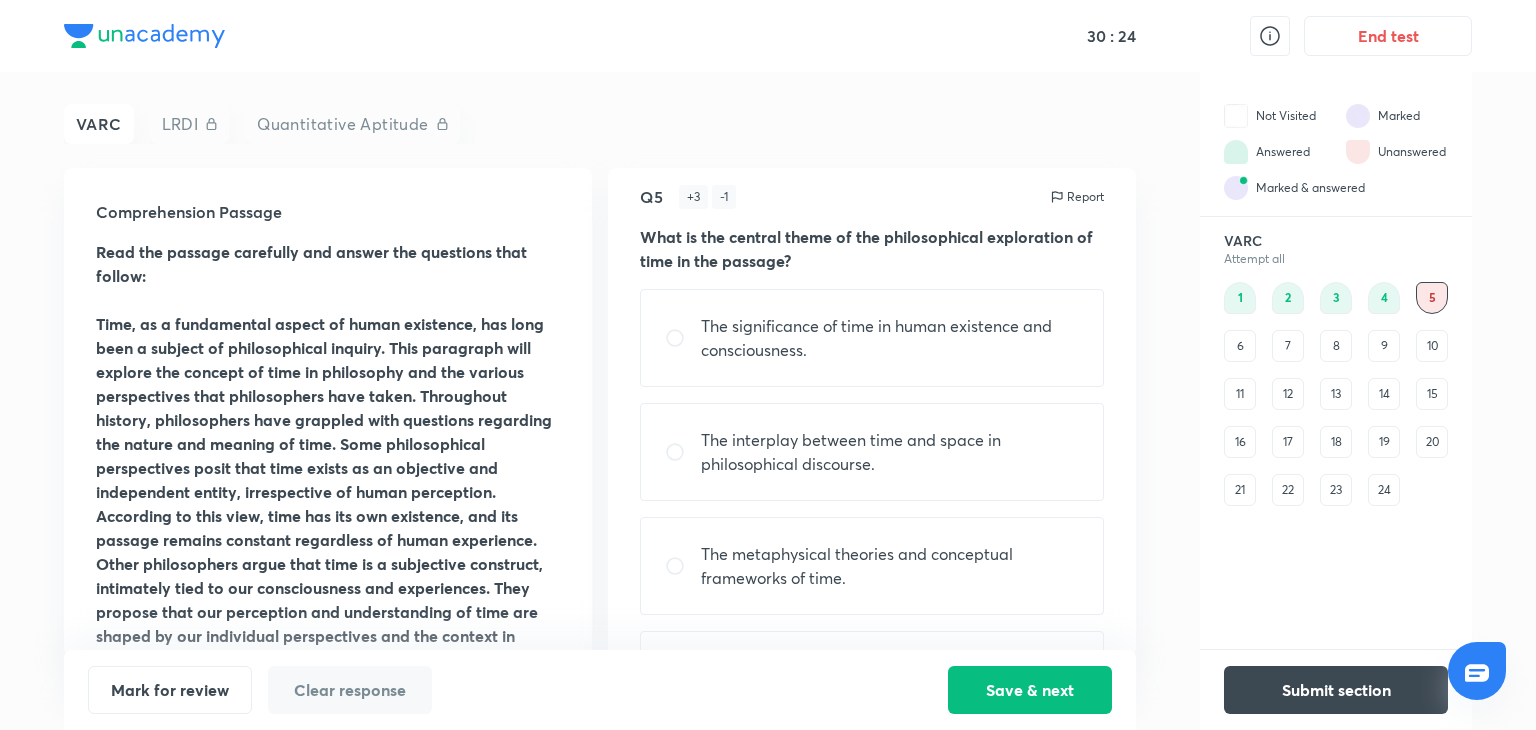 scroll, scrollTop: 0, scrollLeft: 0, axis: both 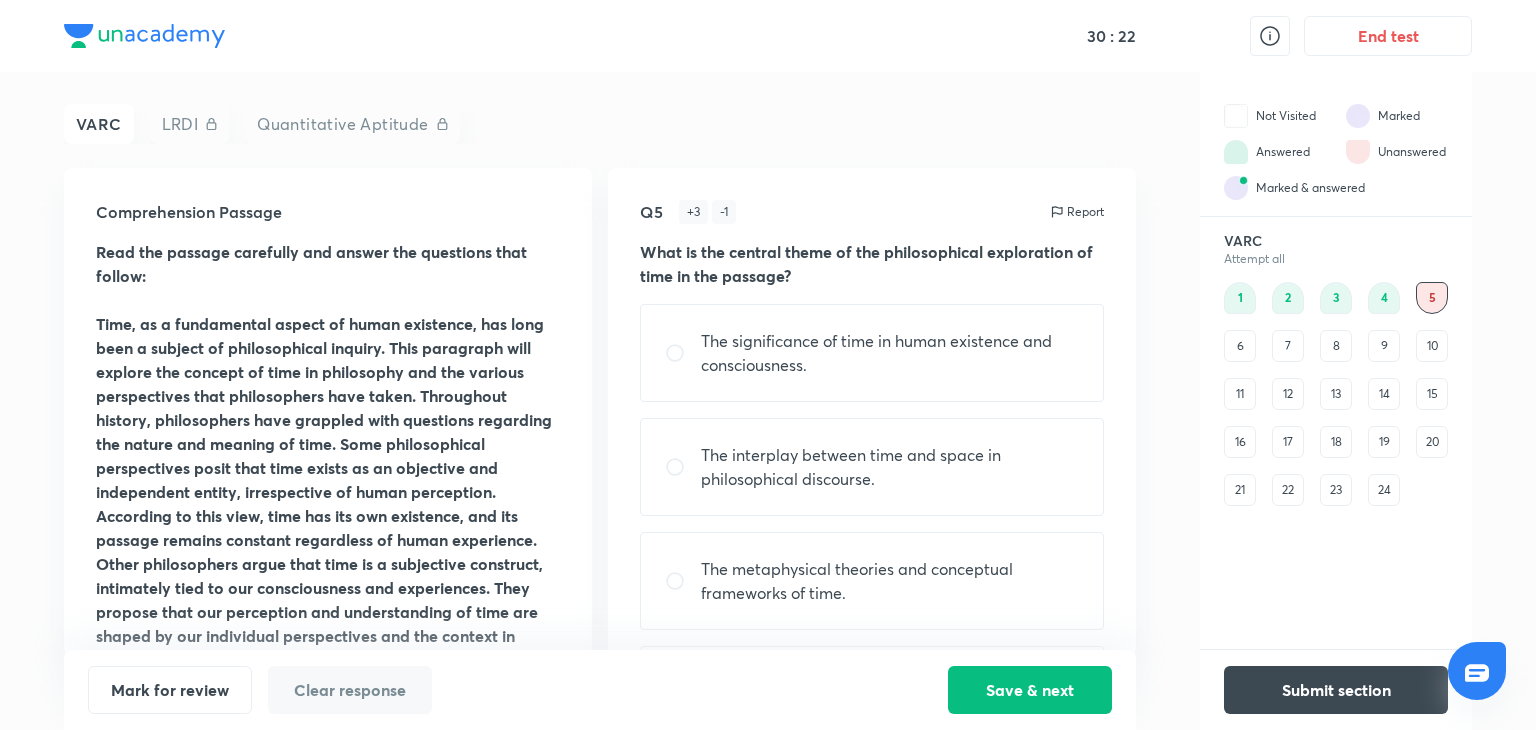 click on "17" at bounding box center (1288, 442) 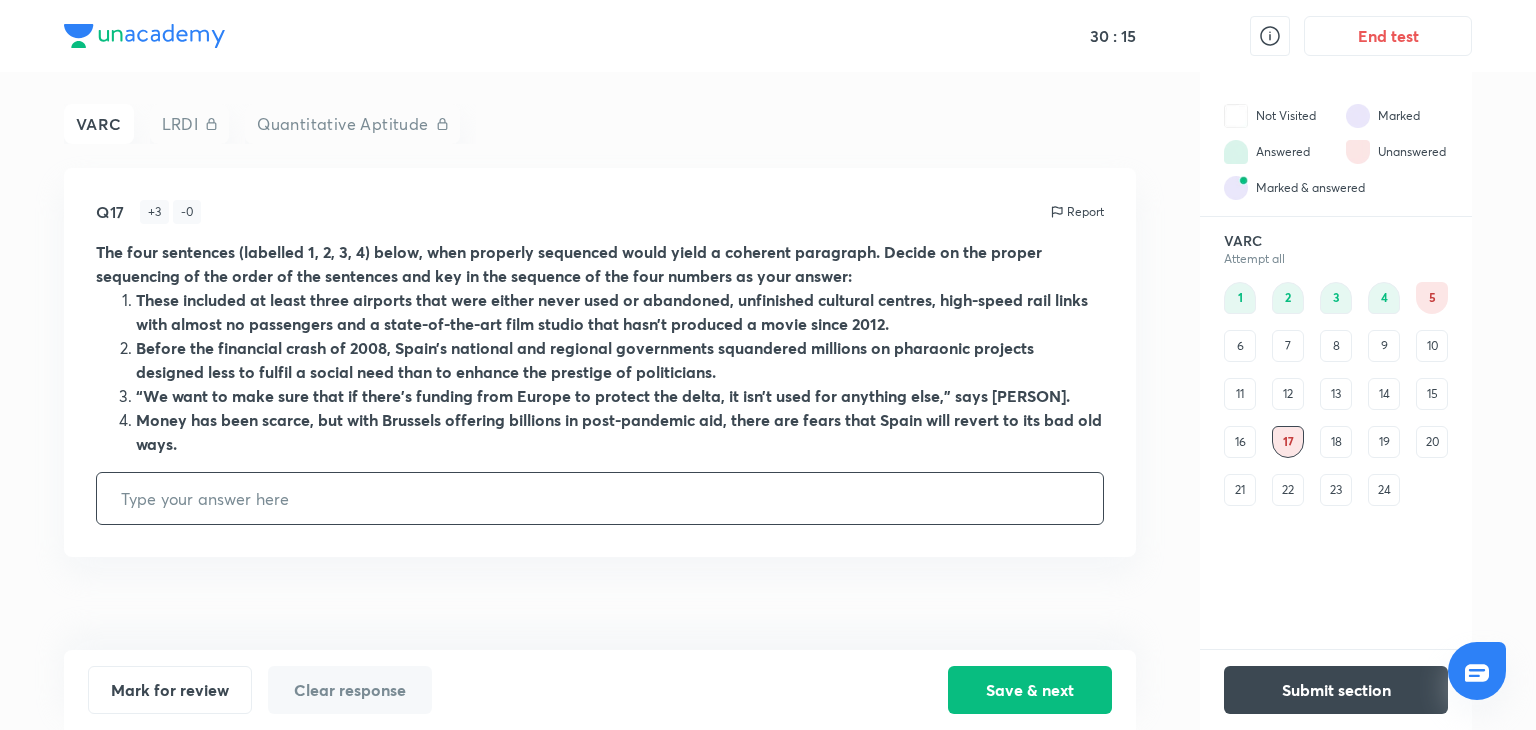 click on "18" at bounding box center [1336, 442] 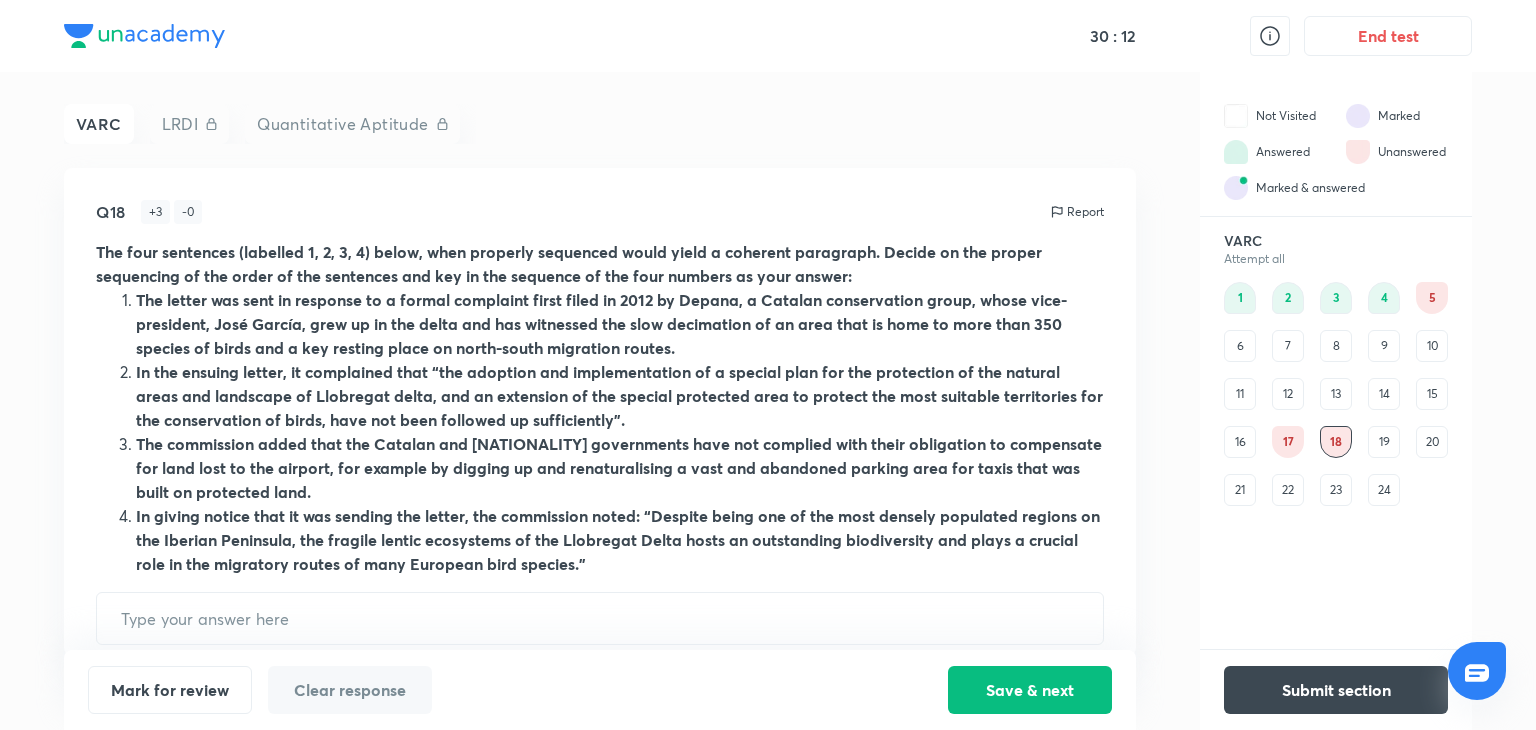click on "19" at bounding box center (1384, 442) 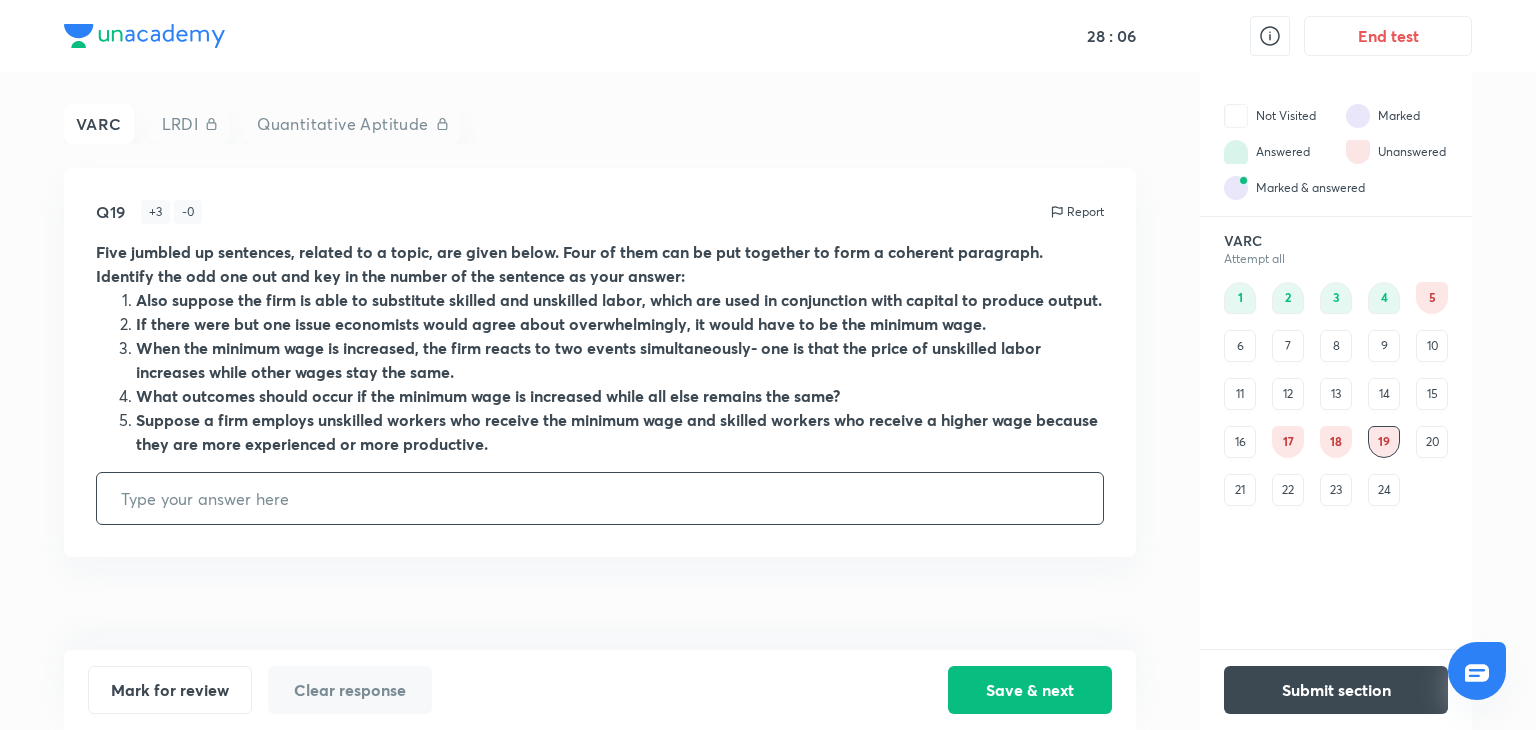 click at bounding box center [600, 498] 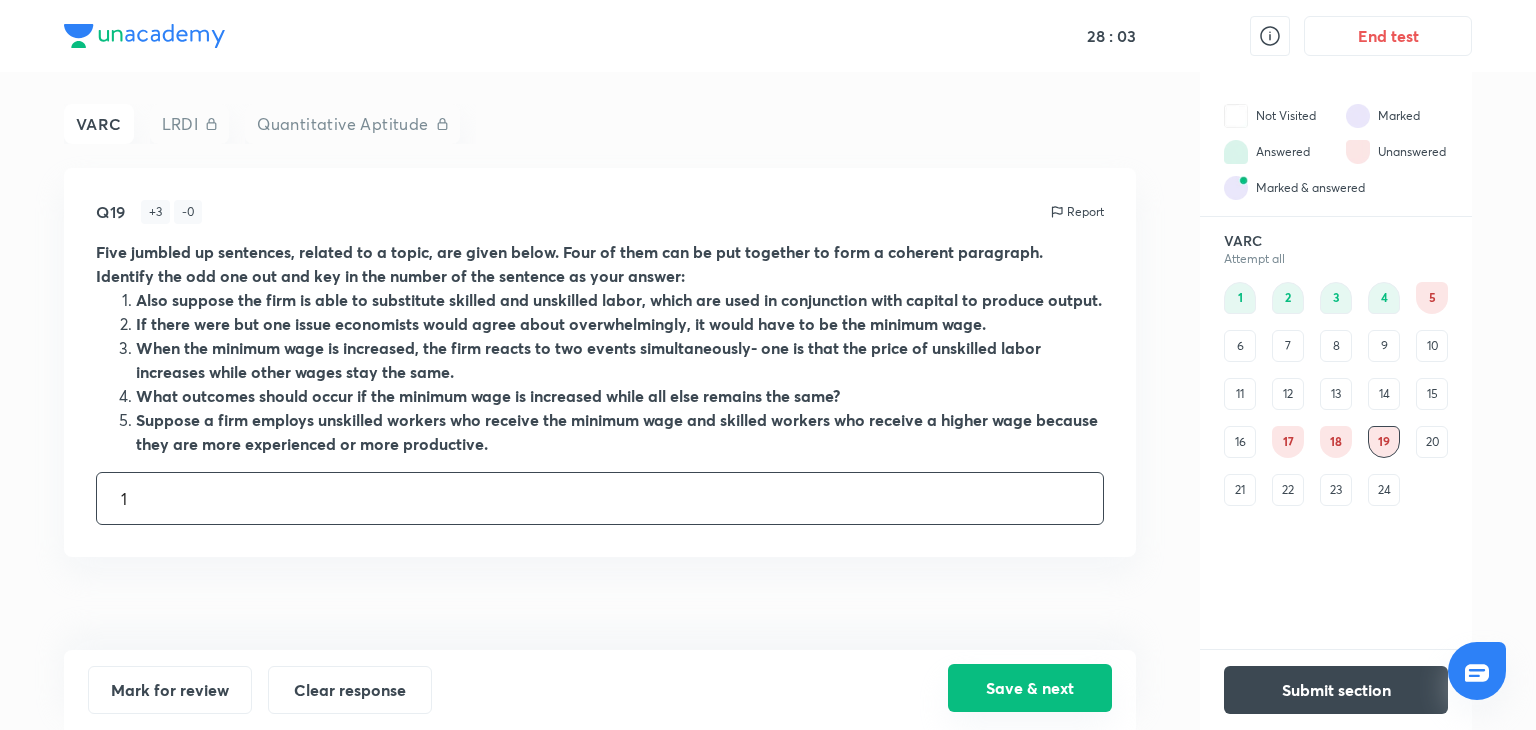 type on "1" 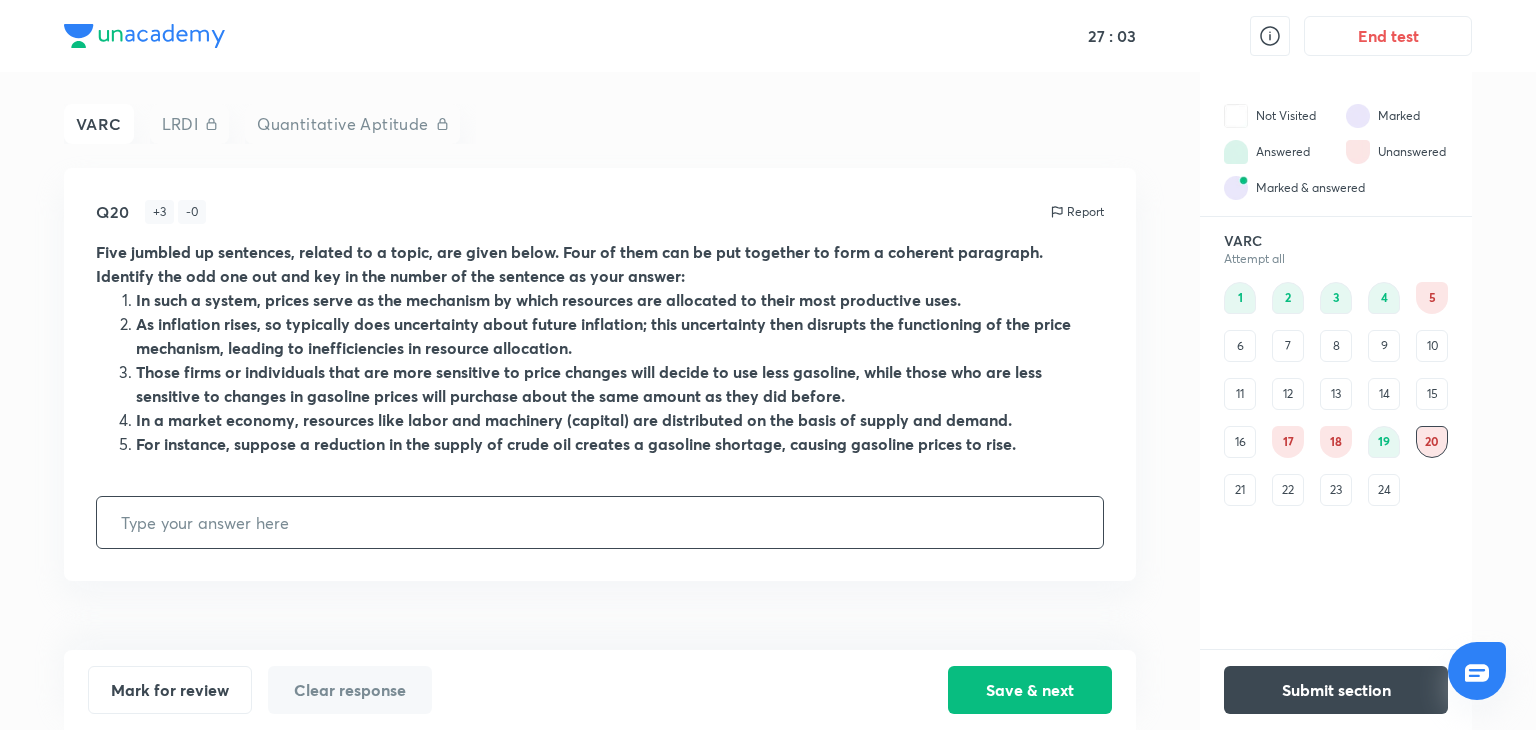 click at bounding box center [600, 522] 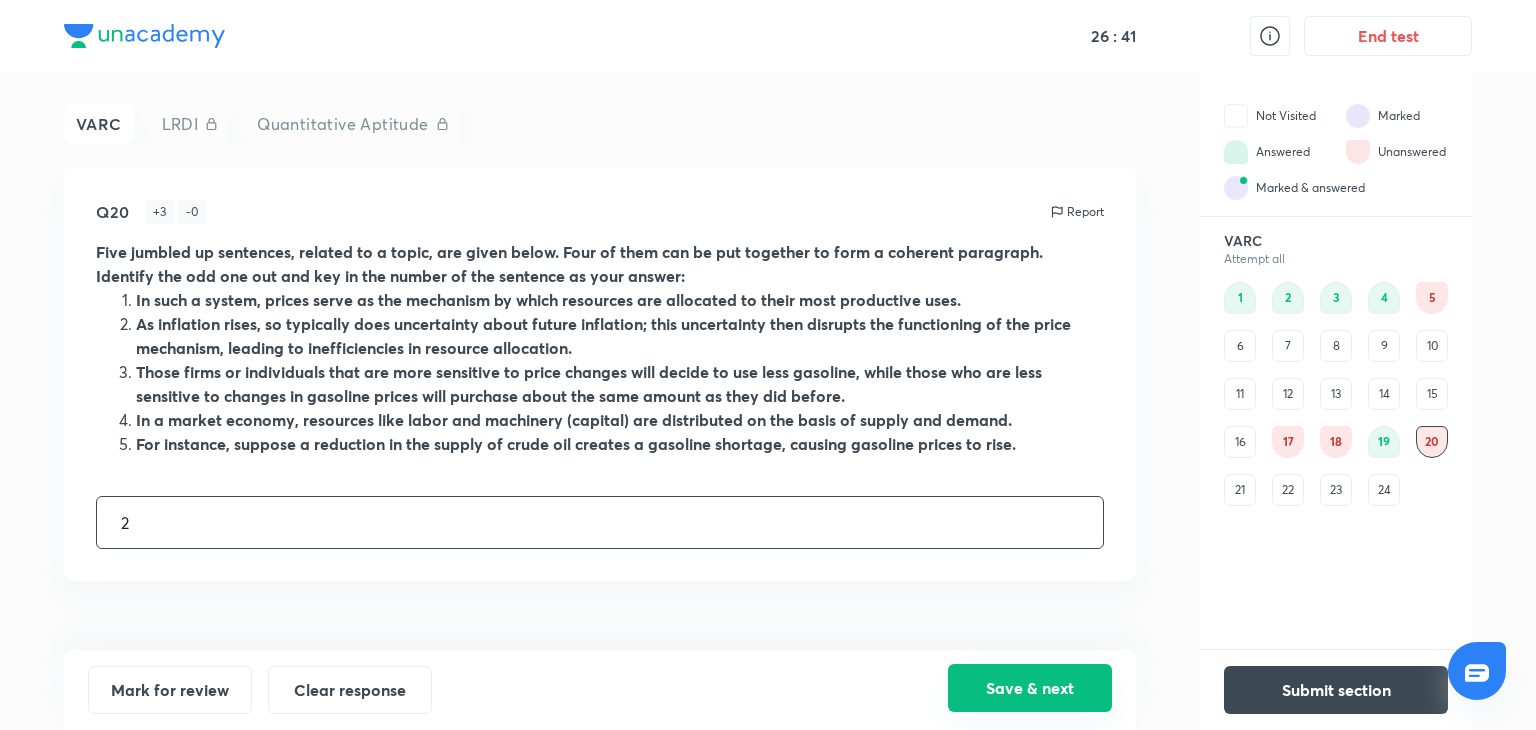 type on "2" 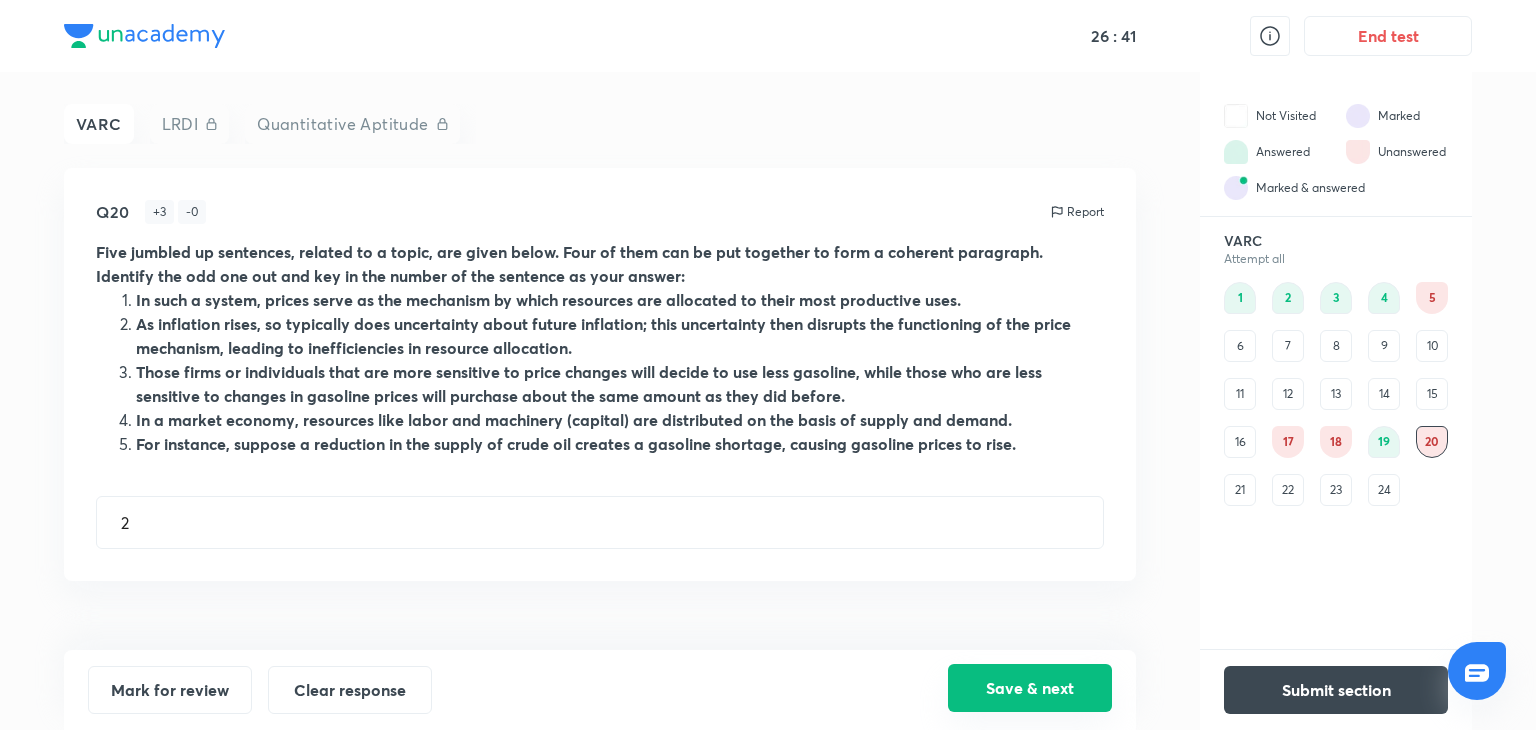 click on "Save & next" at bounding box center [1030, 688] 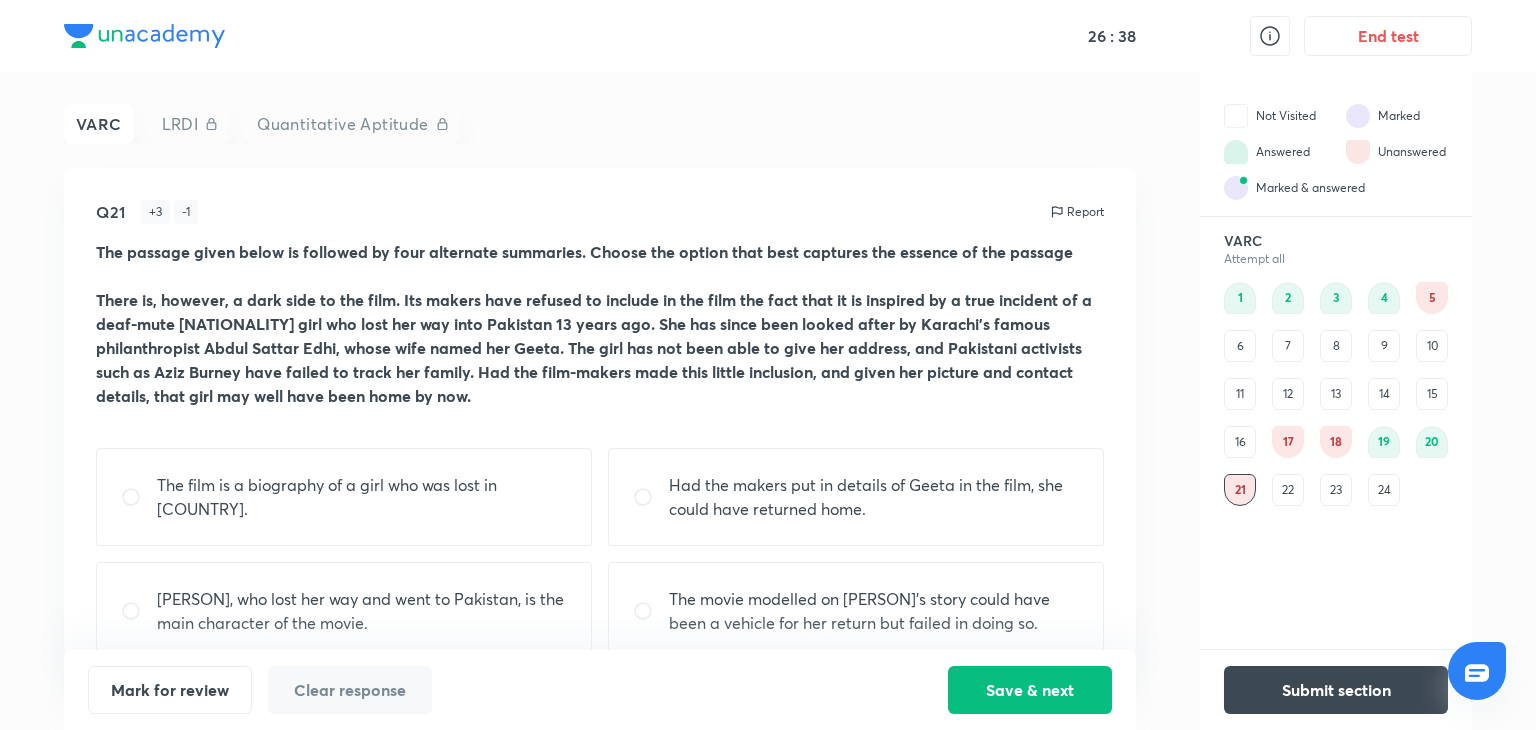 click on "23" at bounding box center (1336, 490) 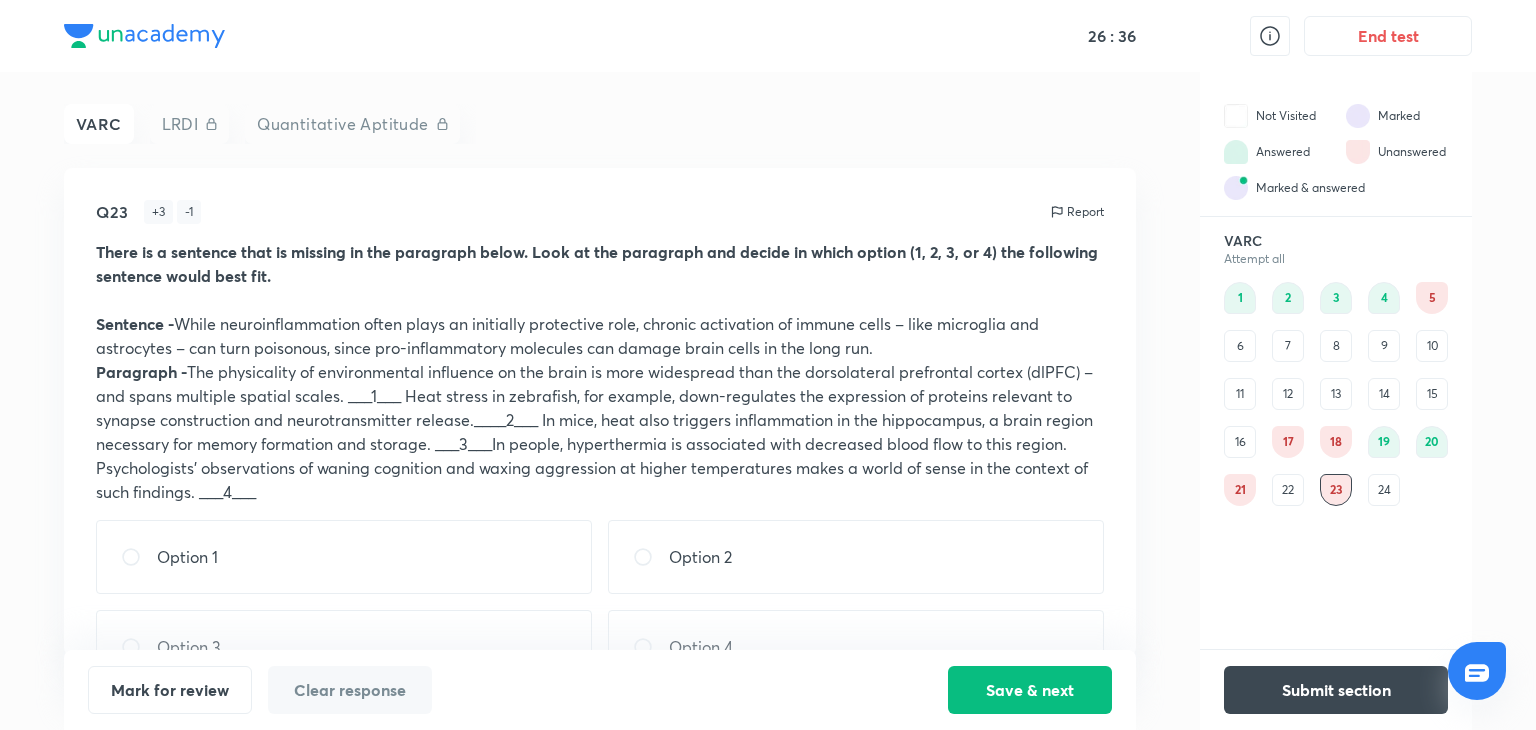 click on "21" at bounding box center [1240, 490] 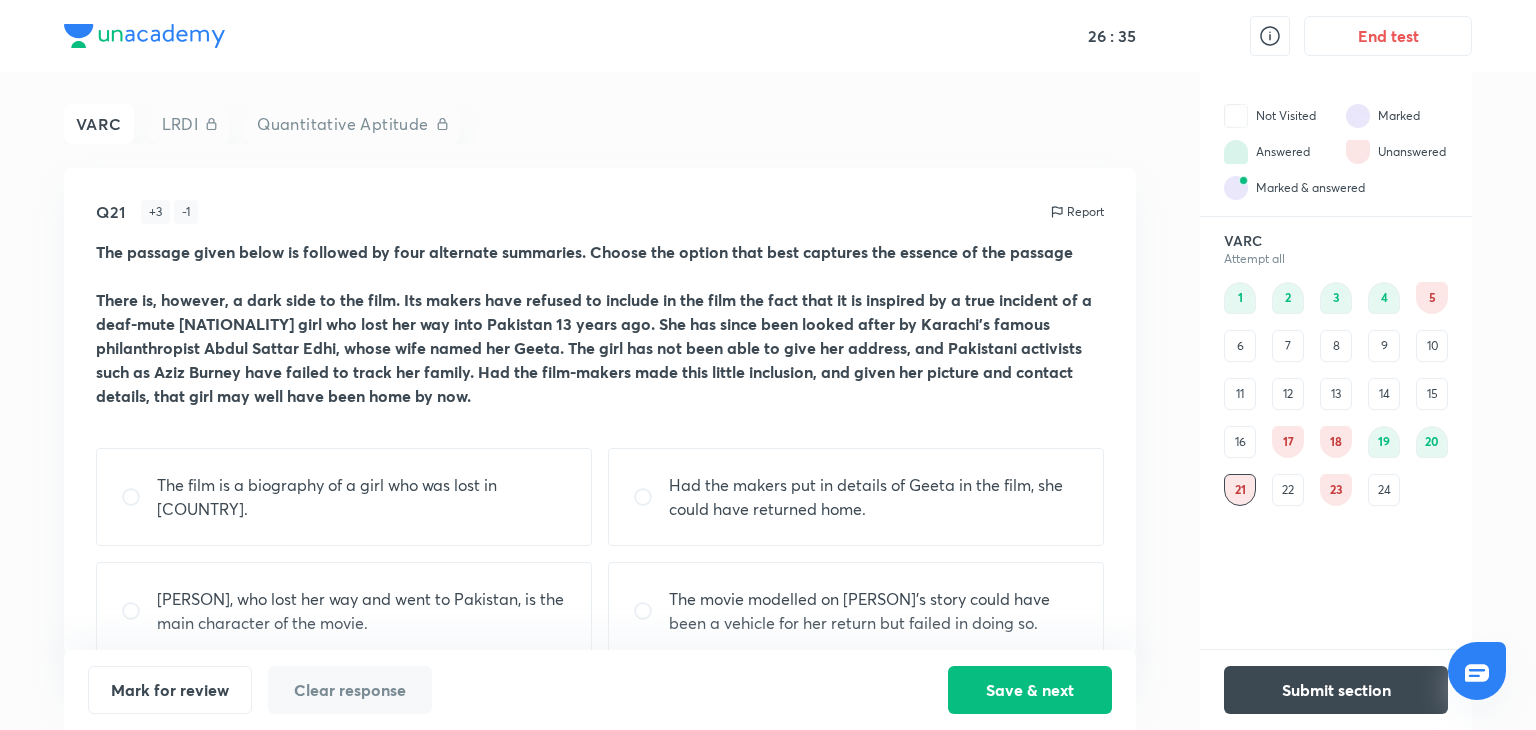 click on "Had the makers put in details of Geeta in the film, she could have returned home." at bounding box center [856, 497] 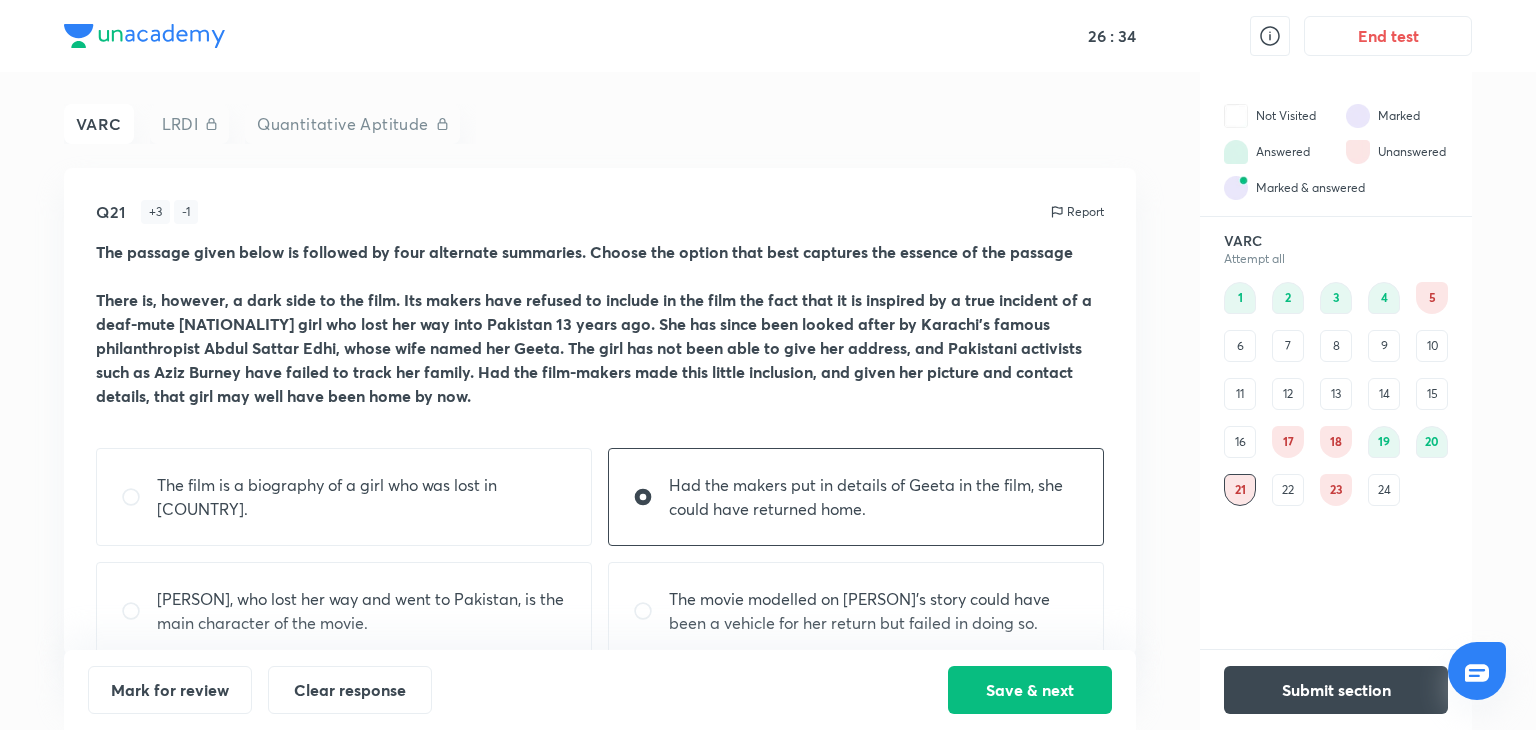 click on "Had the makers put in details of Geeta in the film, she could have returned home." at bounding box center (856, 497) 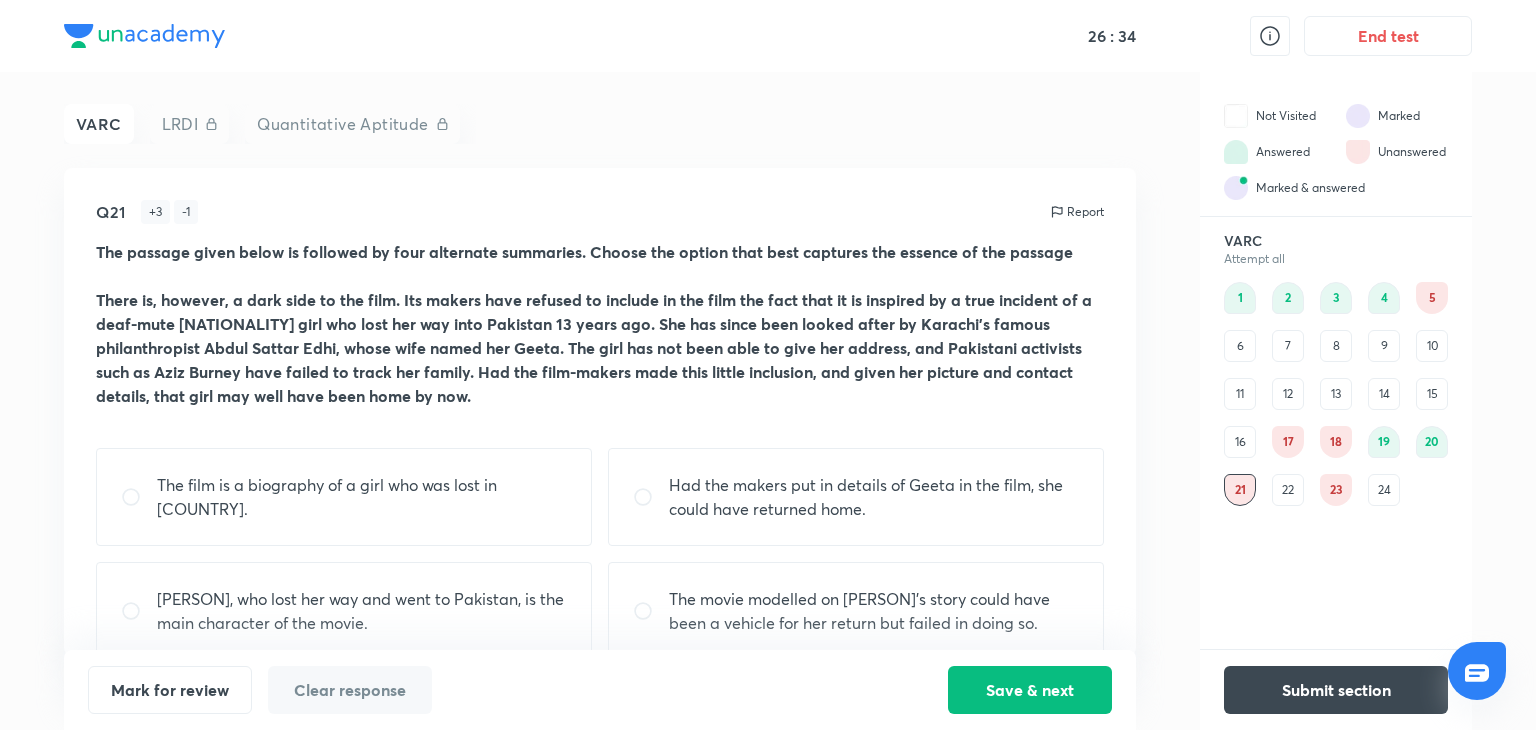 scroll, scrollTop: 35, scrollLeft: 0, axis: vertical 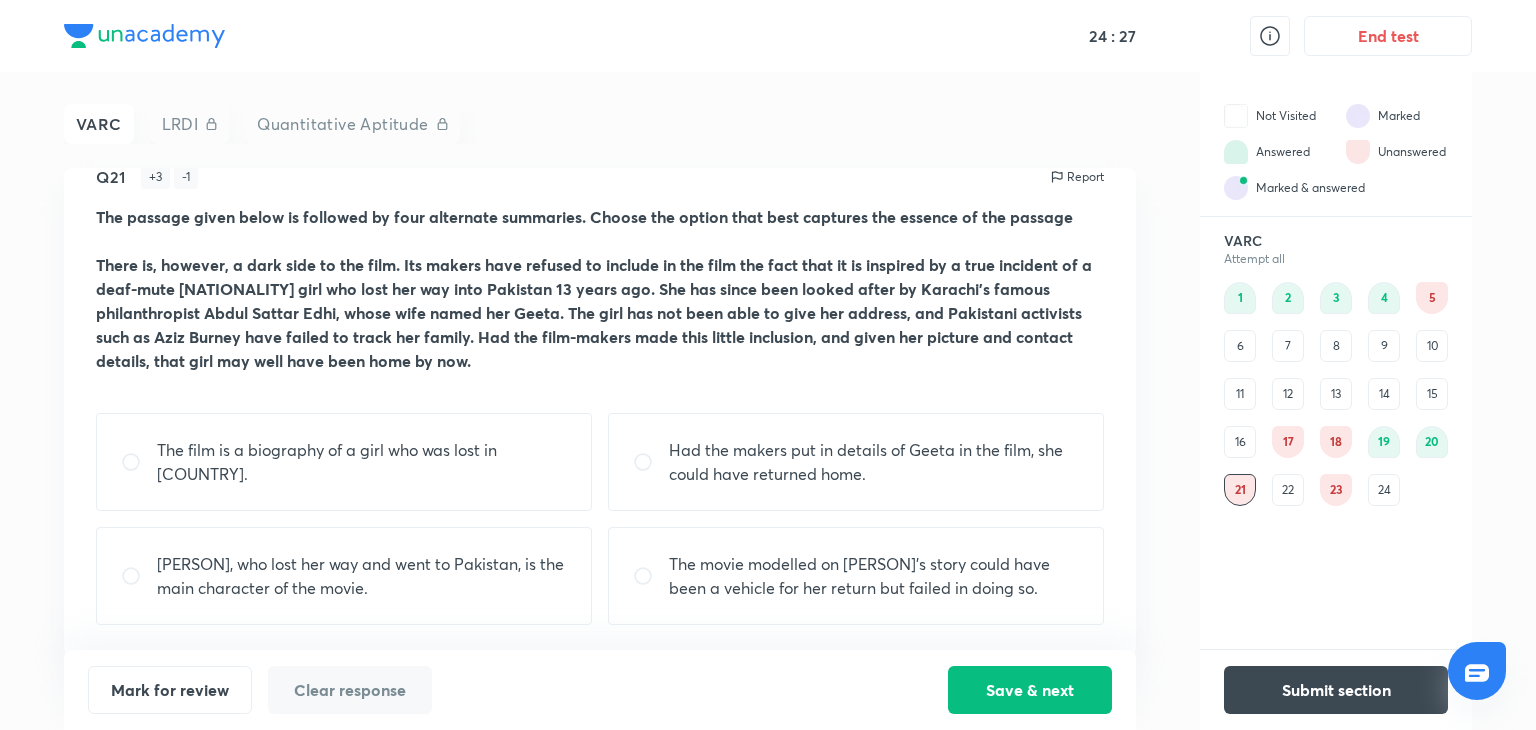 click on "The movie modelled on [PERSON]'s story could have been a vehicle for her return but failed in doing so." at bounding box center [874, 576] 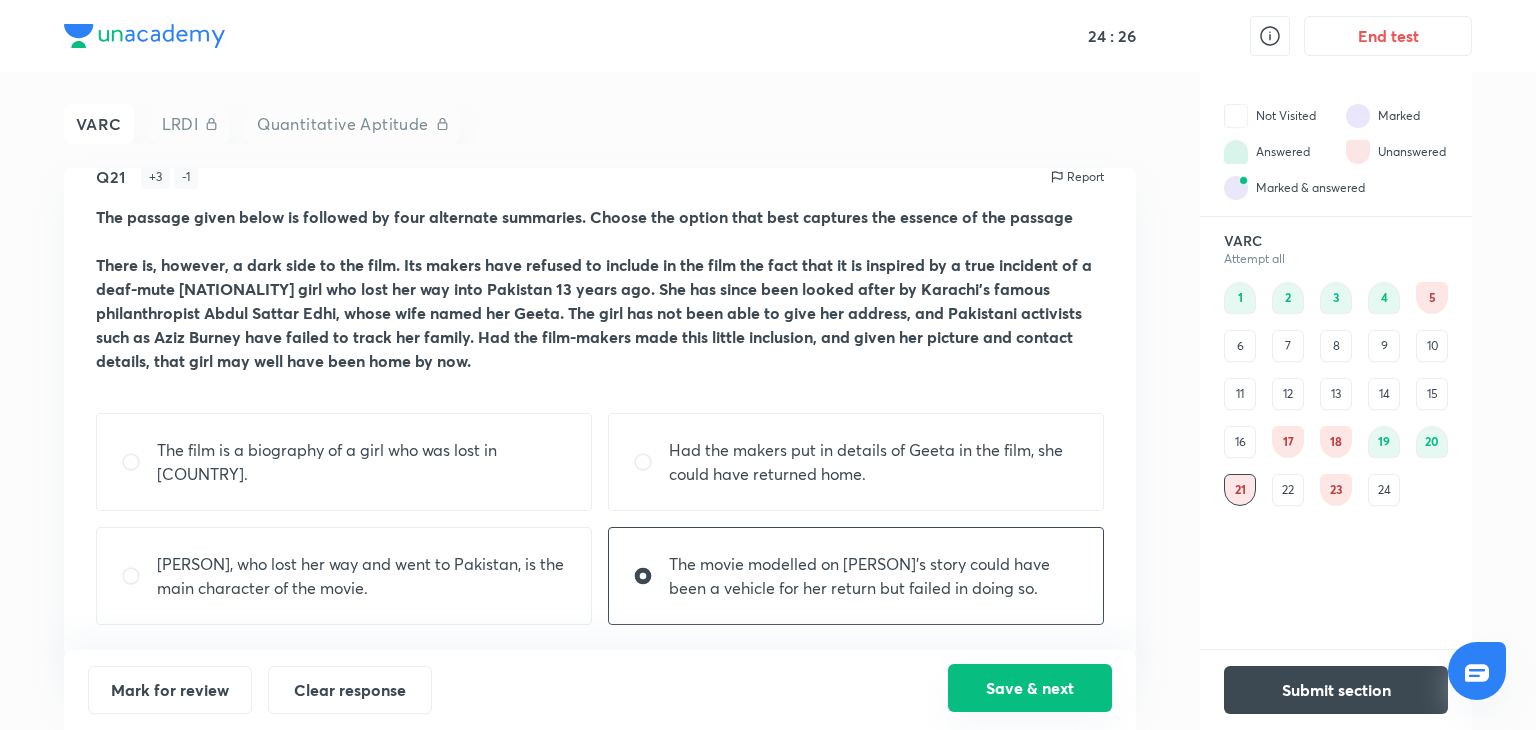 click on "Save & next" at bounding box center [1030, 688] 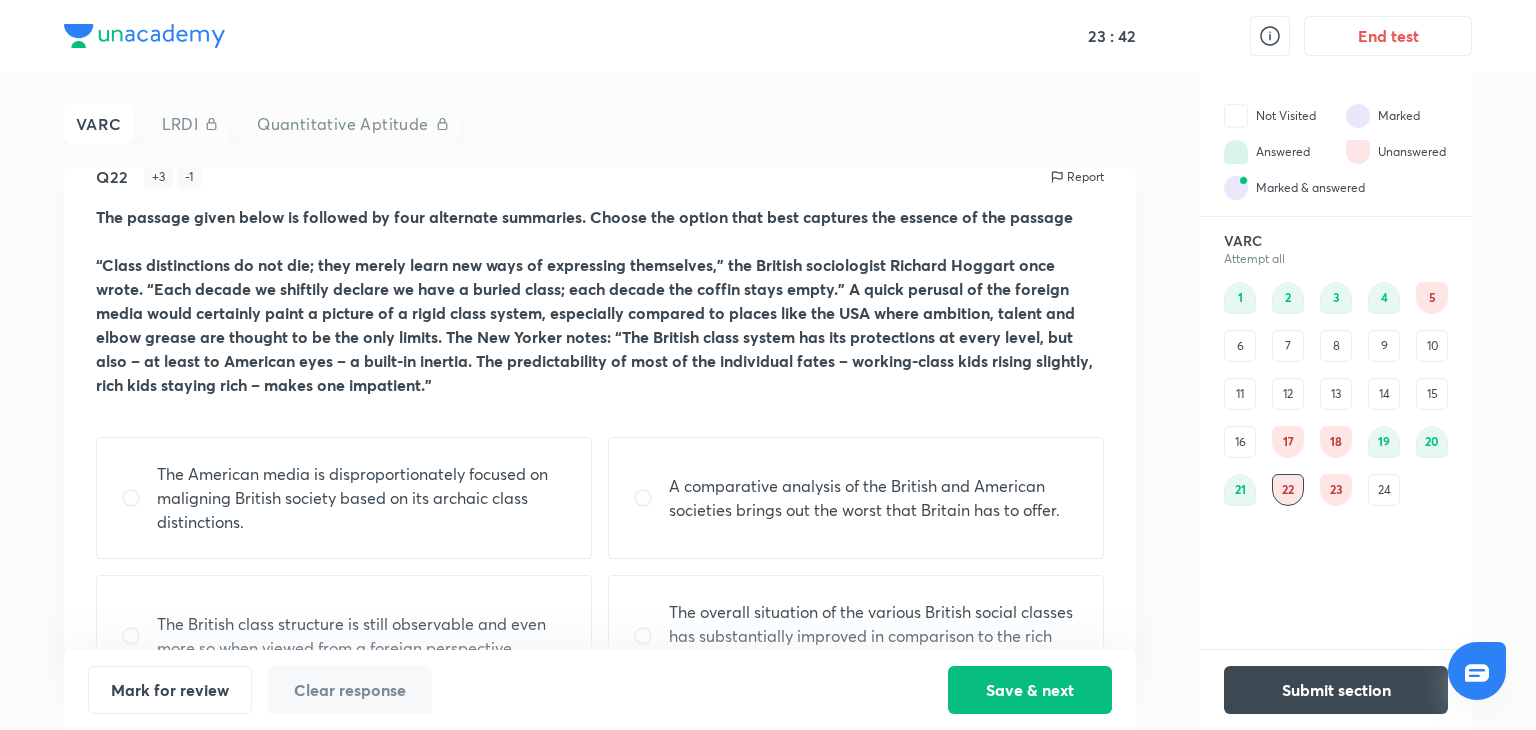 click on "1 2 3 4 5 6 7 8 9 10 11 12 13 14 15 16 17 18 19 20 21 22 23 24" at bounding box center (1336, 394) 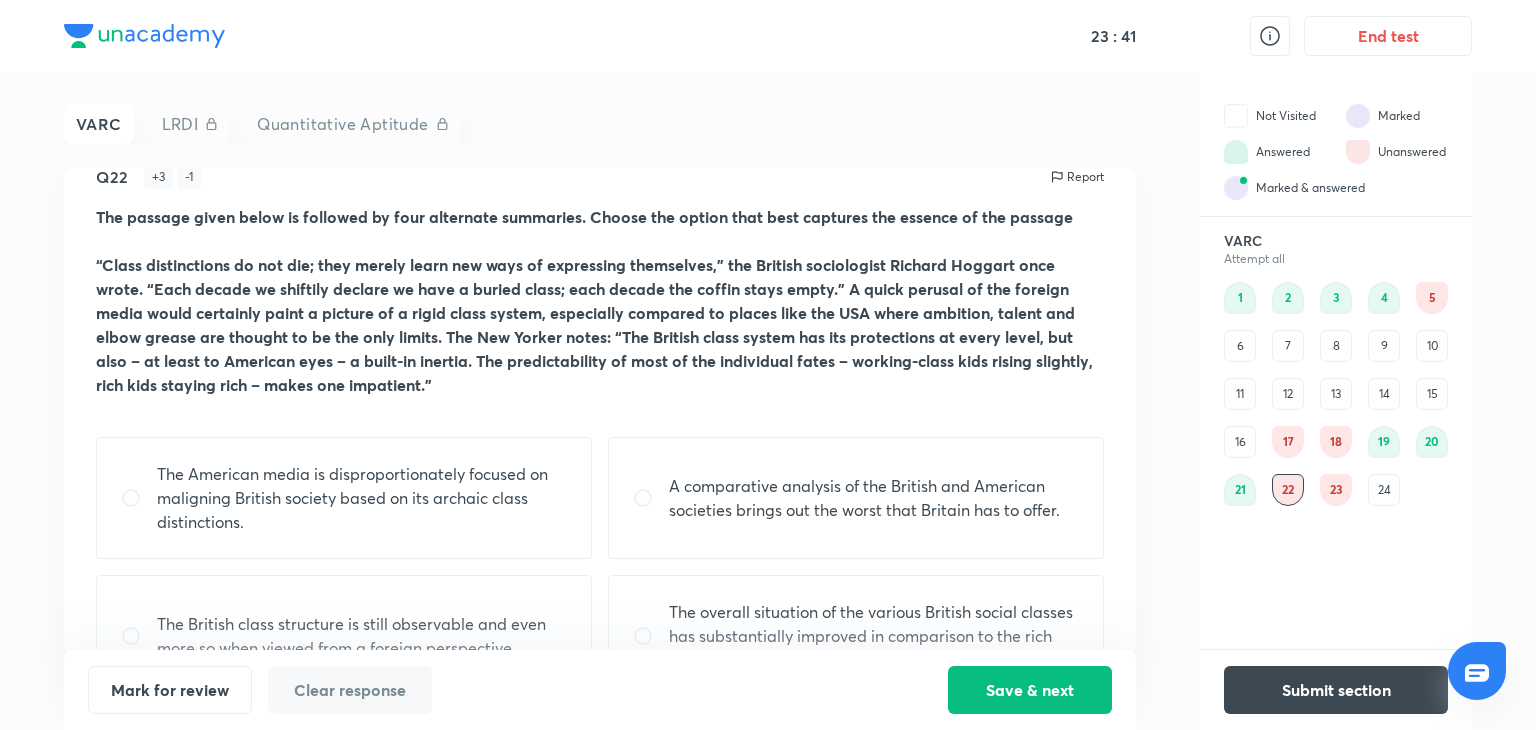 click on "23" at bounding box center (1336, 490) 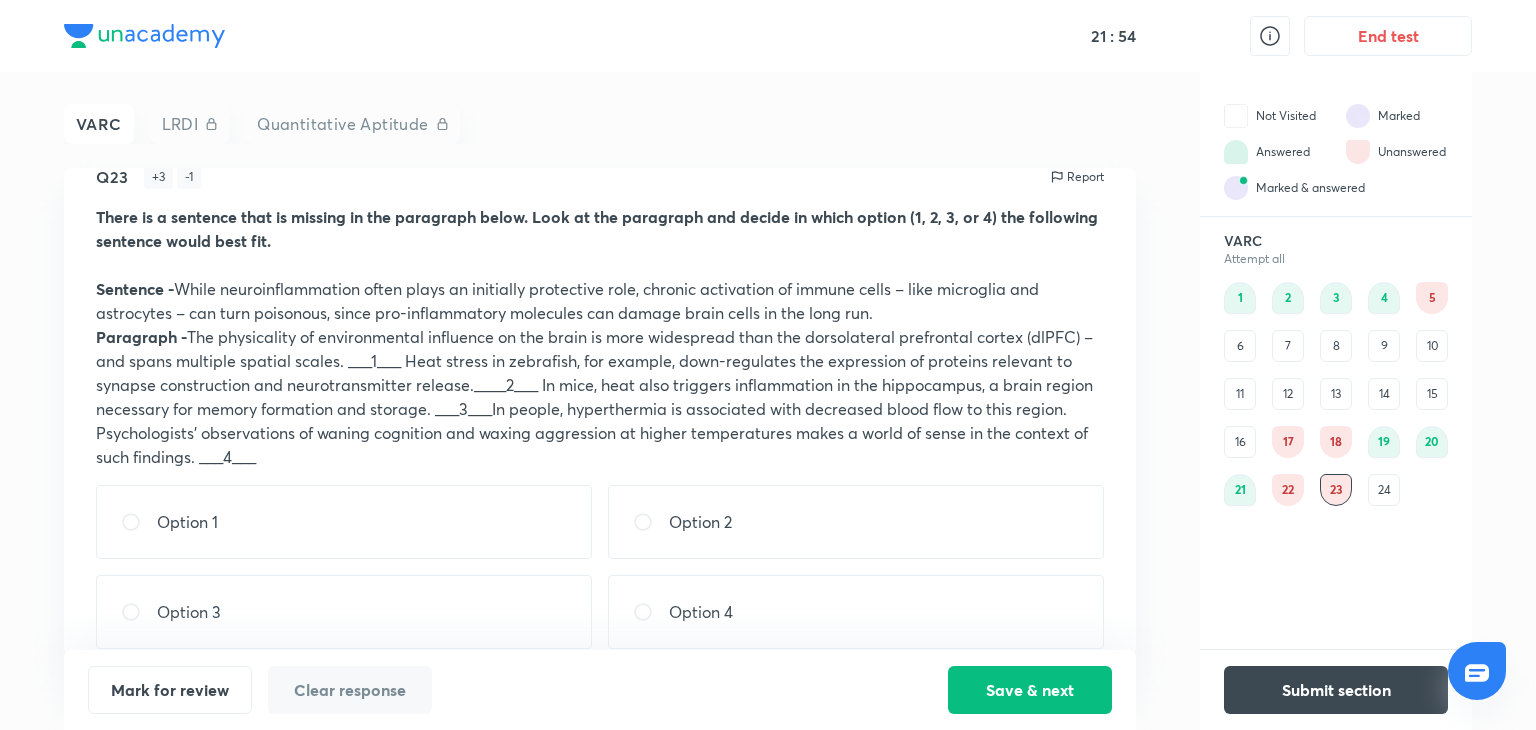 click on "Option 2" at bounding box center [856, 522] 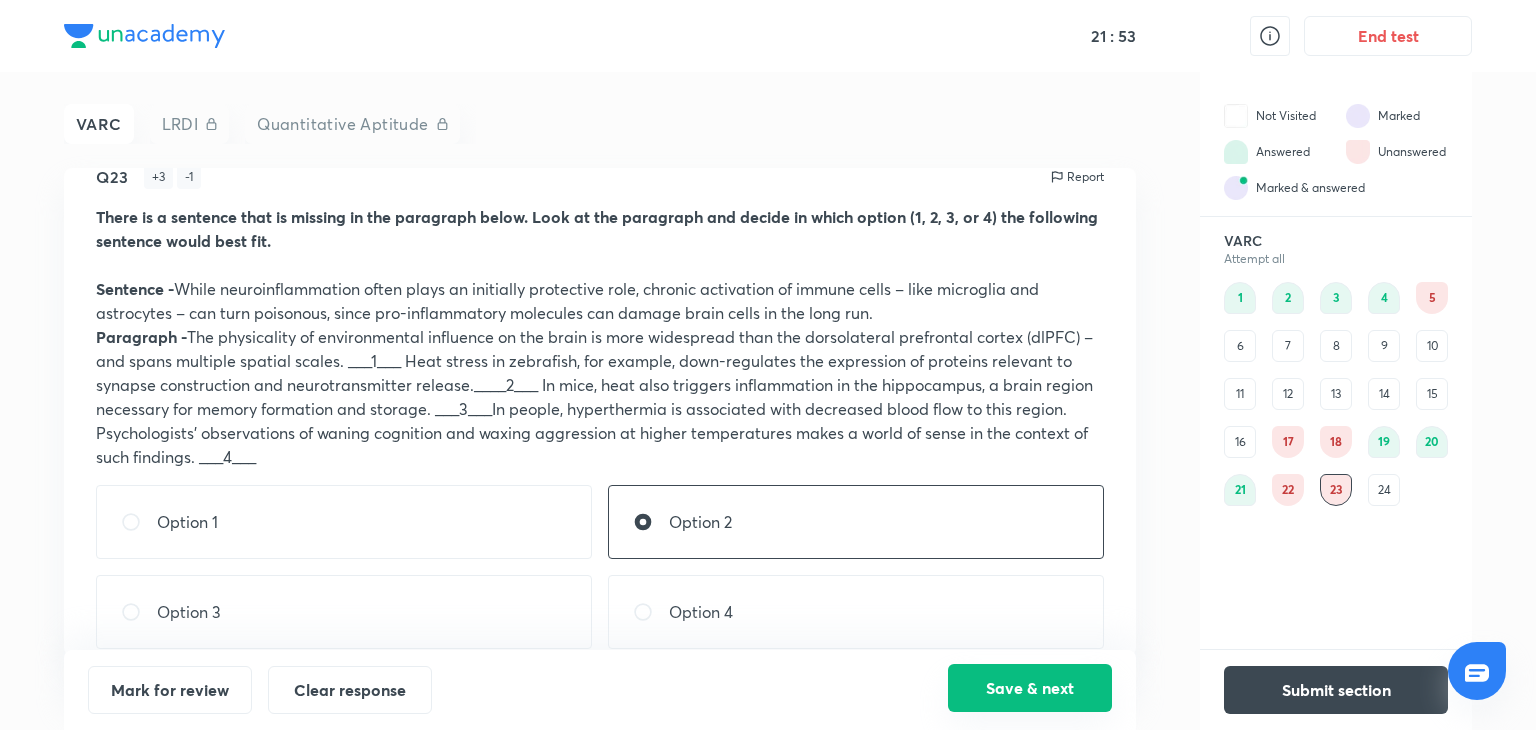 click on "Save & next" at bounding box center (1030, 688) 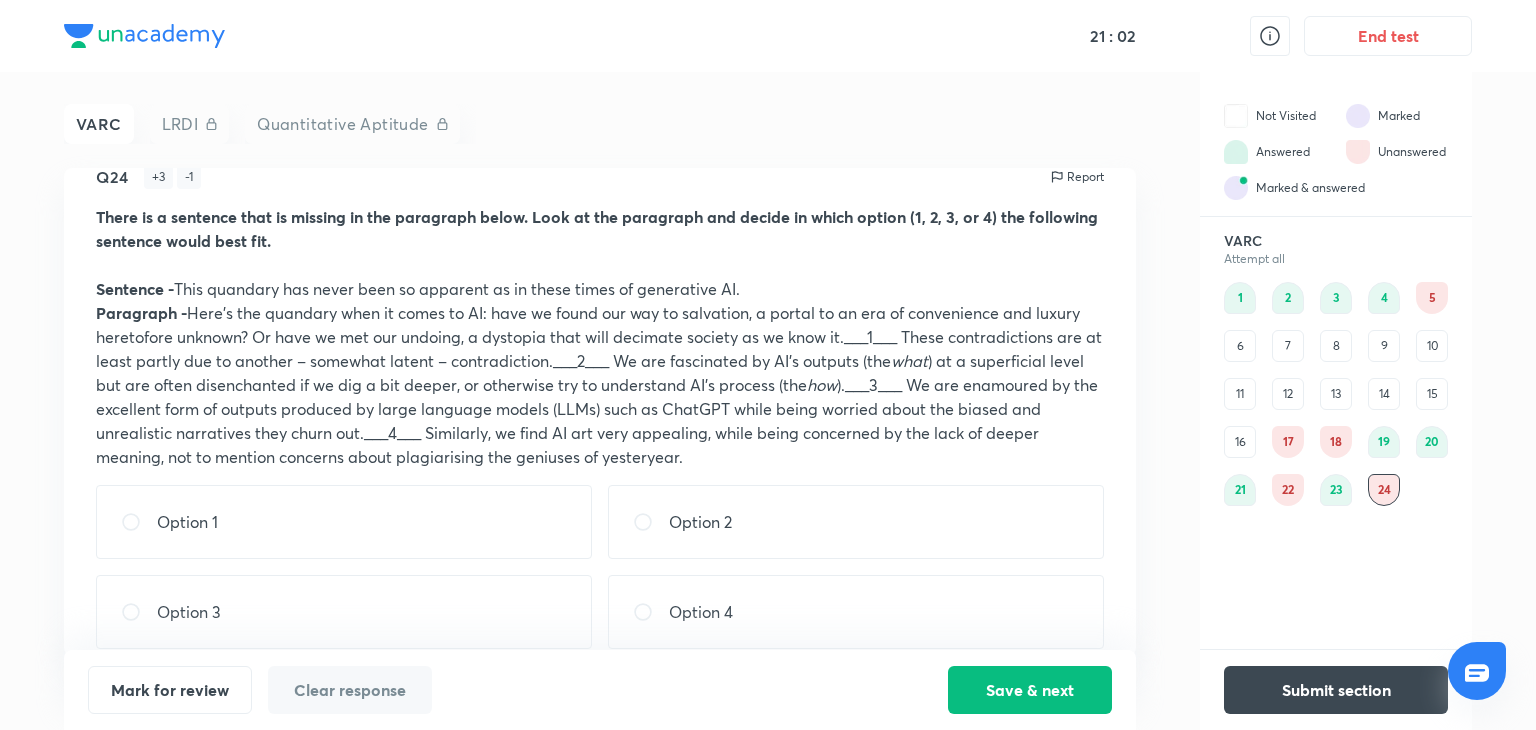 click on "Option 1" at bounding box center (344, 522) 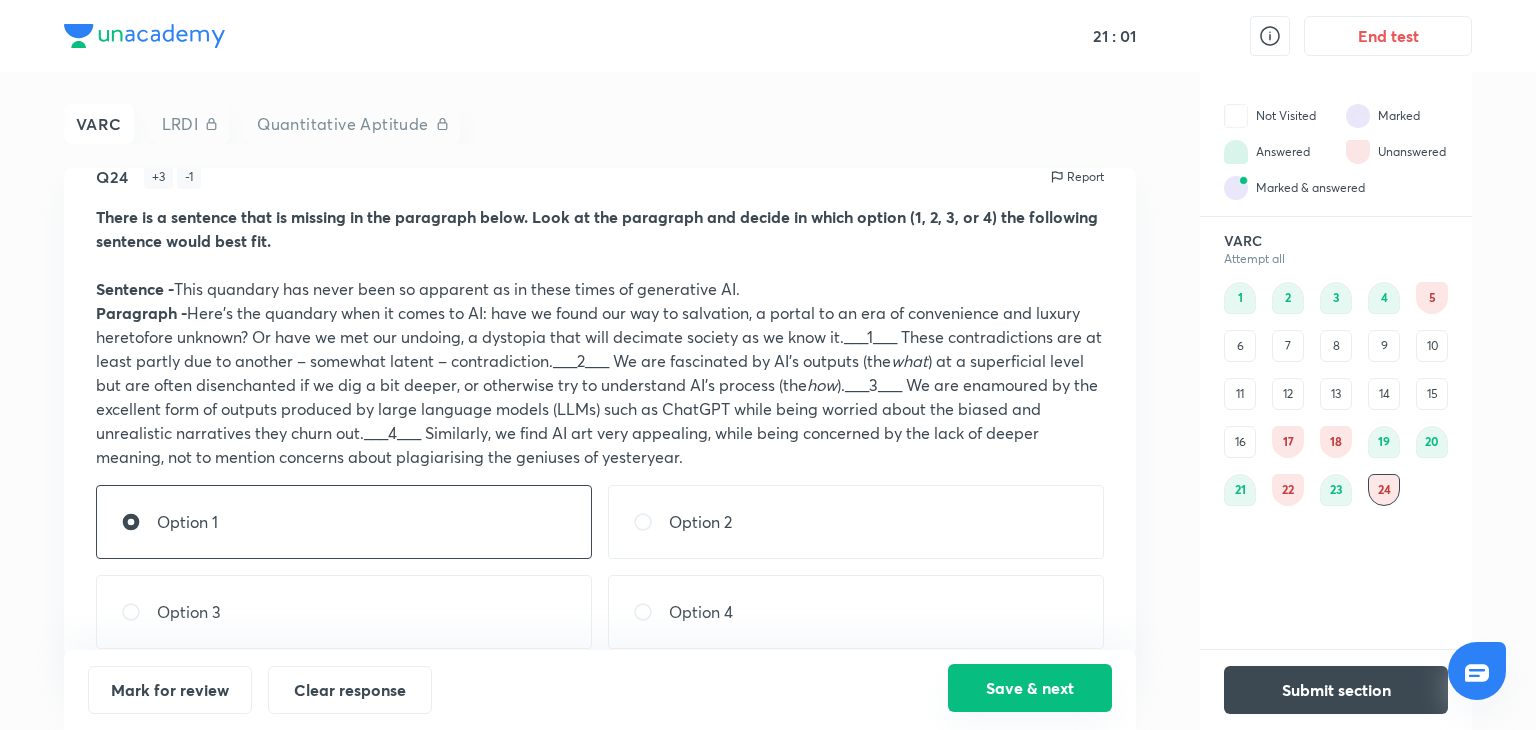 click on "Save & next" at bounding box center [1030, 688] 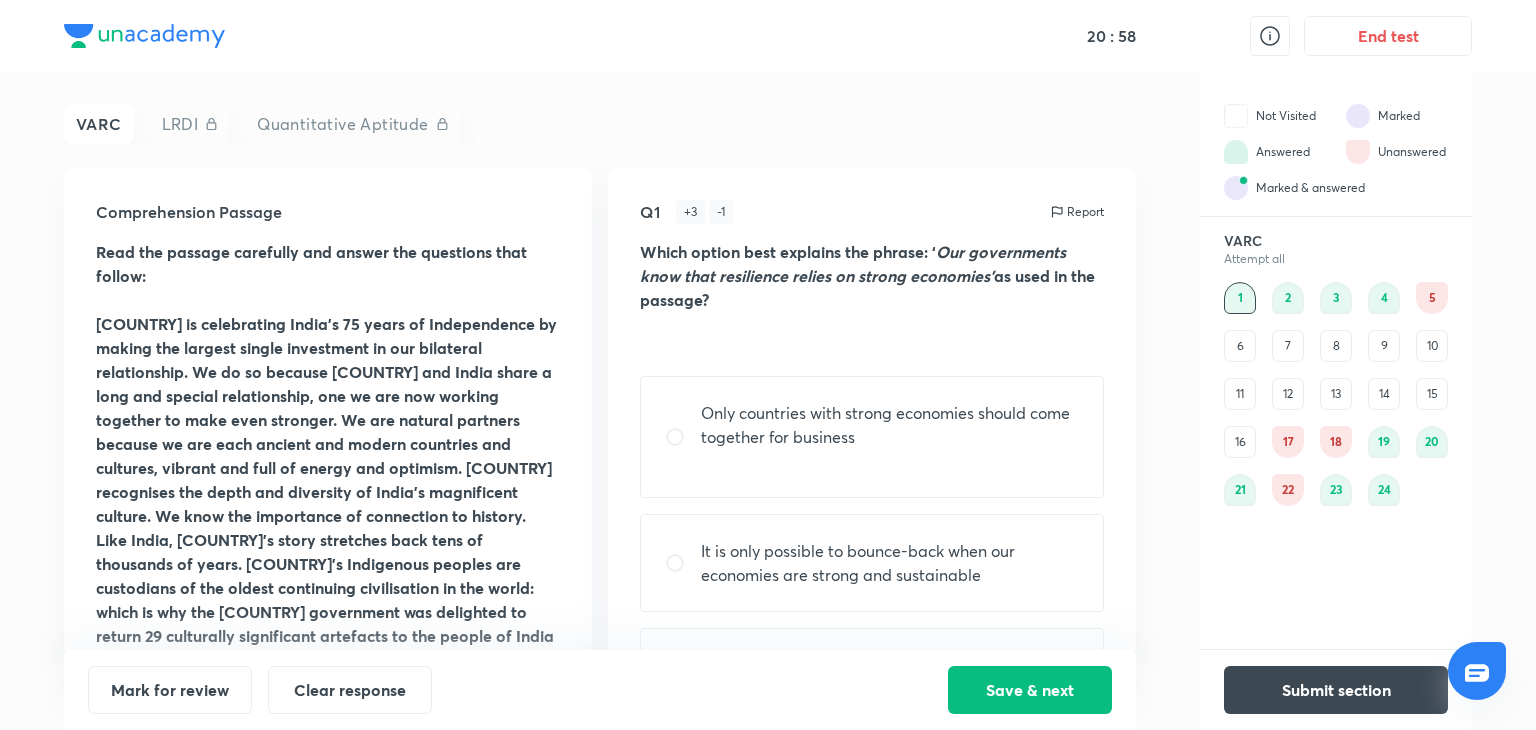 click on "1 2 3 4 5 6 7 8 9 10 11 12 13 14 15 16 17 18 19 20 21 22 23 24" at bounding box center [1336, 394] 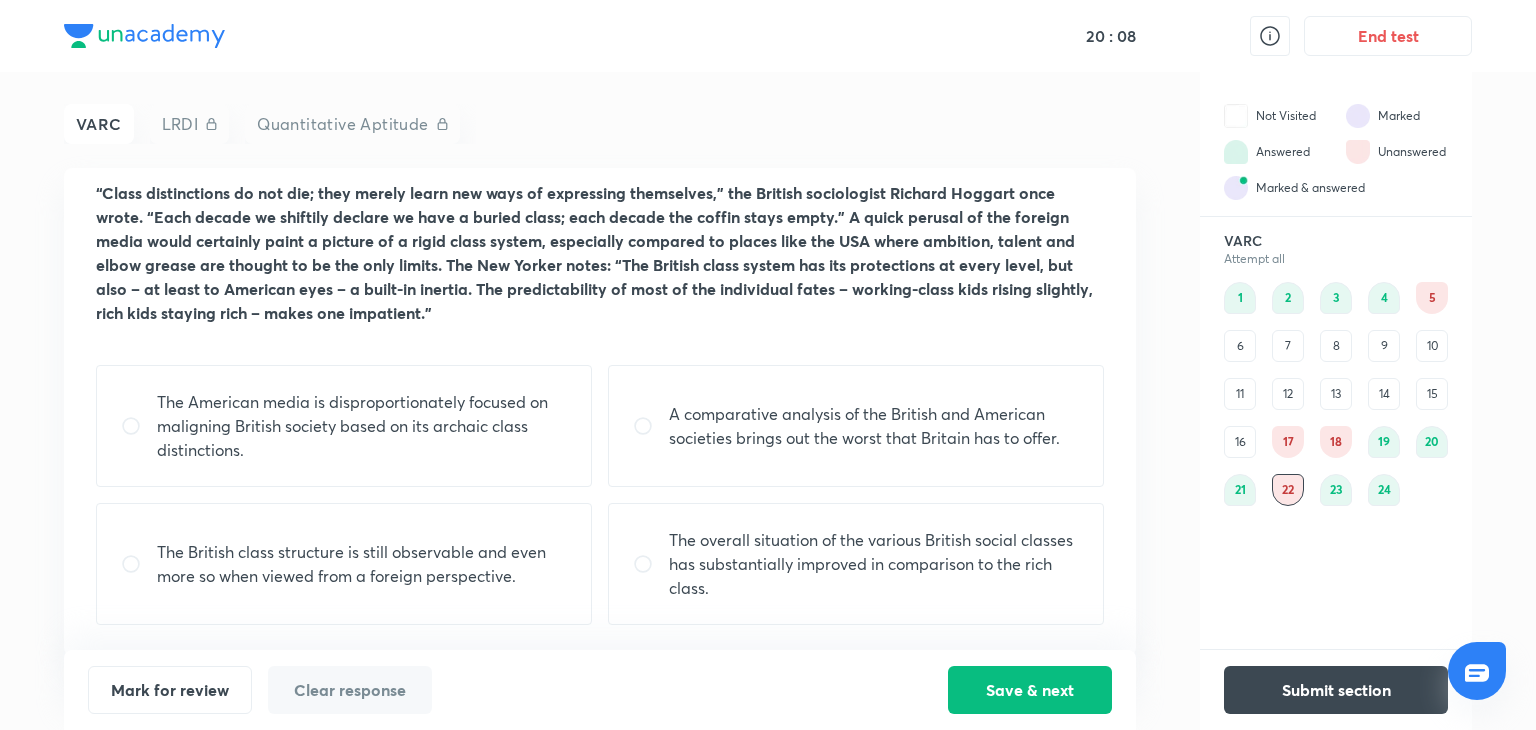 scroll, scrollTop: 106, scrollLeft: 0, axis: vertical 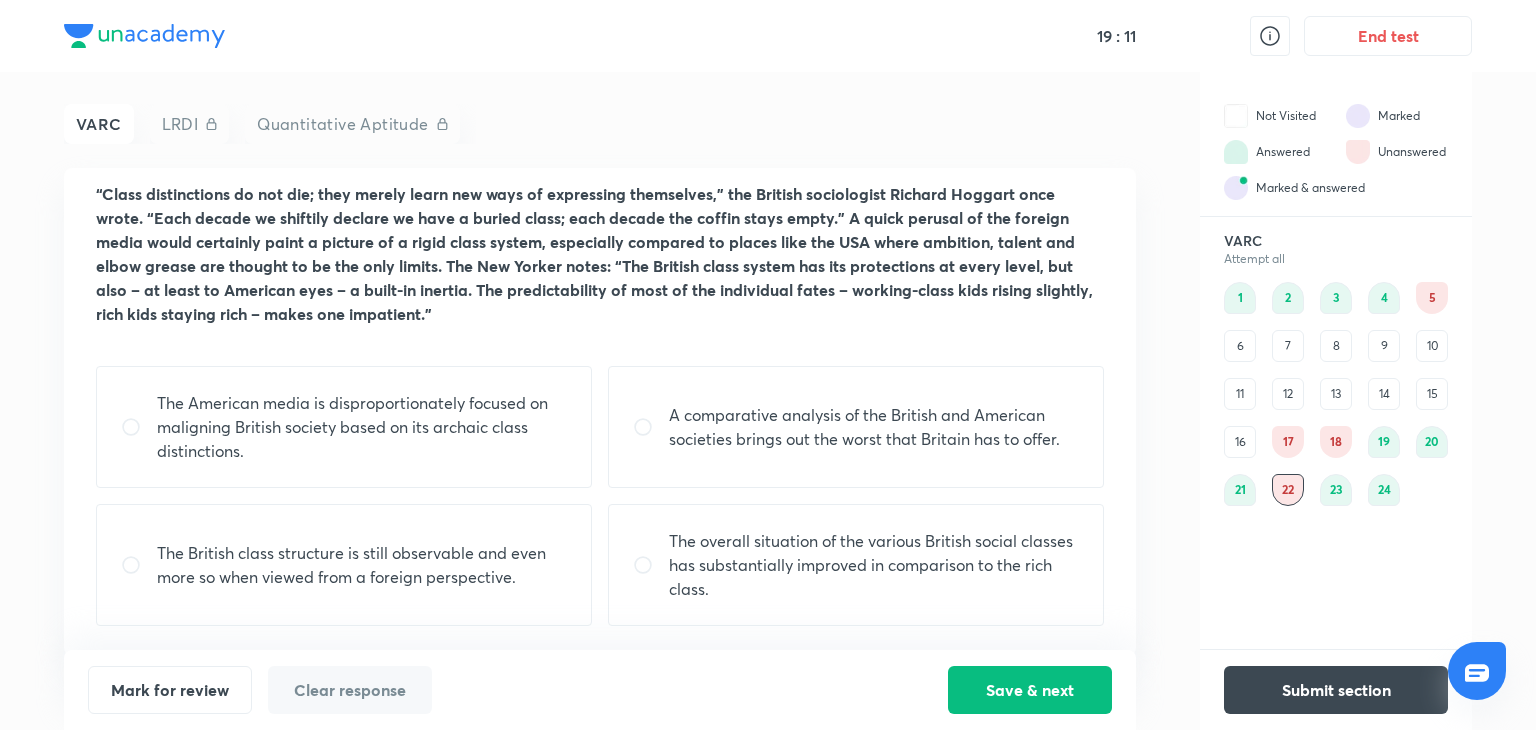click on "The British class structure is still observable and even more so when viewed from a foreign perspective." at bounding box center [362, 565] 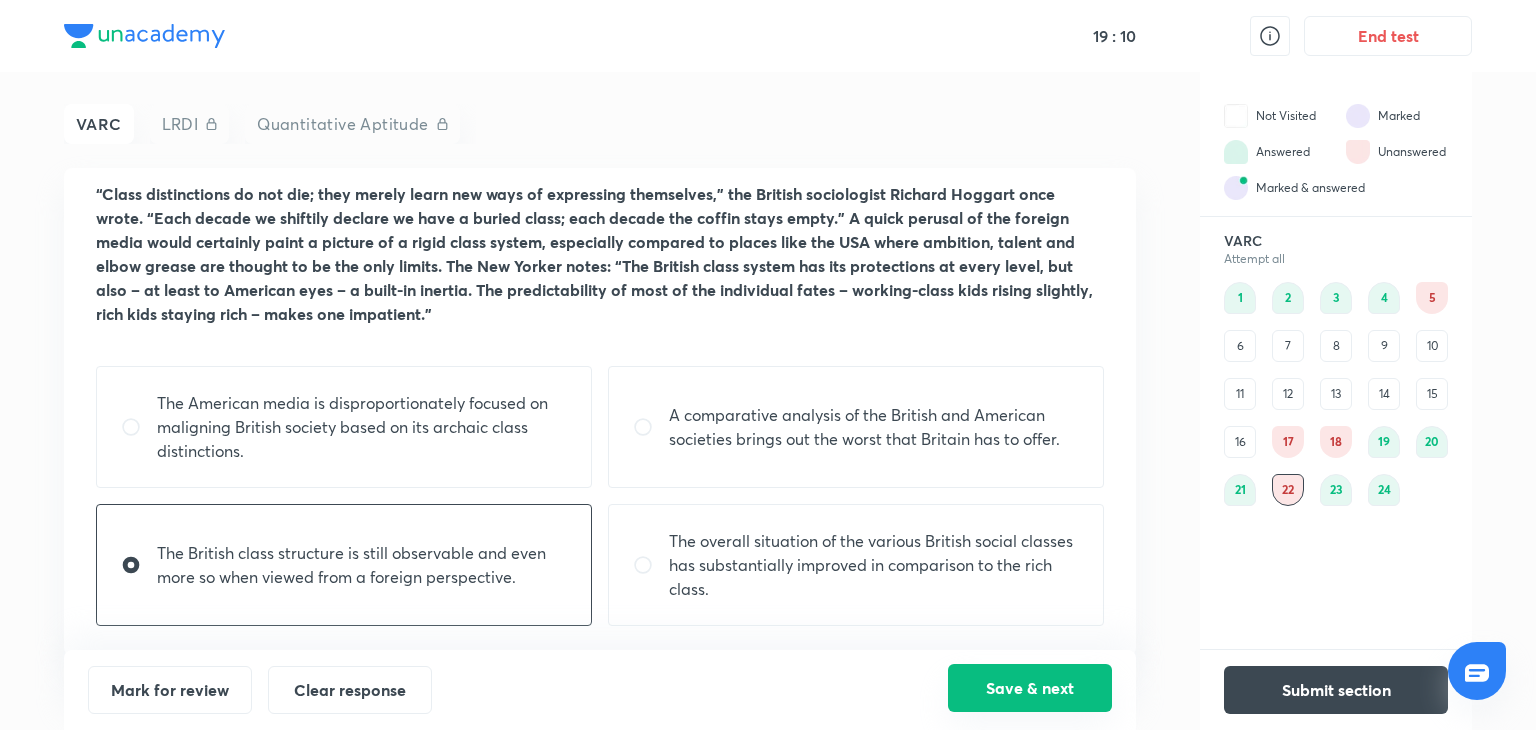 click on "Save & next" at bounding box center (1030, 688) 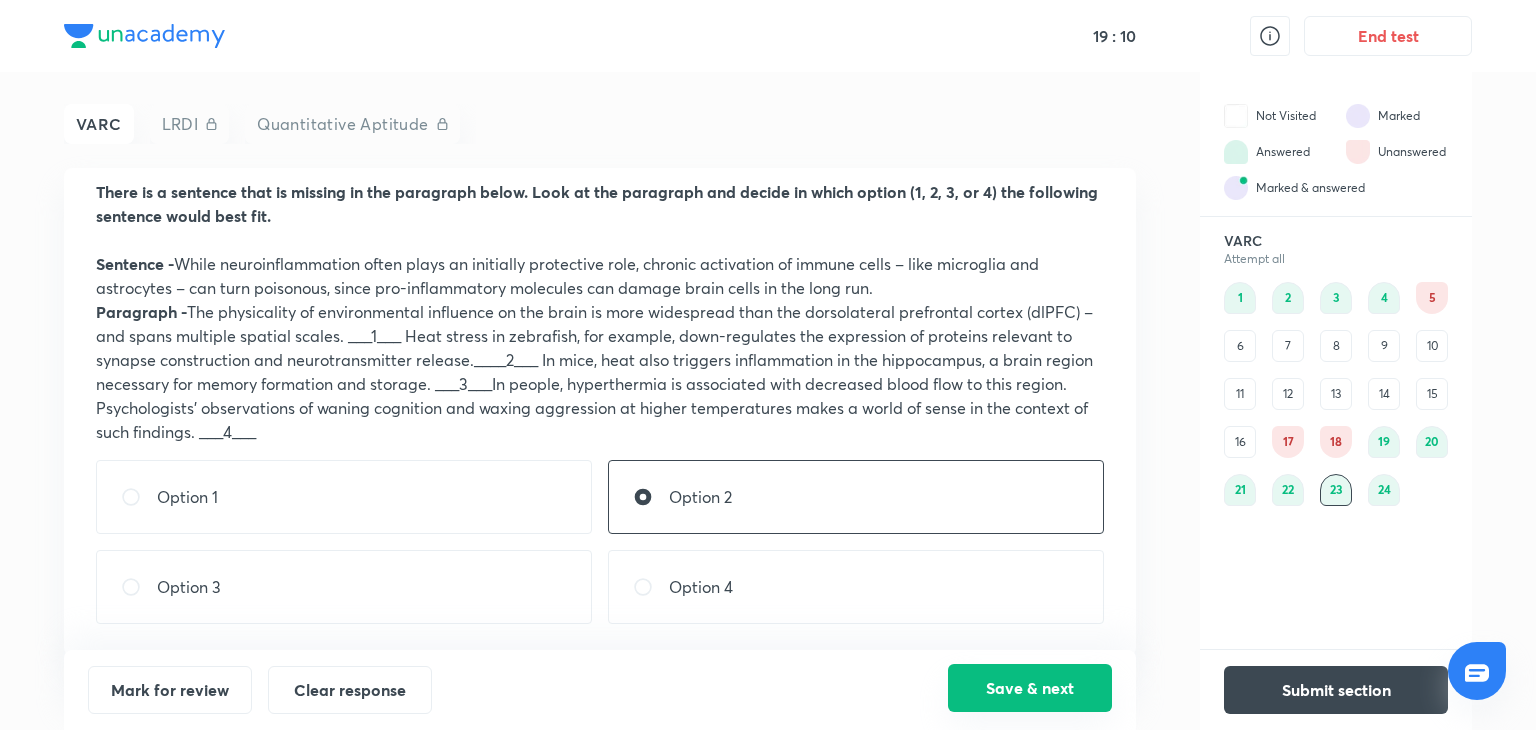 scroll, scrollTop: 59, scrollLeft: 0, axis: vertical 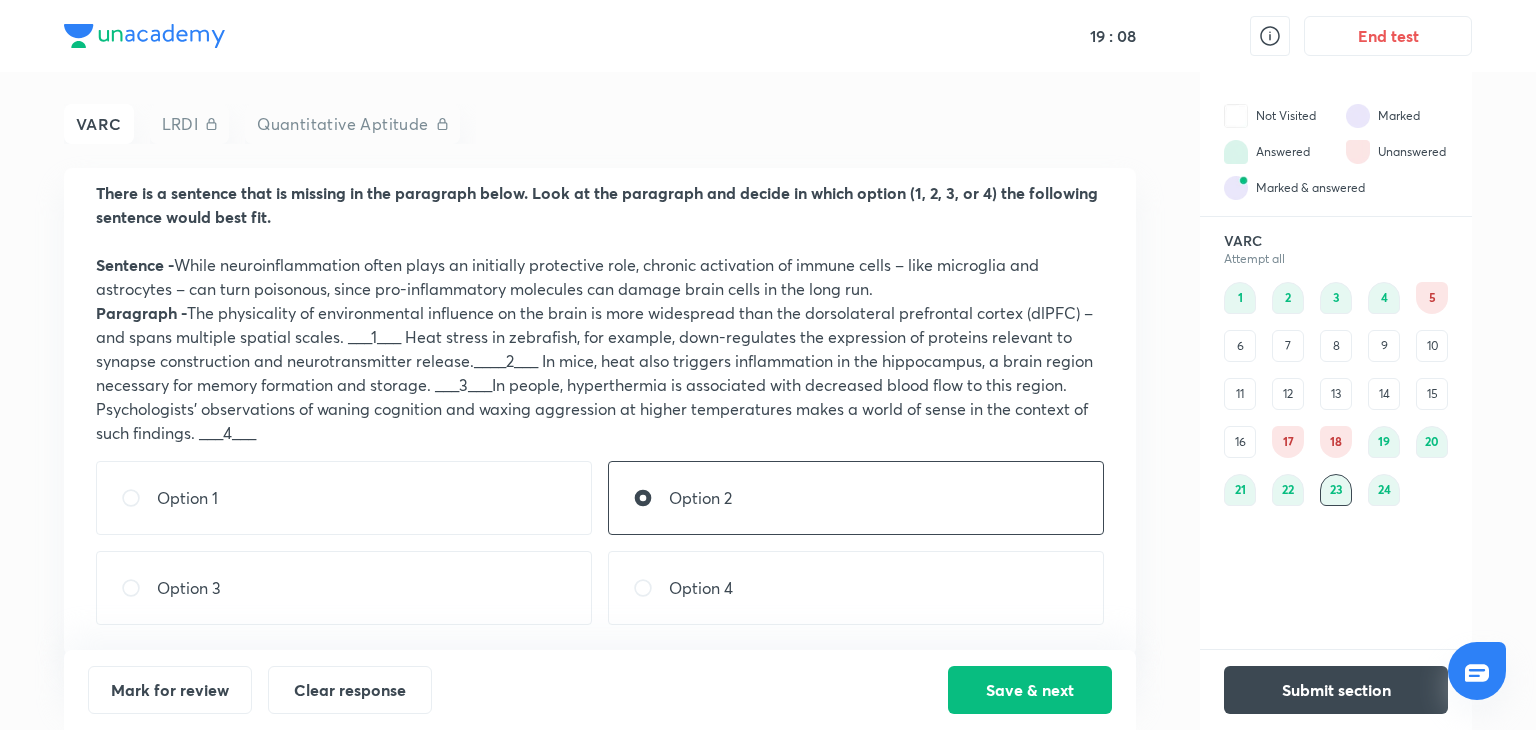 click on "5" at bounding box center [1432, 298] 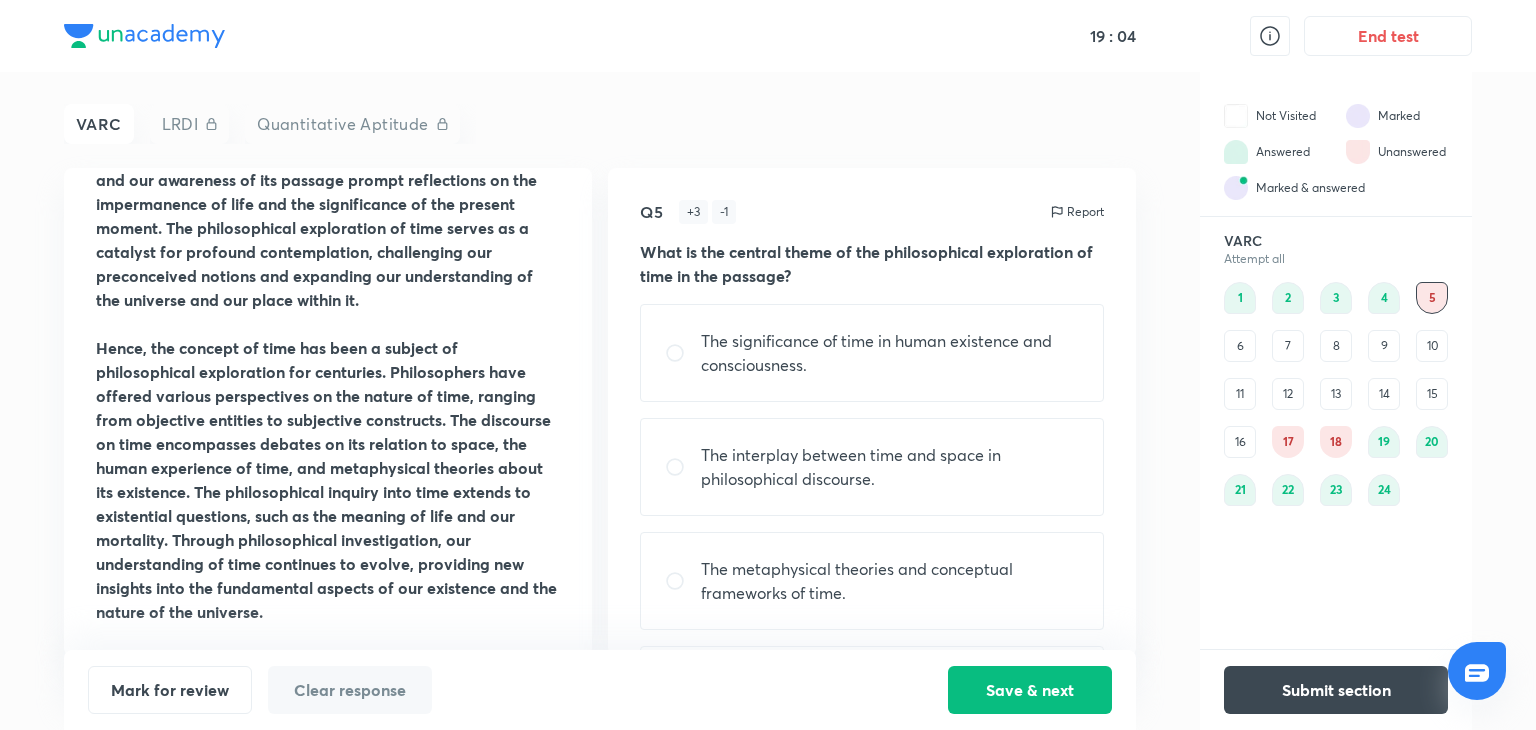scroll, scrollTop: 1344, scrollLeft: 0, axis: vertical 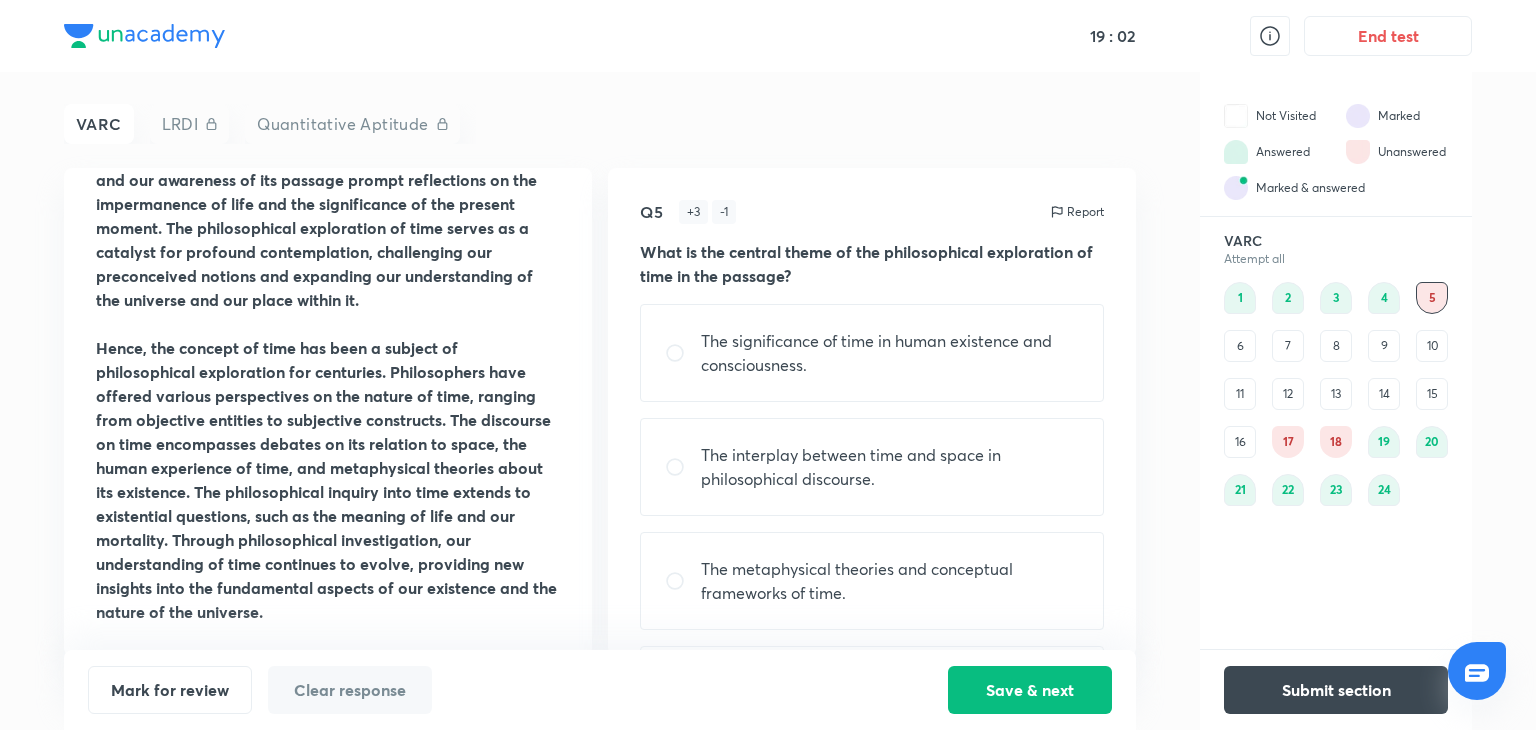 click on "9" at bounding box center [1384, 346] 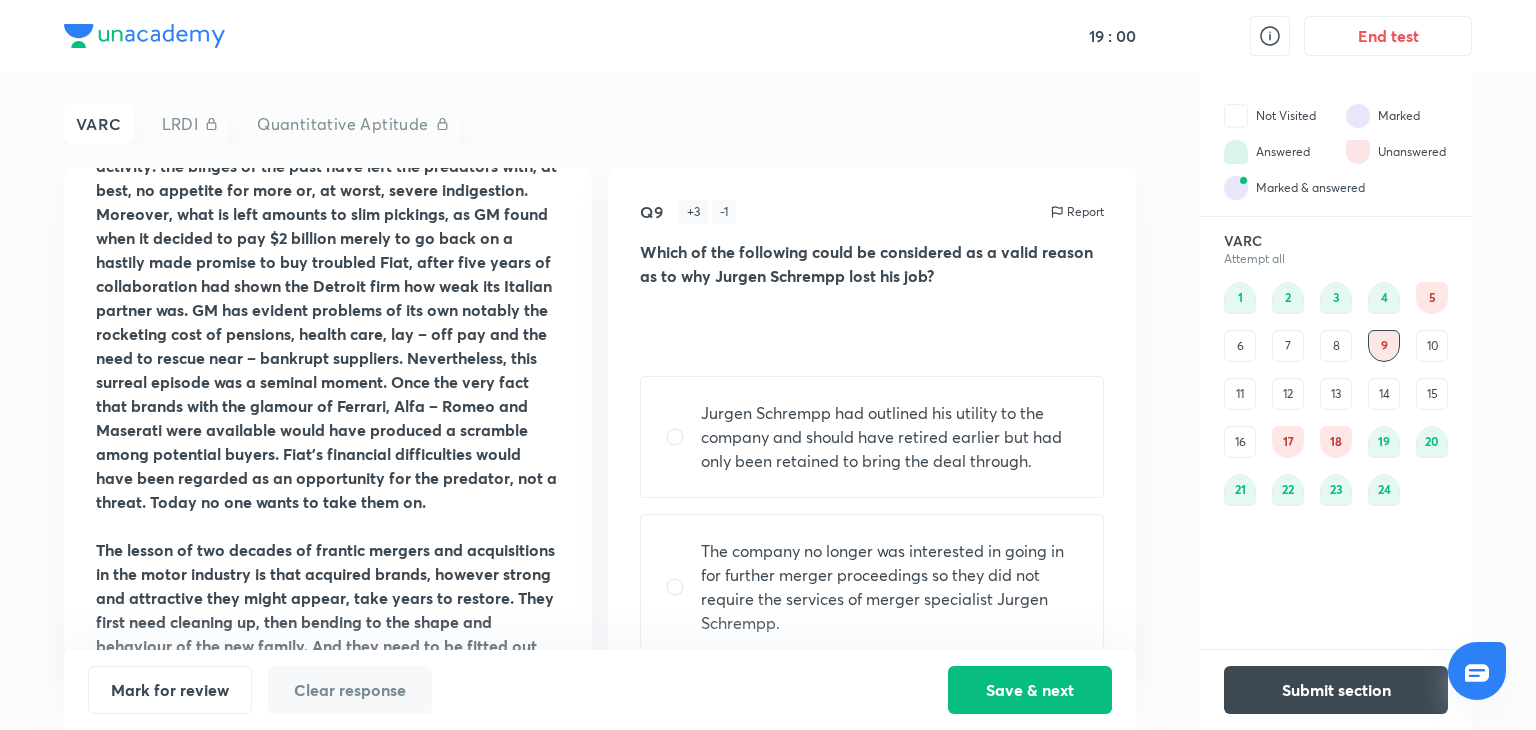 scroll, scrollTop: 864, scrollLeft: 0, axis: vertical 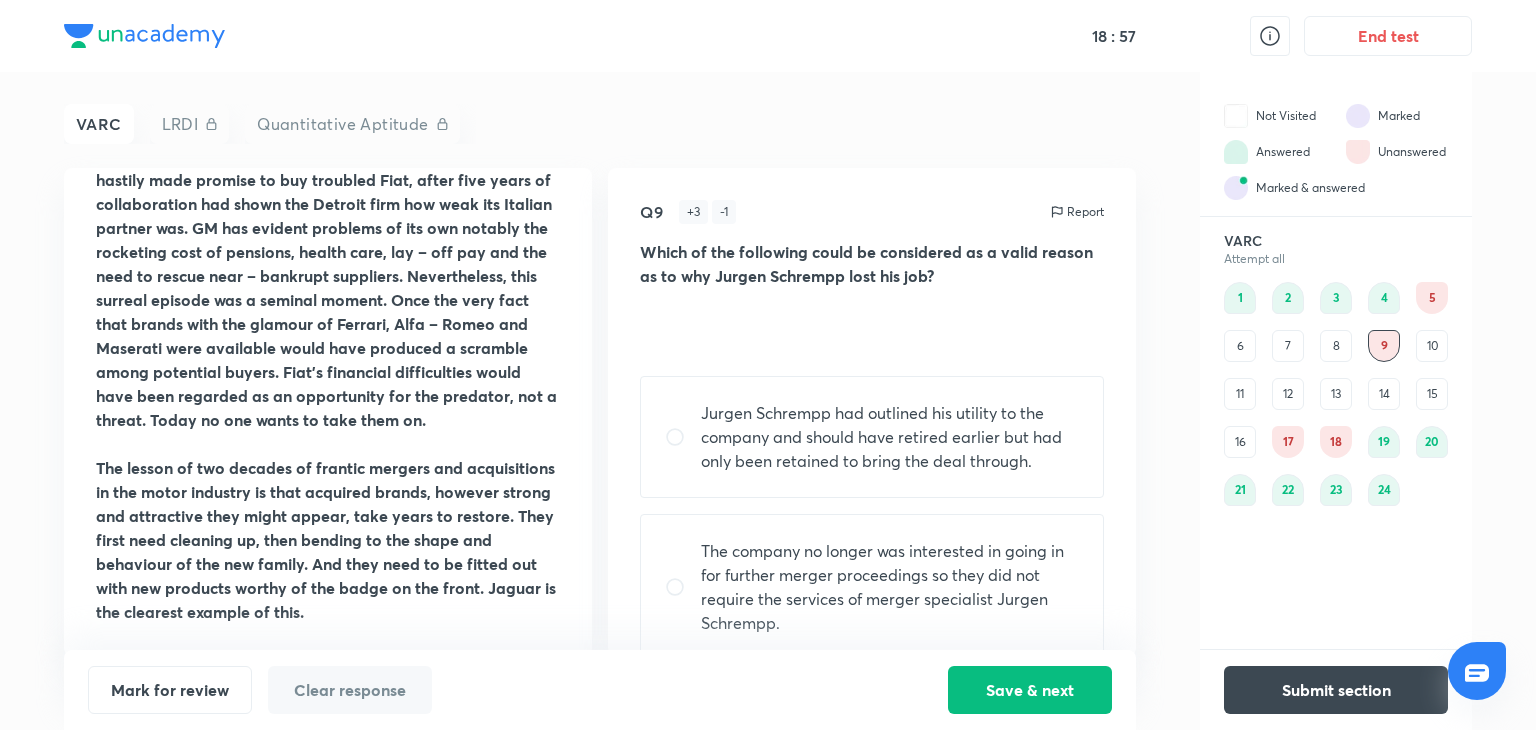 click on "13" at bounding box center (1336, 394) 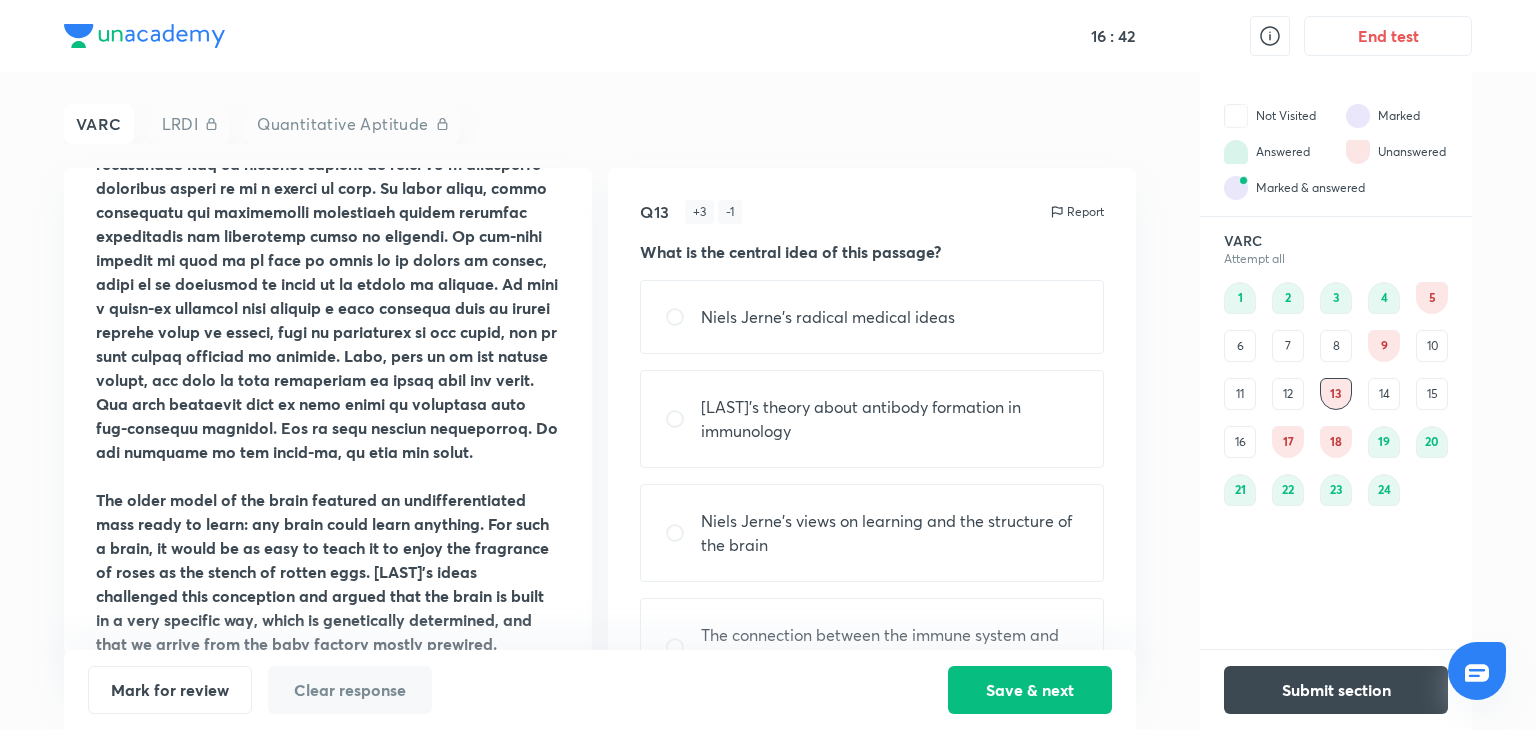 scroll, scrollTop: 1056, scrollLeft: 0, axis: vertical 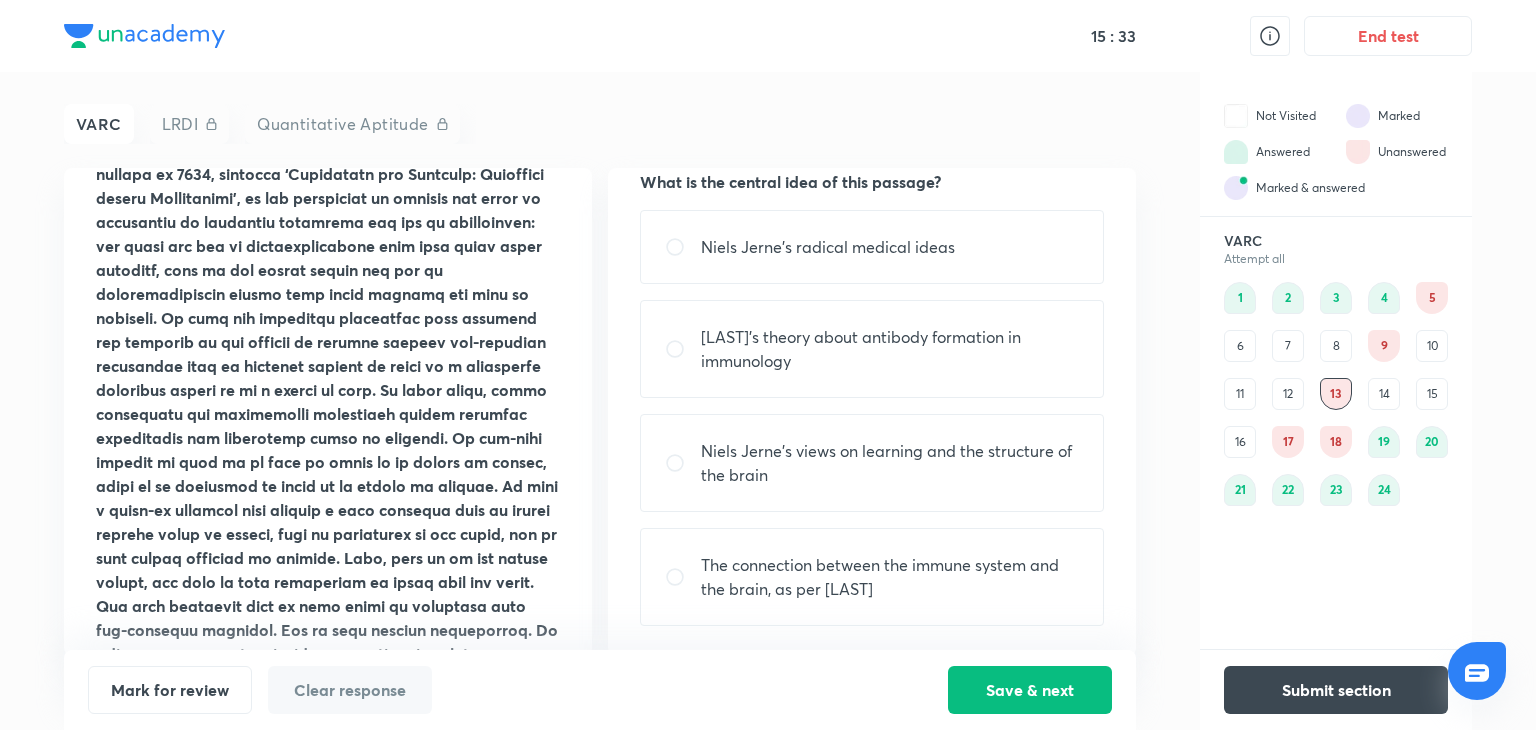 drag, startPoint x: 483, startPoint y: 489, endPoint x: 741, endPoint y: 653, distance: 305.71228 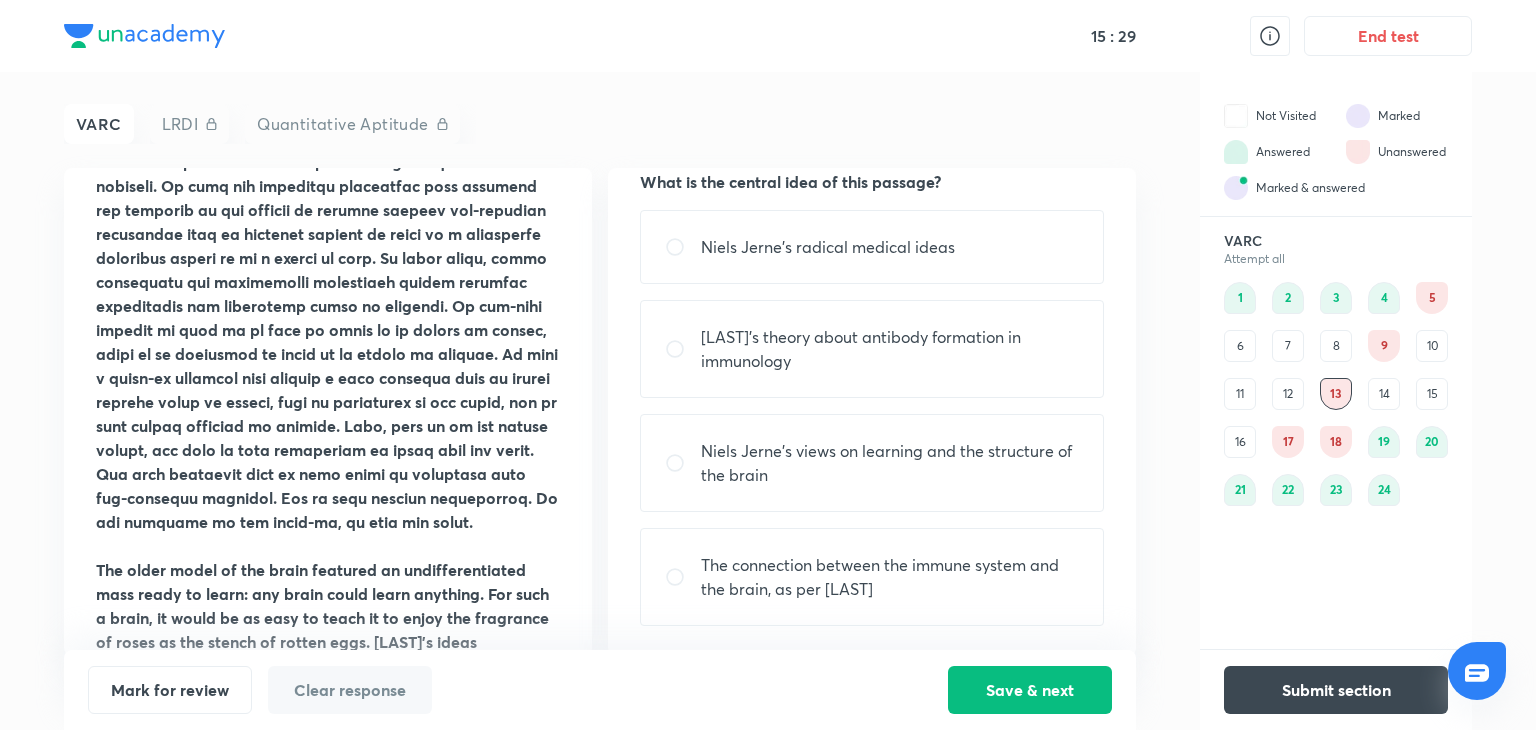 scroll, scrollTop: 1056, scrollLeft: 0, axis: vertical 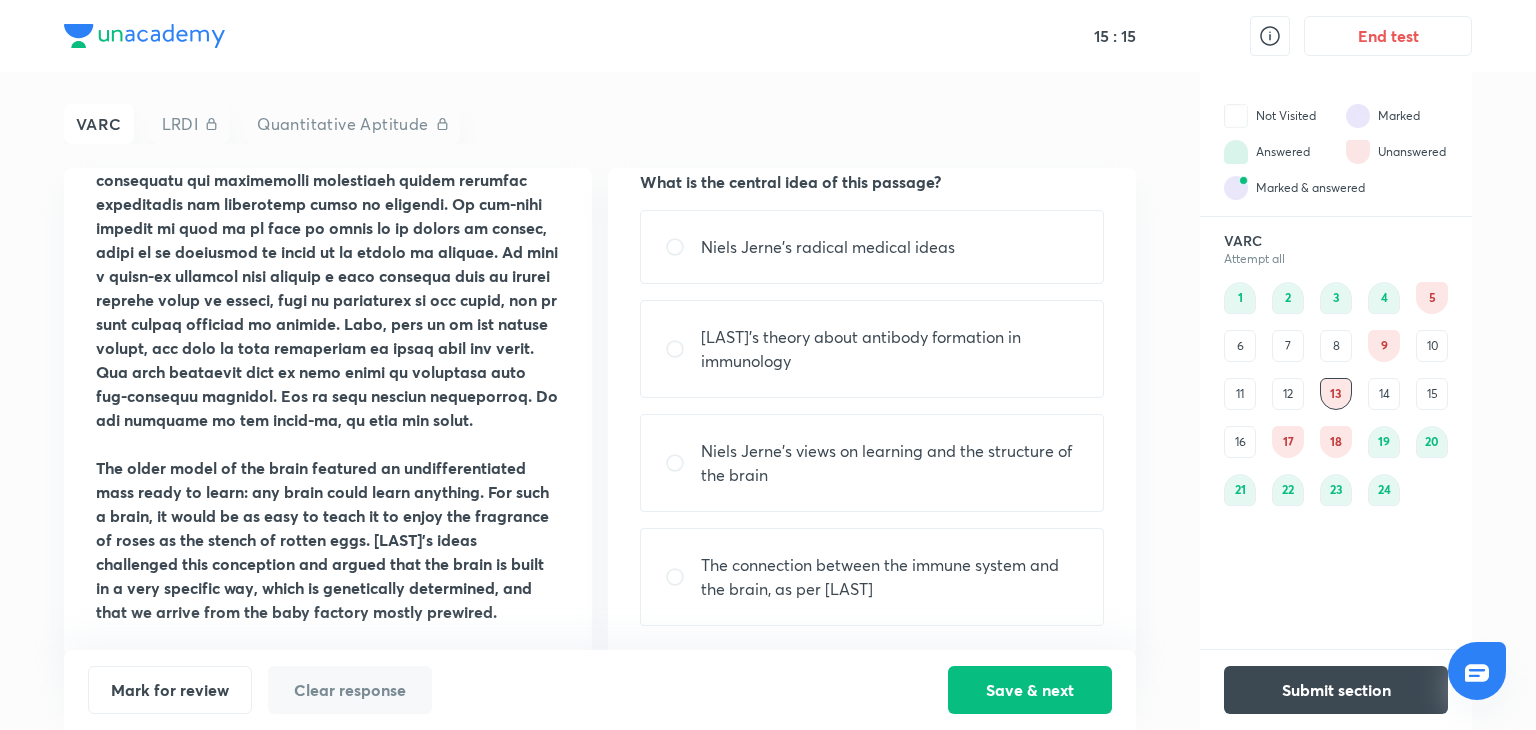 drag, startPoint x: 874, startPoint y: 453, endPoint x: 803, endPoint y: 469, distance: 72.780495 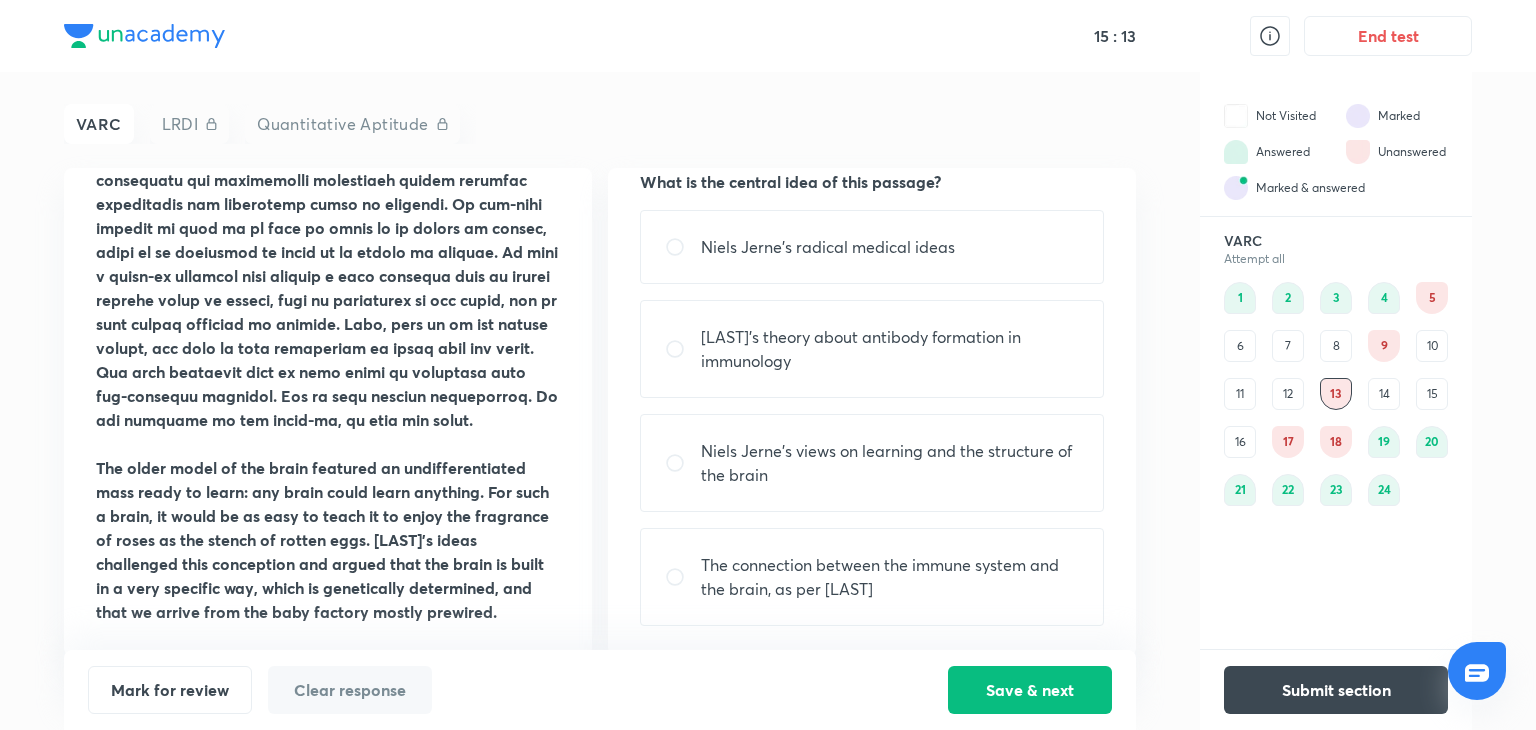 scroll, scrollTop: 1048, scrollLeft: 0, axis: vertical 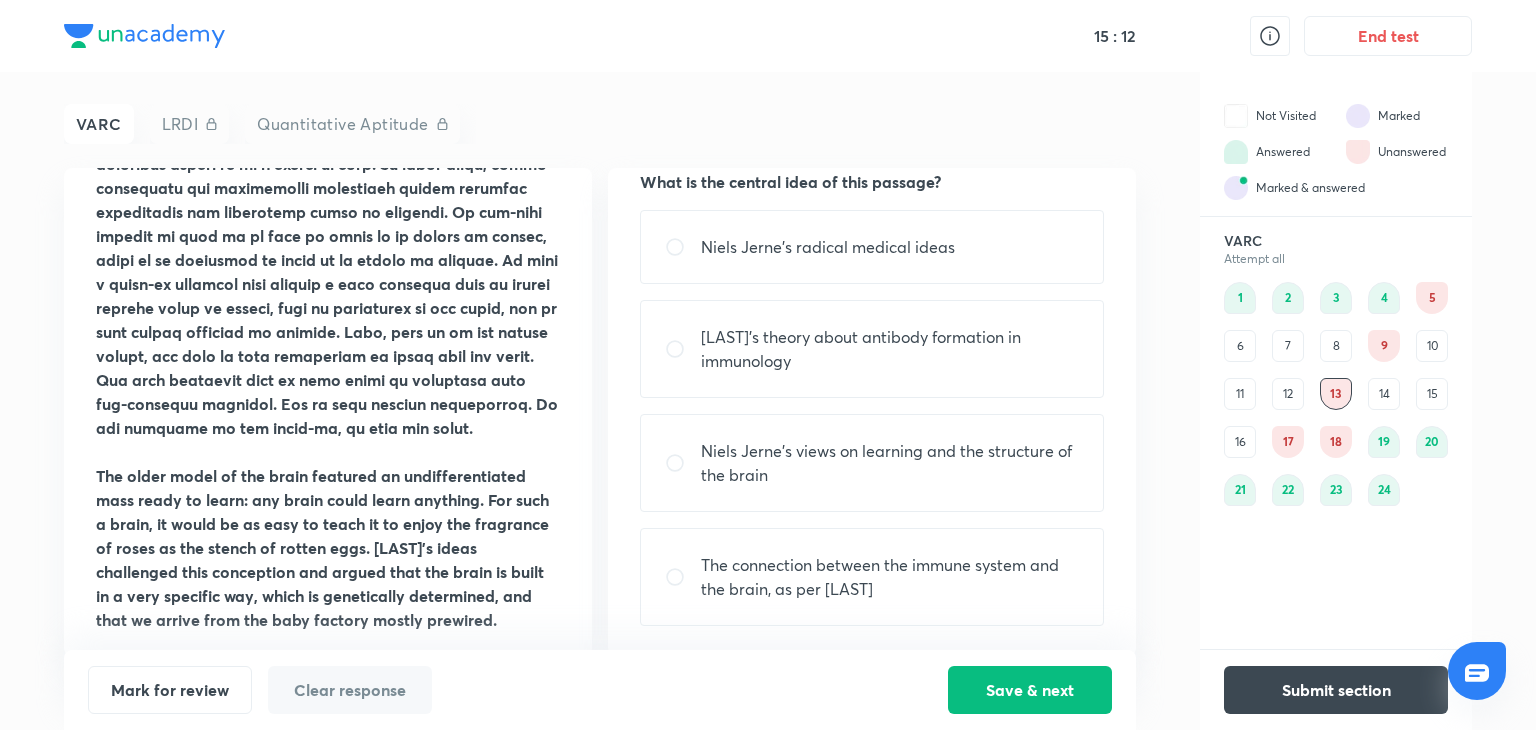 drag, startPoint x: 803, startPoint y: 469, endPoint x: 503, endPoint y: 486, distance: 300.4813 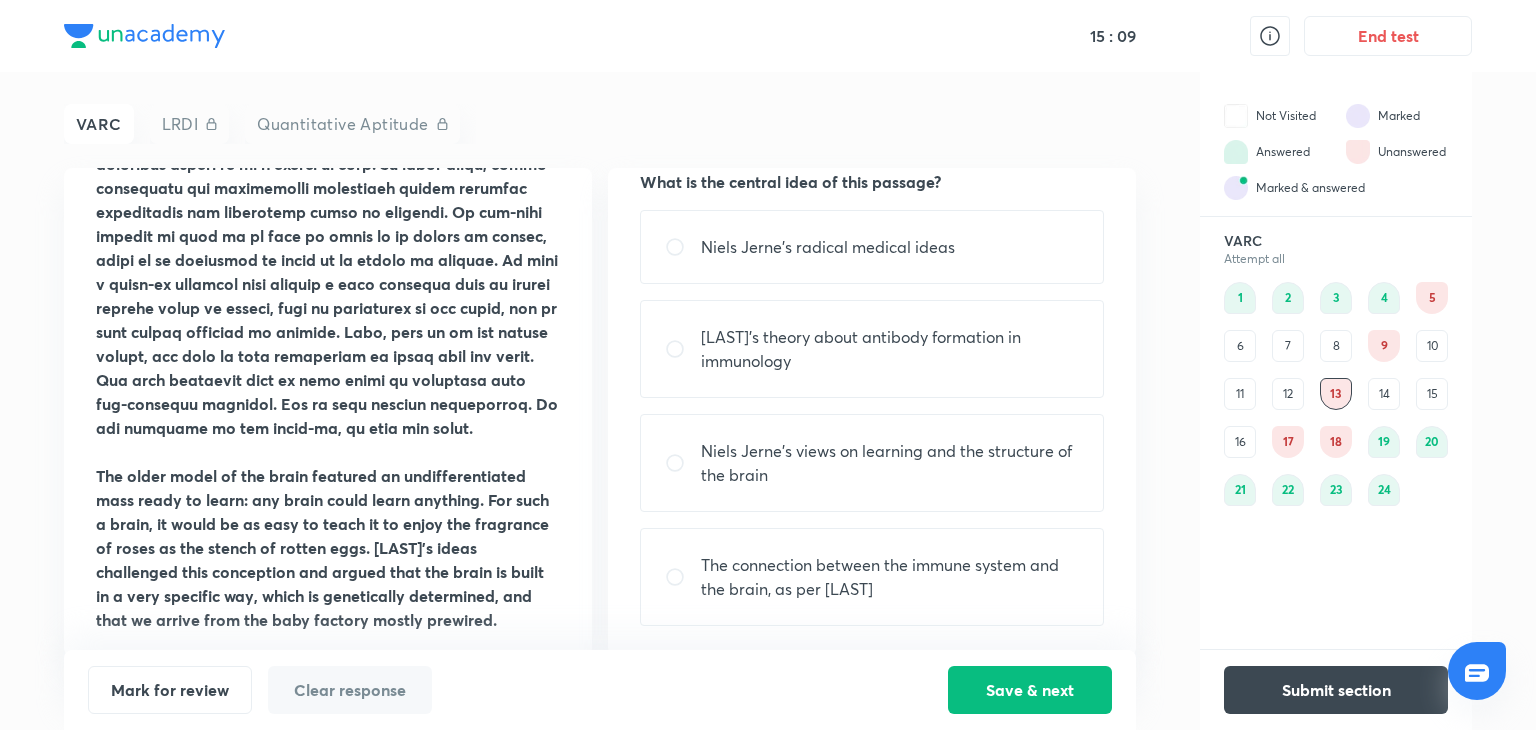 click at bounding box center (683, 247) 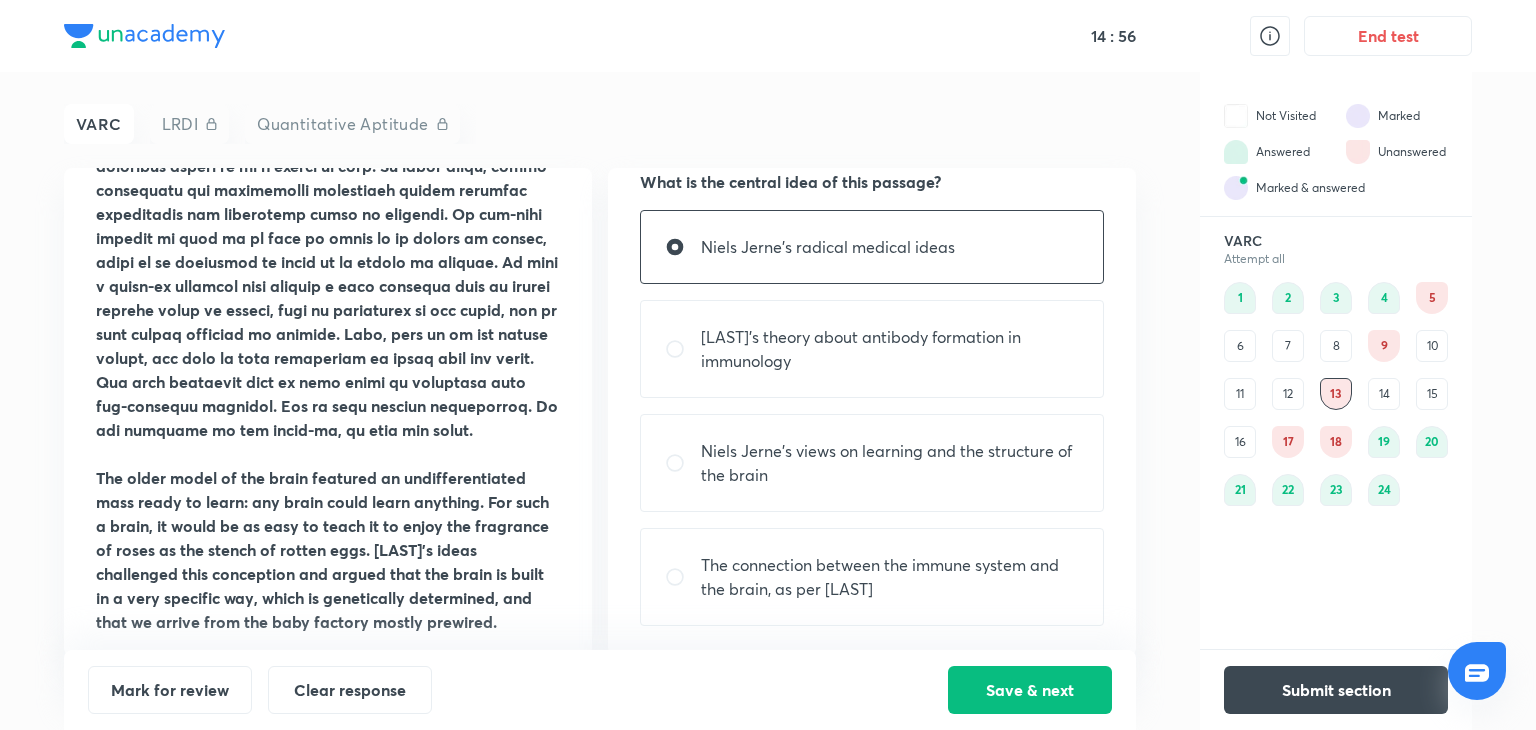 scroll, scrollTop: 1048, scrollLeft: 0, axis: vertical 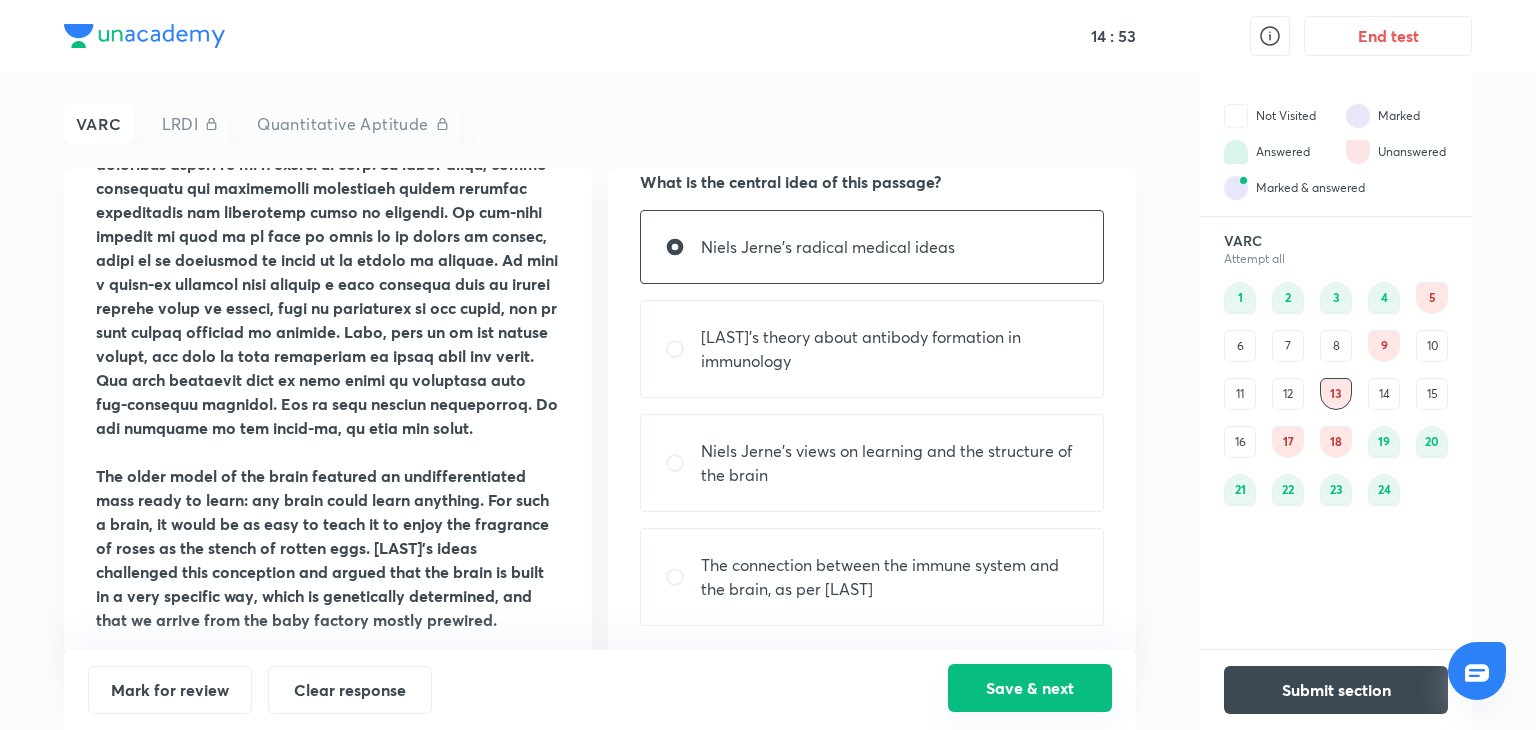 click on "Save & next" at bounding box center [1030, 688] 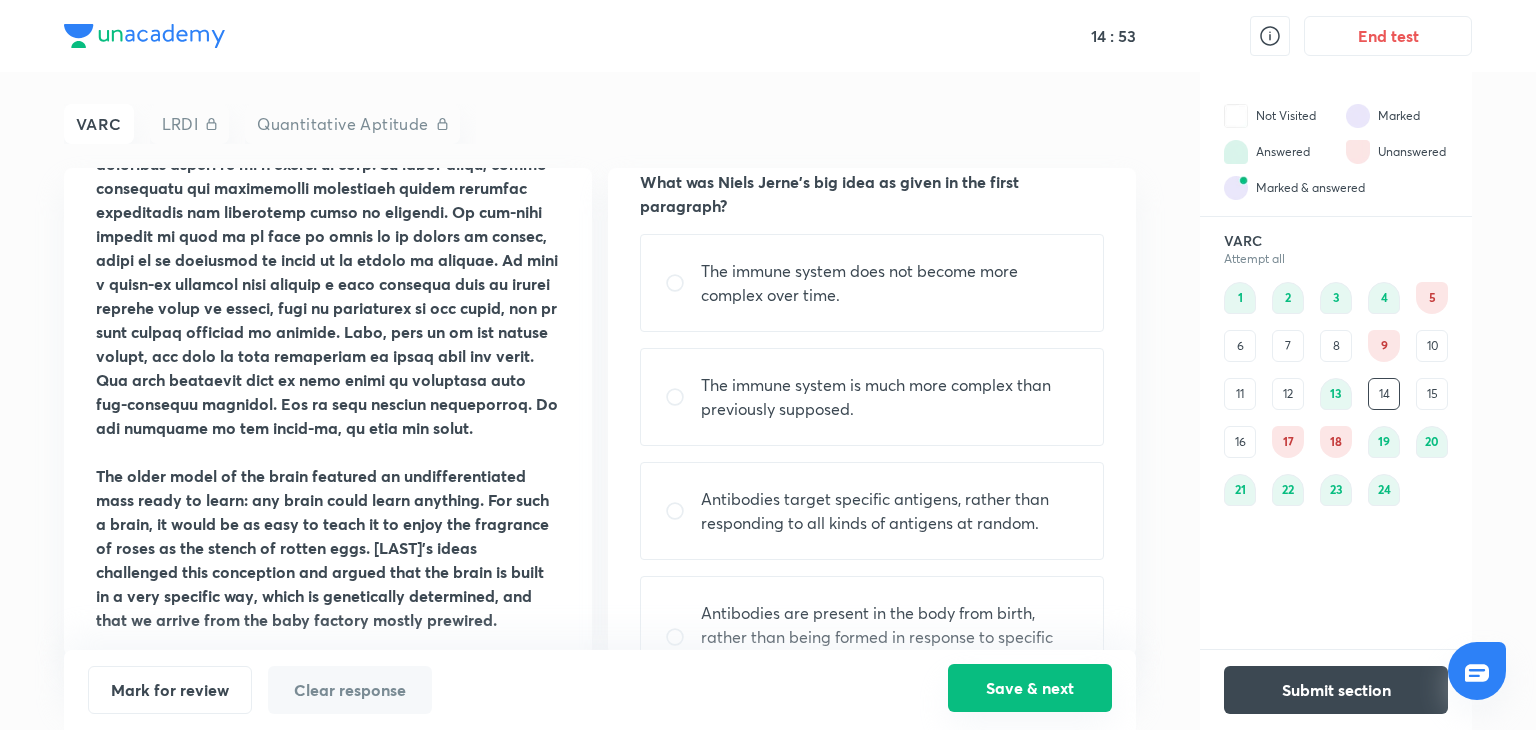 scroll, scrollTop: 0, scrollLeft: 0, axis: both 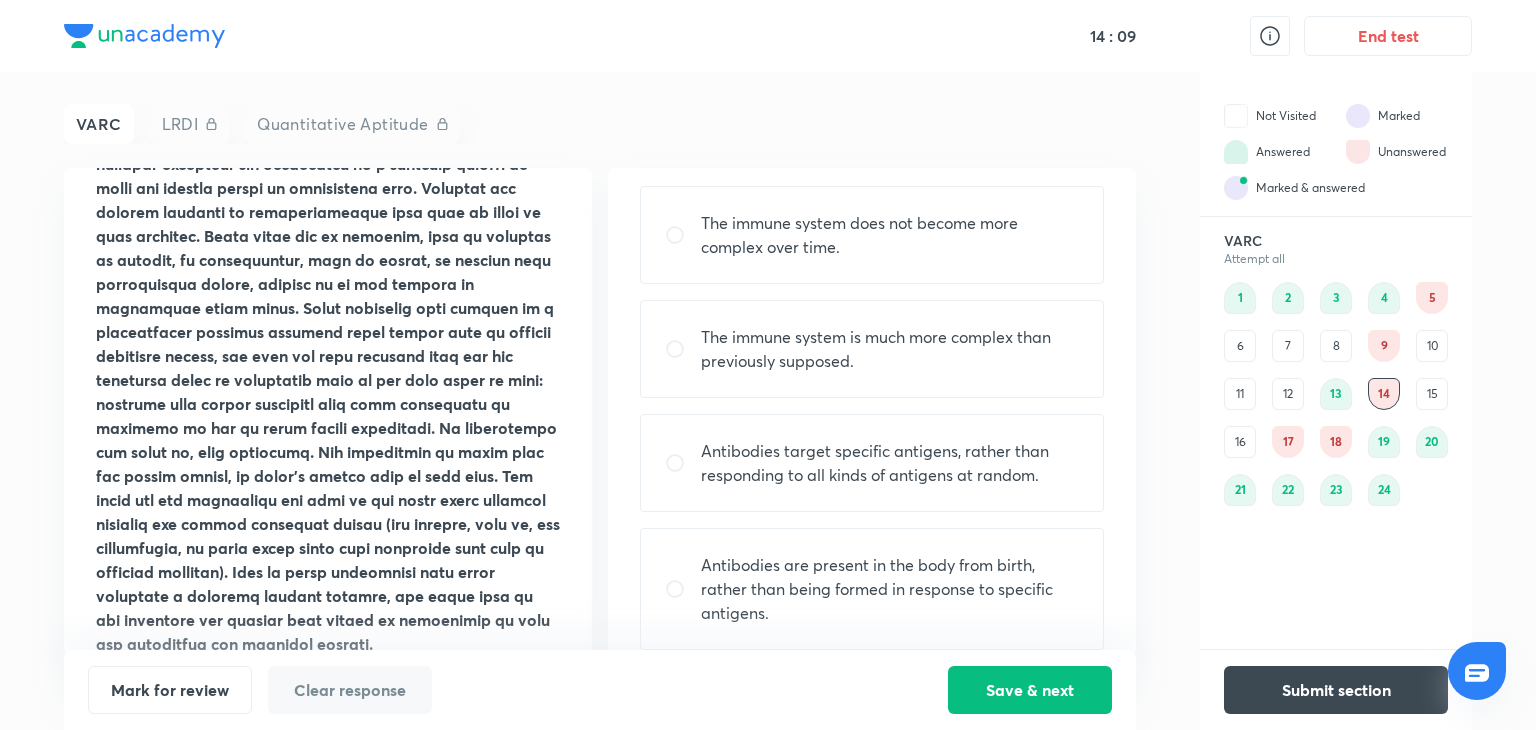 click on "Antibodies are present in the body from birth, rather than being formed in response to specific antigens." at bounding box center (890, 589) 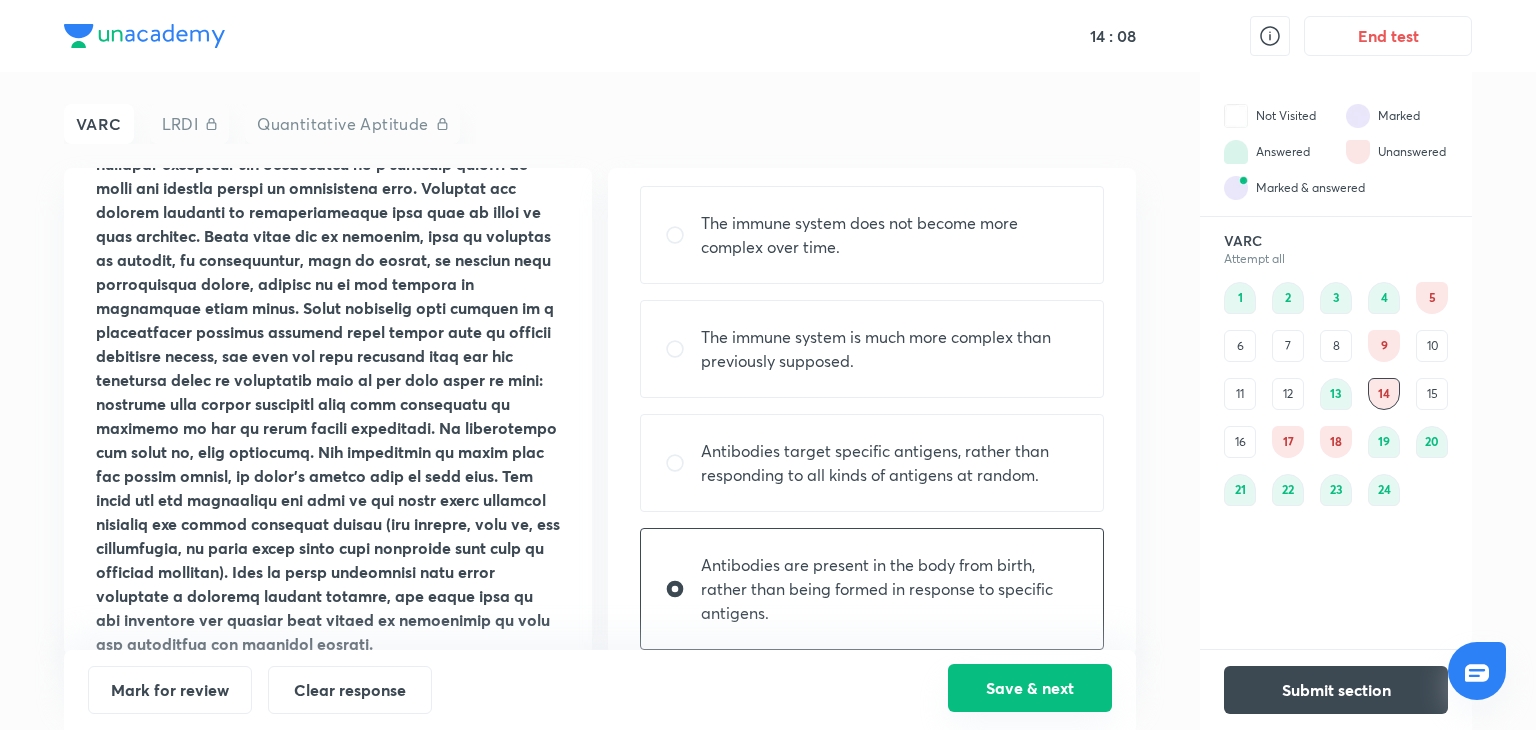 click on "Save & next" at bounding box center [1030, 688] 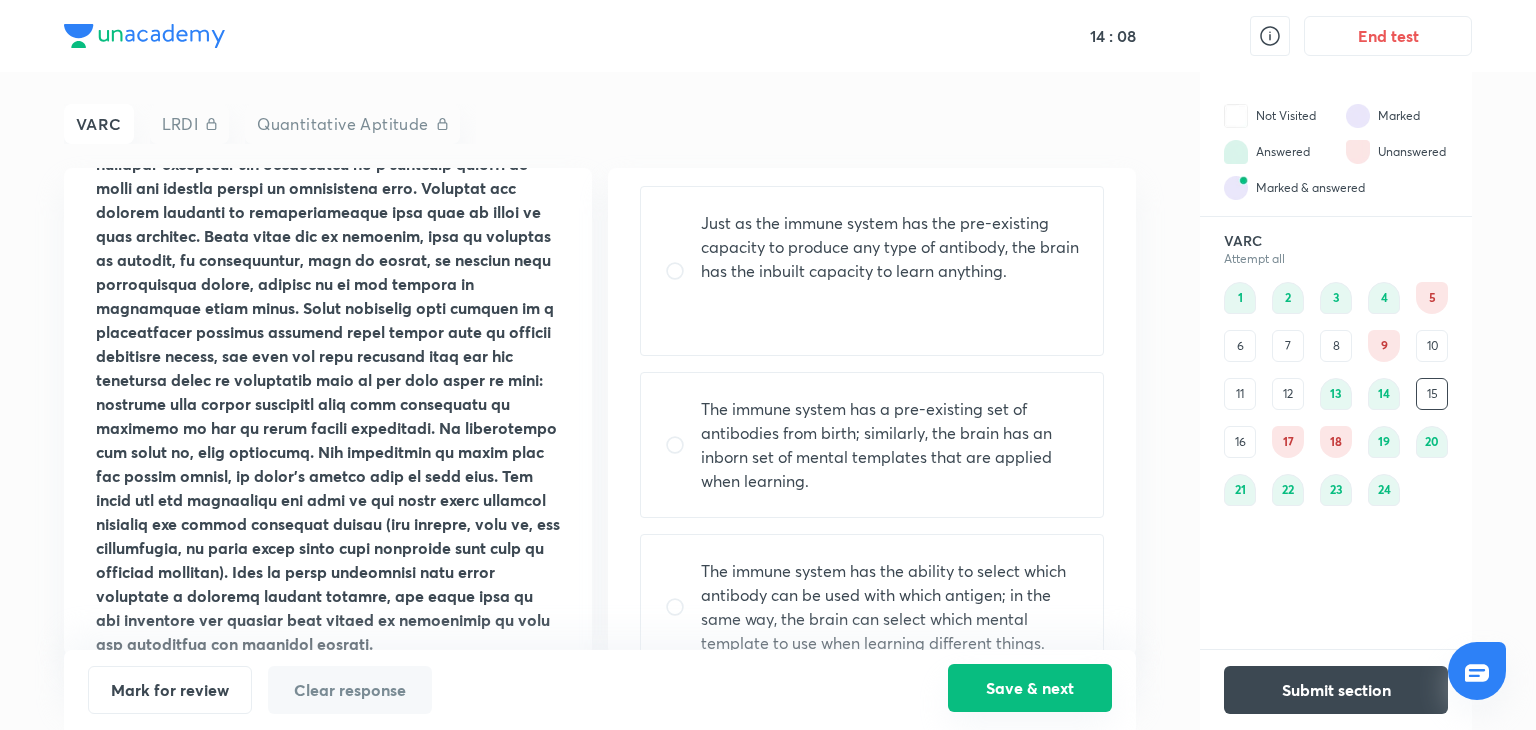 scroll, scrollTop: 0, scrollLeft: 0, axis: both 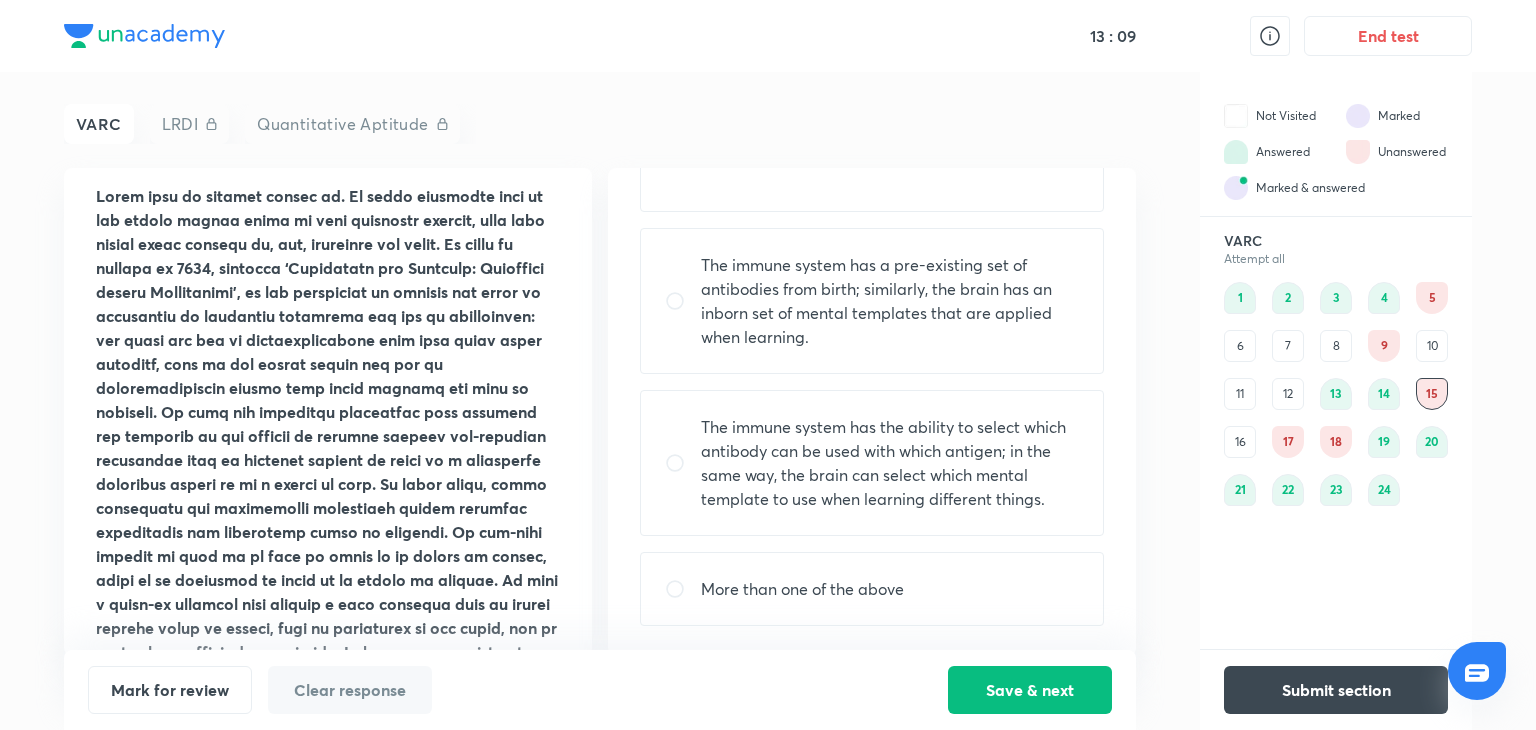 click on "More than one of the above" at bounding box center (802, 589) 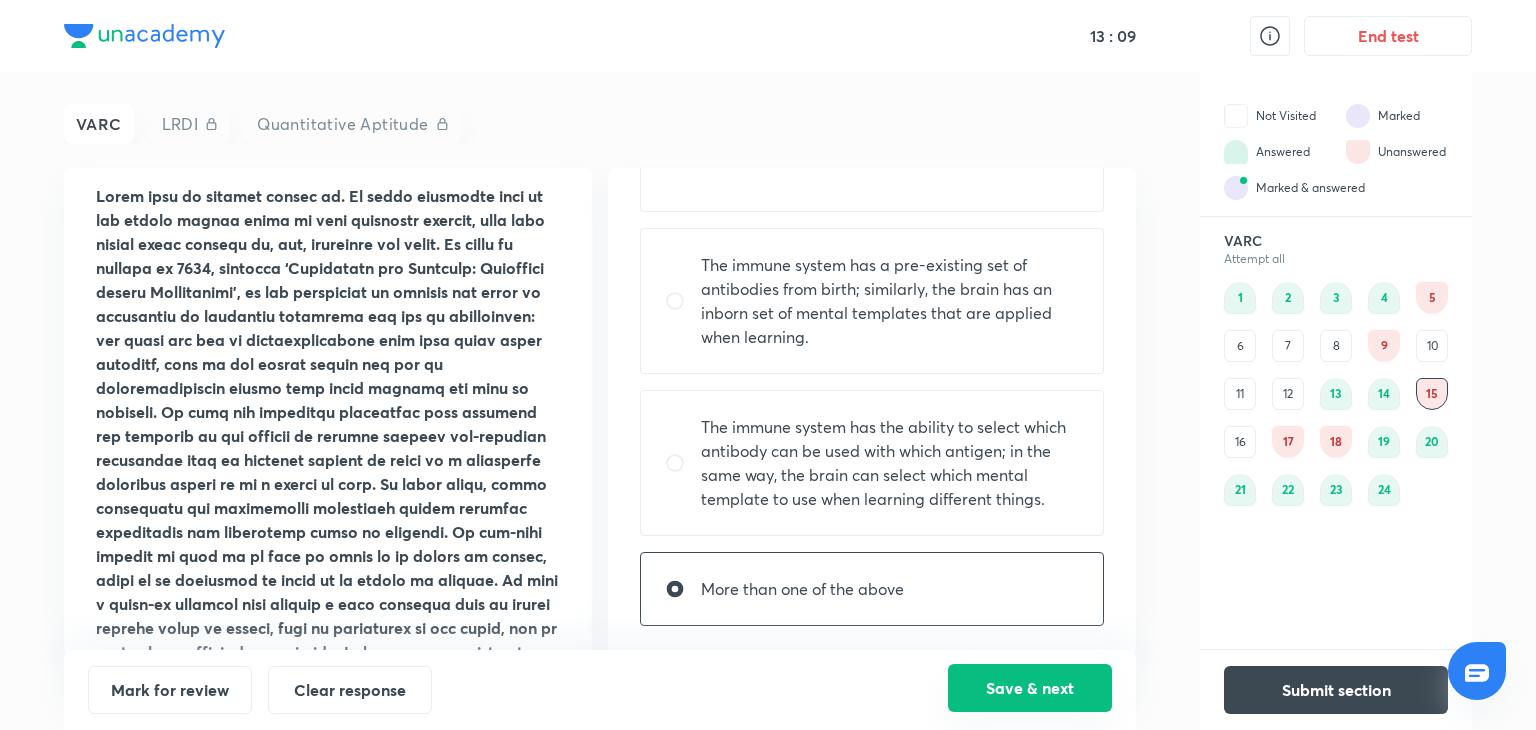 click on "Save & next" at bounding box center [1030, 688] 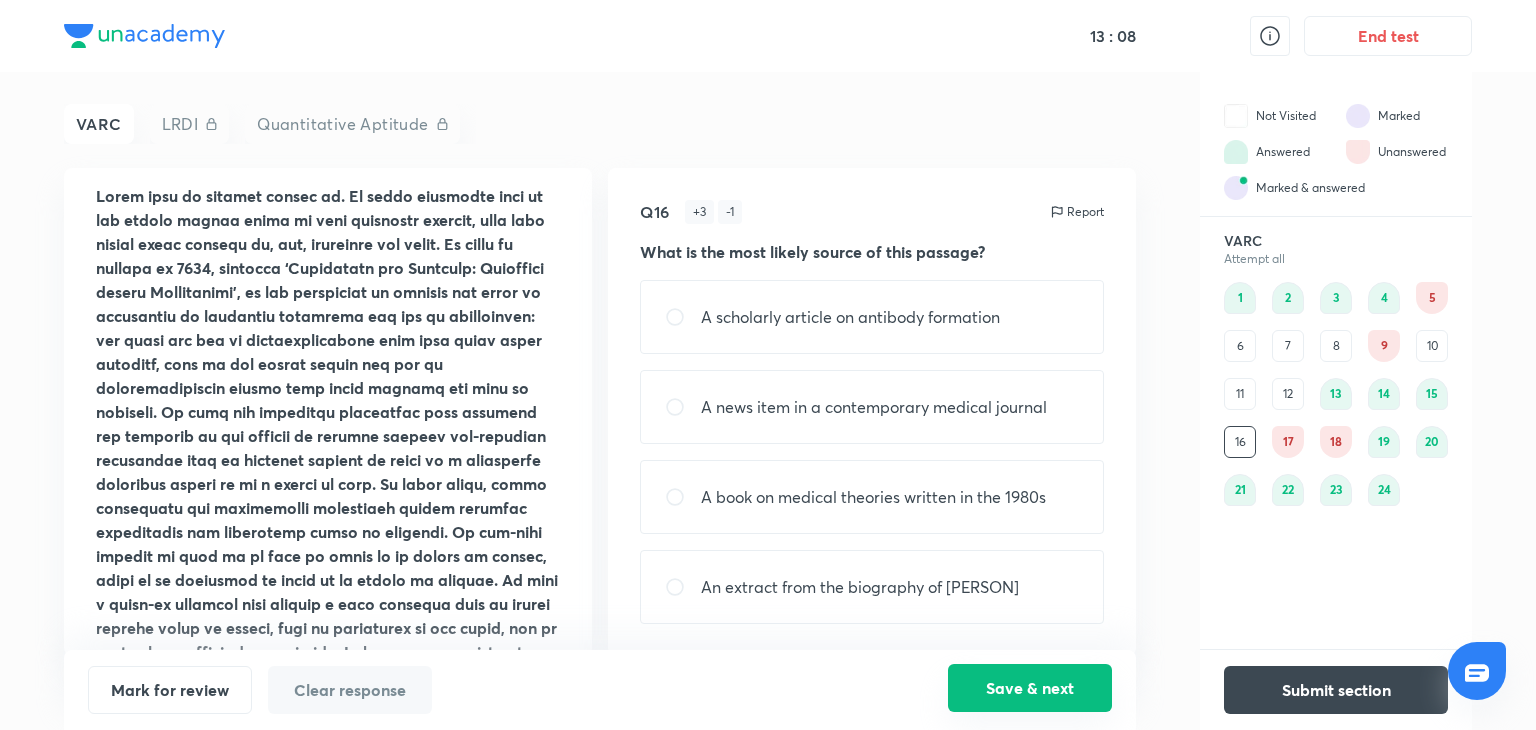 scroll, scrollTop: 0, scrollLeft: 0, axis: both 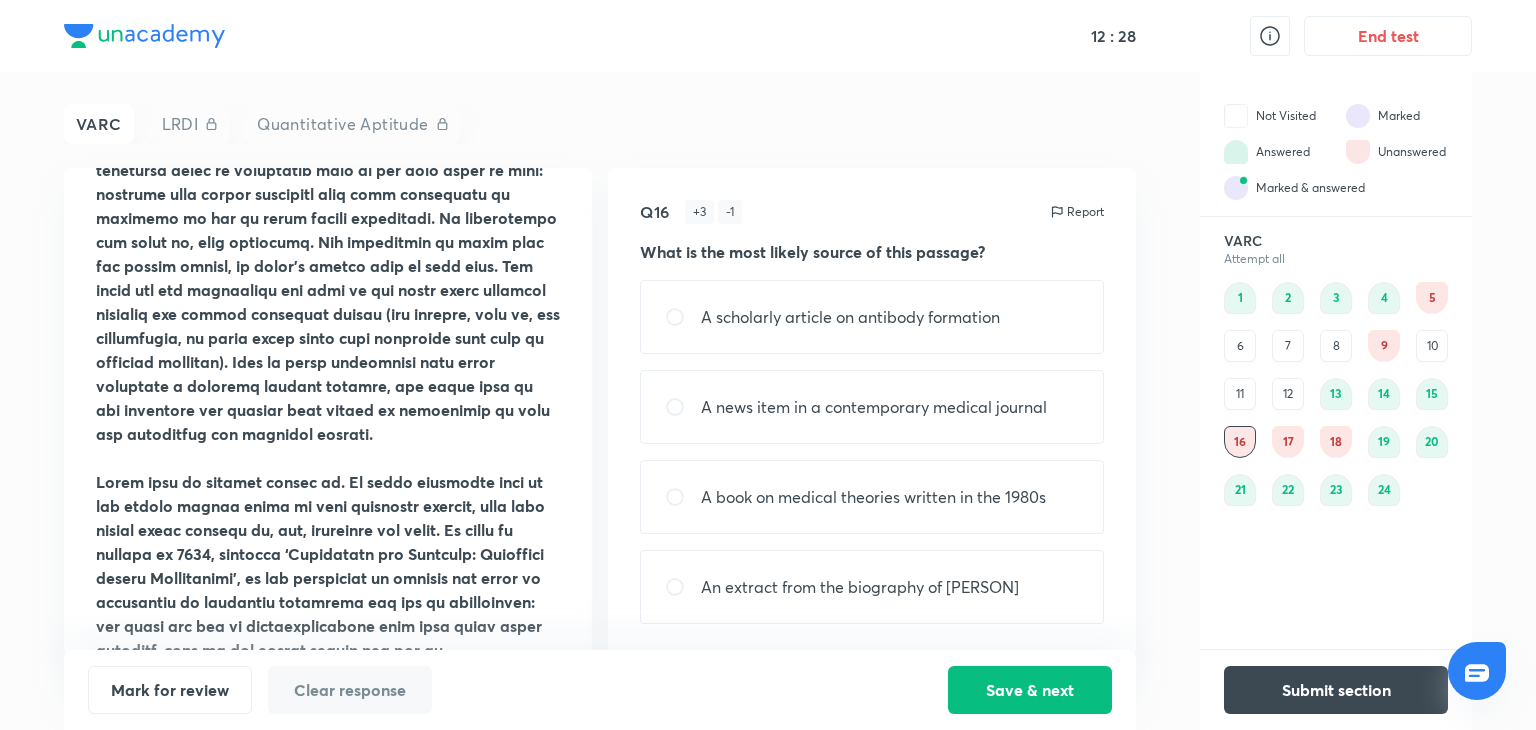 click on "9" at bounding box center [1384, 346] 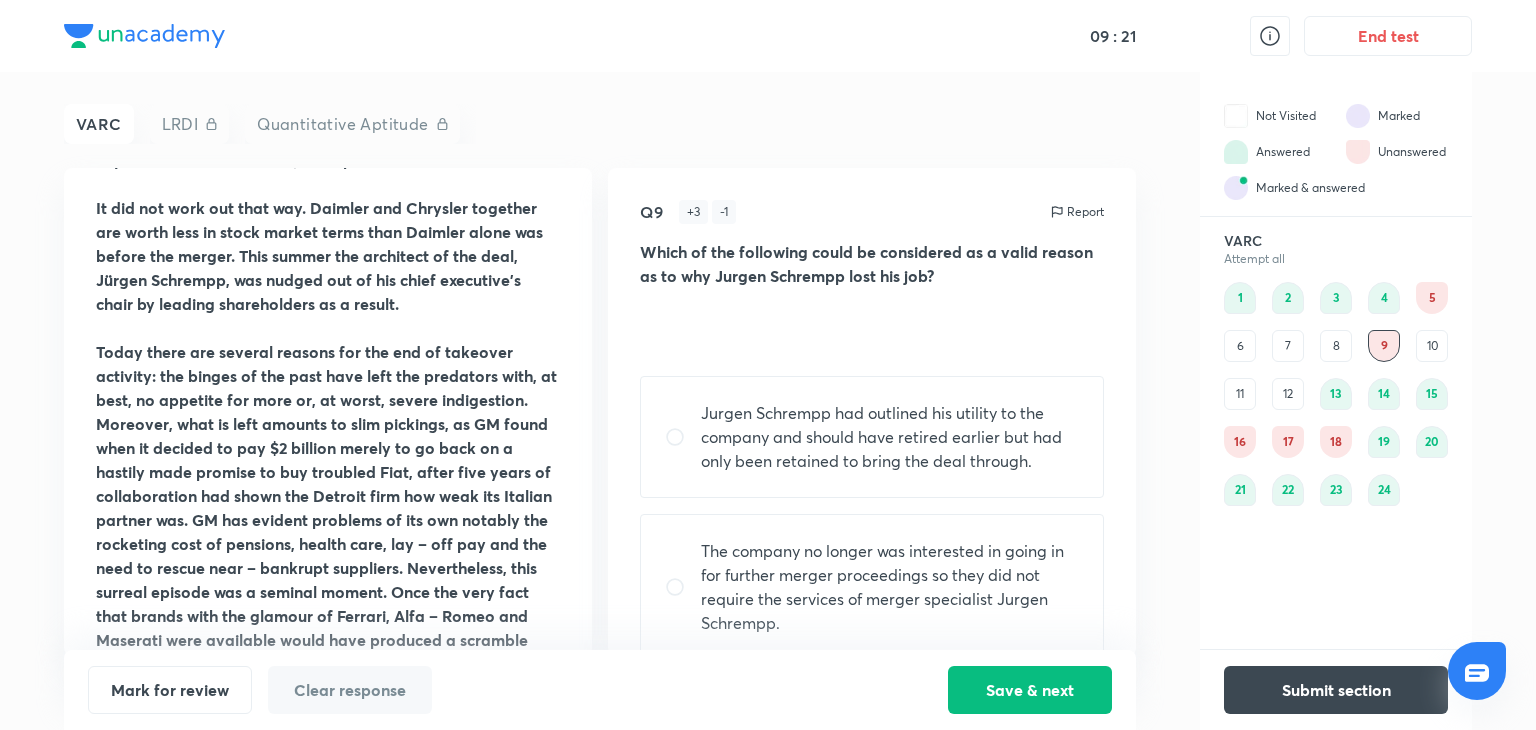 scroll, scrollTop: 526, scrollLeft: 0, axis: vertical 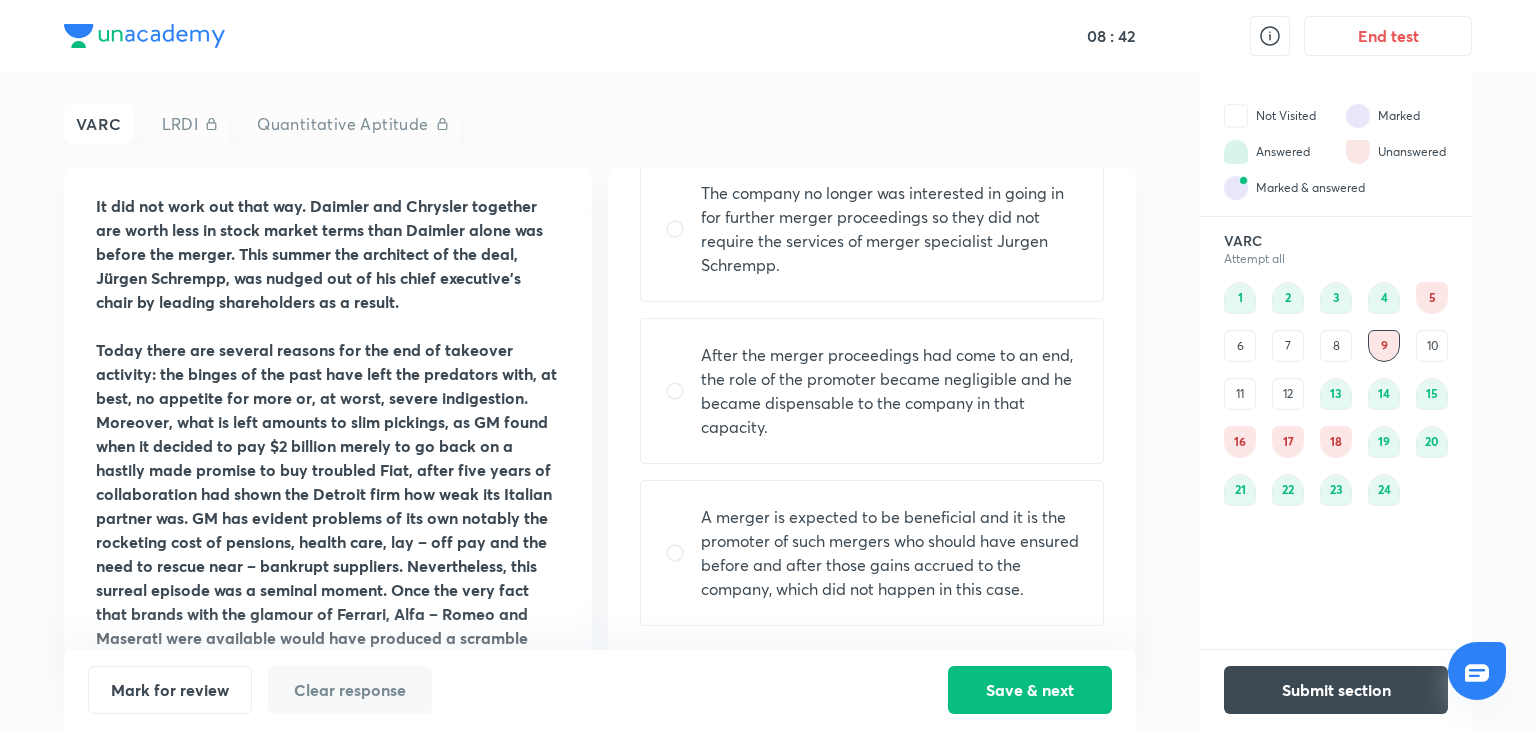 click on "A merger is expected to be beneficial and it is the promoter of such mergers who should have ensured before and after those gains accrued to the company, which did not happen in this case." at bounding box center (890, 553) 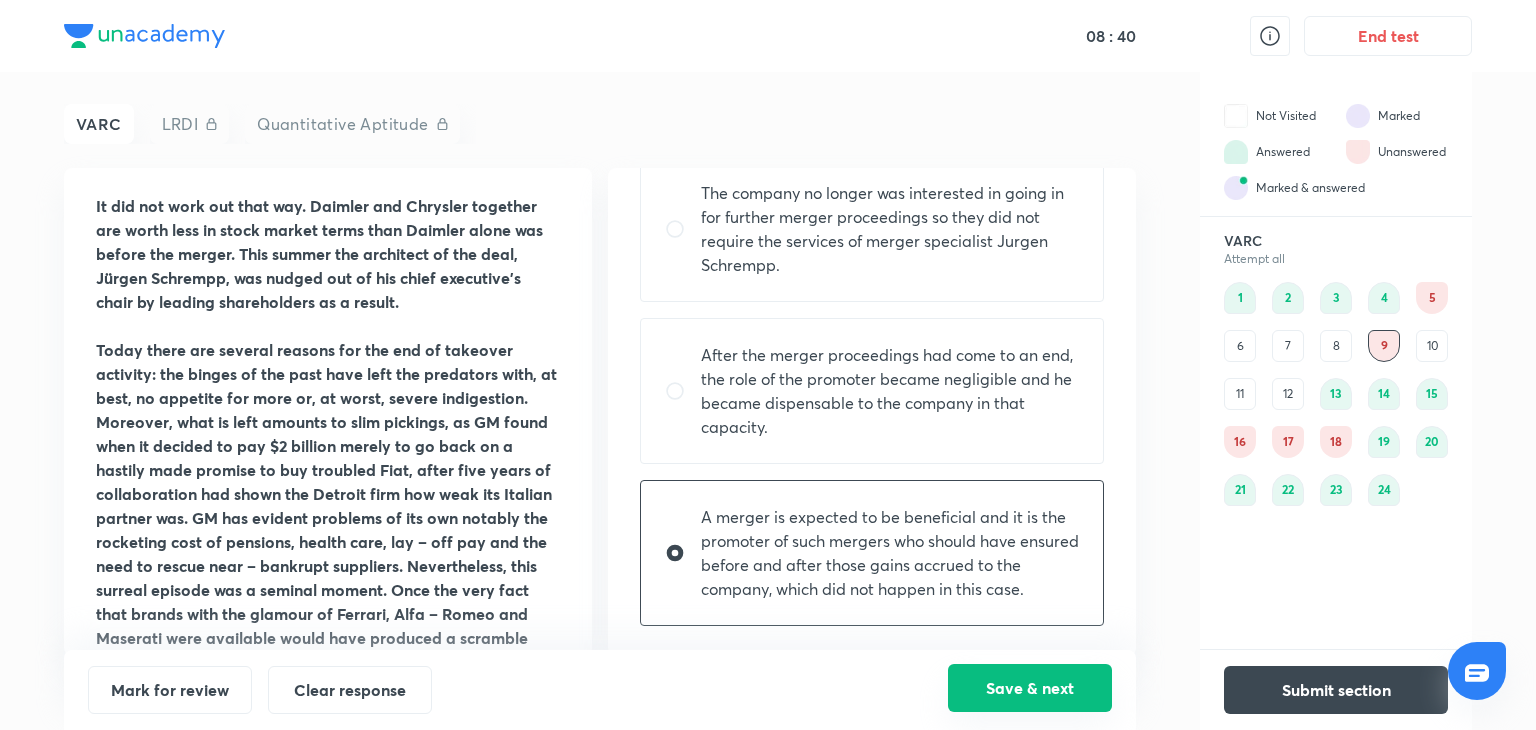click on "Save & next" at bounding box center (1030, 688) 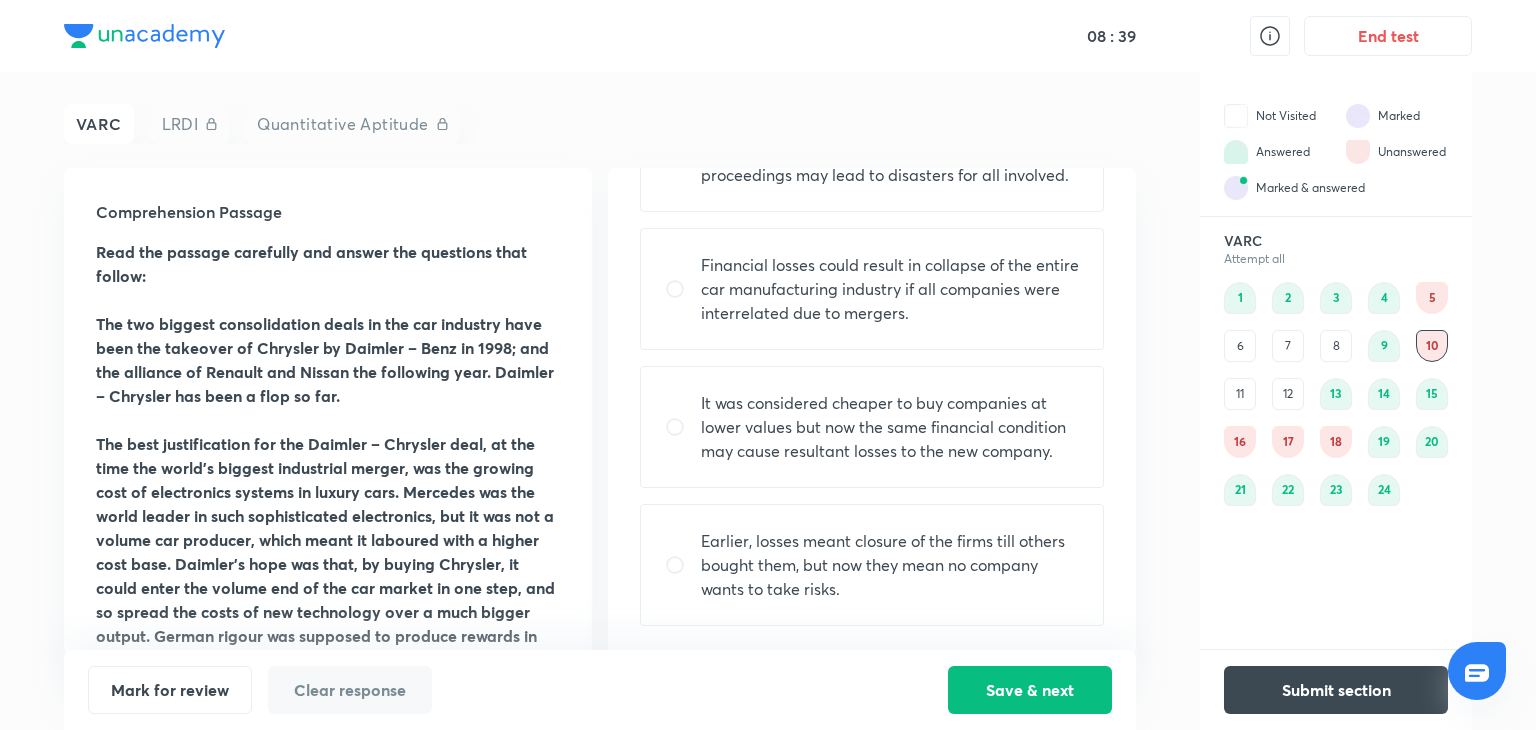 scroll, scrollTop: 0, scrollLeft: 0, axis: both 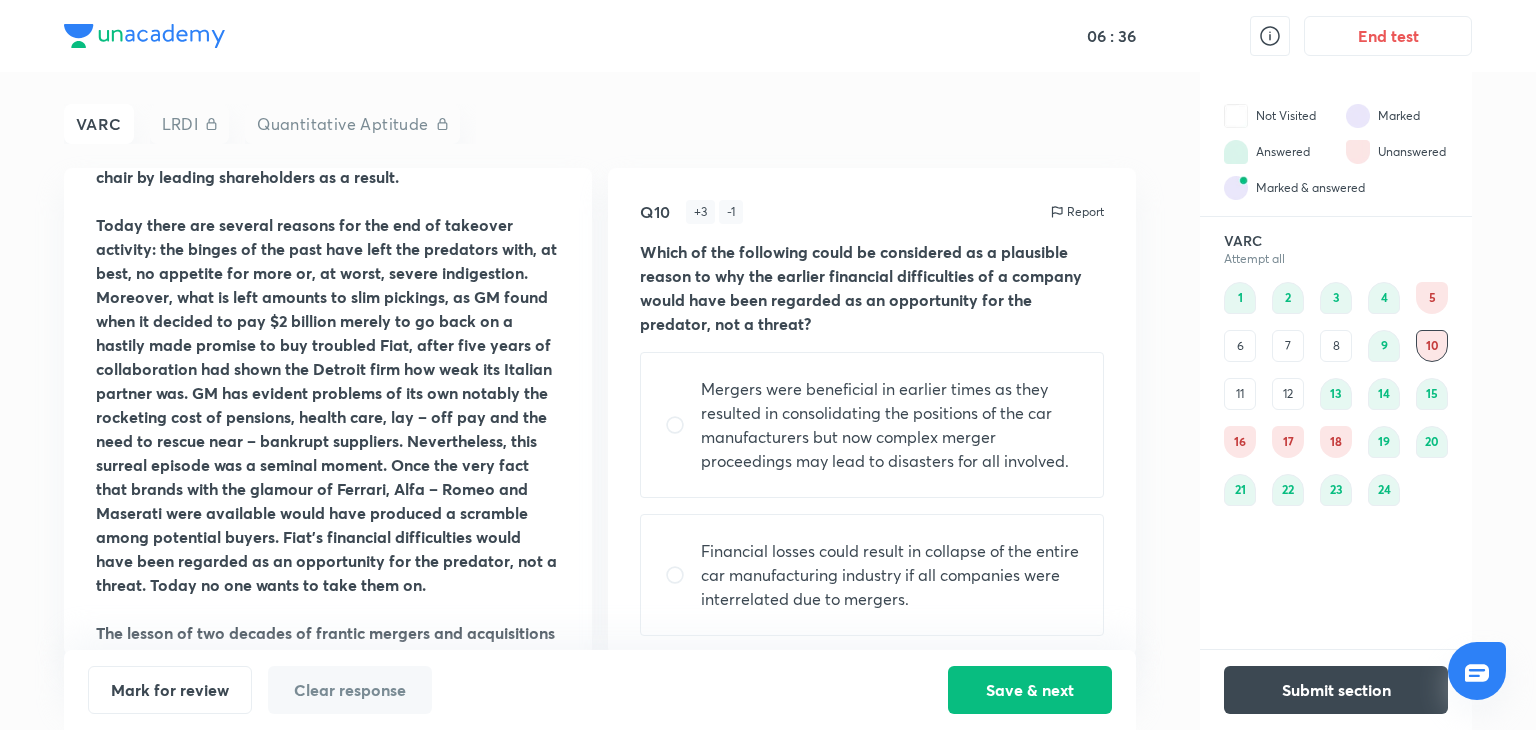 drag, startPoint x: 865, startPoint y: 467, endPoint x: 768, endPoint y: 436, distance: 101.8332 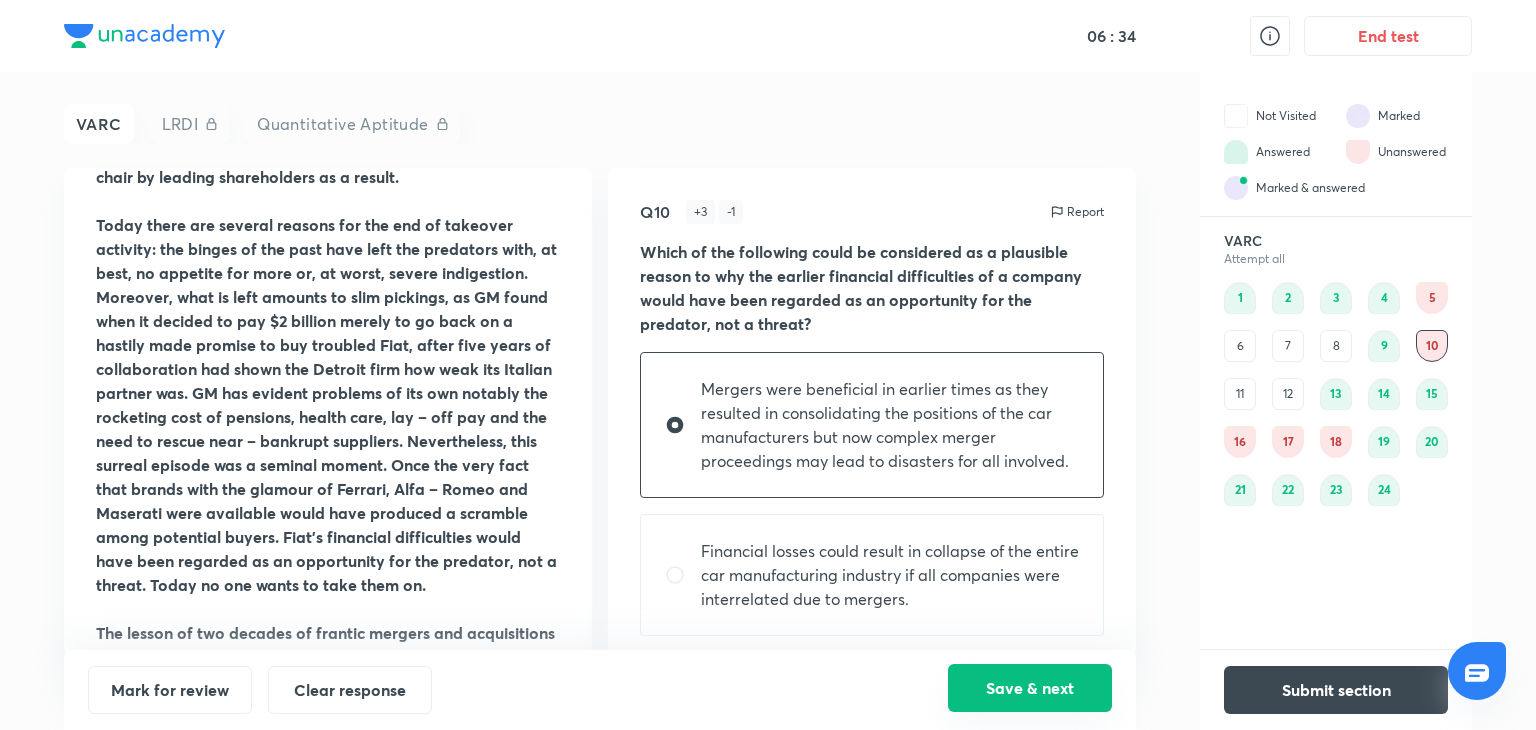 click on "Save & next" at bounding box center [1030, 688] 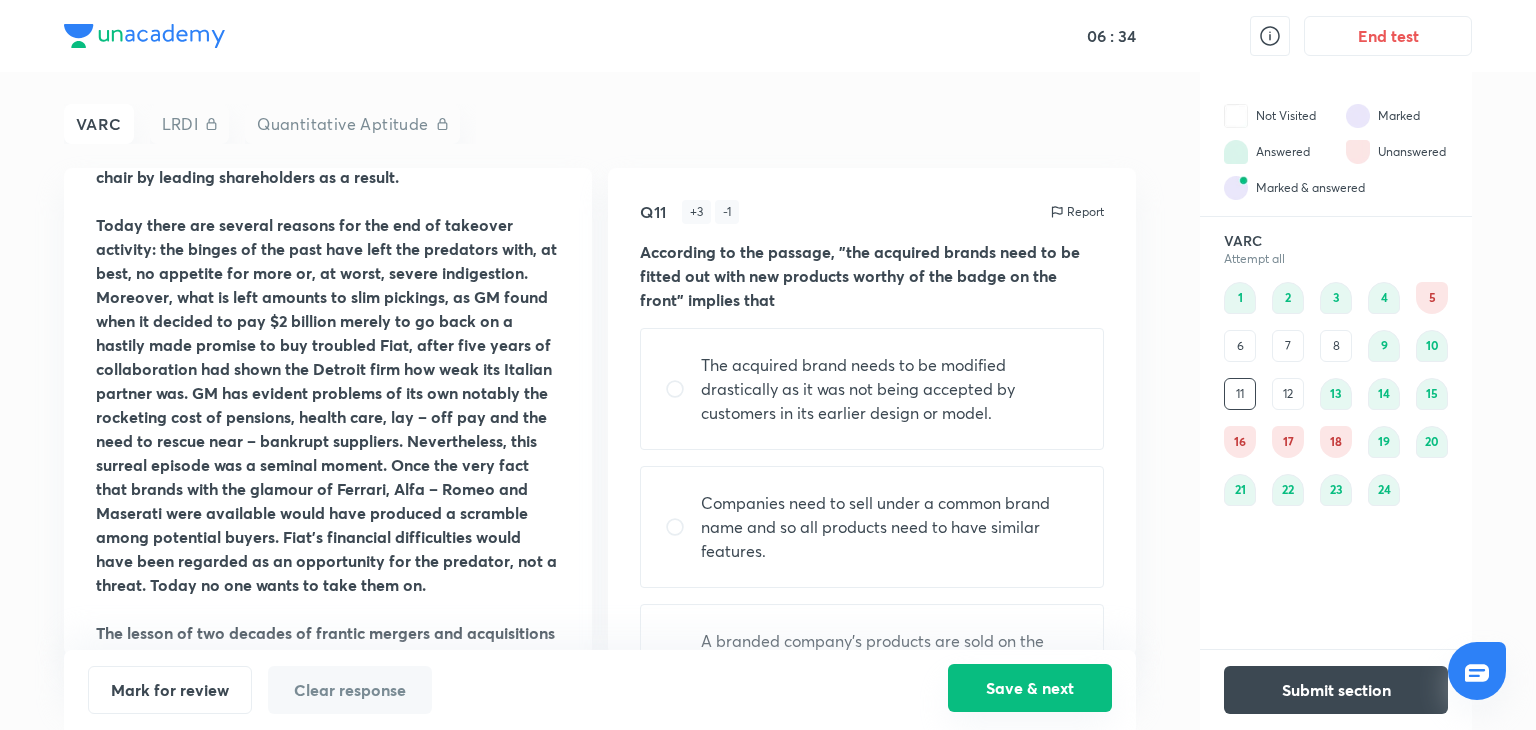 scroll, scrollTop: 0, scrollLeft: 0, axis: both 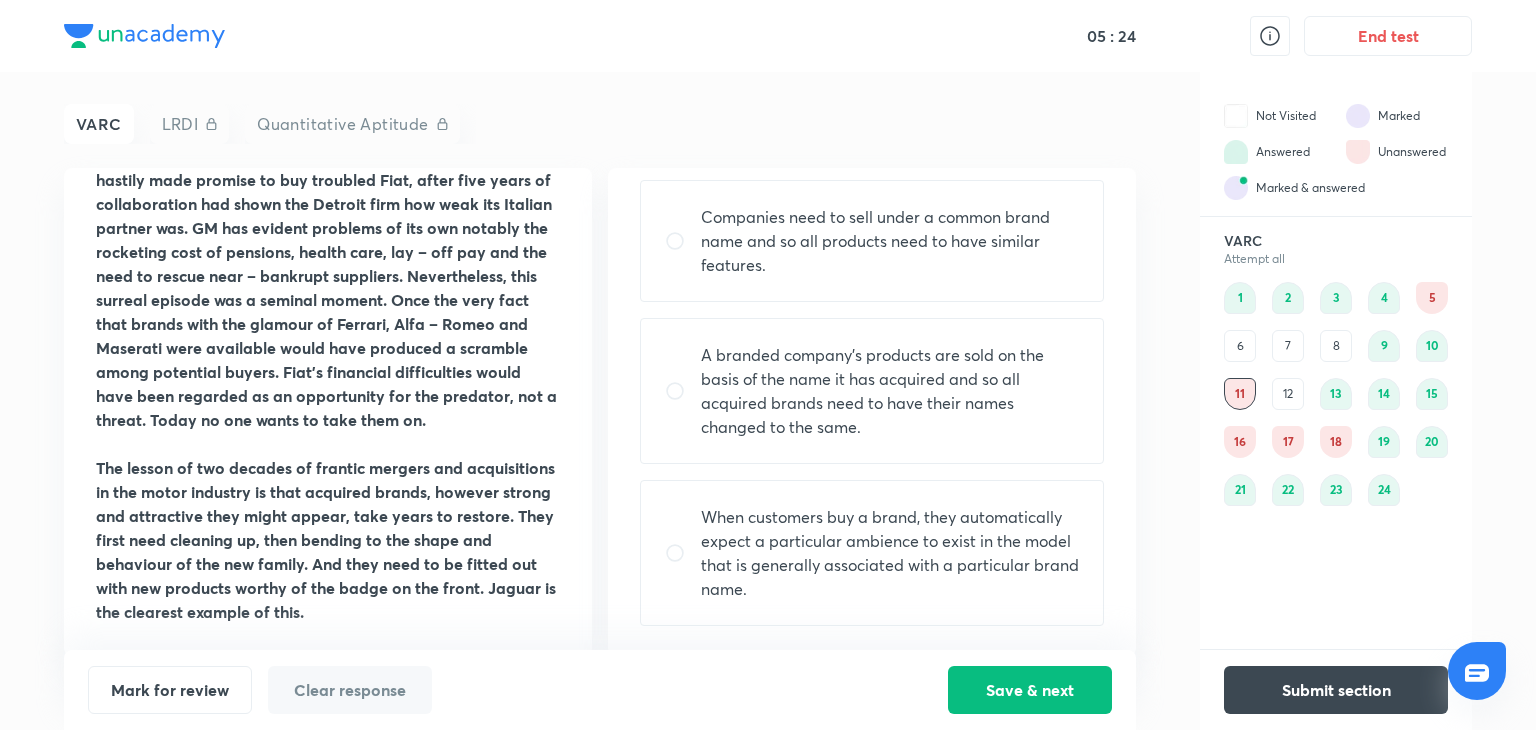 click on "When customers buy a brand, they automatically expect a particular ambience to exist in the model that is generally associated with a particular brand name." at bounding box center (890, 553) 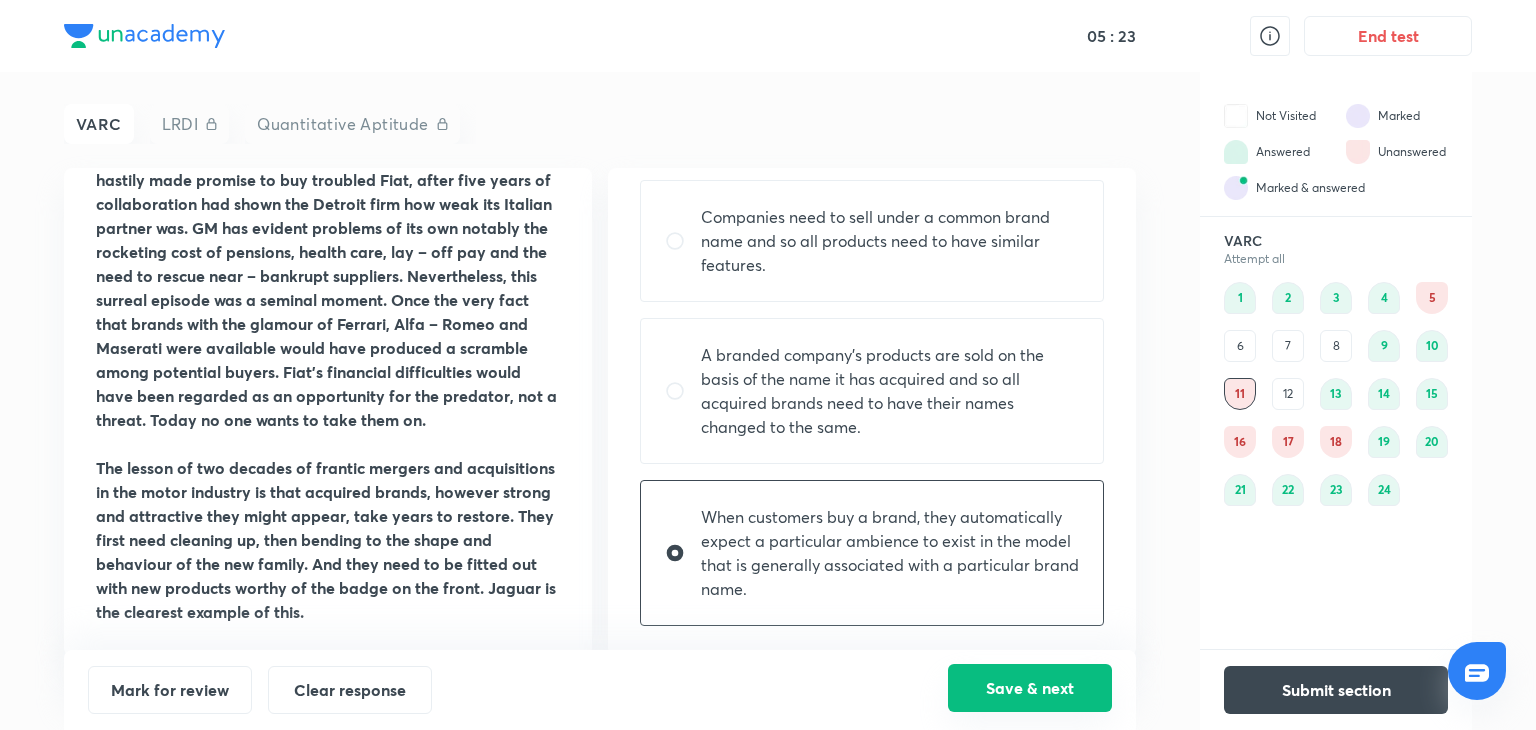 click on "Save & next" at bounding box center [1030, 688] 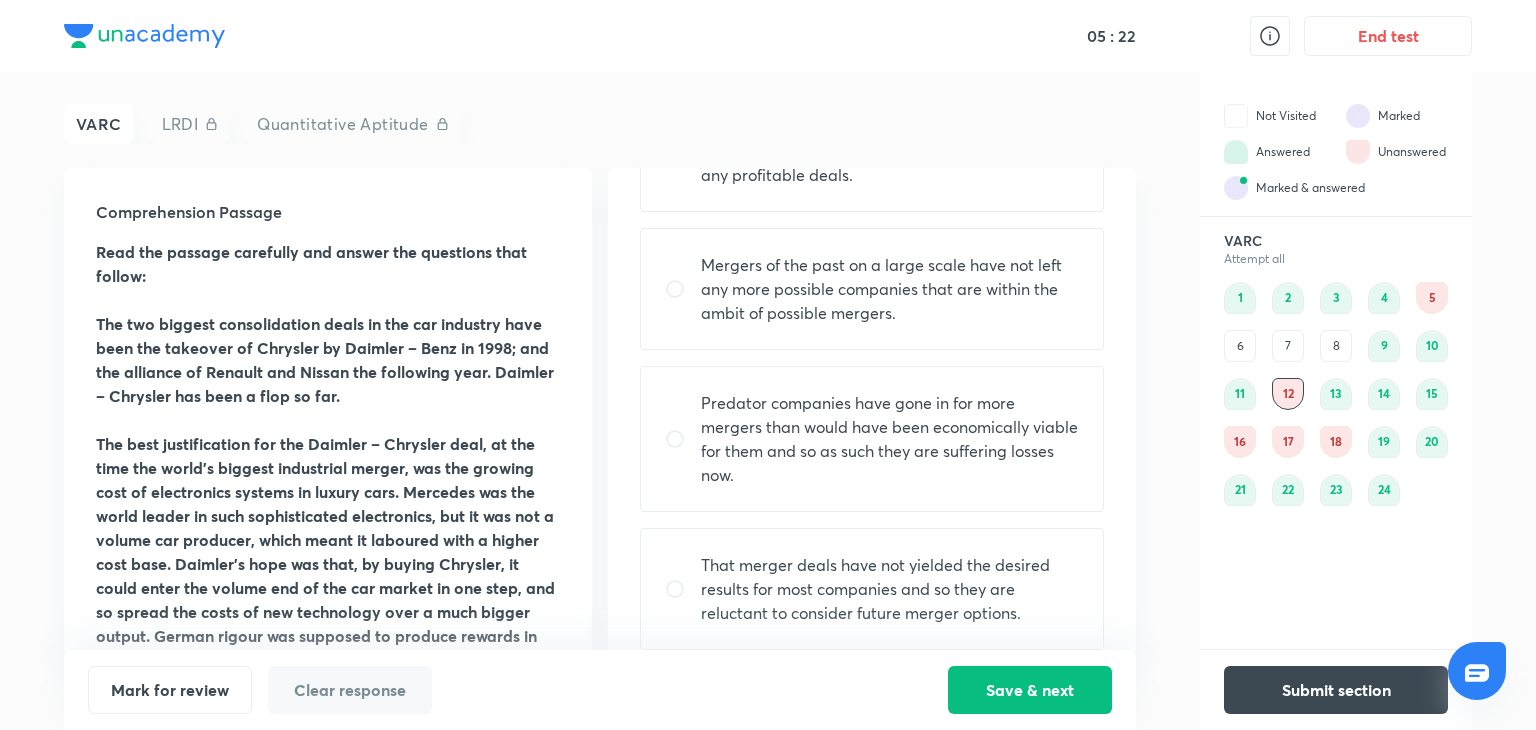 scroll, scrollTop: 3, scrollLeft: 0, axis: vertical 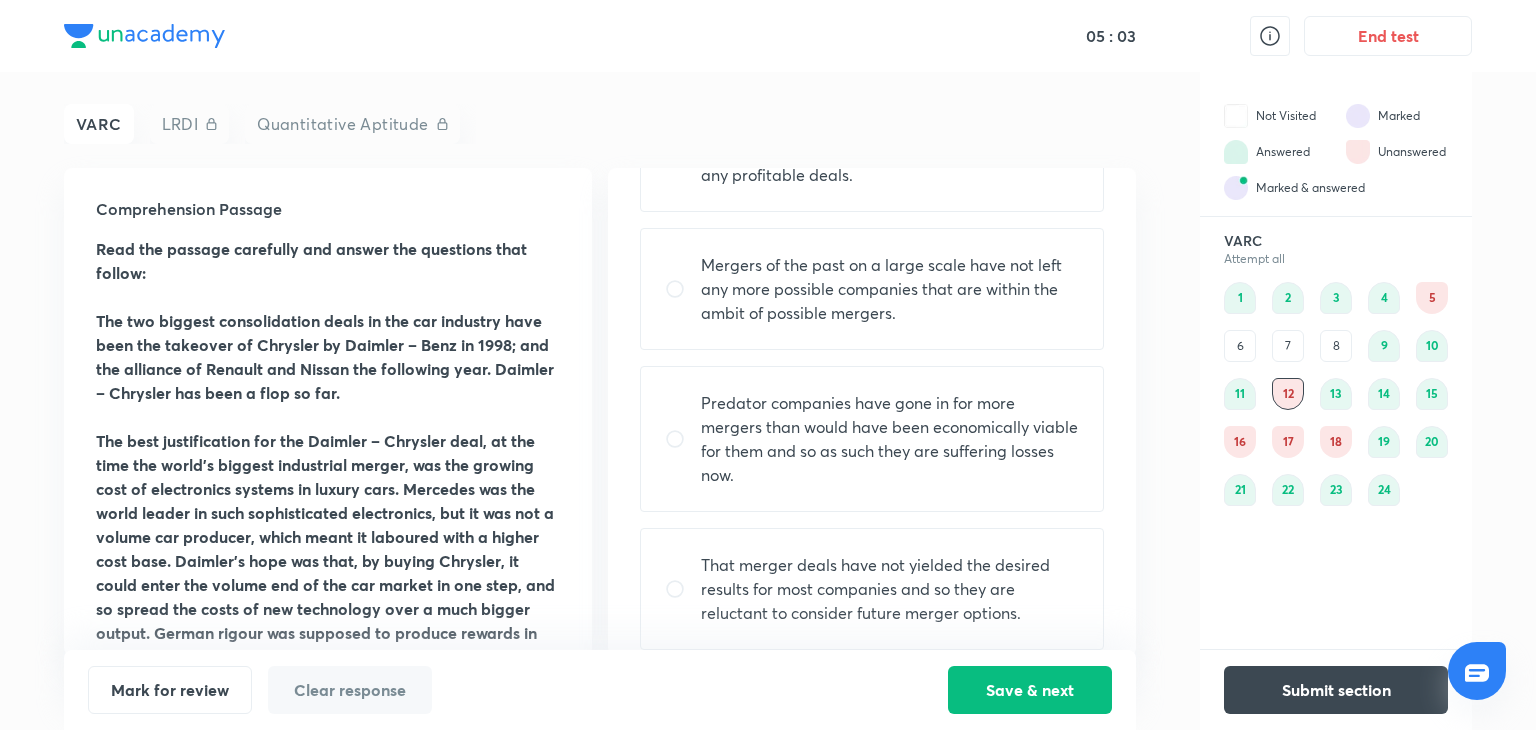 click on "That merger deals have not yielded the desired results for most companies and so they are reluctant to consider future merger options." at bounding box center (890, 589) 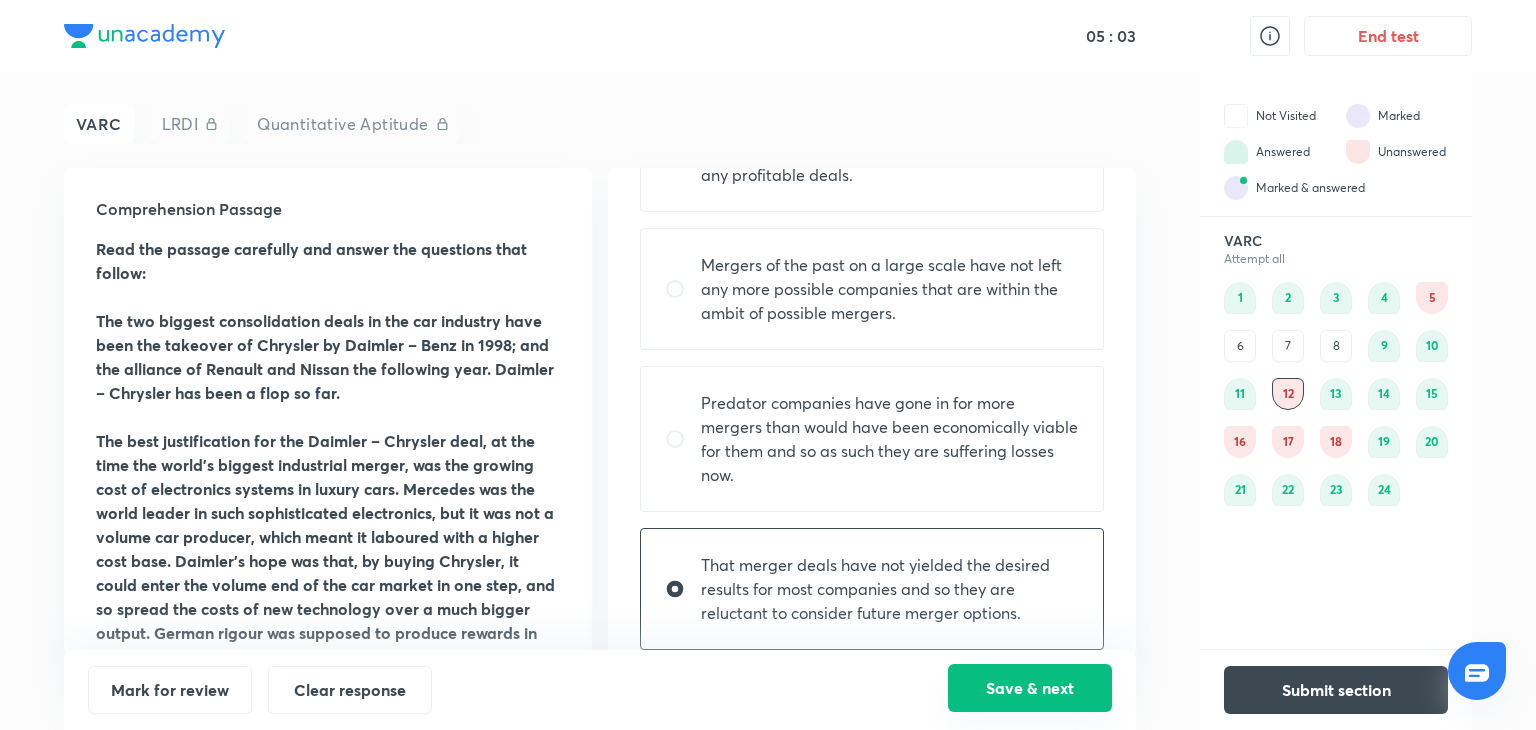 click on "Save & next" at bounding box center [1030, 688] 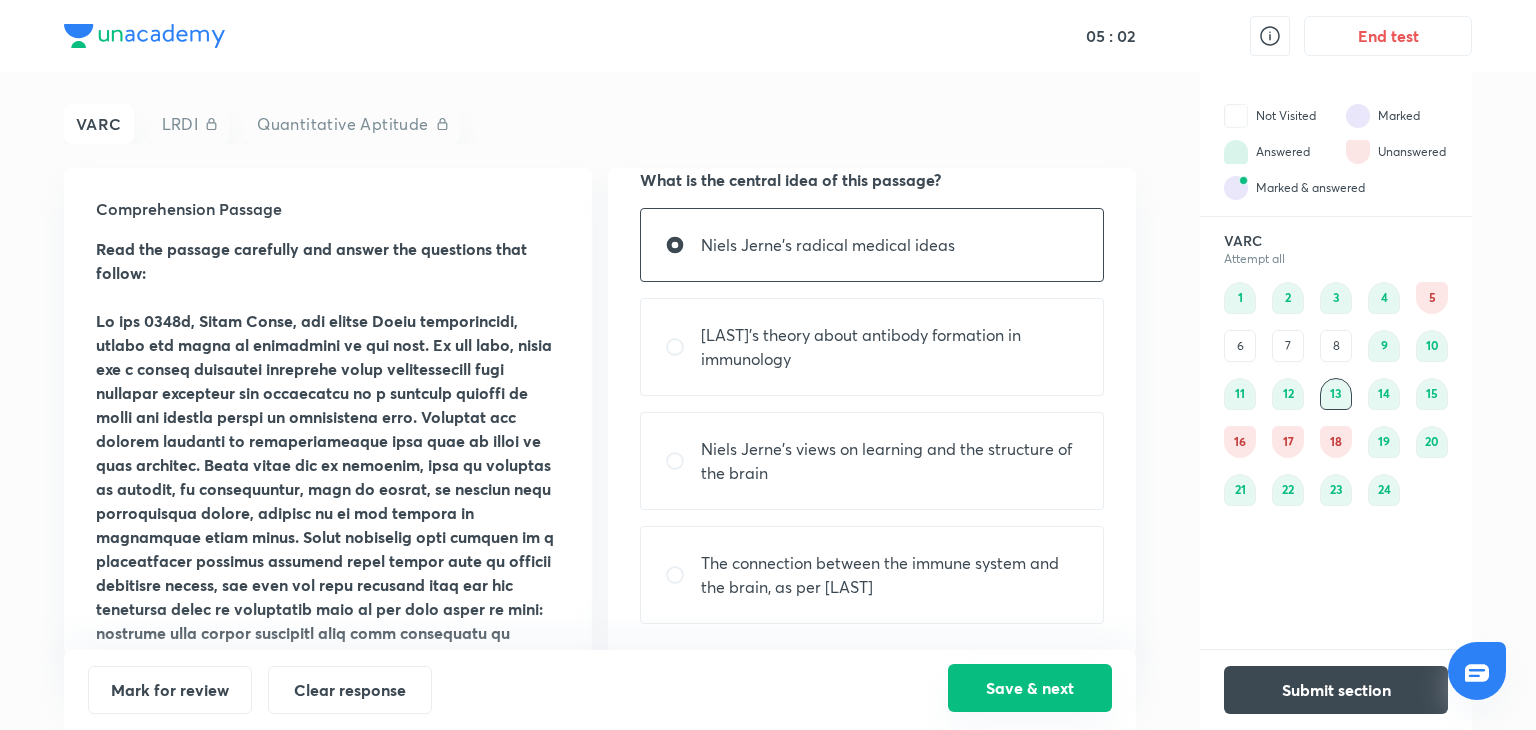 scroll, scrollTop: 0, scrollLeft: 0, axis: both 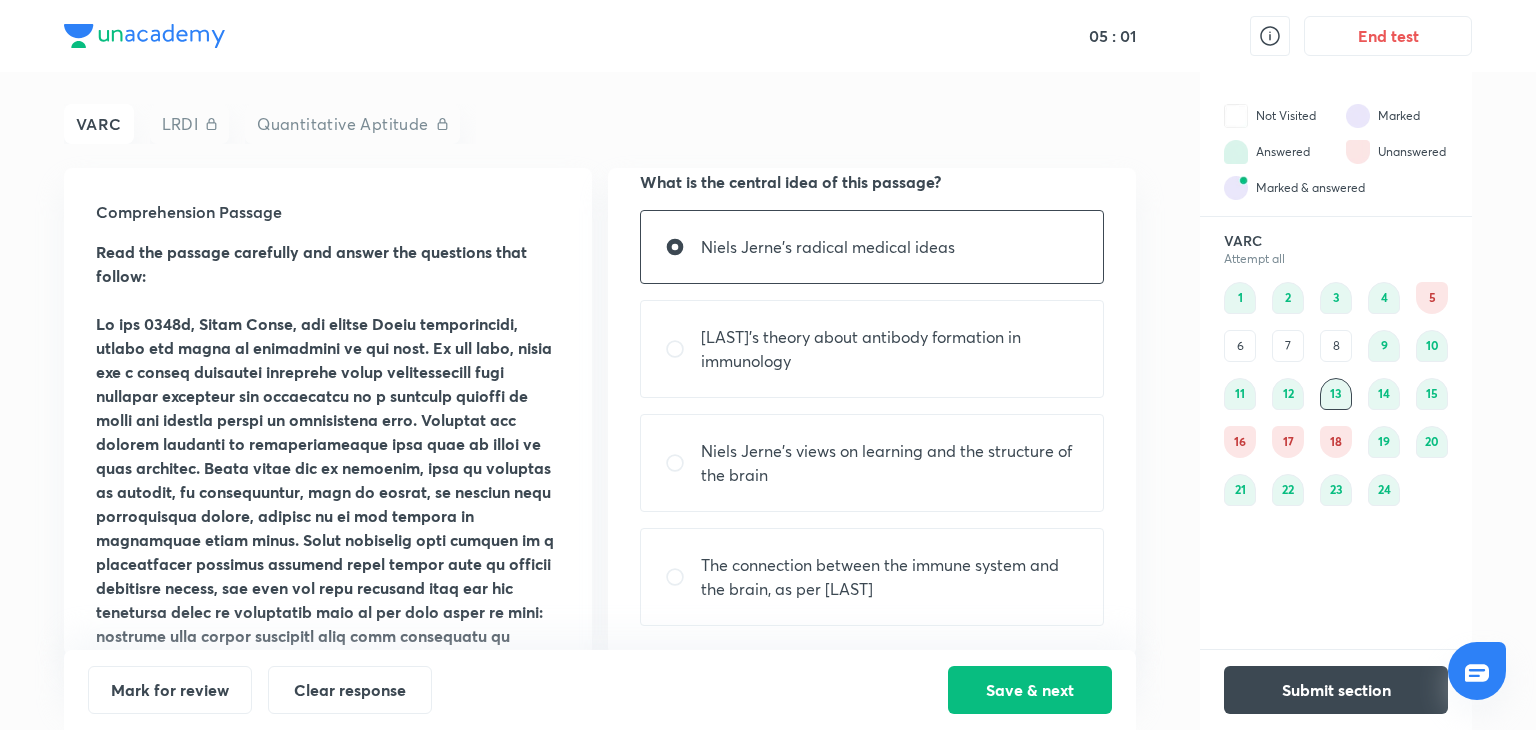 click on "5" at bounding box center (1432, 298) 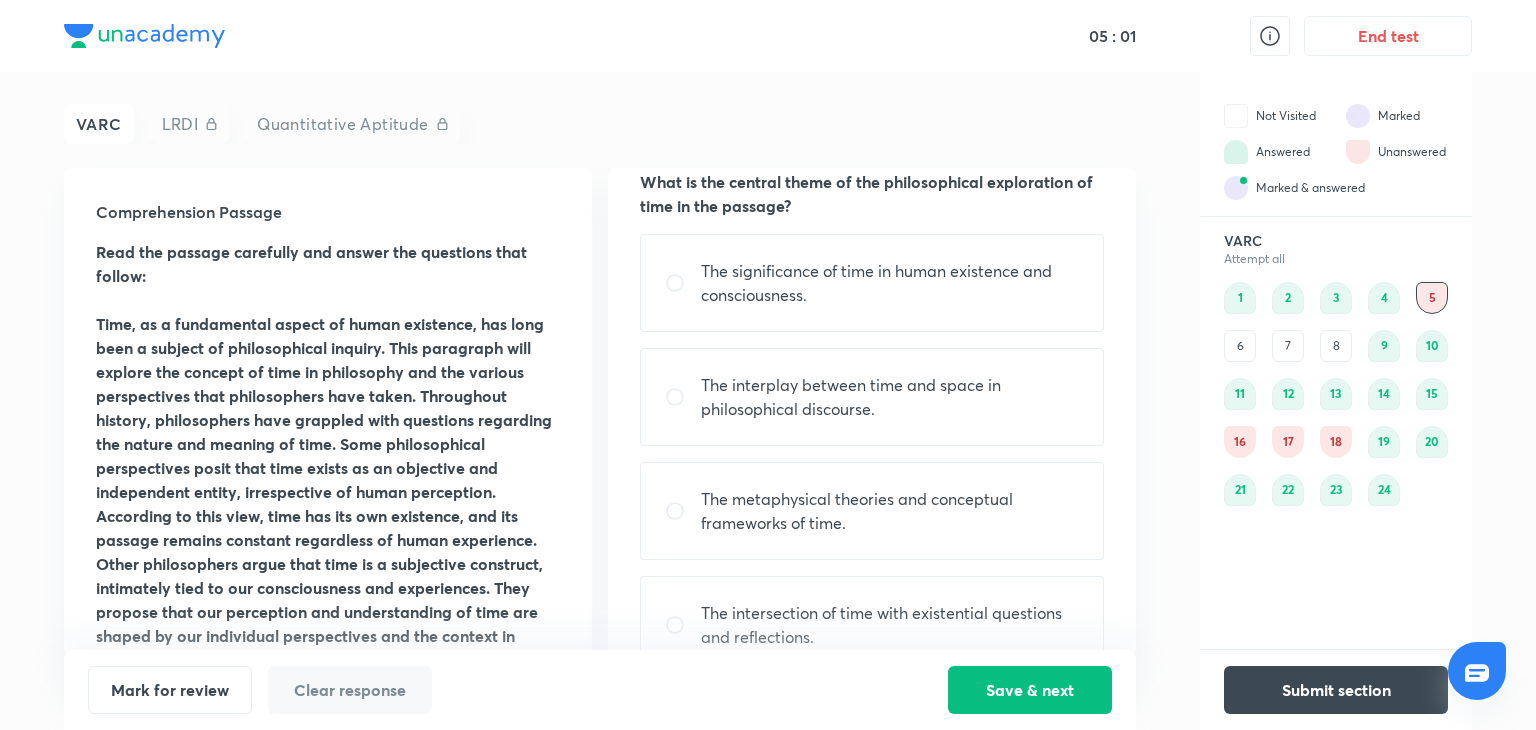 scroll, scrollTop: 118, scrollLeft: 0, axis: vertical 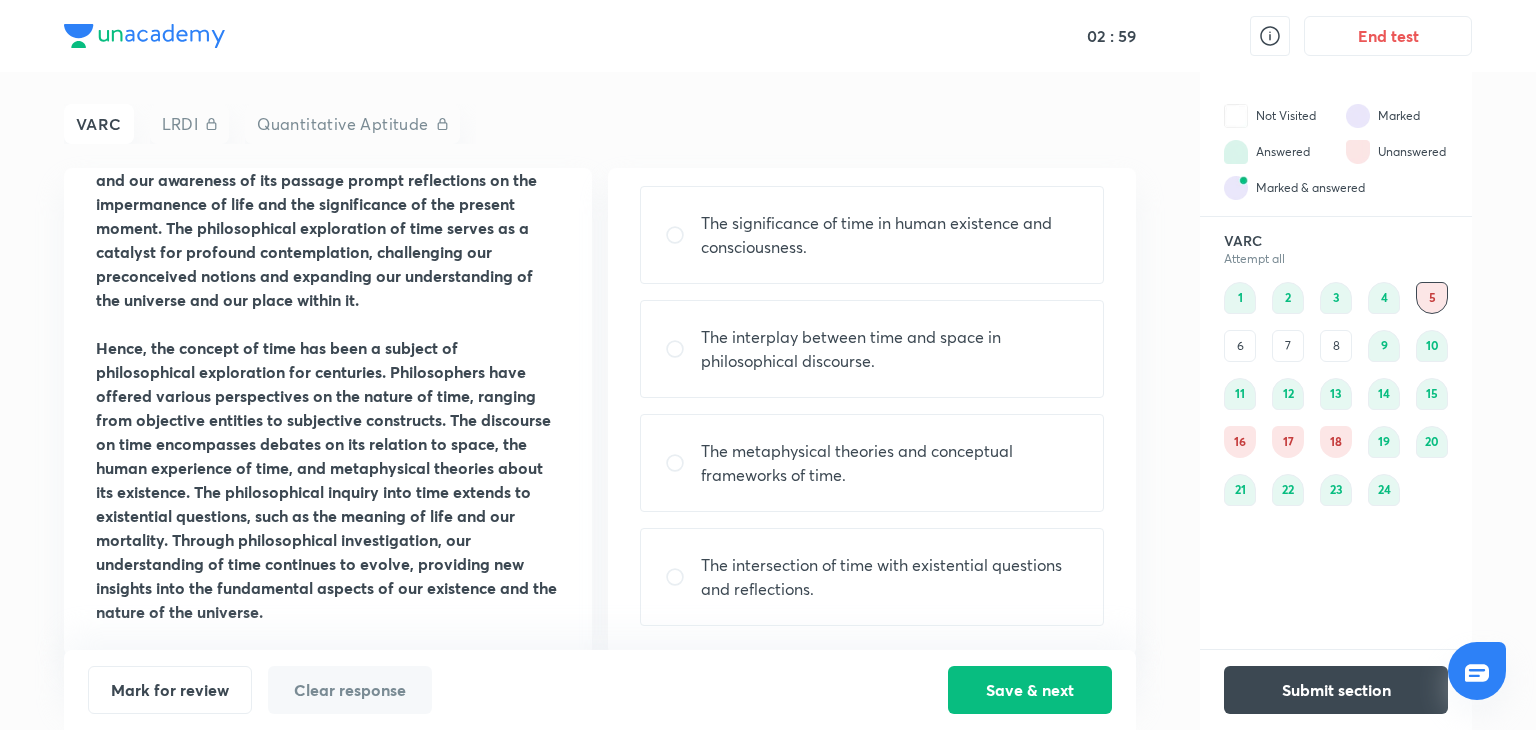 click on "The interplay between time and space in philosophical discourse." at bounding box center [890, 349] 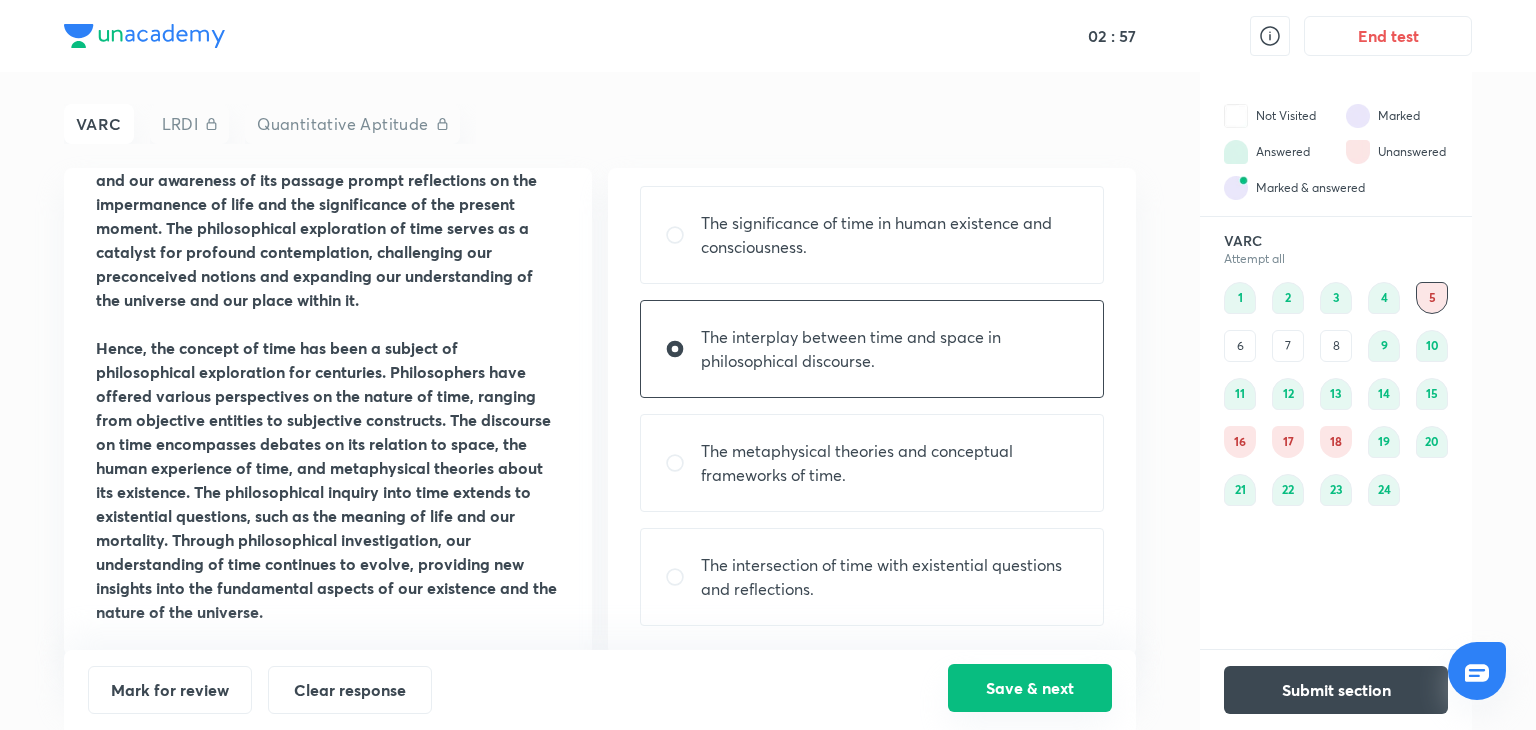click on "Save & next" at bounding box center (1030, 688) 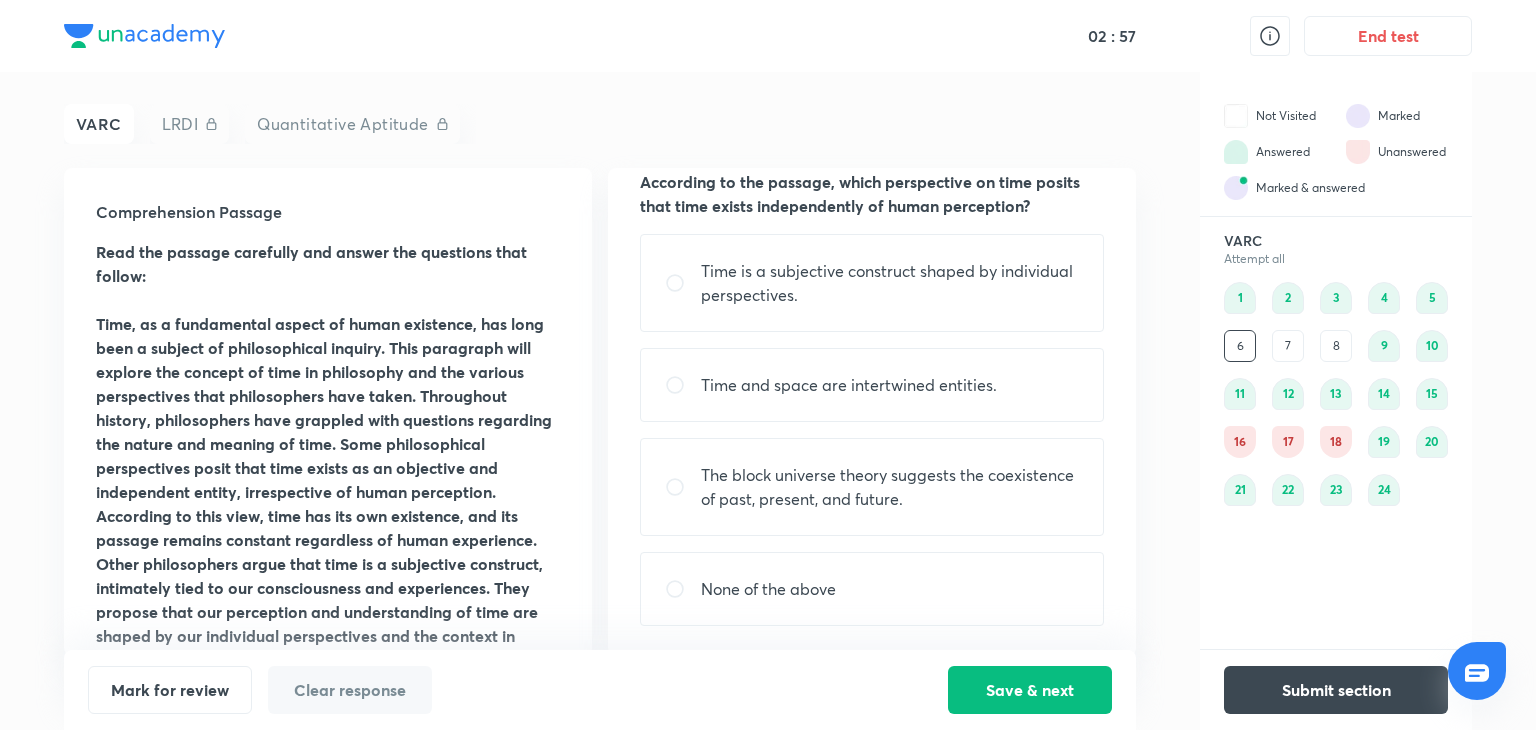 scroll, scrollTop: 0, scrollLeft: 0, axis: both 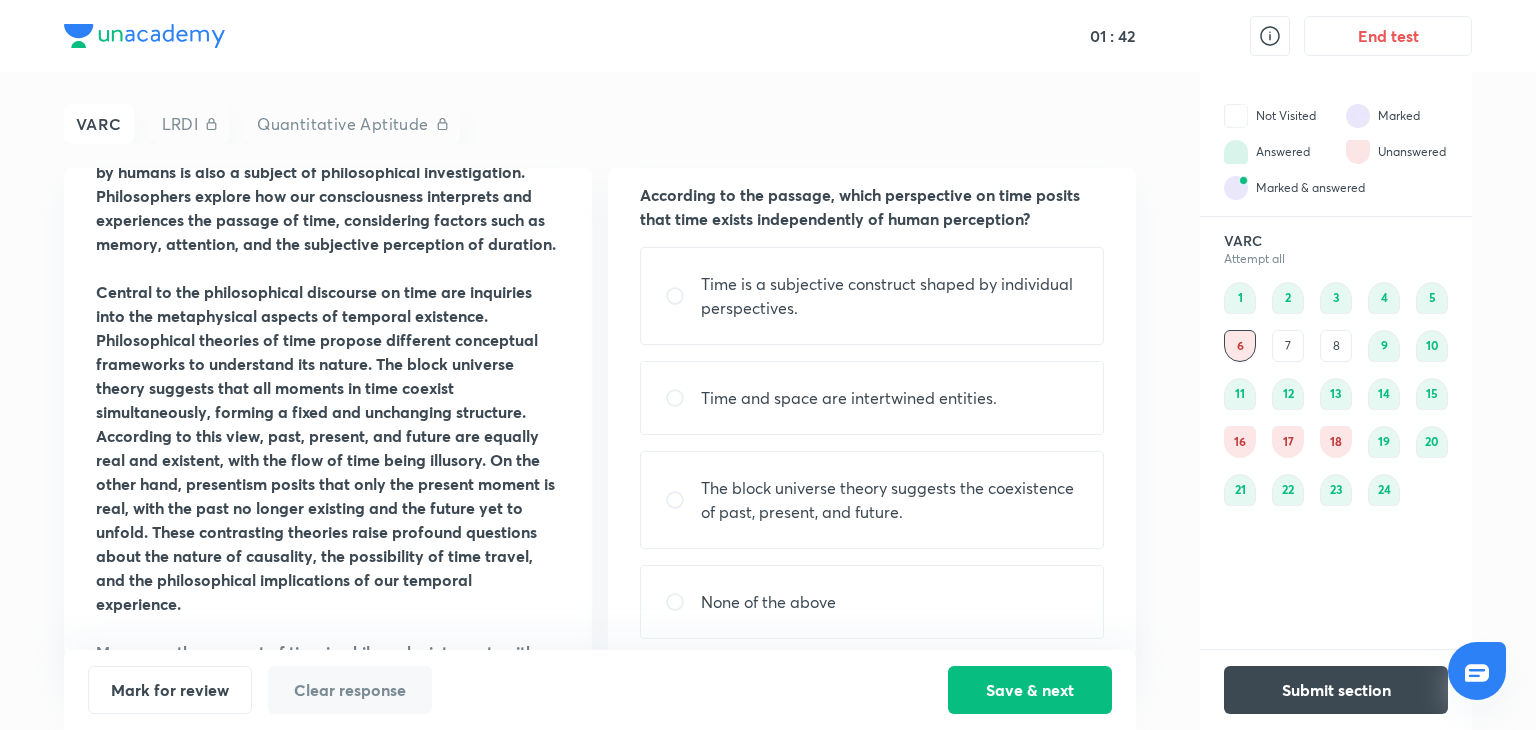 click on "7" at bounding box center [1288, 346] 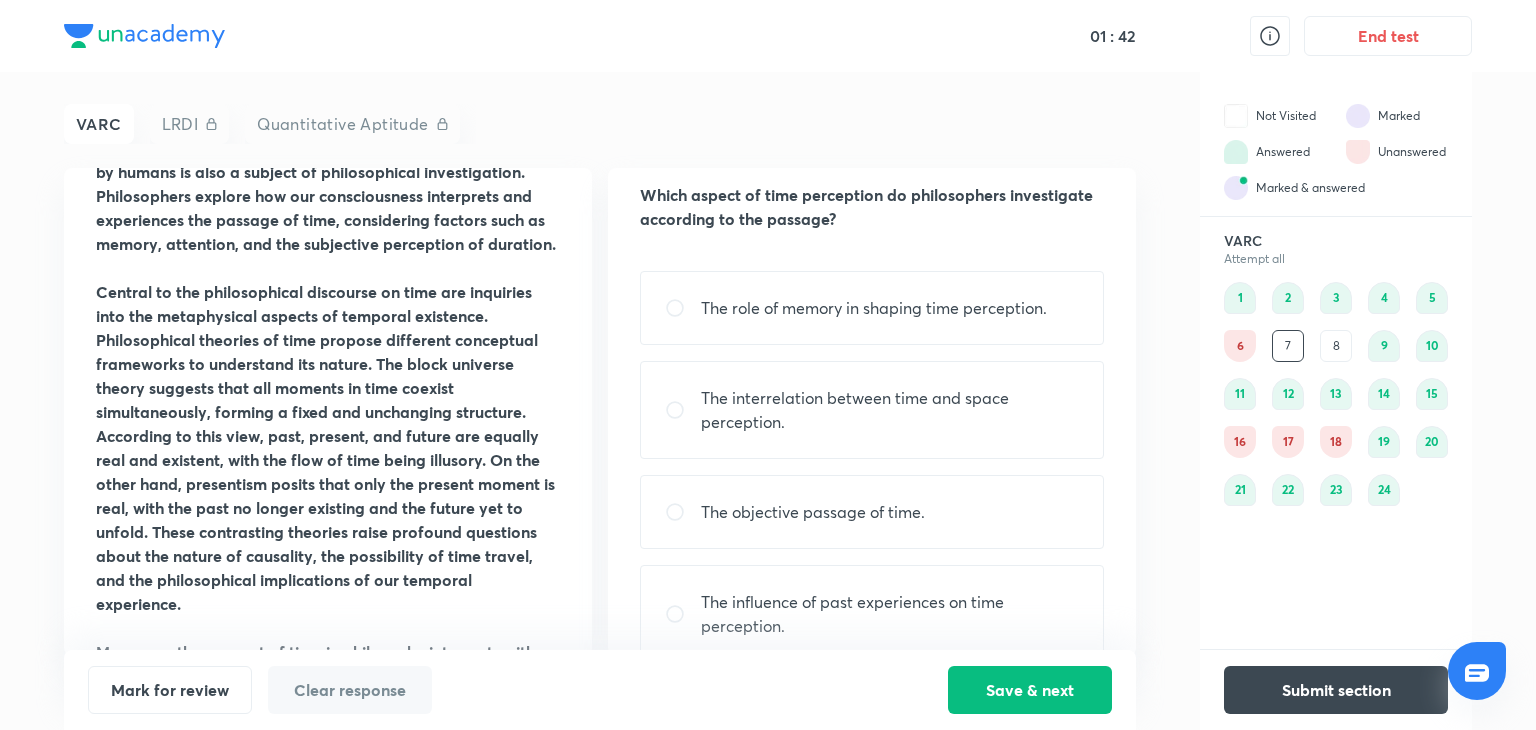 scroll, scrollTop: 0, scrollLeft: 0, axis: both 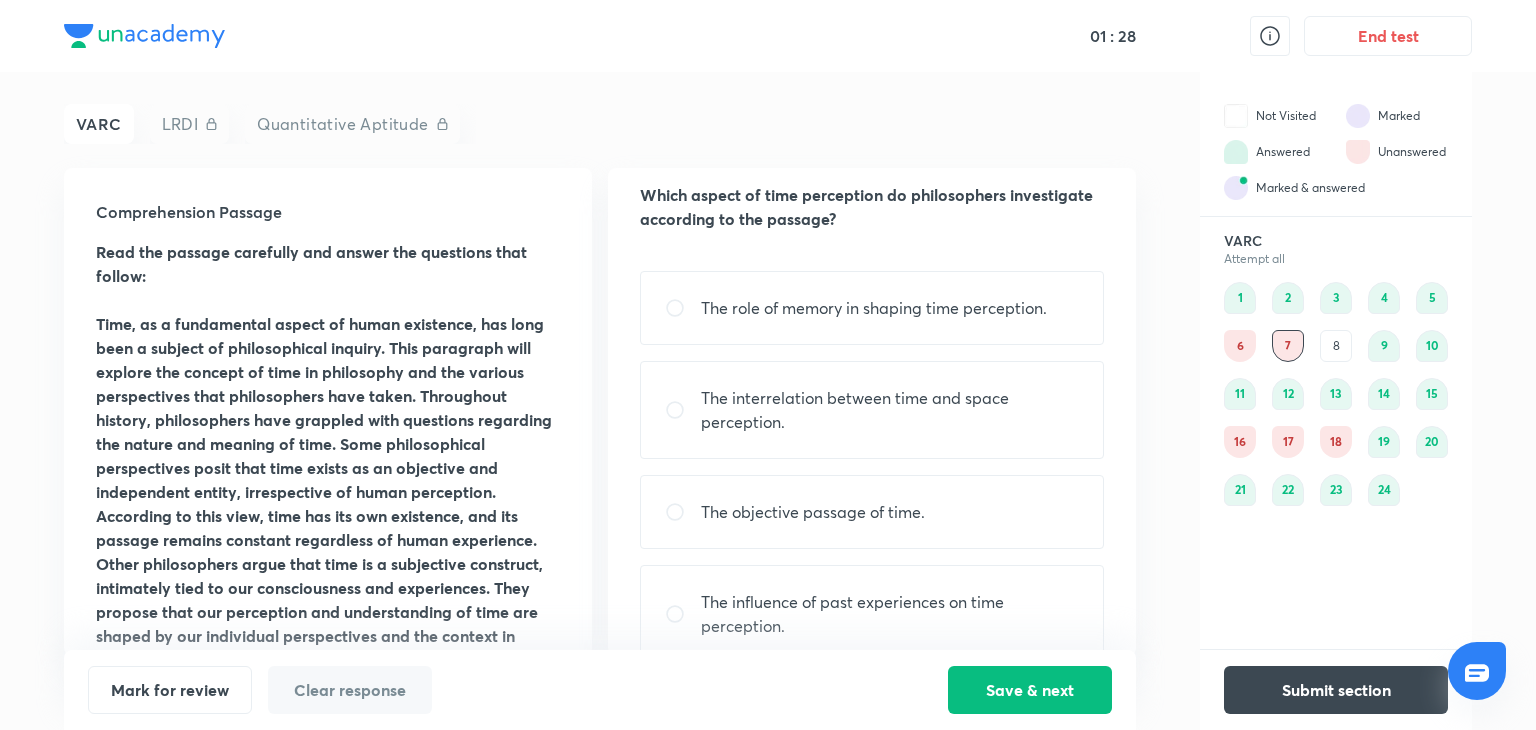 click on "8" at bounding box center (1336, 346) 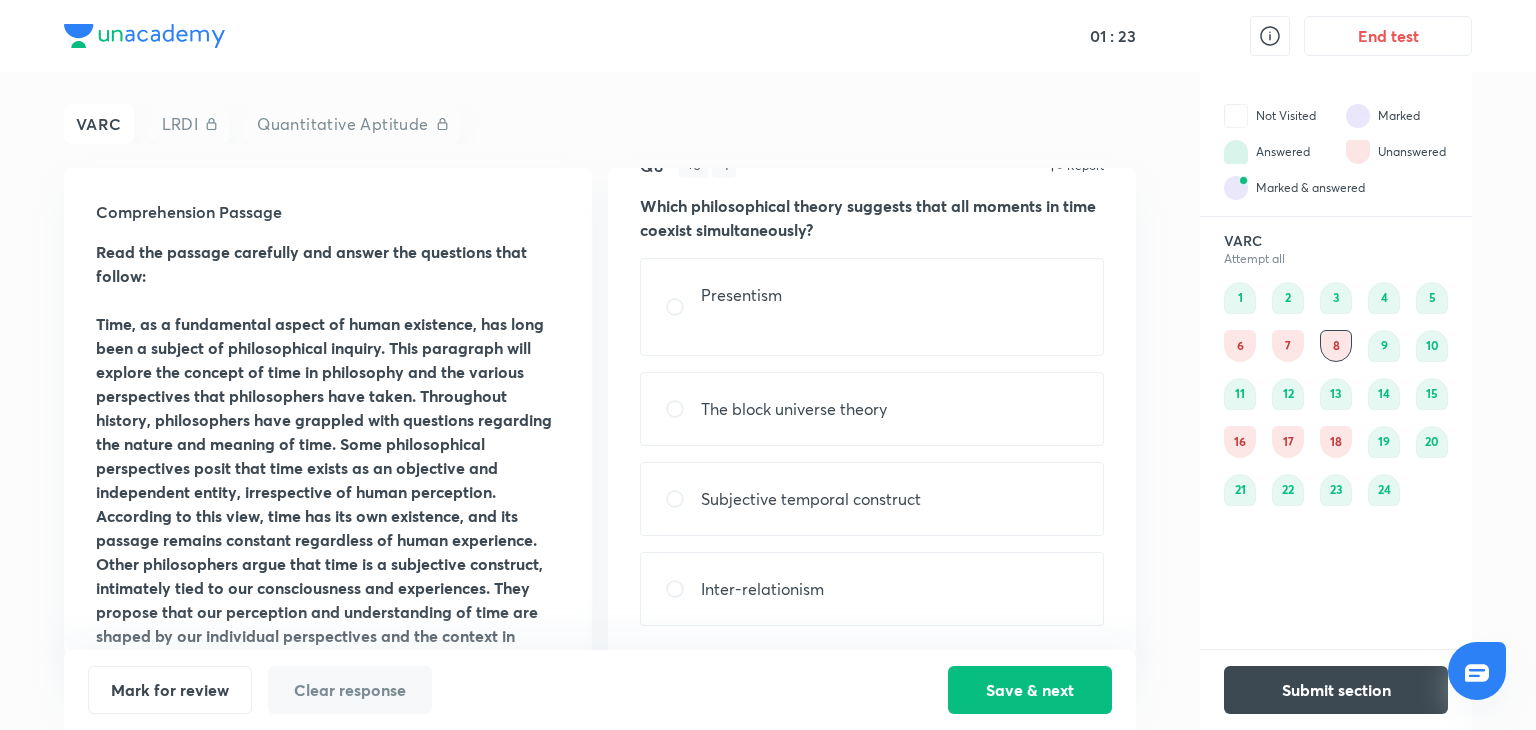 click on "The block universe theory" at bounding box center (794, 409) 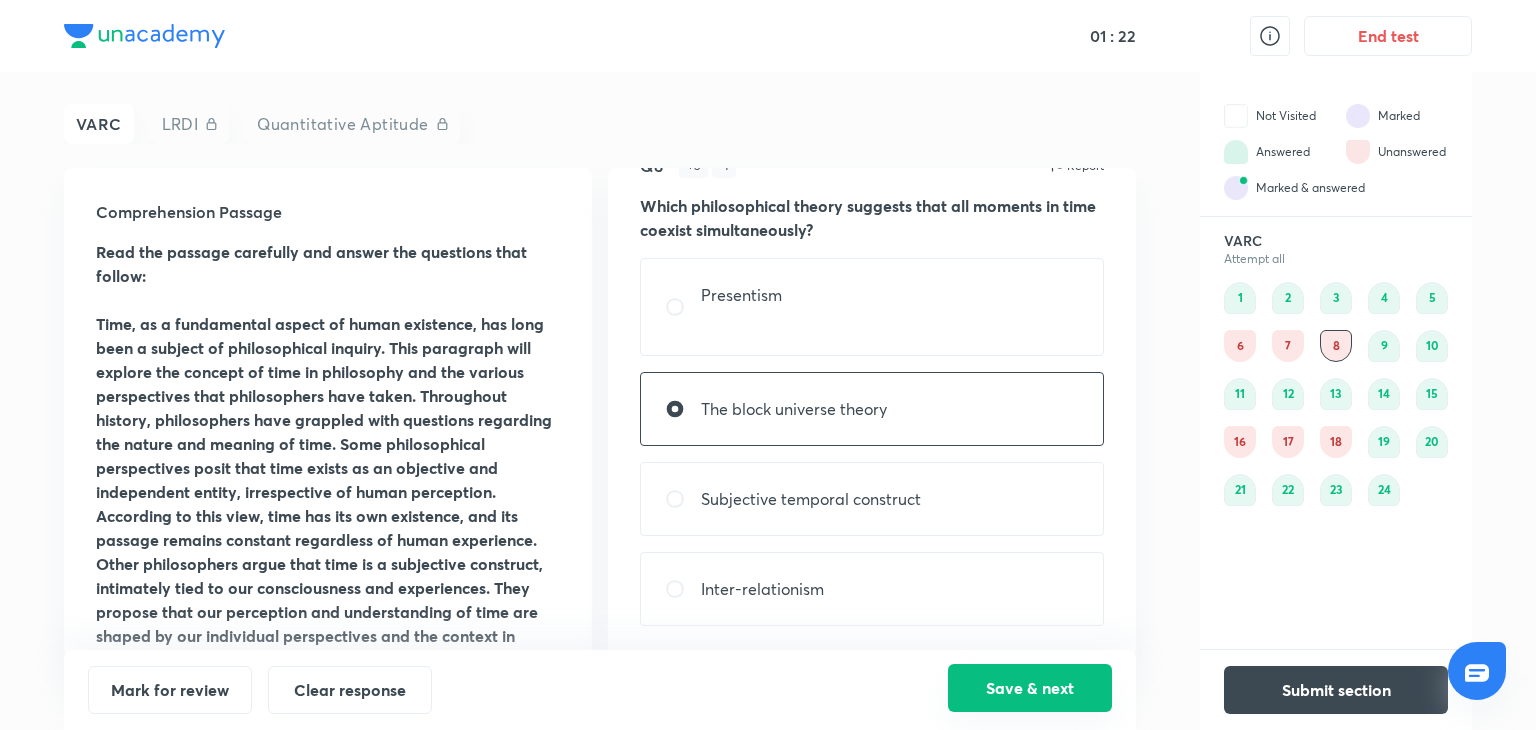 click on "Save & next" at bounding box center (1030, 688) 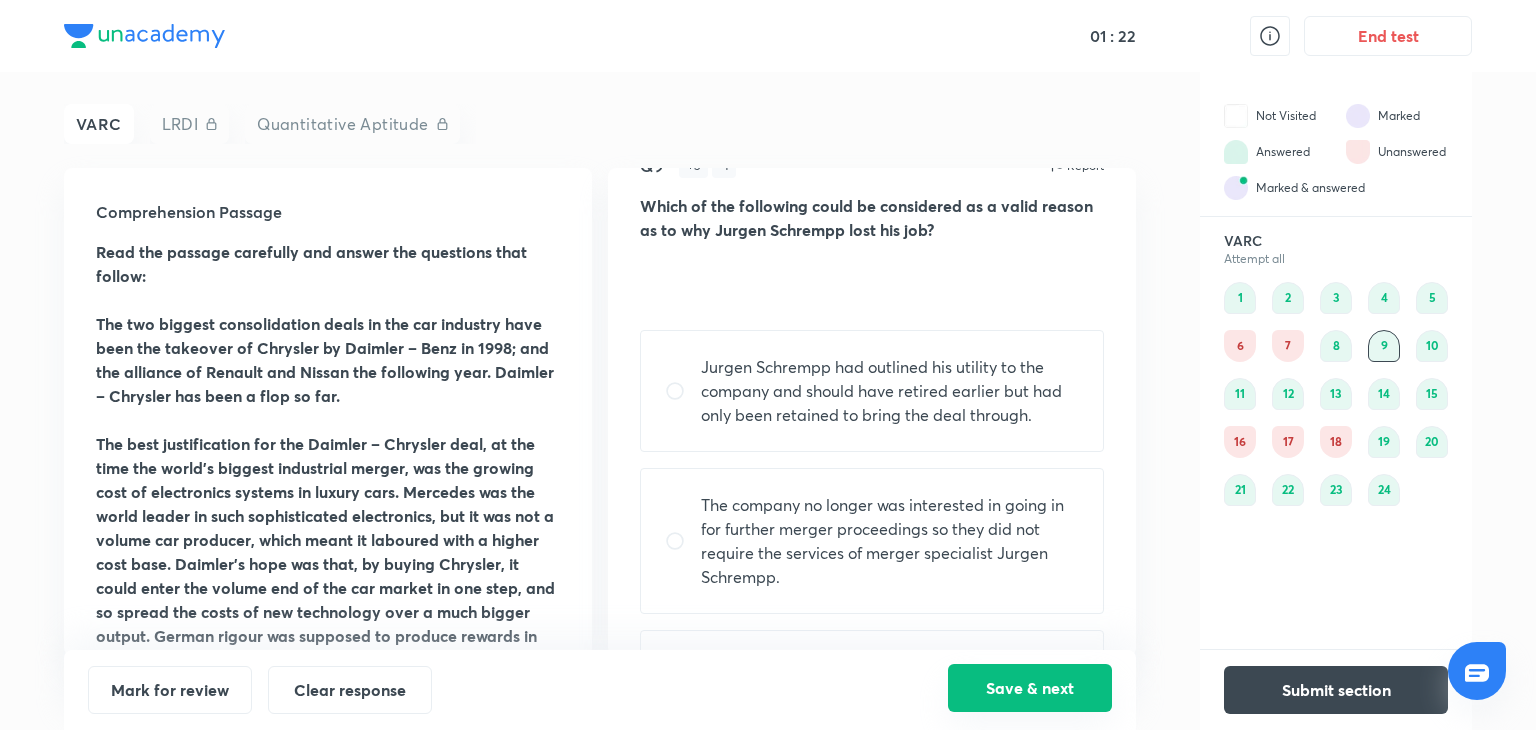 scroll, scrollTop: 57, scrollLeft: 0, axis: vertical 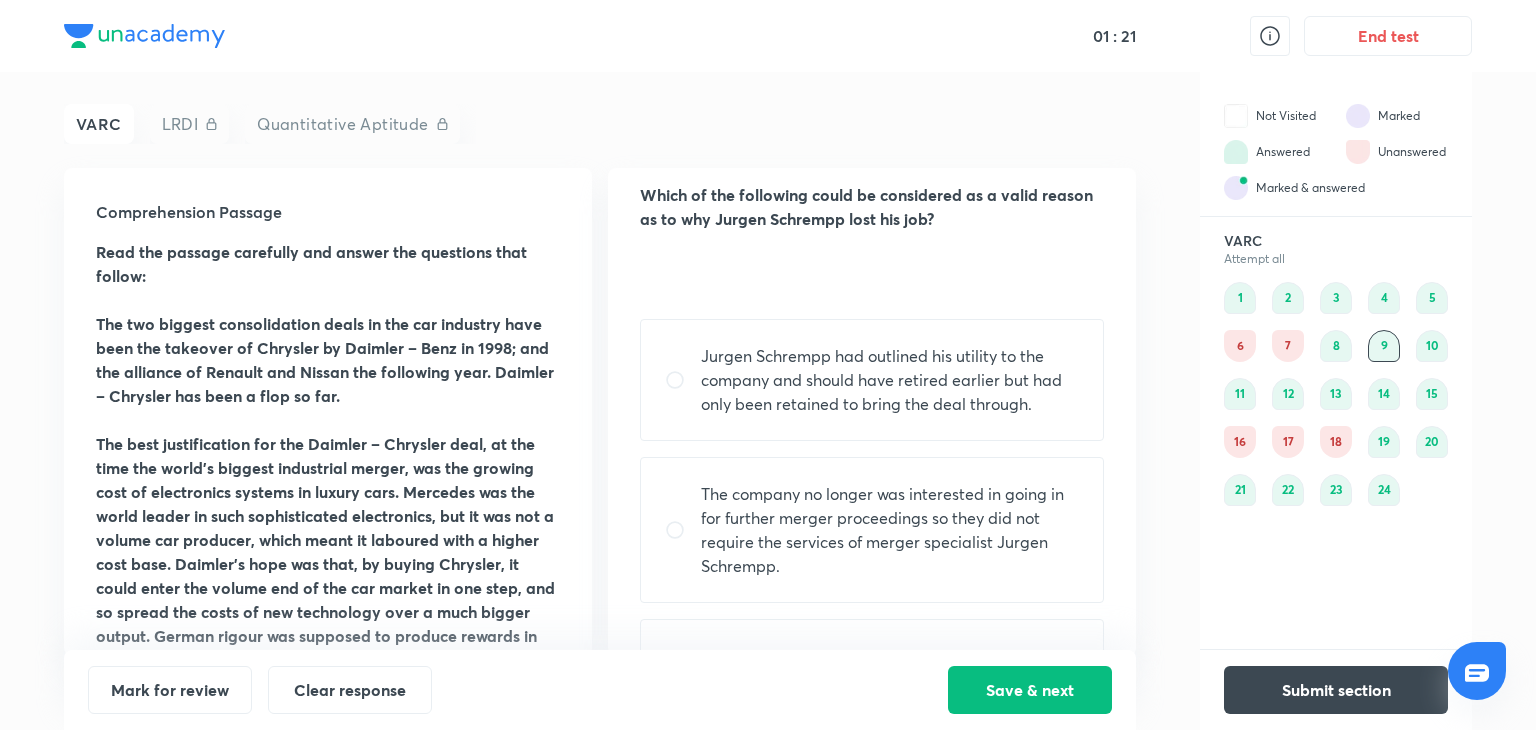 click on "7" at bounding box center [1288, 346] 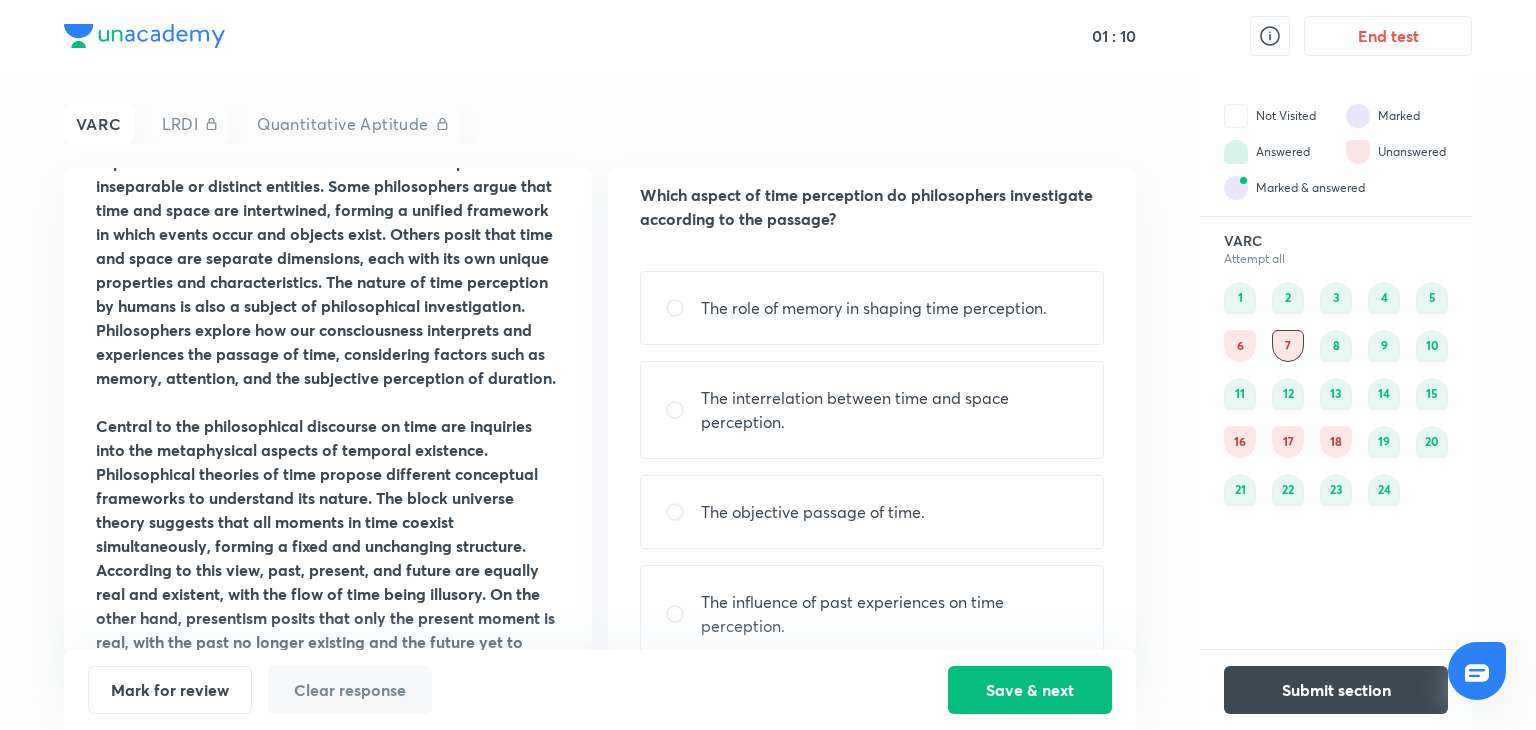 scroll, scrollTop: 595, scrollLeft: 0, axis: vertical 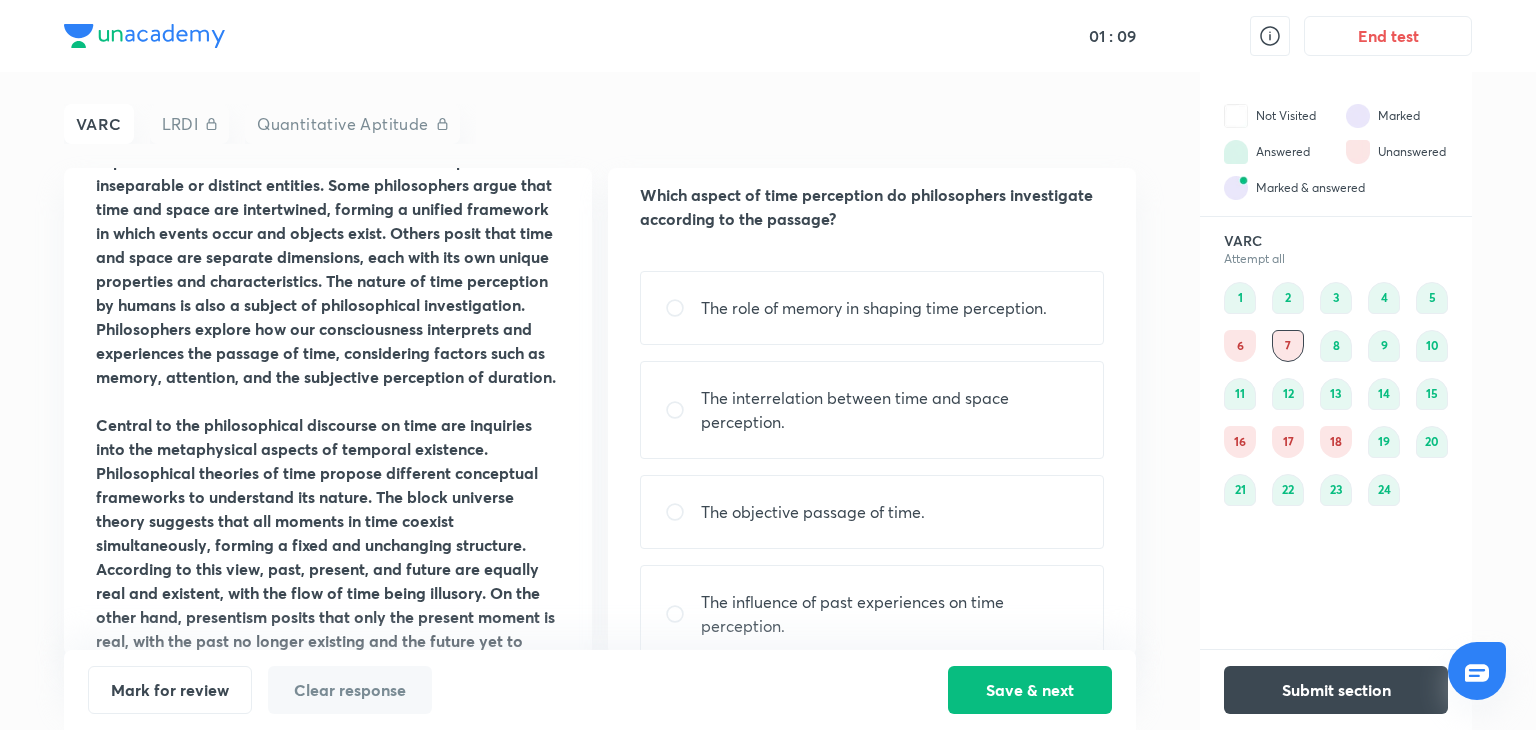 click on "8" at bounding box center [1336, 346] 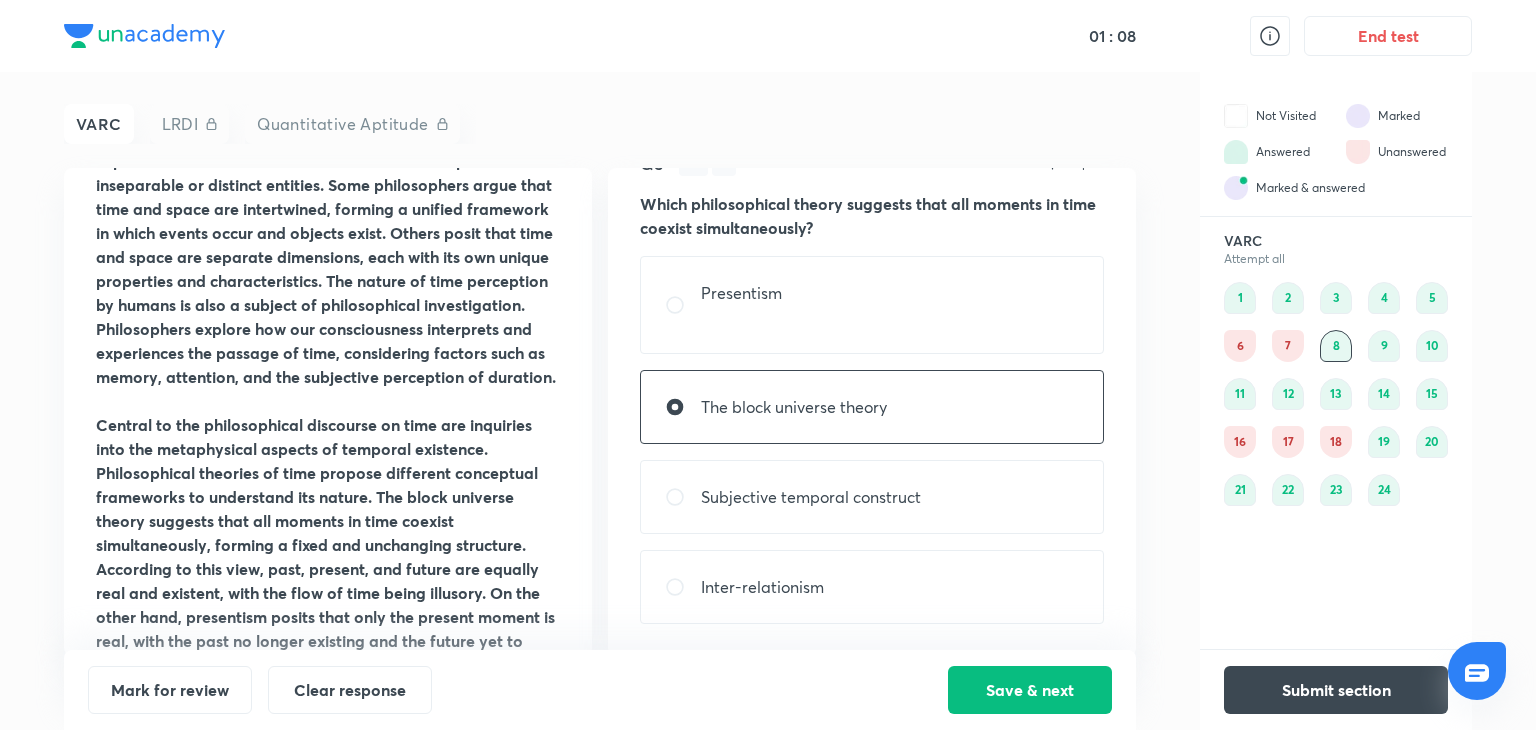 scroll, scrollTop: 0, scrollLeft: 0, axis: both 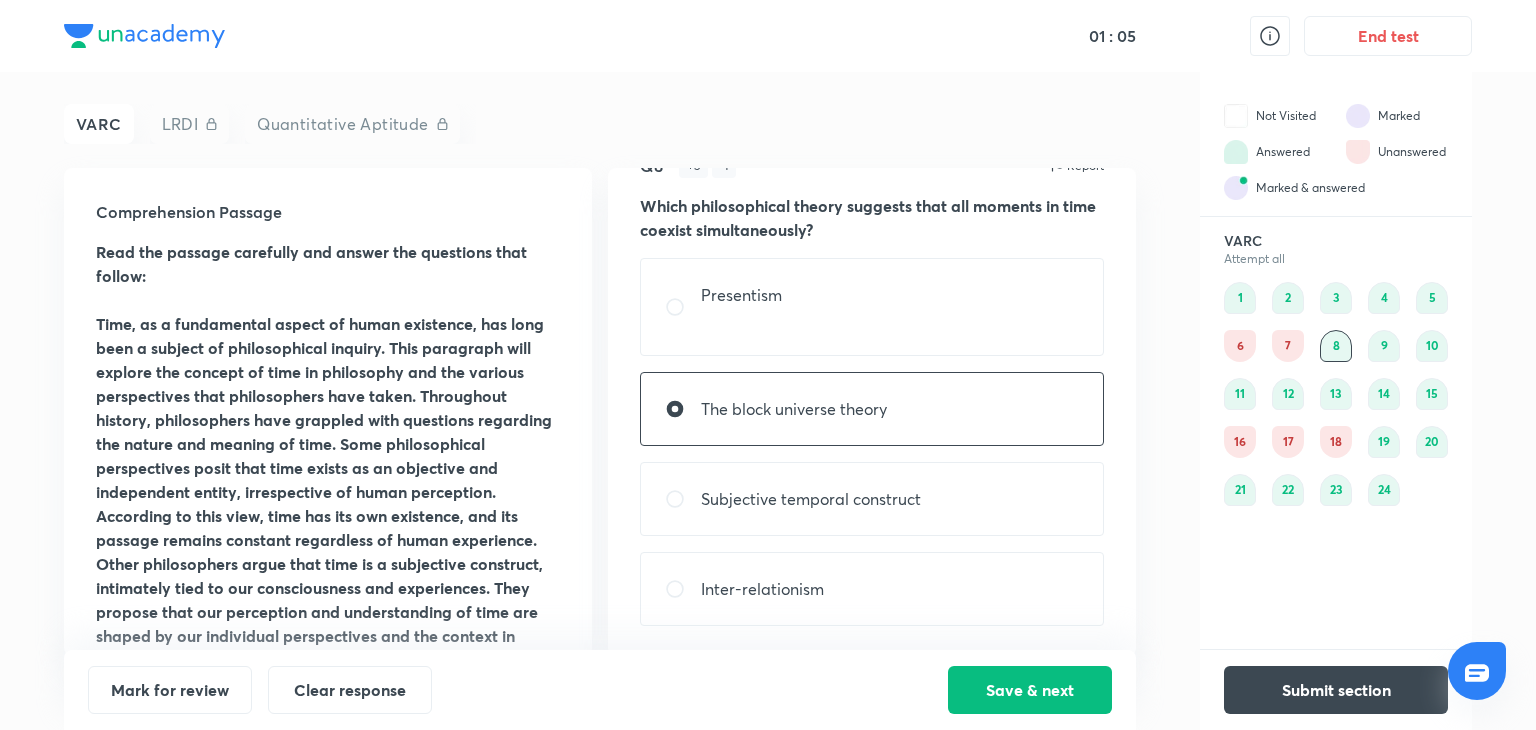 click on "7" at bounding box center (1288, 346) 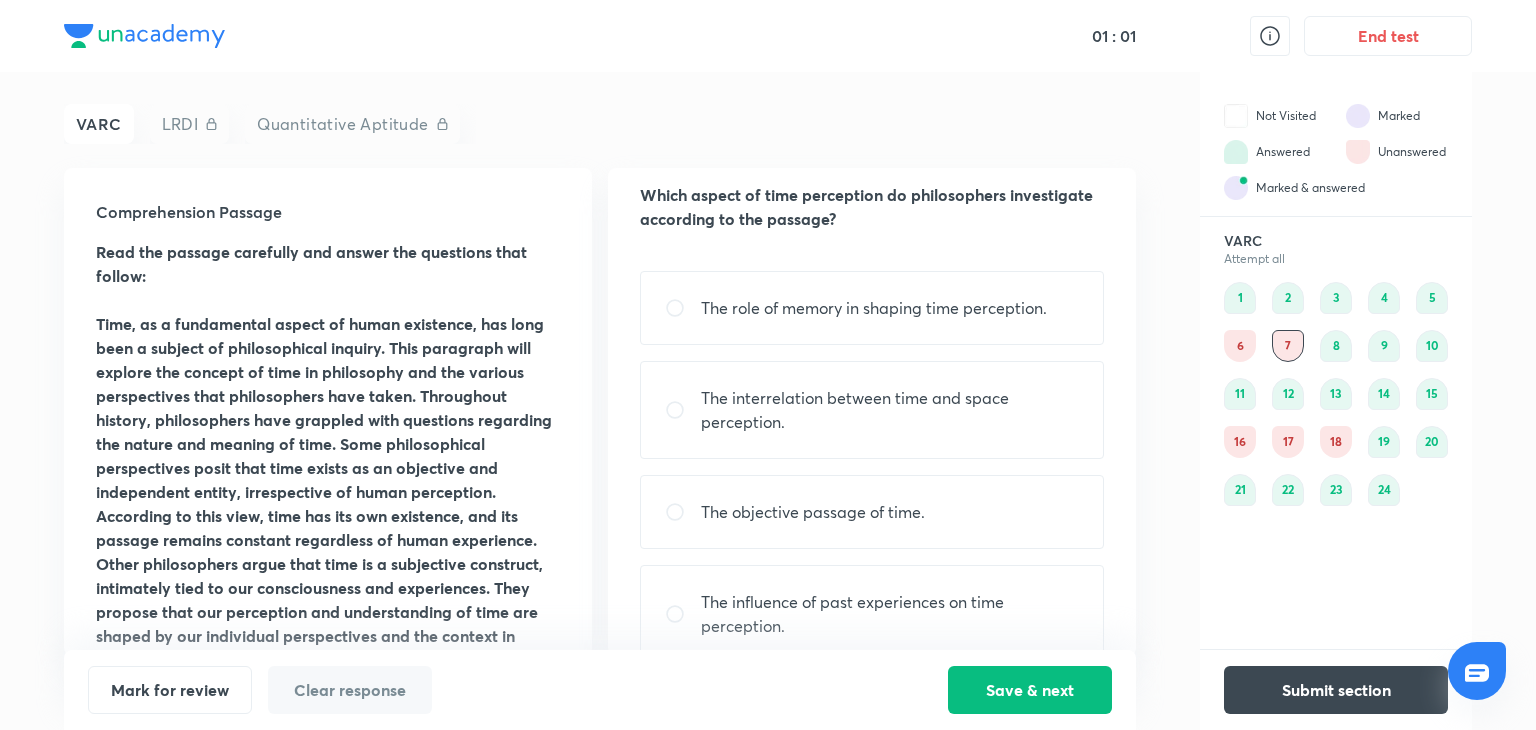 scroll, scrollTop: 94, scrollLeft: 0, axis: vertical 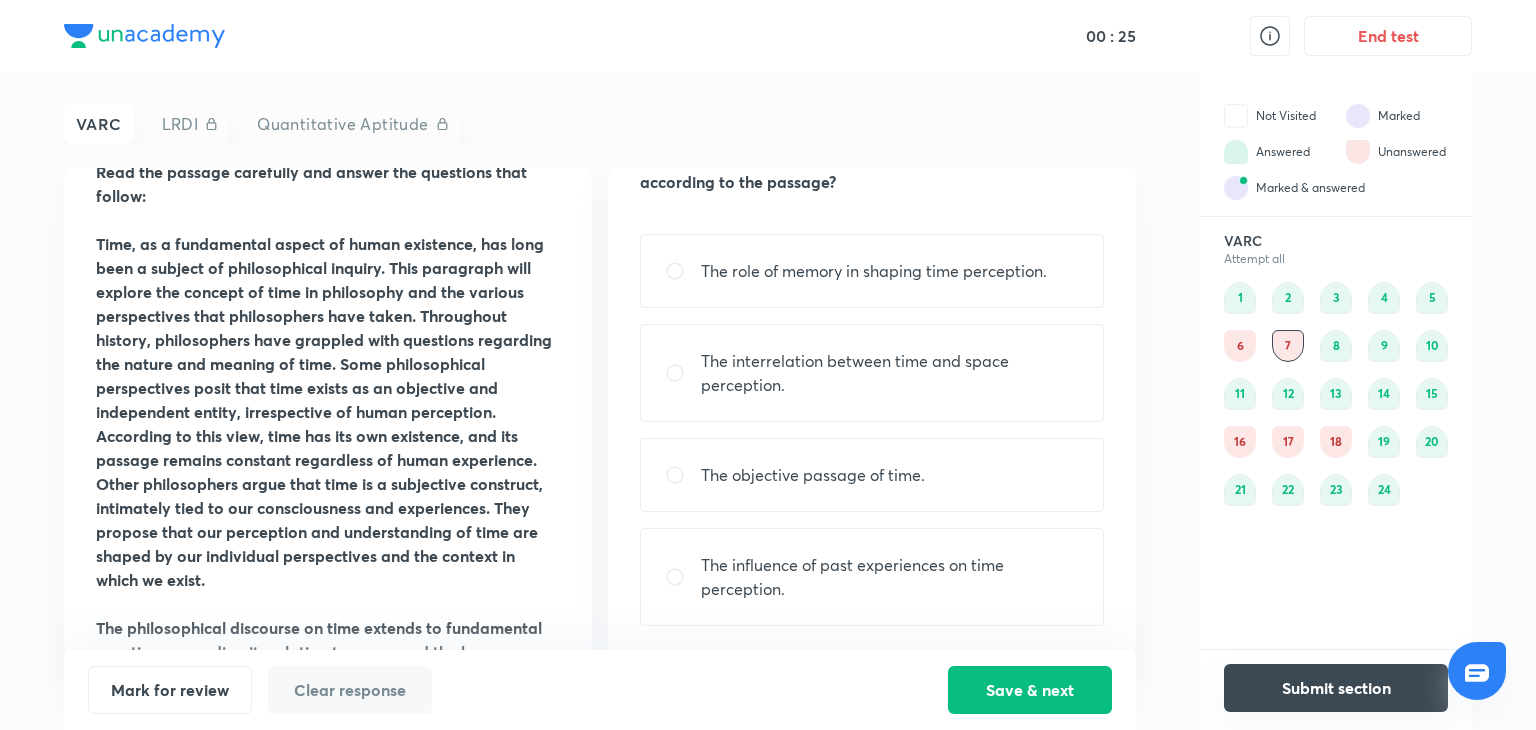 click on "Submit section" at bounding box center [1336, 688] 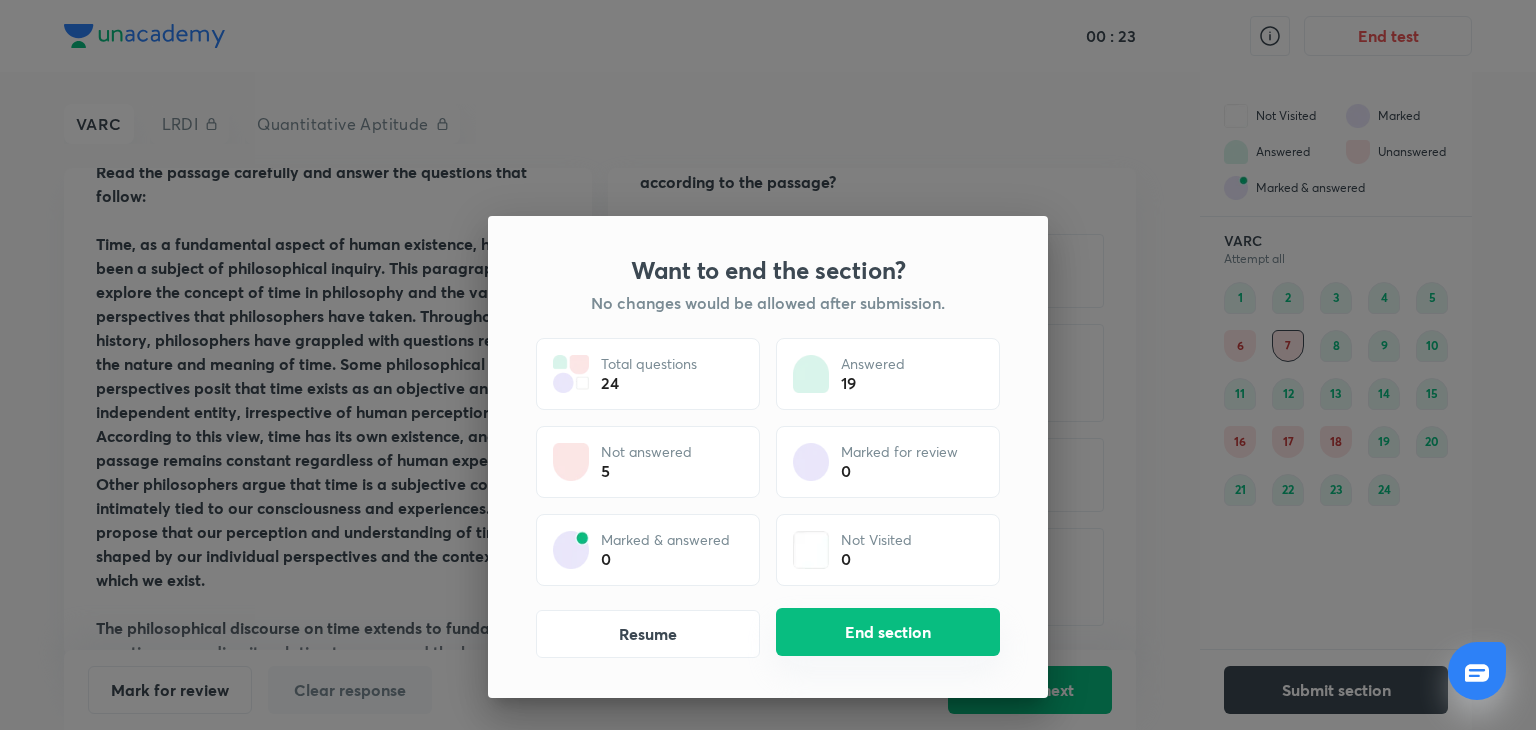 click on "End section" at bounding box center (888, 632) 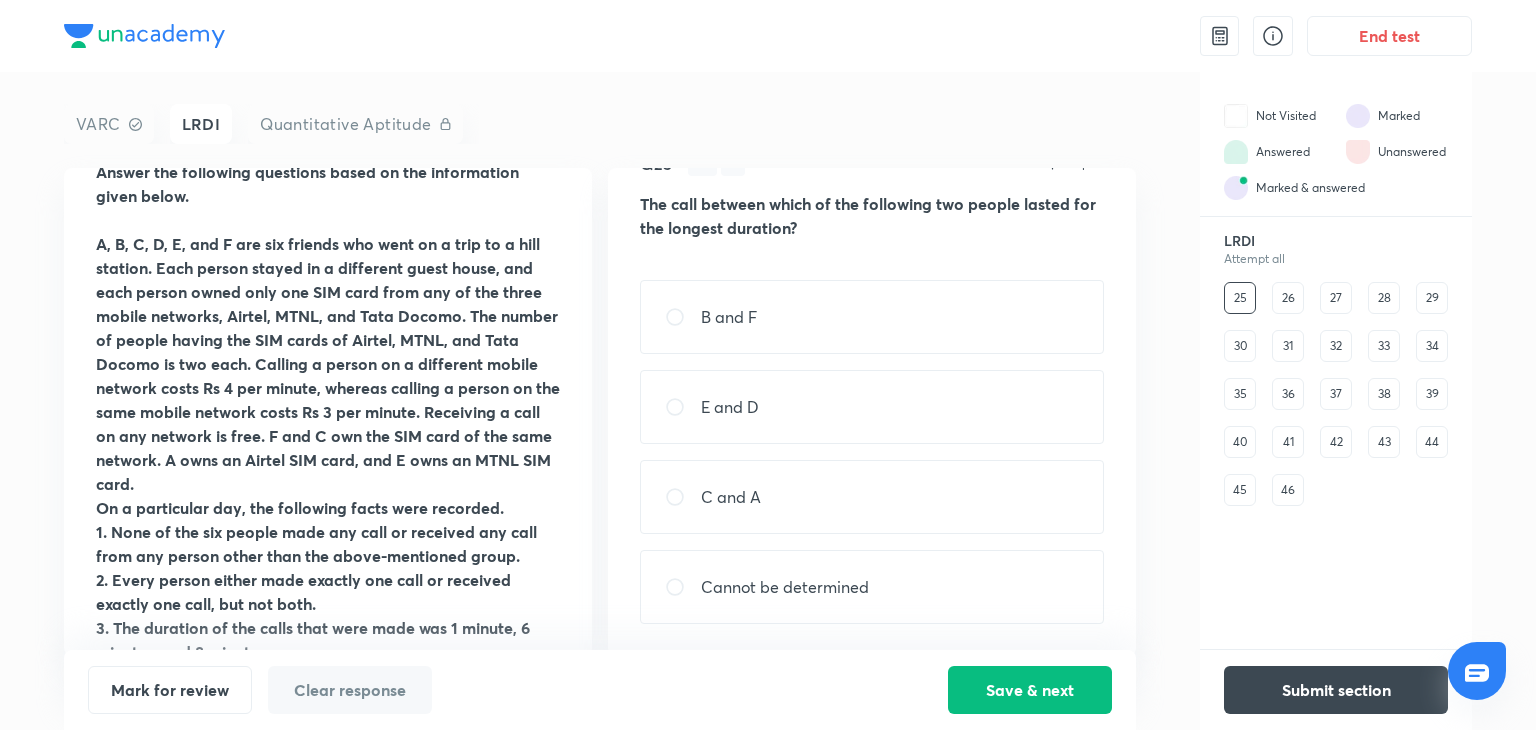 scroll, scrollTop: 0, scrollLeft: 0, axis: both 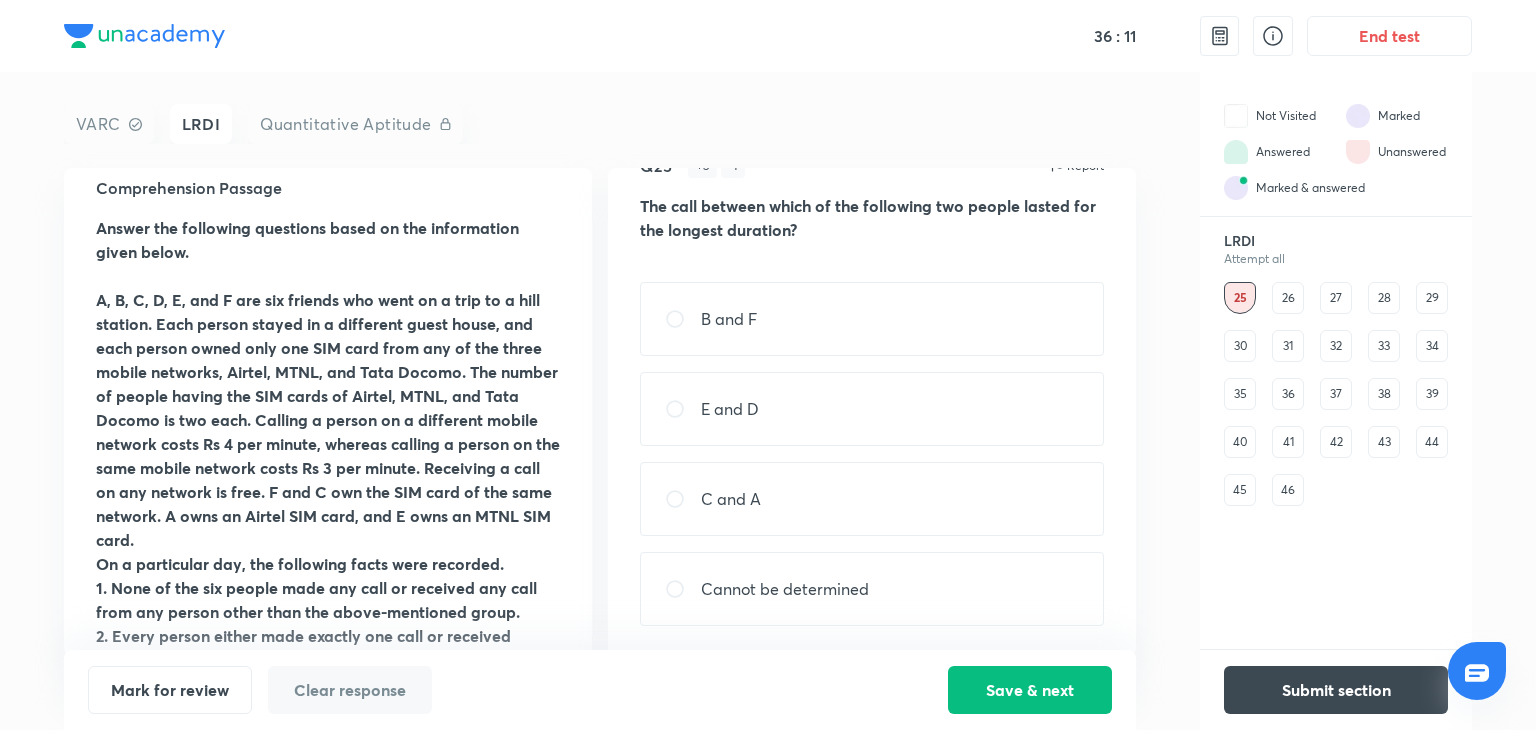click on "E and D" at bounding box center [872, 409] 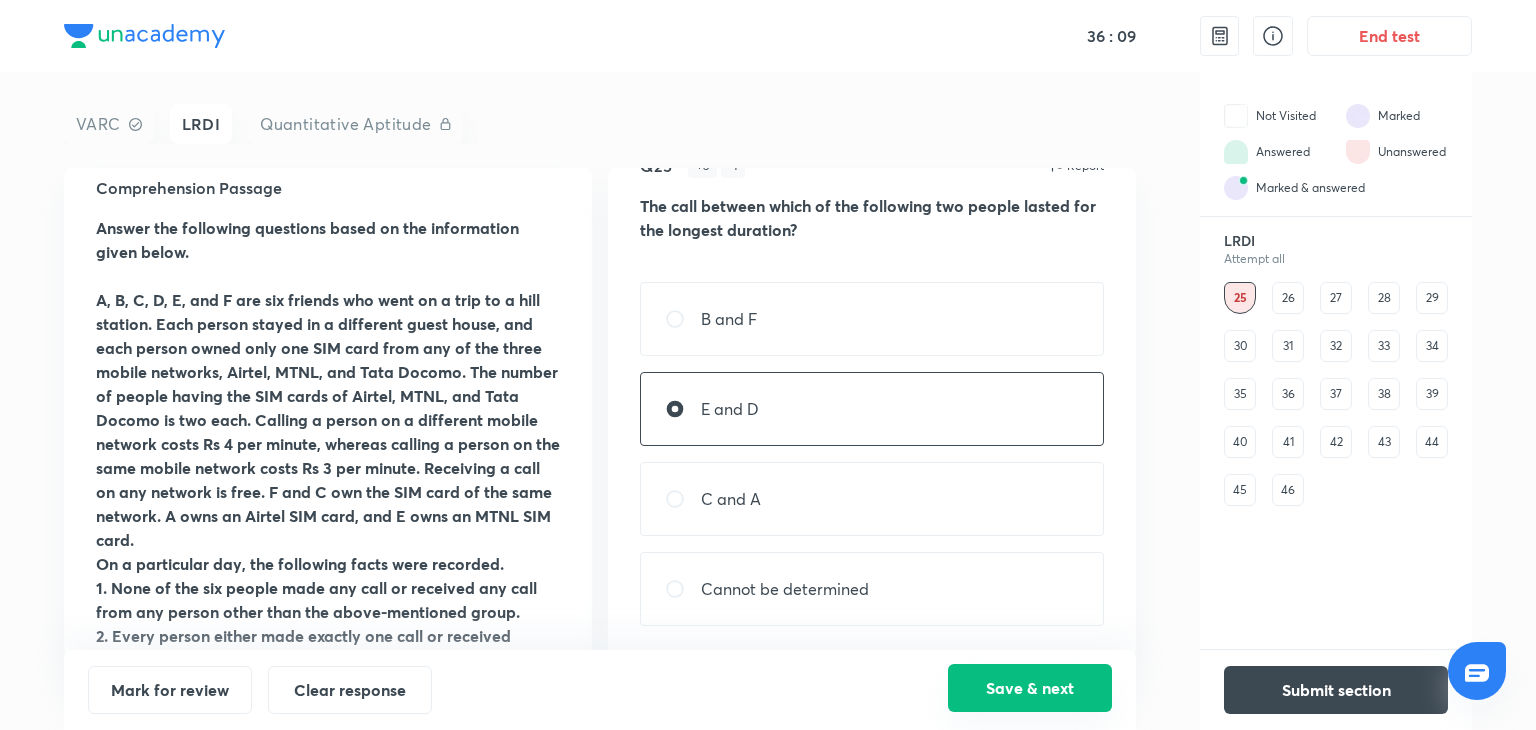 click on "Save & next" at bounding box center [1030, 688] 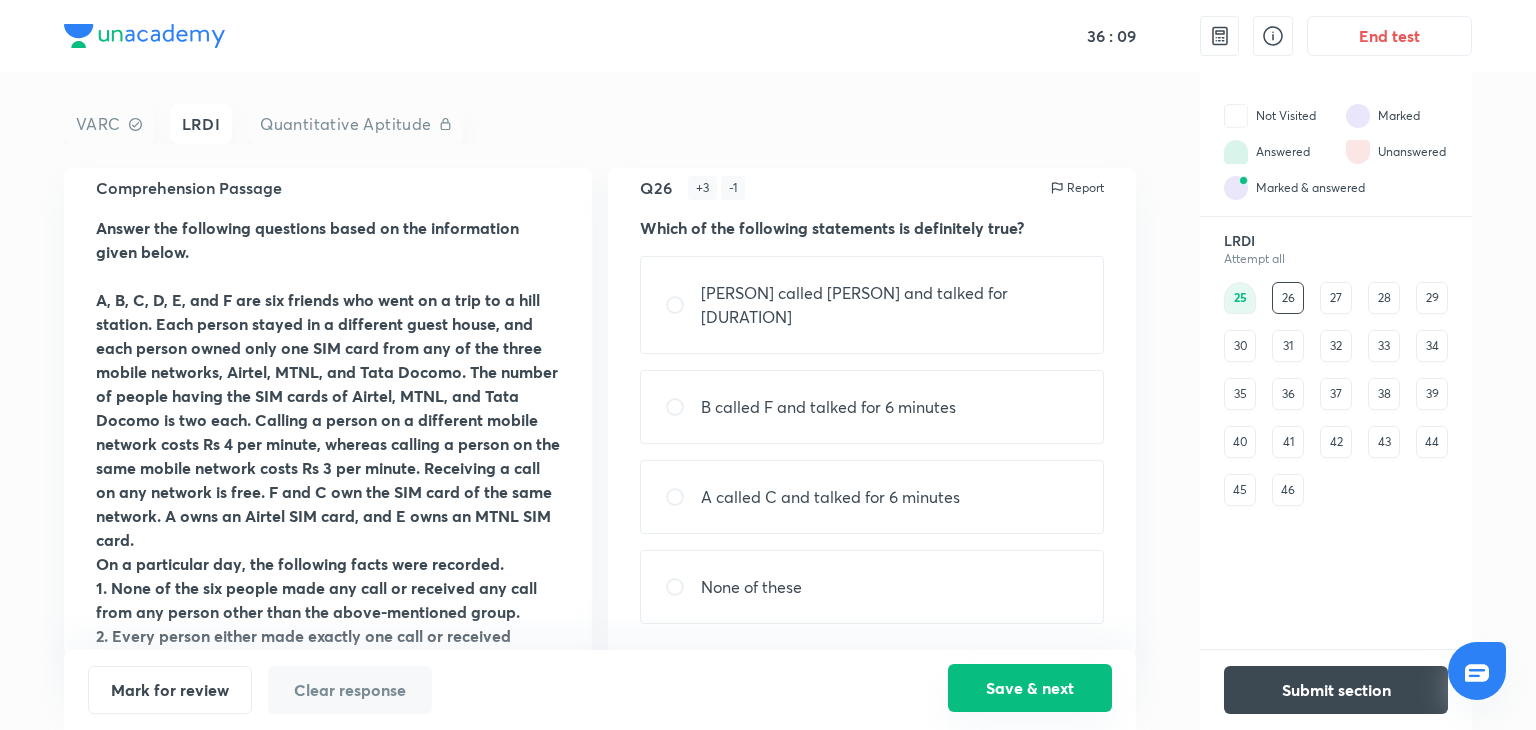 scroll, scrollTop: 0, scrollLeft: 0, axis: both 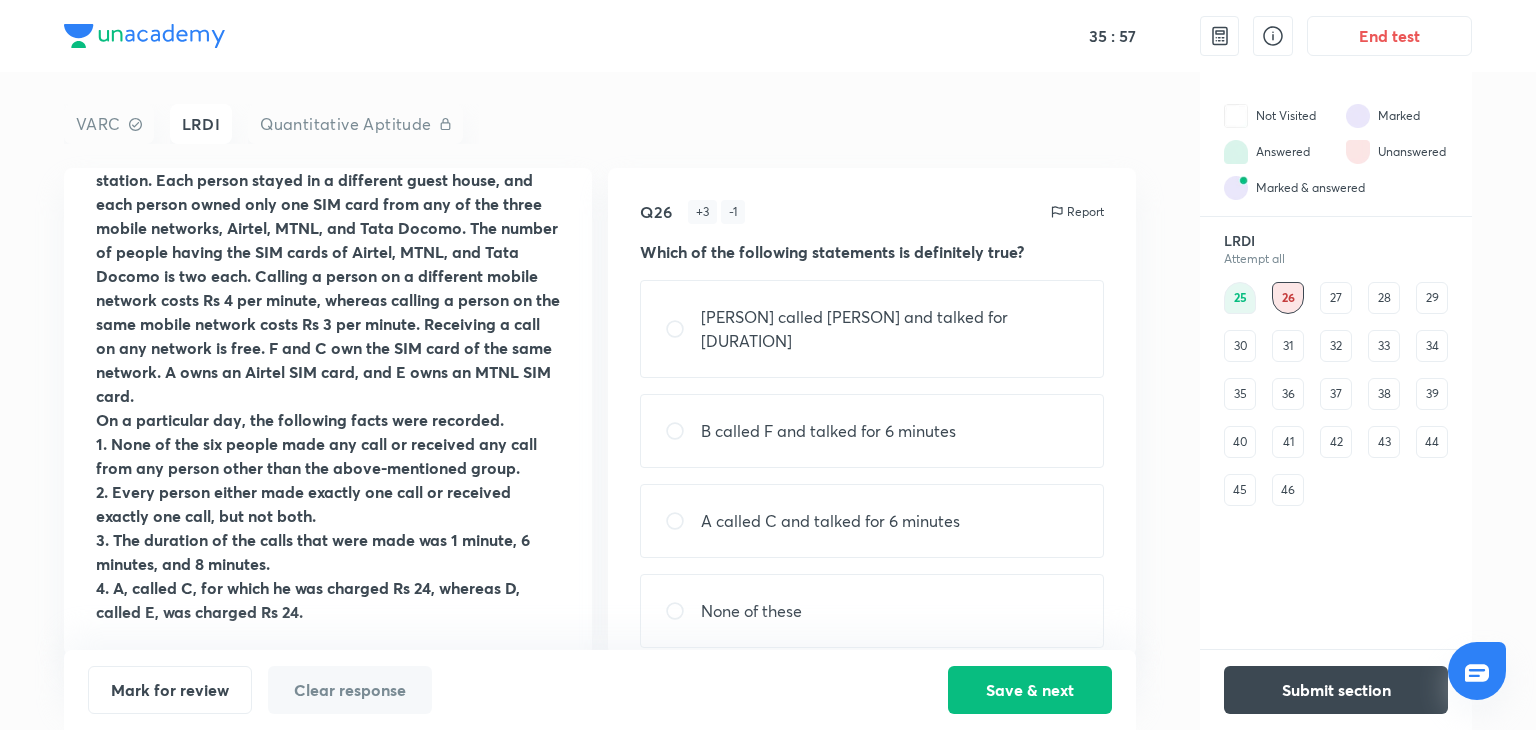 drag, startPoint x: 754, startPoint y: 475, endPoint x: 746, endPoint y: 504, distance: 30.083218 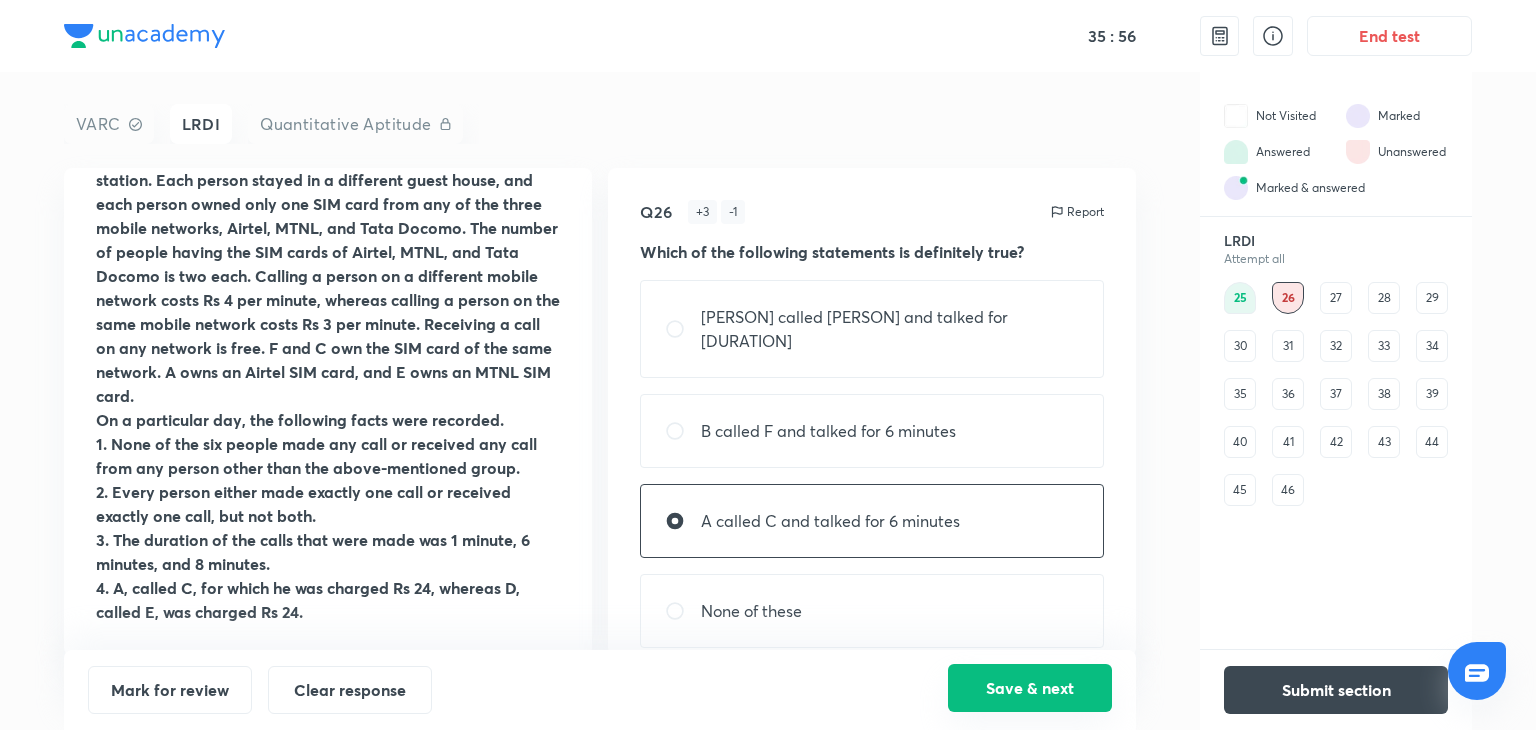 click on "Save & next" at bounding box center [1030, 688] 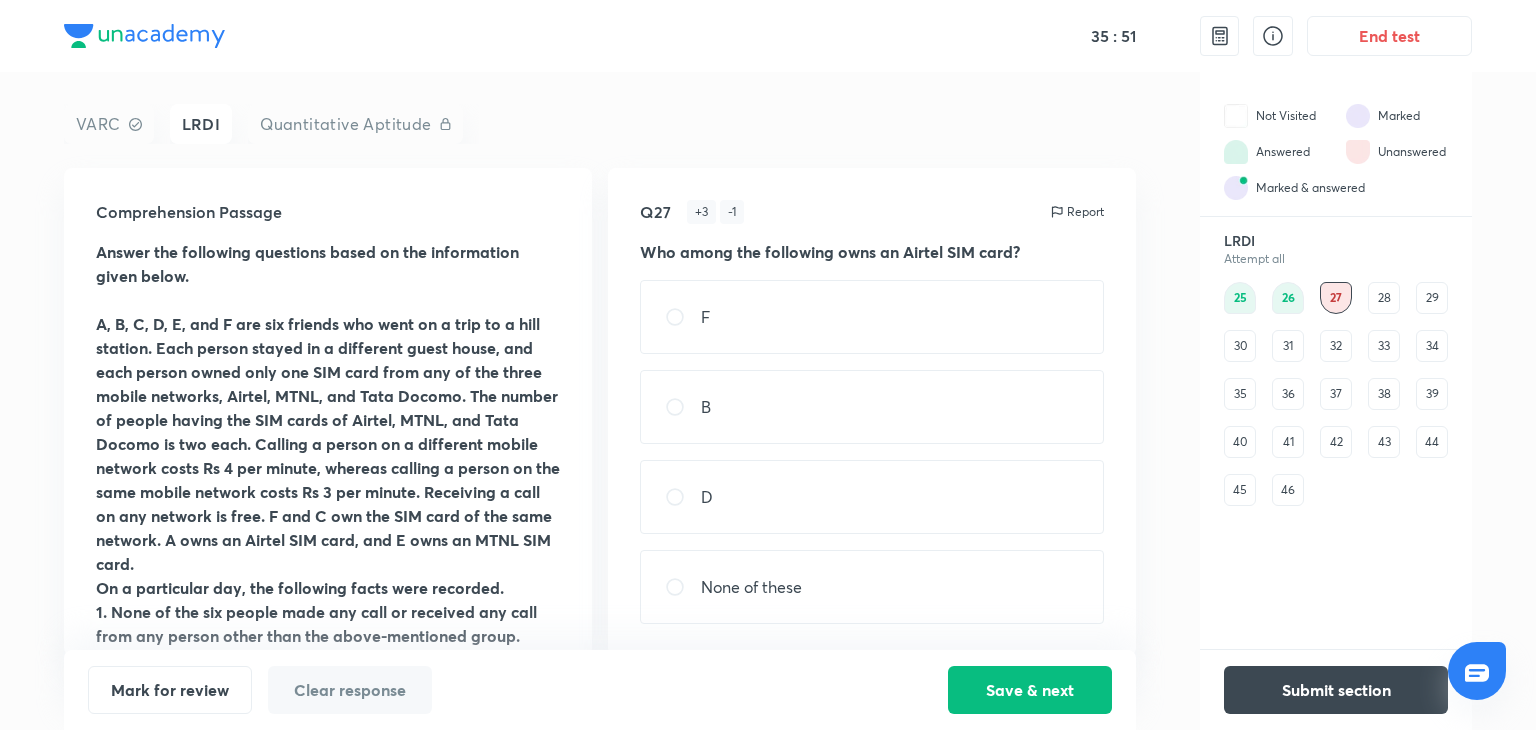 click on "B" at bounding box center [872, 407] 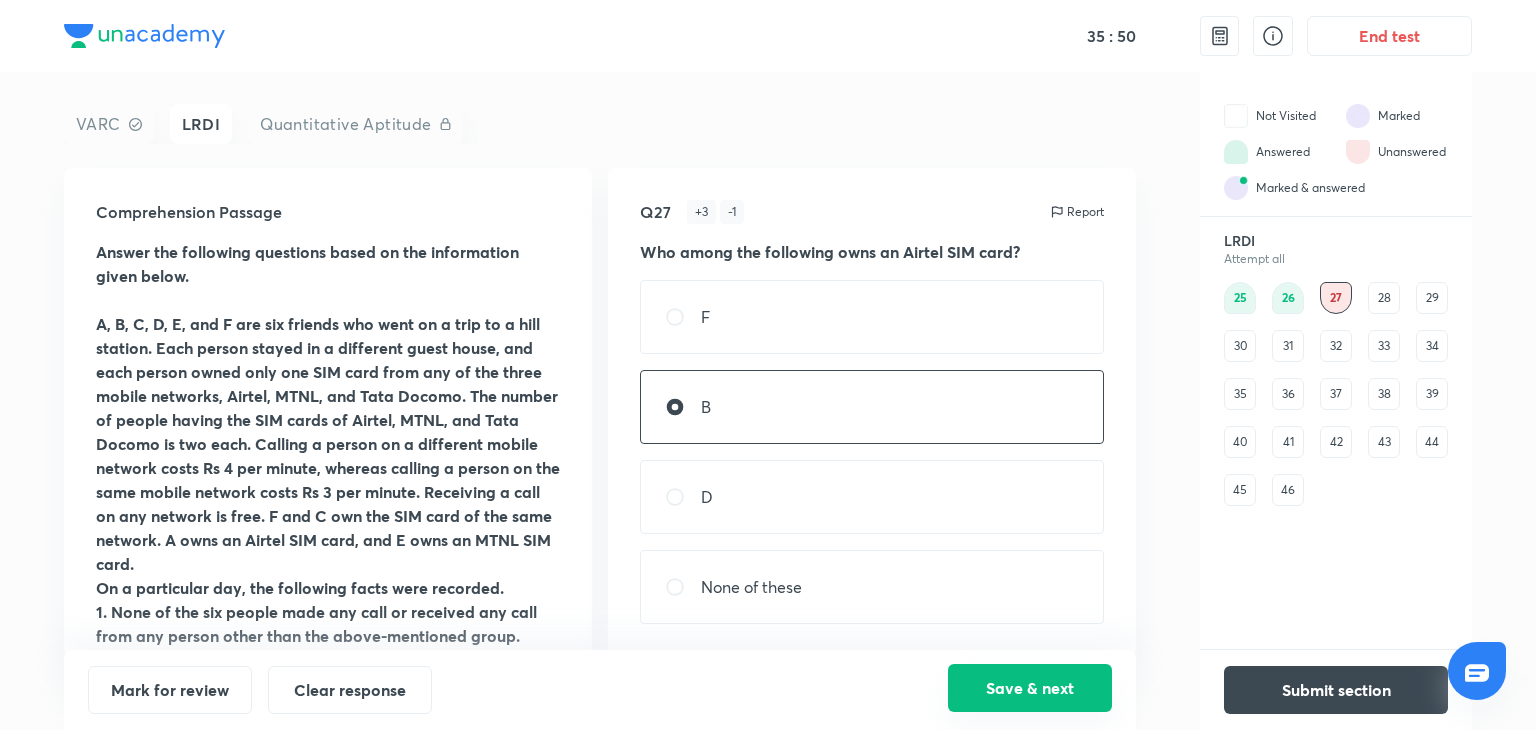 click on "Save & next" at bounding box center [1030, 688] 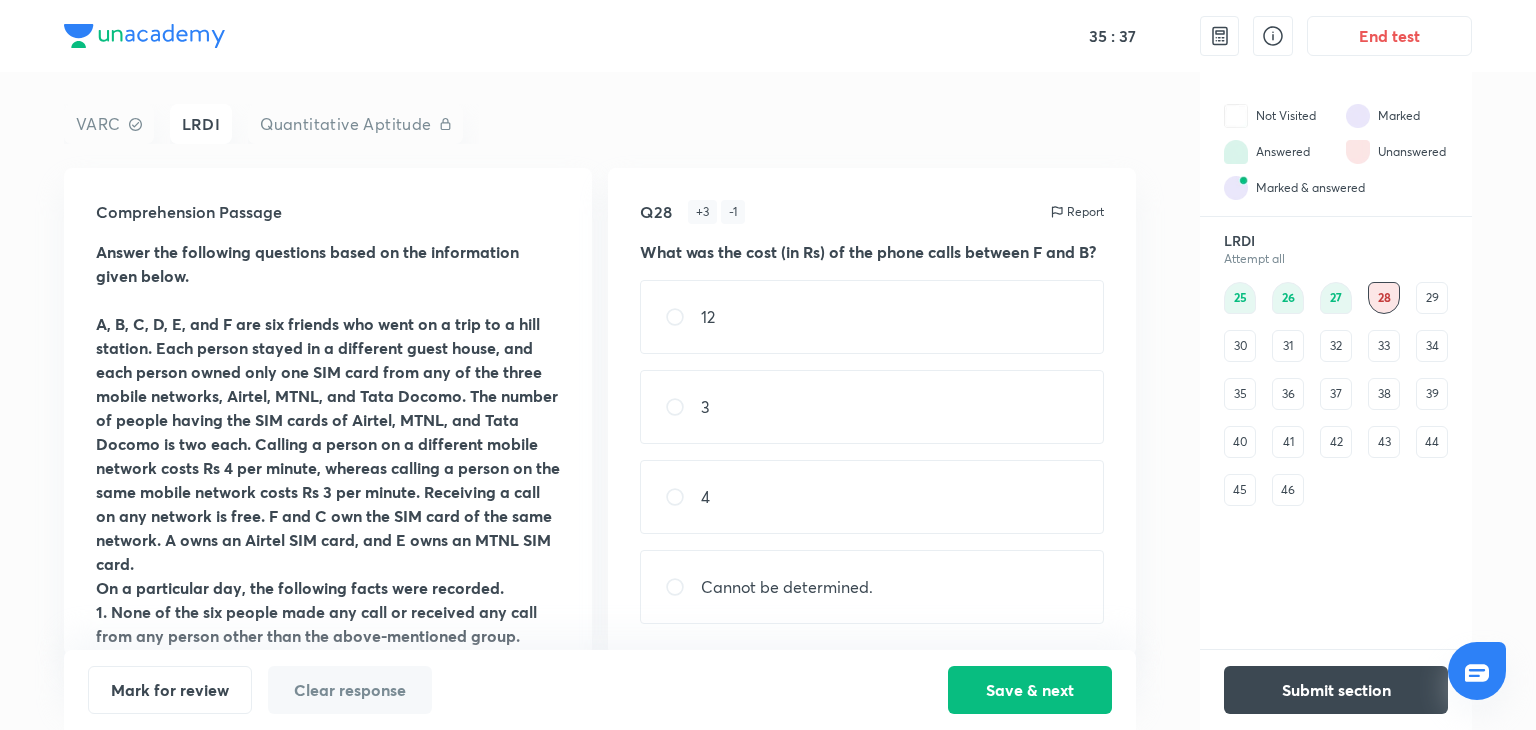 click on "4" at bounding box center (872, 497) 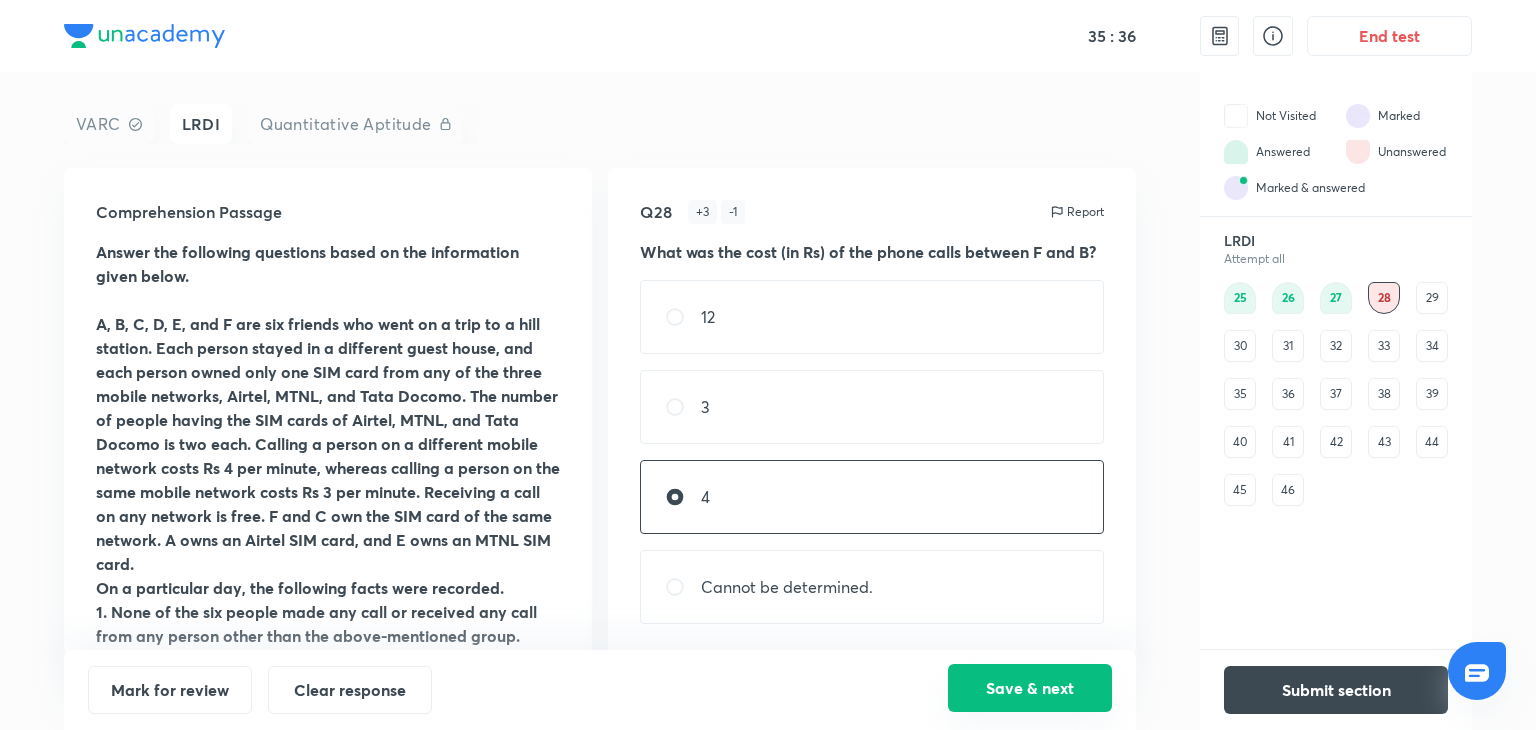 click on "Save & next" at bounding box center [1030, 688] 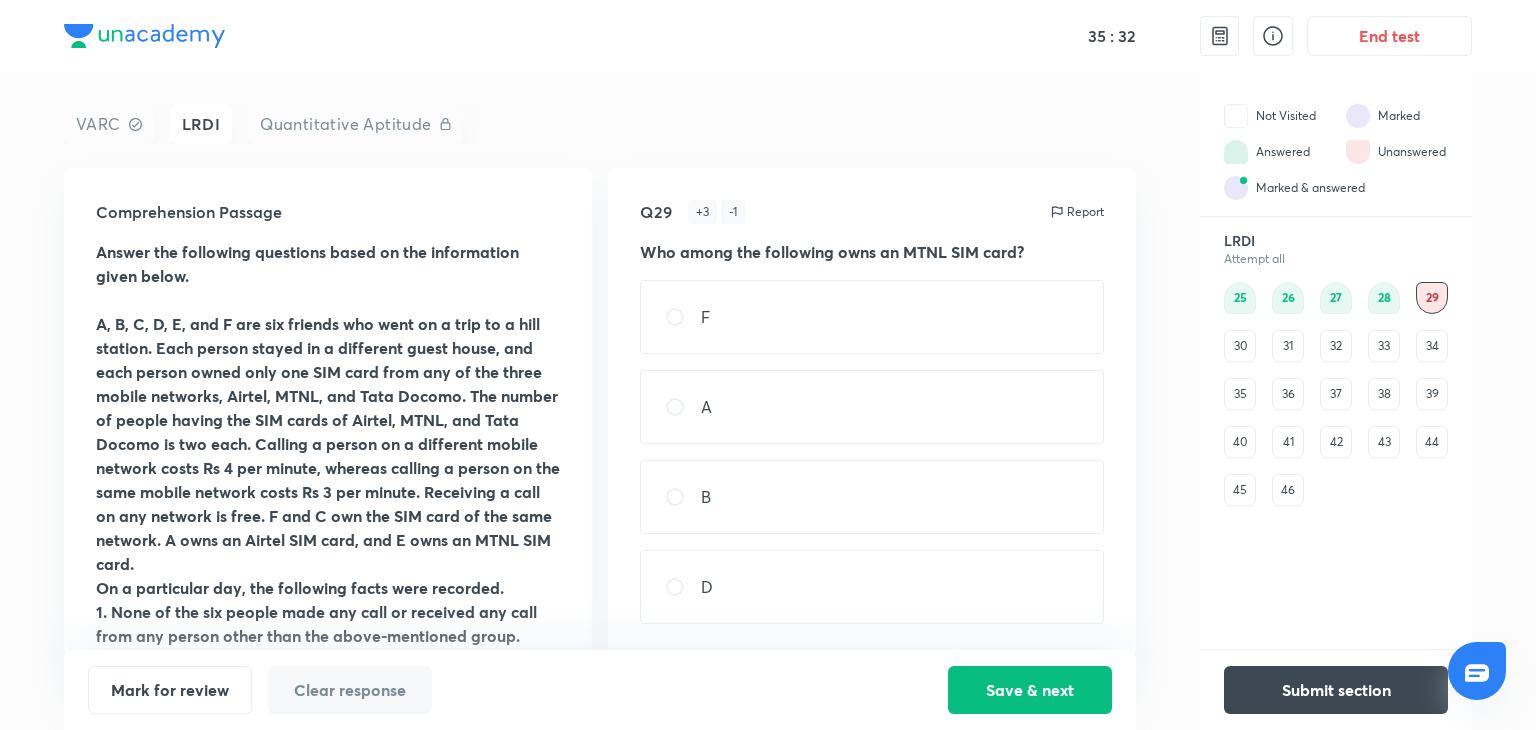 click on "D" at bounding box center (872, 587) 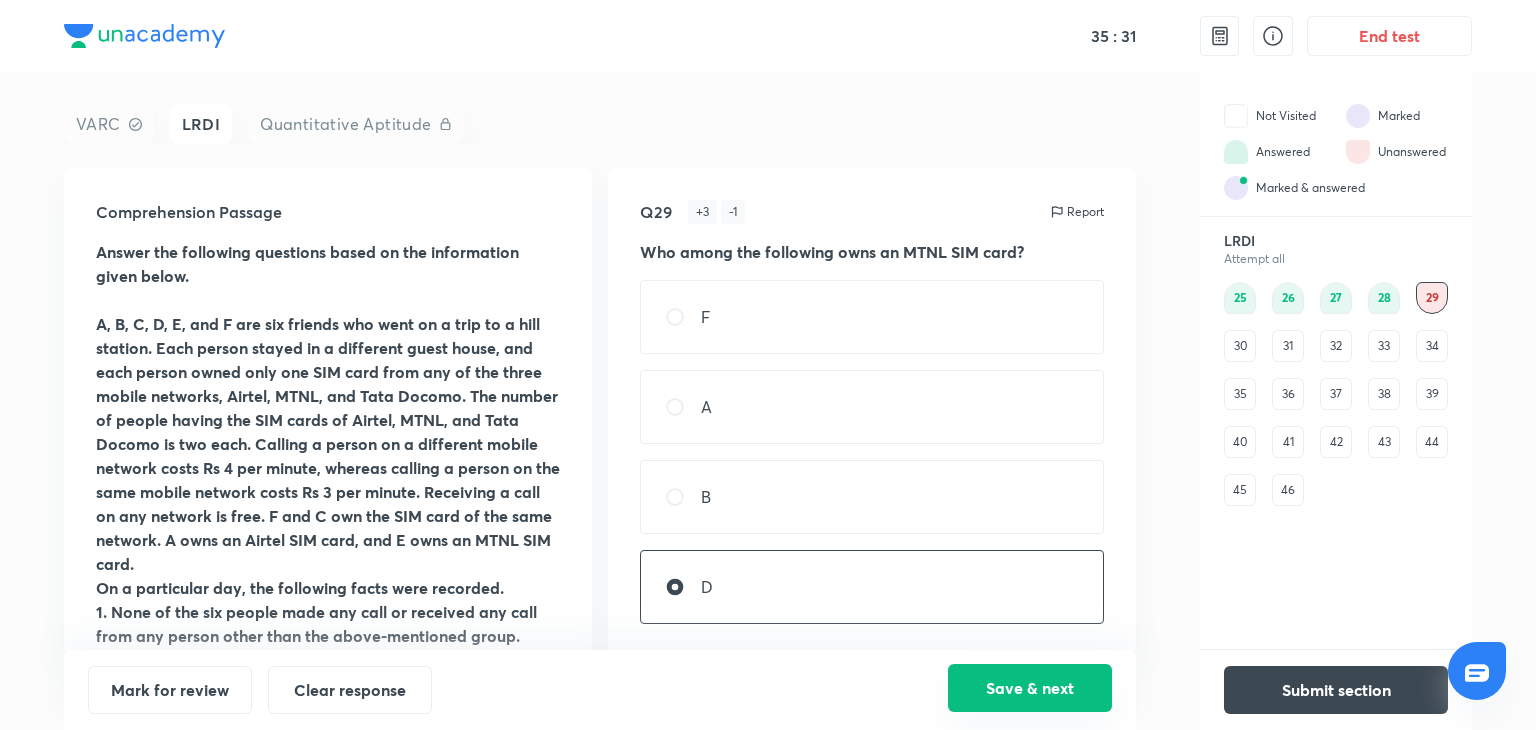 click on "Save & next" at bounding box center (1030, 688) 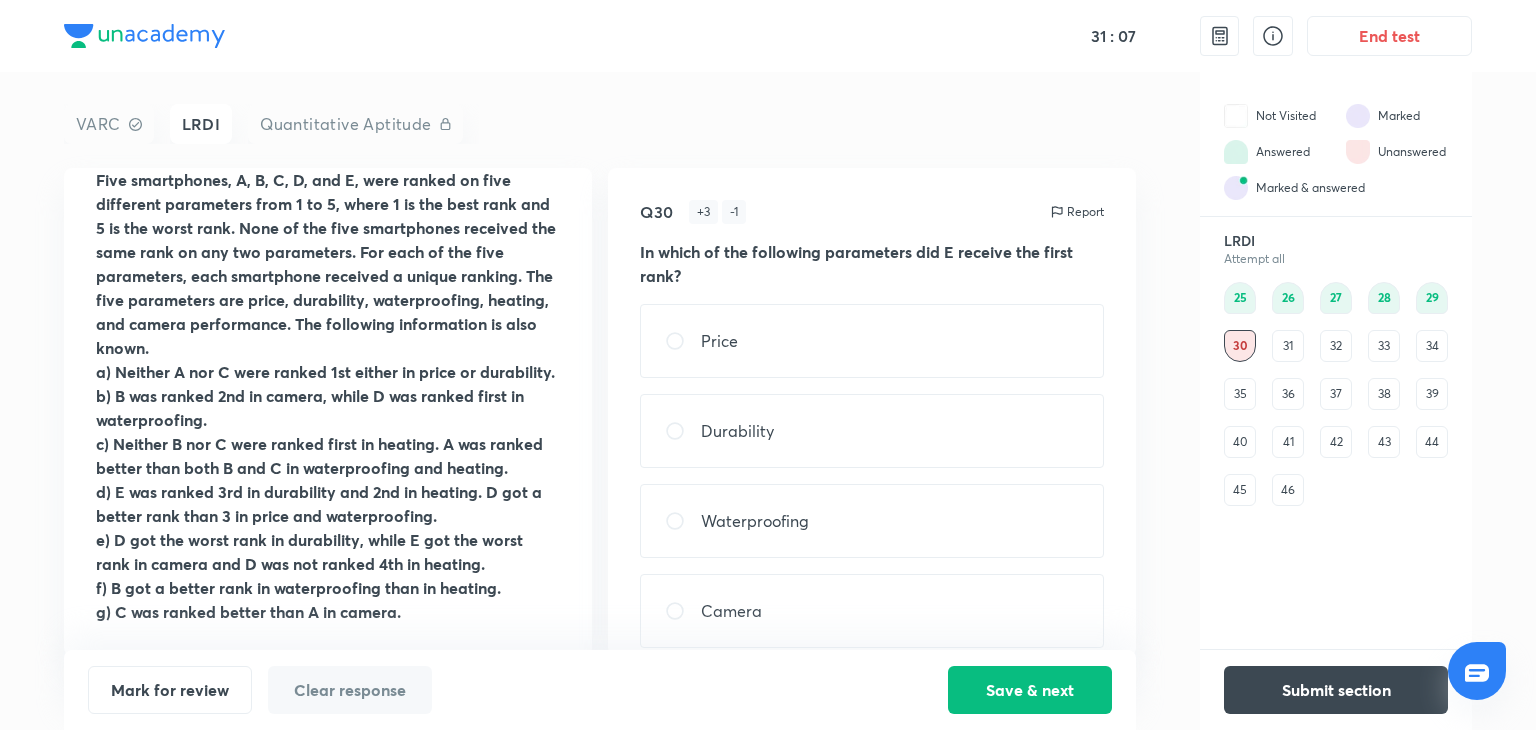 scroll, scrollTop: 166, scrollLeft: 0, axis: vertical 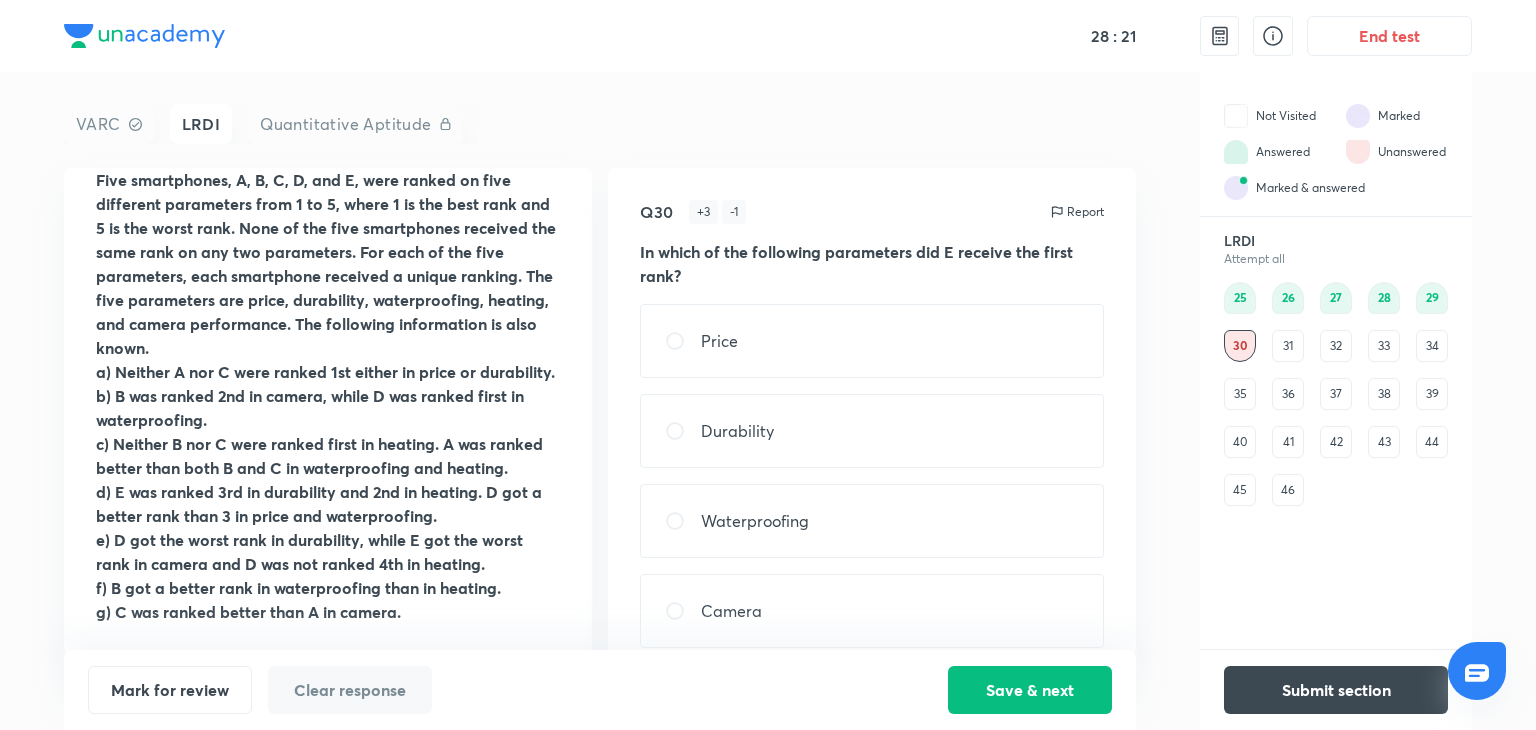 click on "Price" at bounding box center (872, 341) 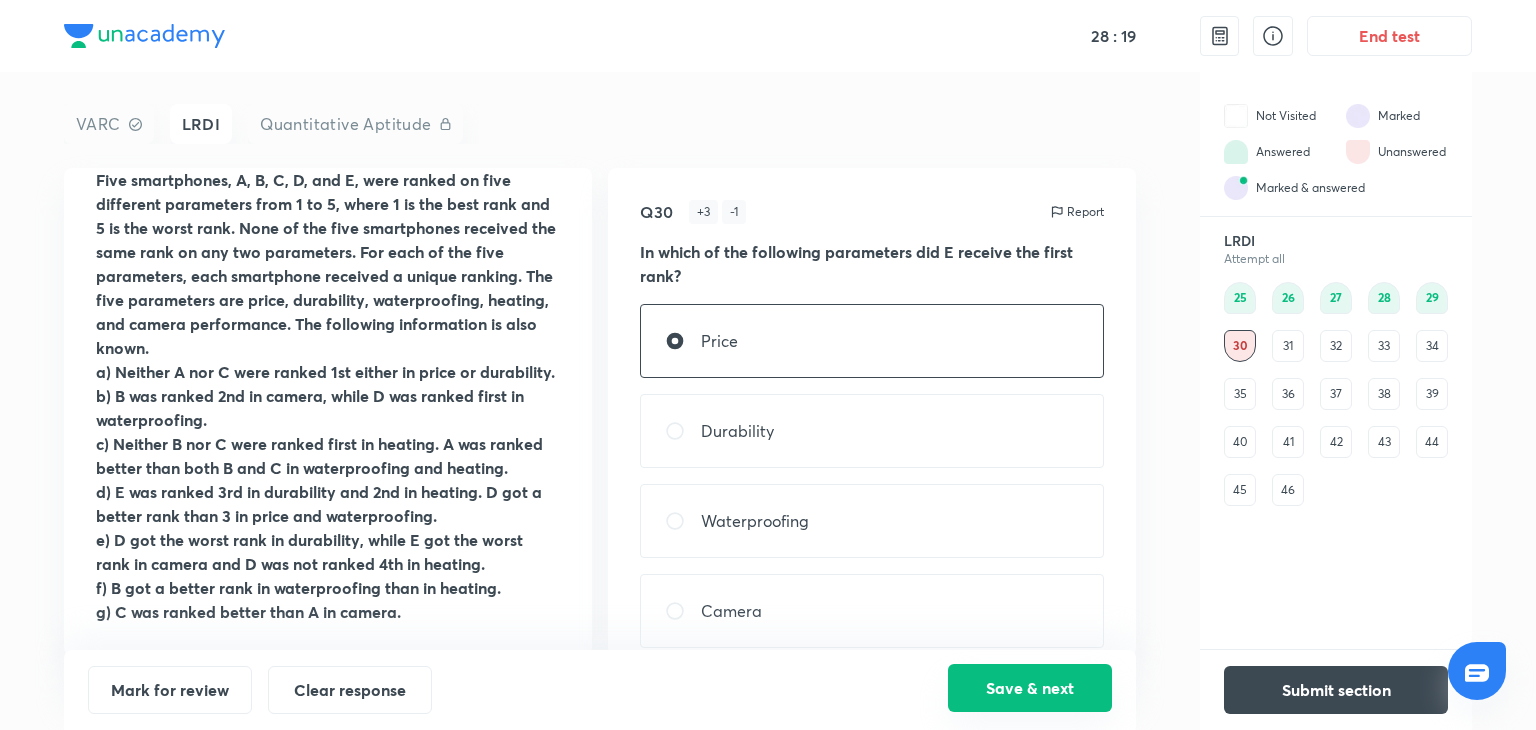 click on "Save & next" at bounding box center [1030, 688] 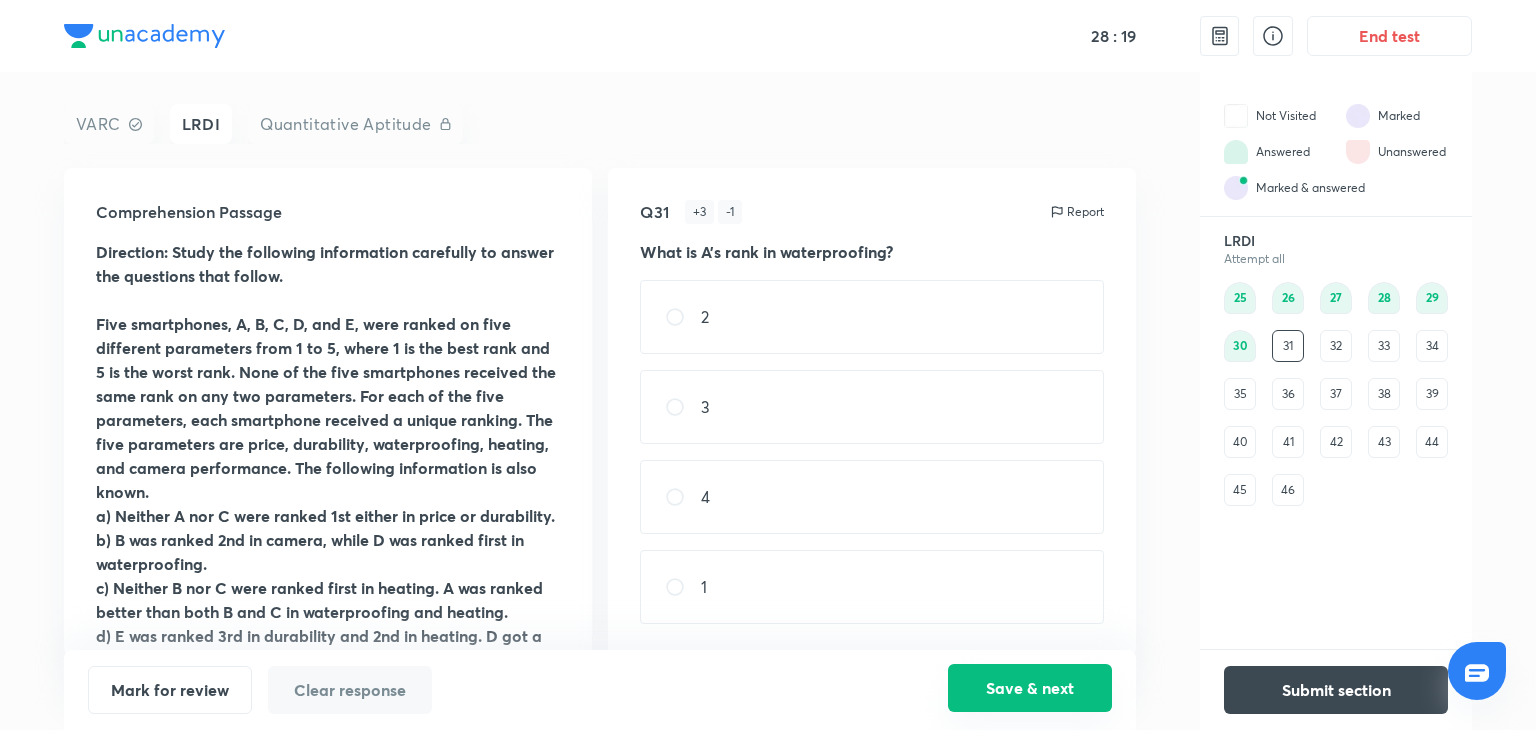 scroll, scrollTop: 0, scrollLeft: 0, axis: both 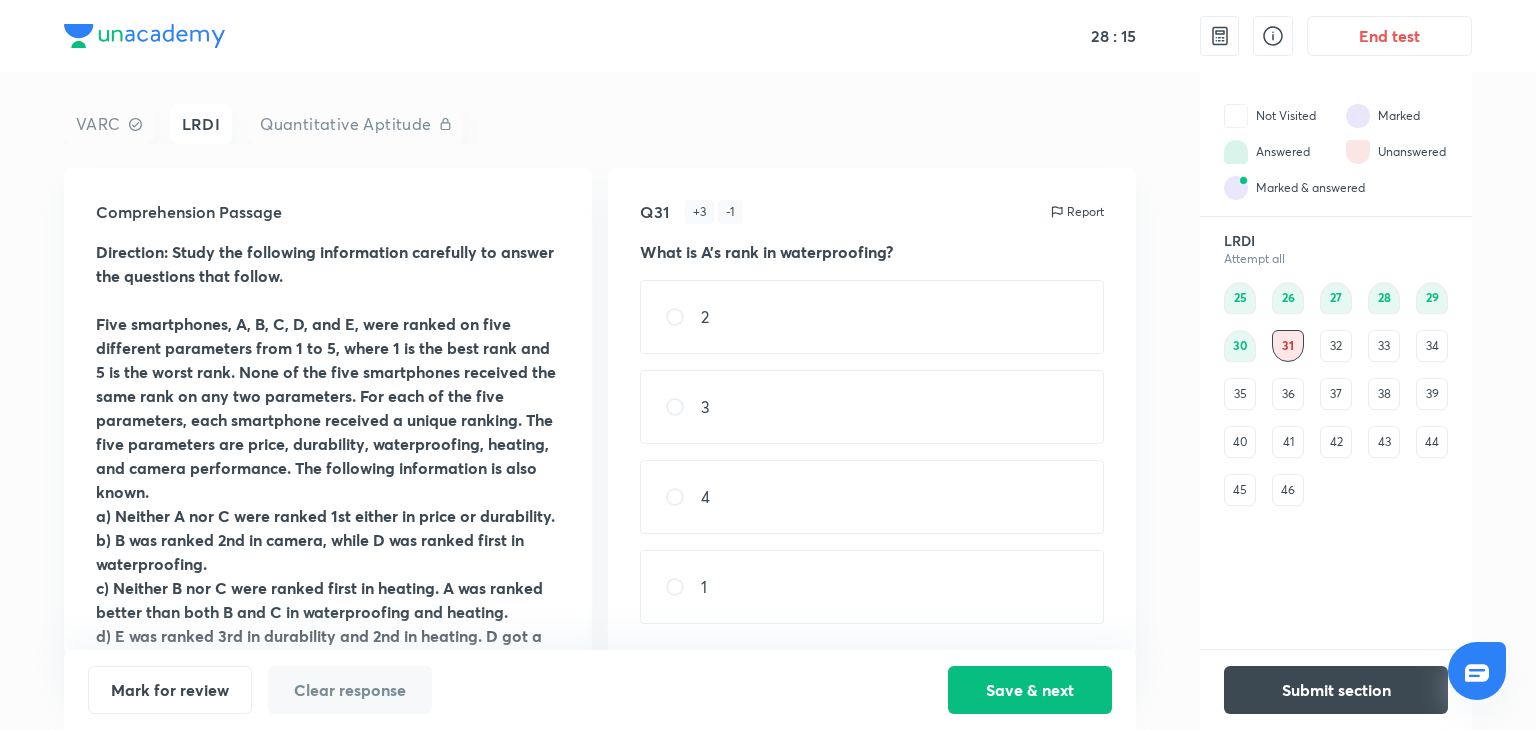 click on "2" at bounding box center (872, 317) 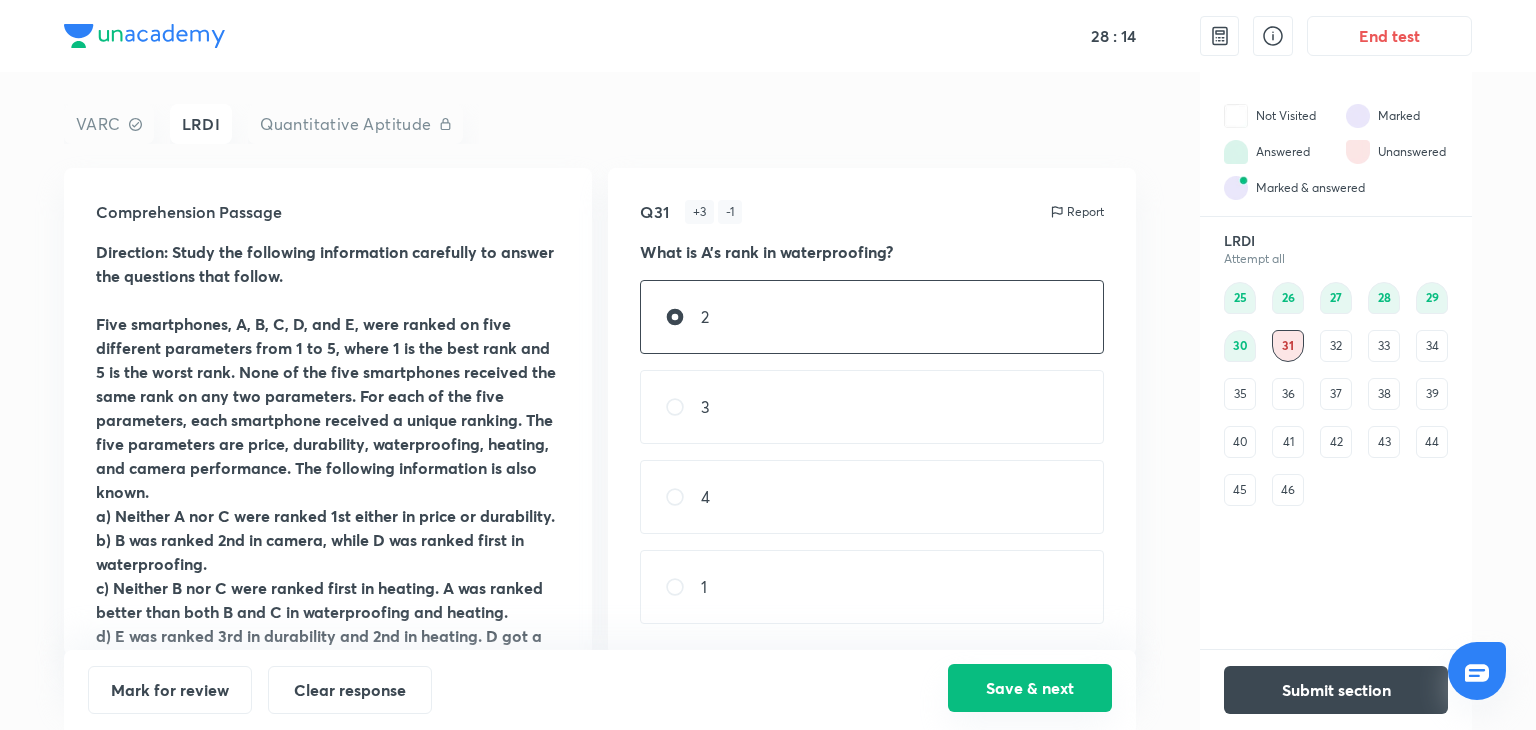 click on "Save & next" at bounding box center [1030, 688] 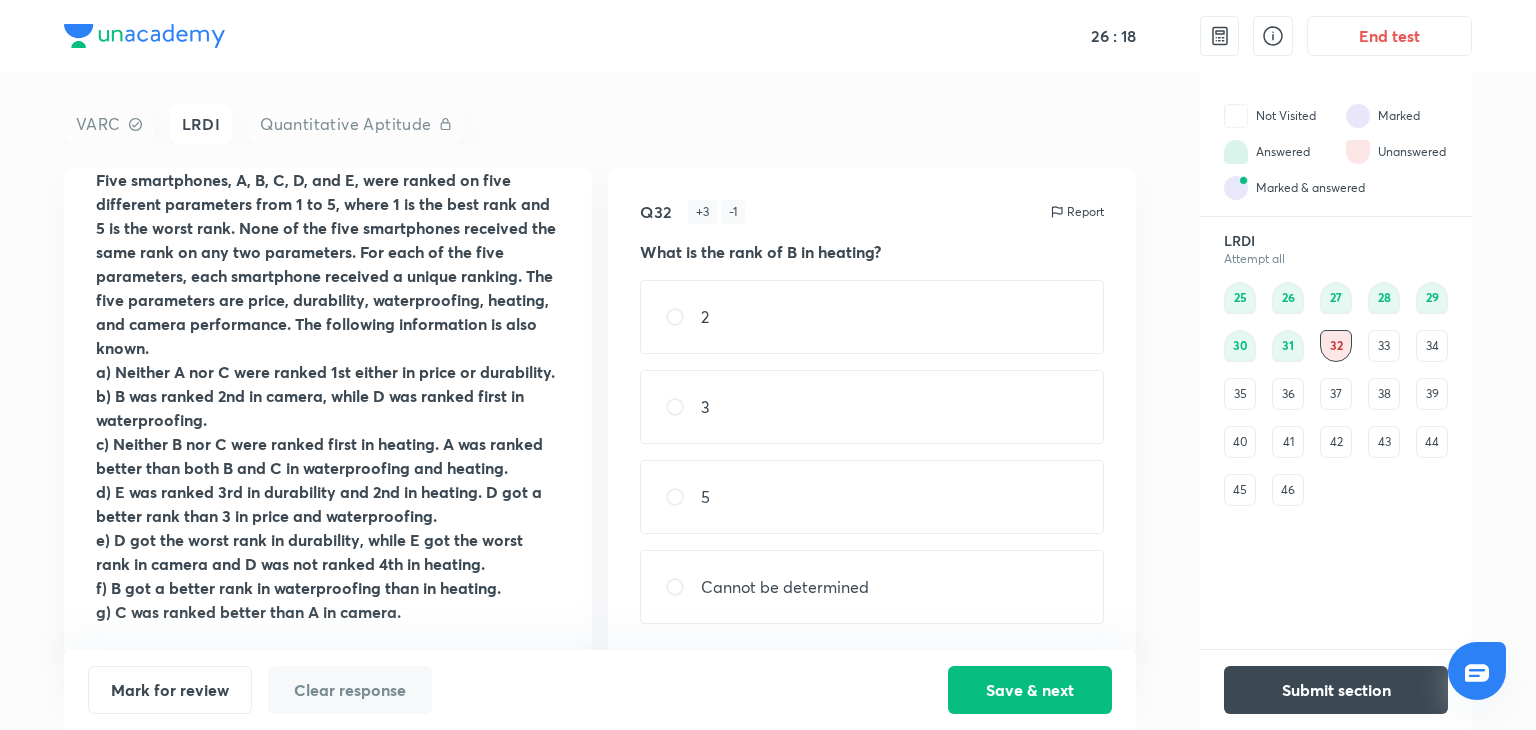 scroll, scrollTop: 168, scrollLeft: 0, axis: vertical 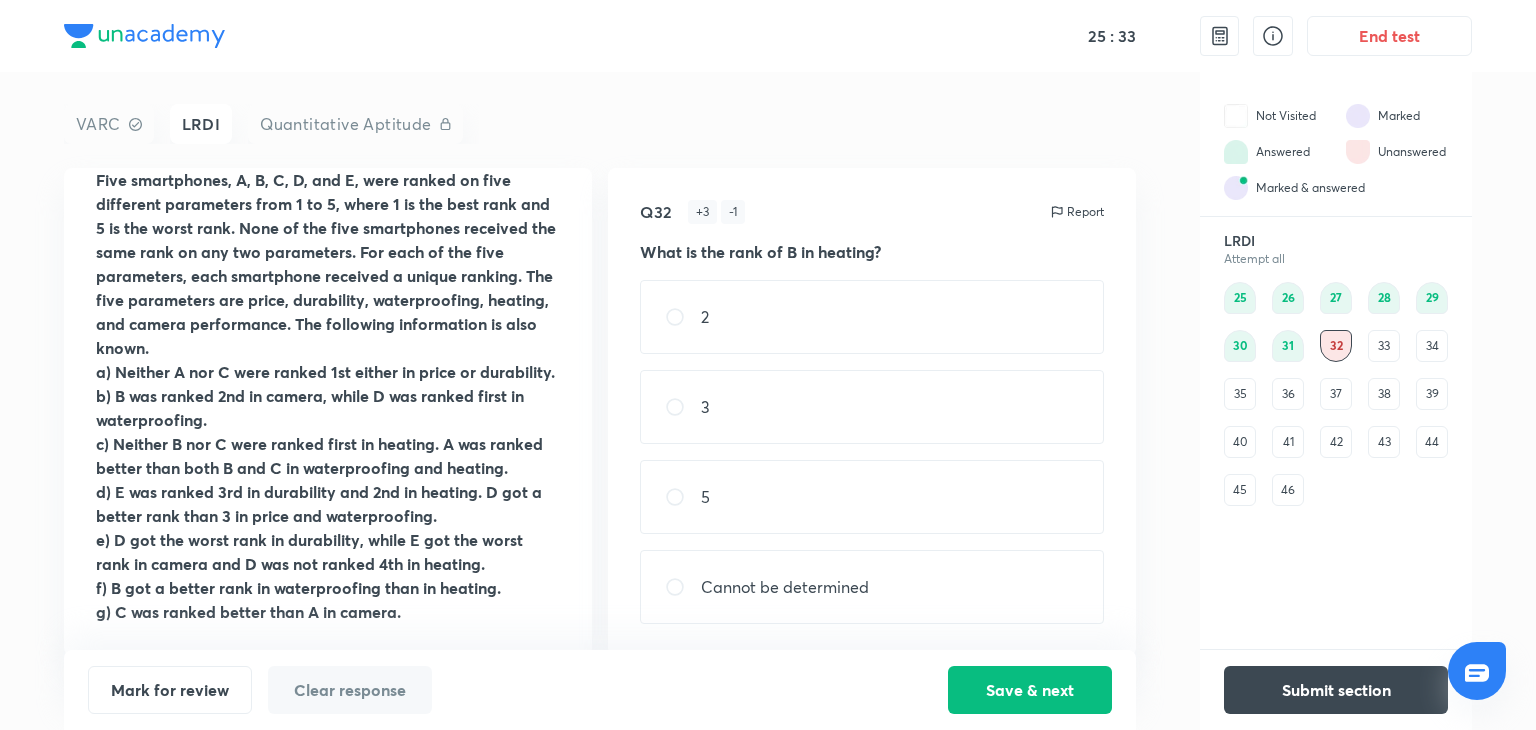 click on "33" at bounding box center (1384, 346) 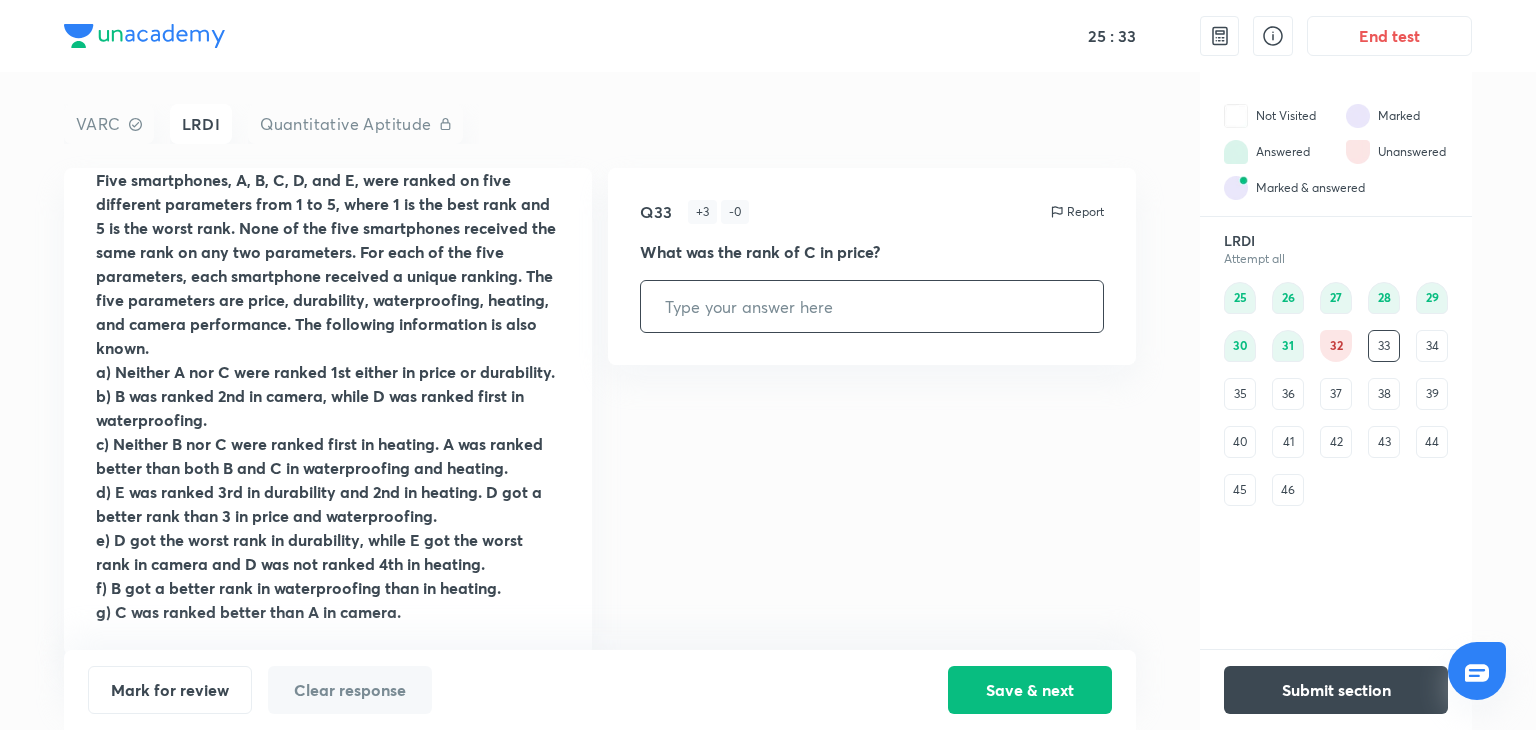 scroll, scrollTop: 0, scrollLeft: 0, axis: both 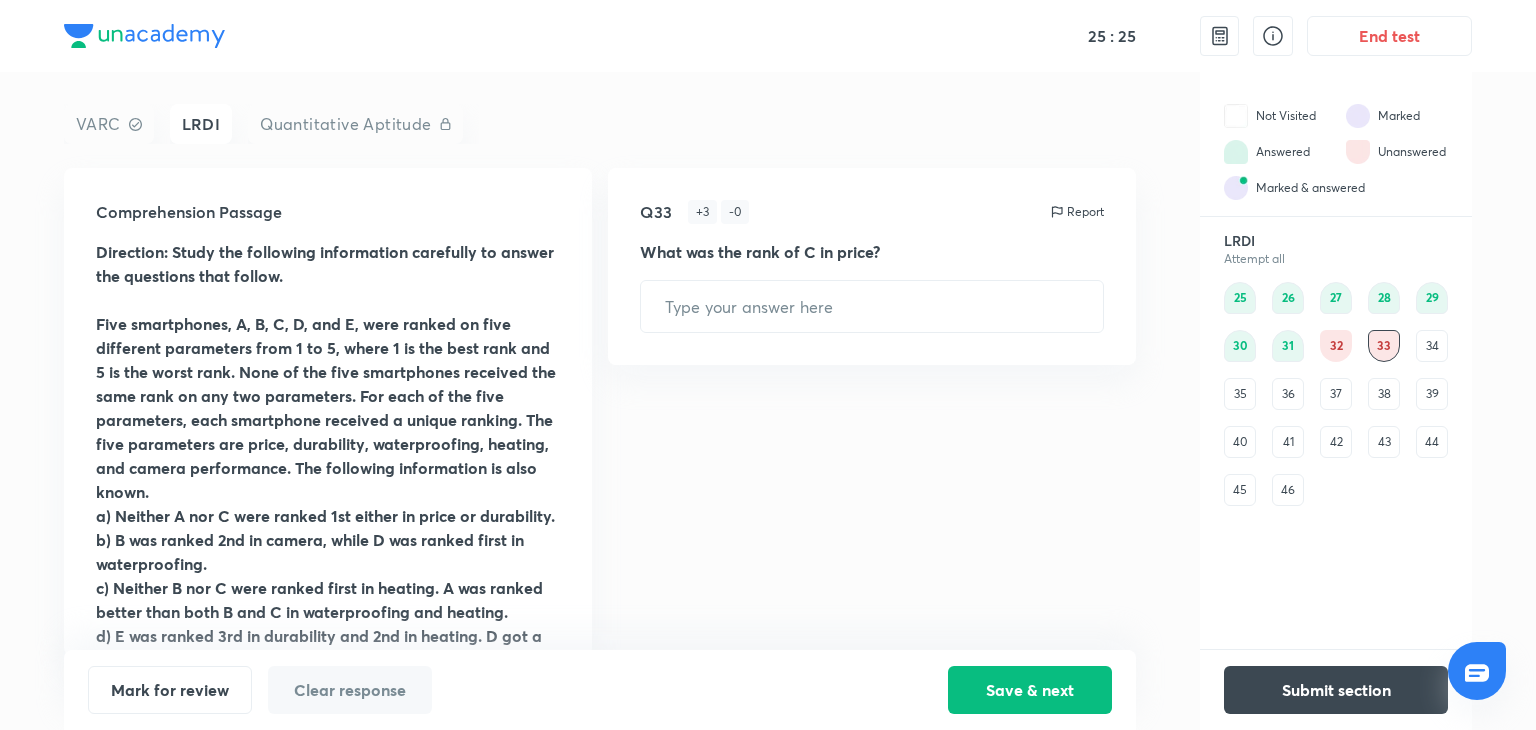 click on "34" at bounding box center (1432, 346) 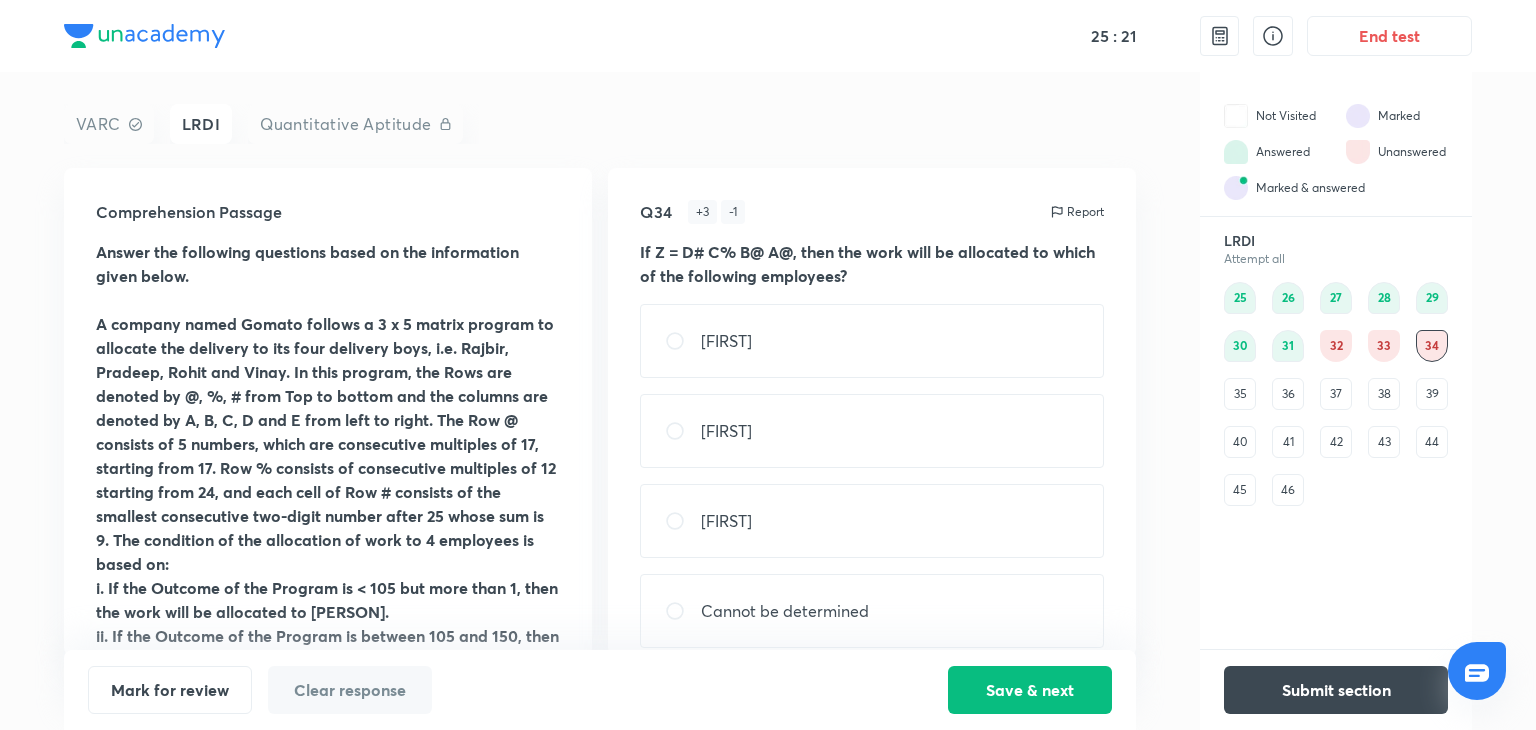 click on "33" at bounding box center [1384, 346] 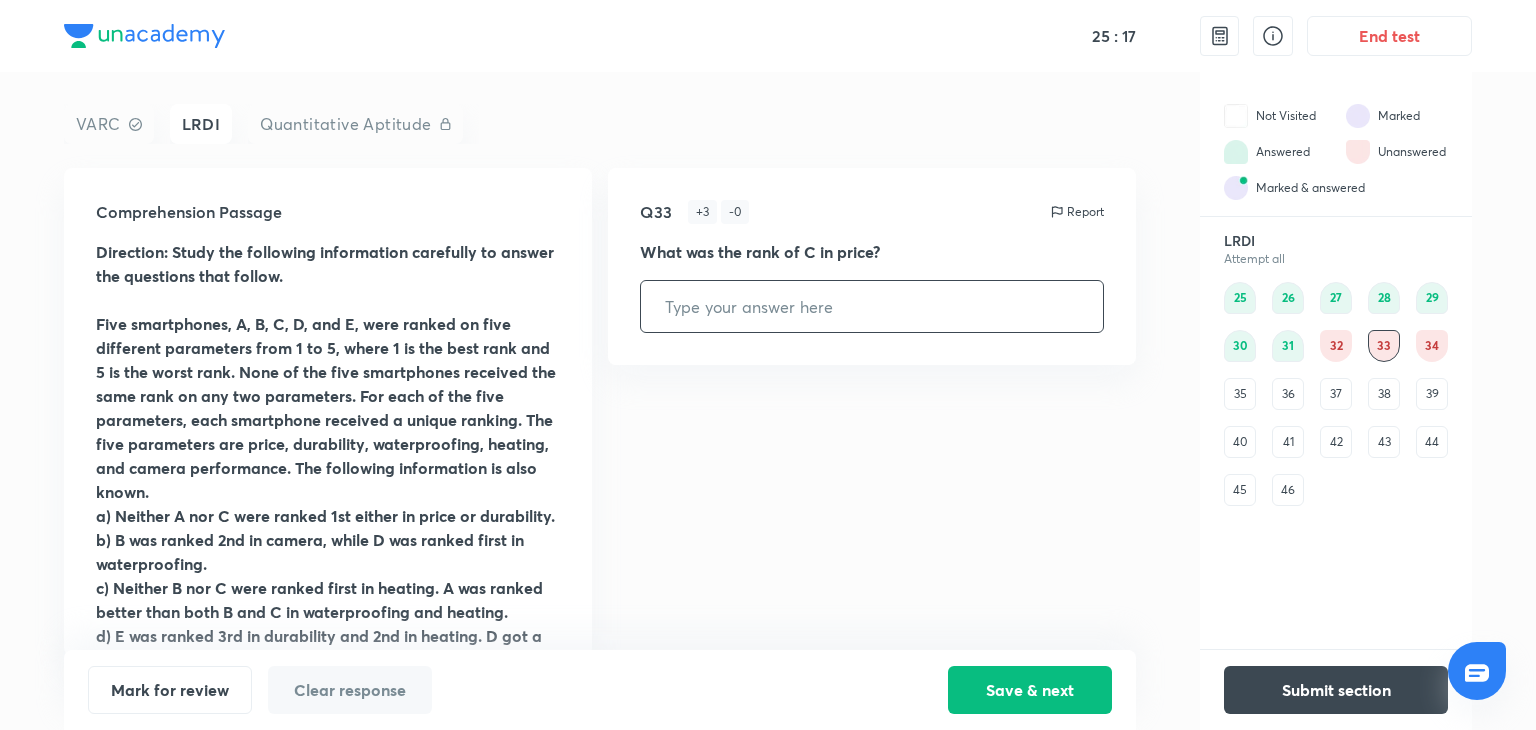 click on "32" at bounding box center (1336, 346) 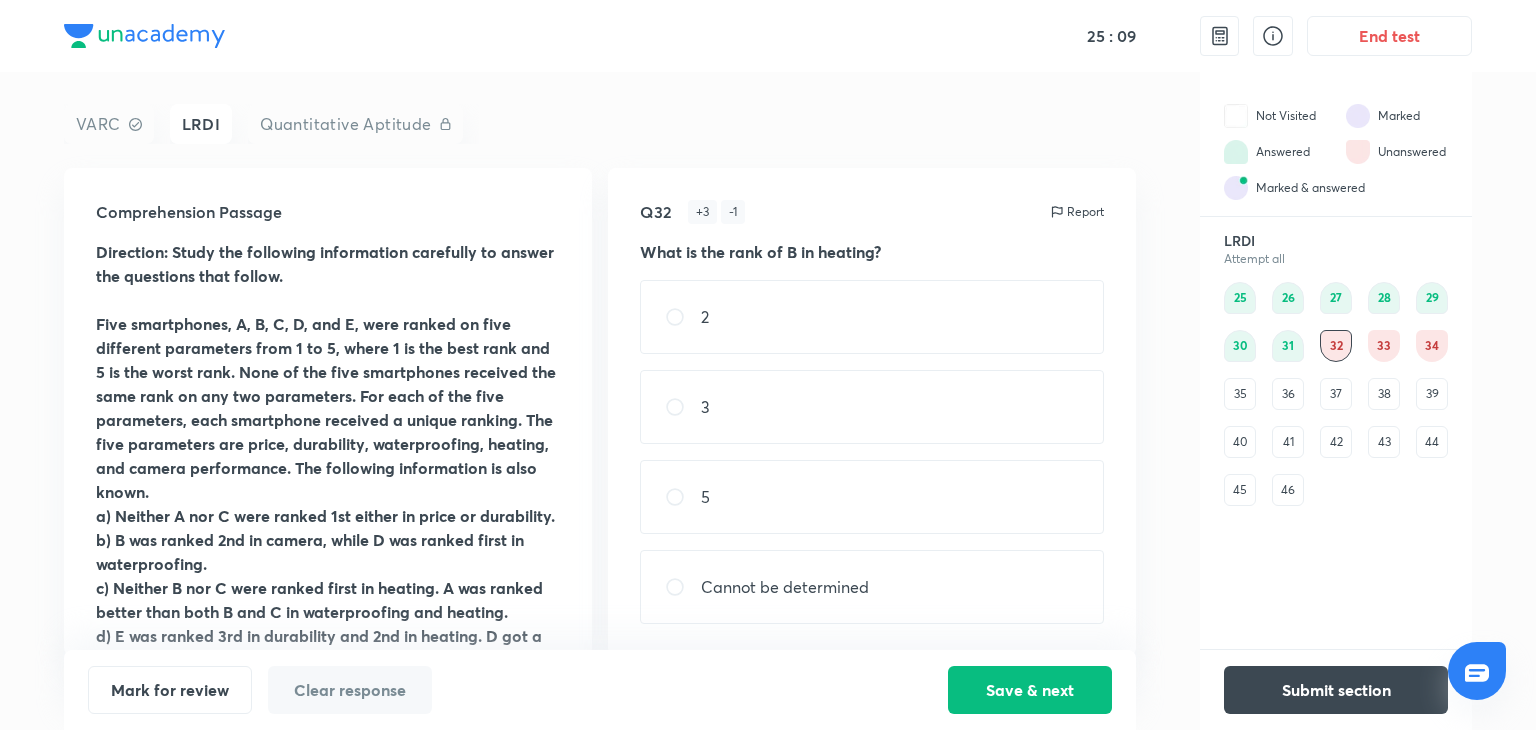 drag, startPoint x: 1389, startPoint y: 347, endPoint x: 895, endPoint y: 377, distance: 494.9101 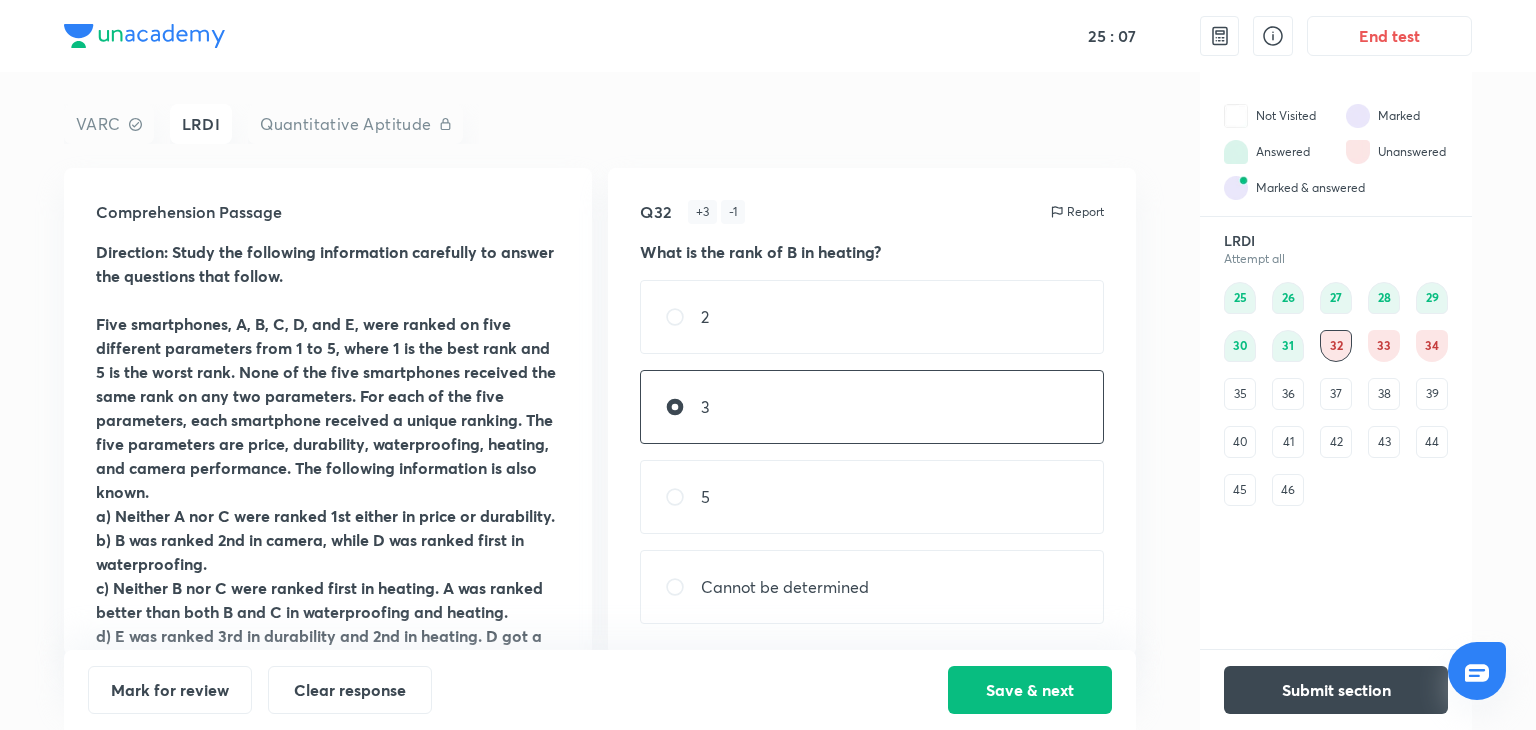 click on "33" at bounding box center (1384, 346) 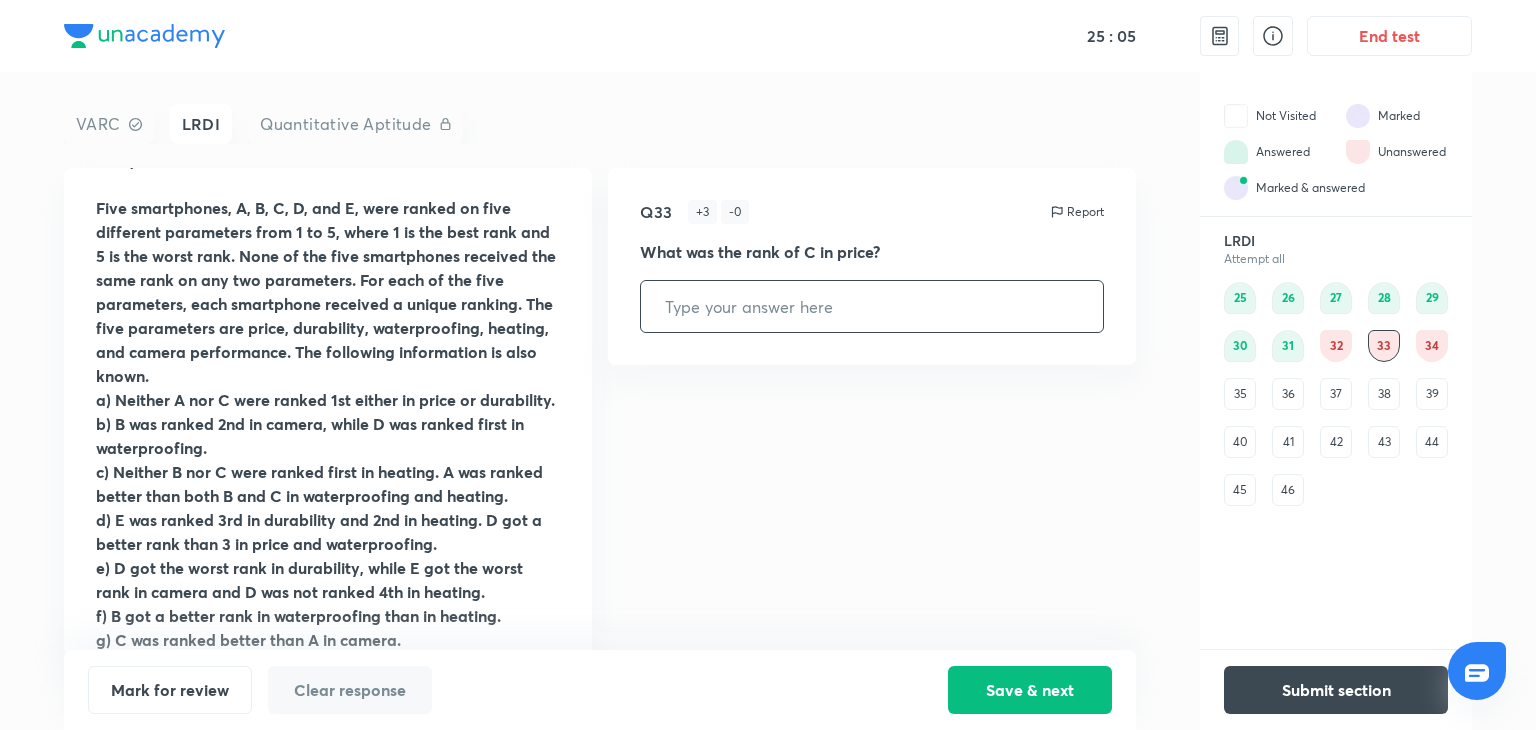 scroll, scrollTop: 168, scrollLeft: 0, axis: vertical 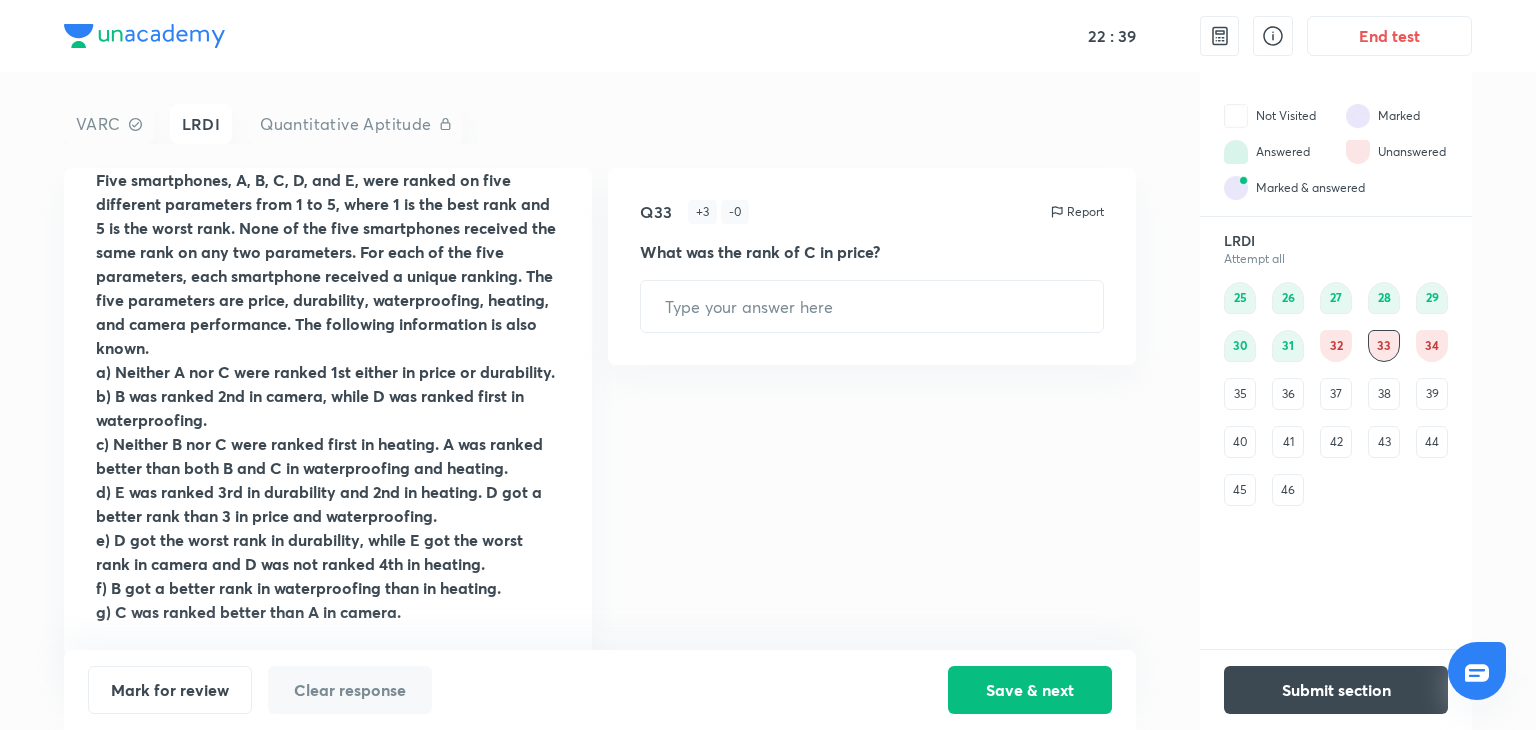click on "32" at bounding box center (1336, 346) 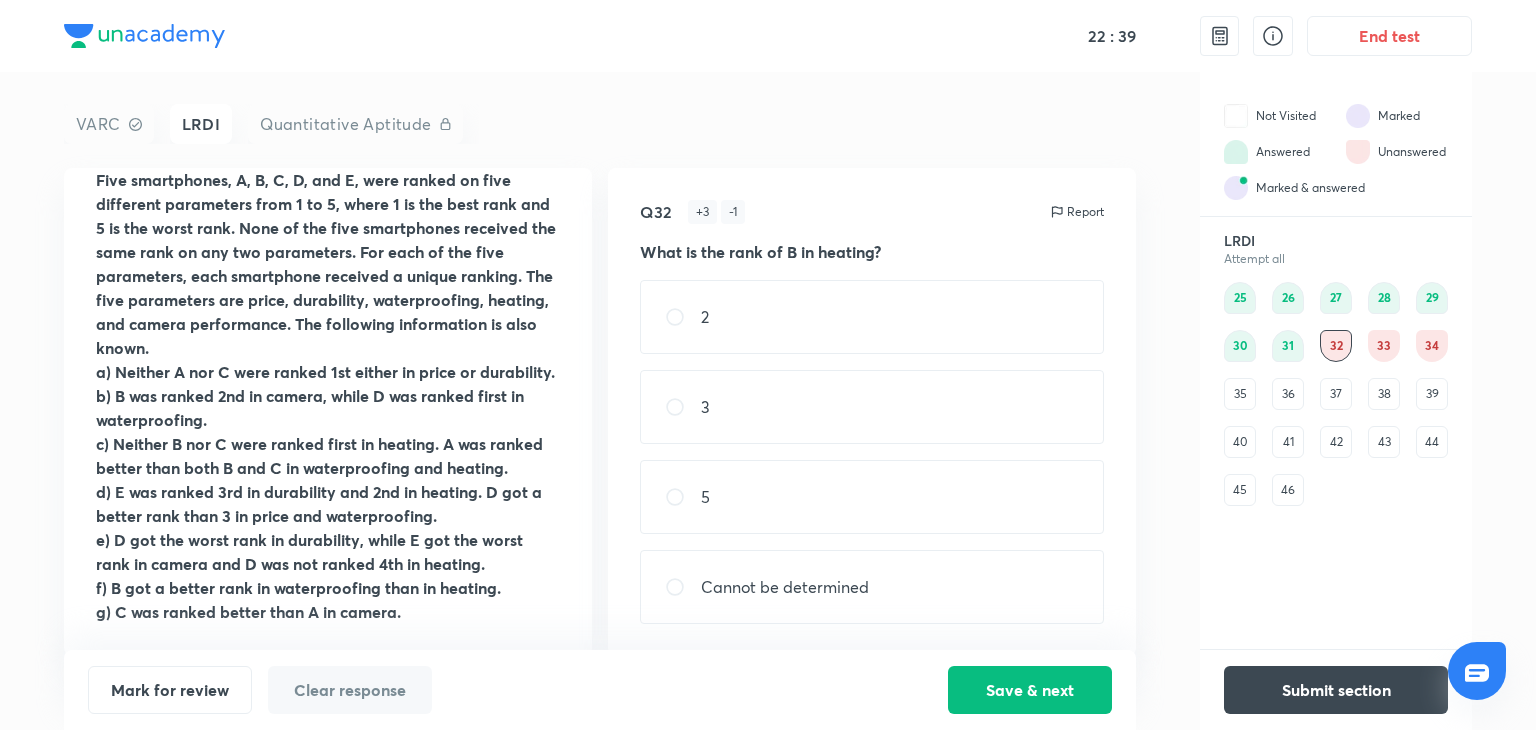 scroll, scrollTop: 0, scrollLeft: 0, axis: both 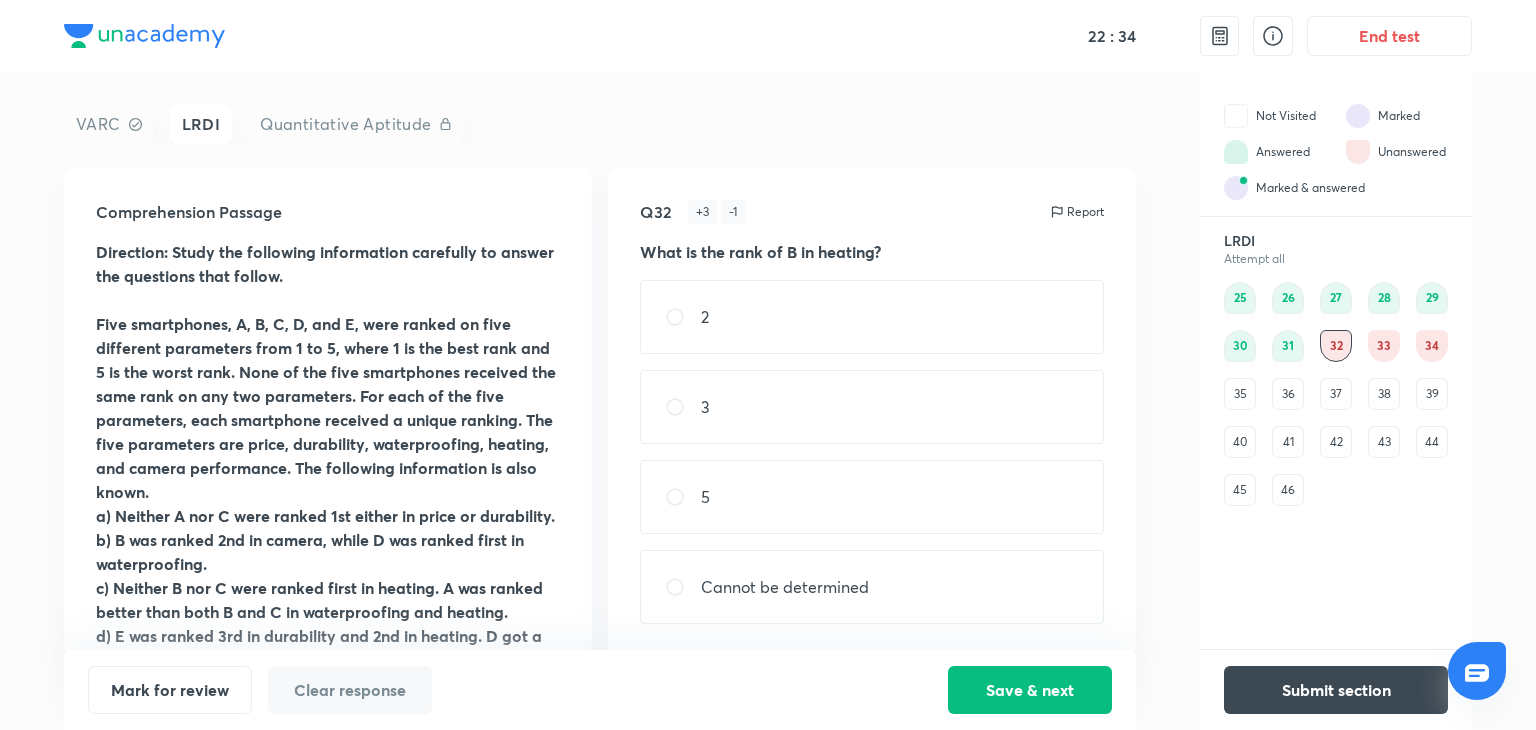 click on "5" at bounding box center [872, 497] 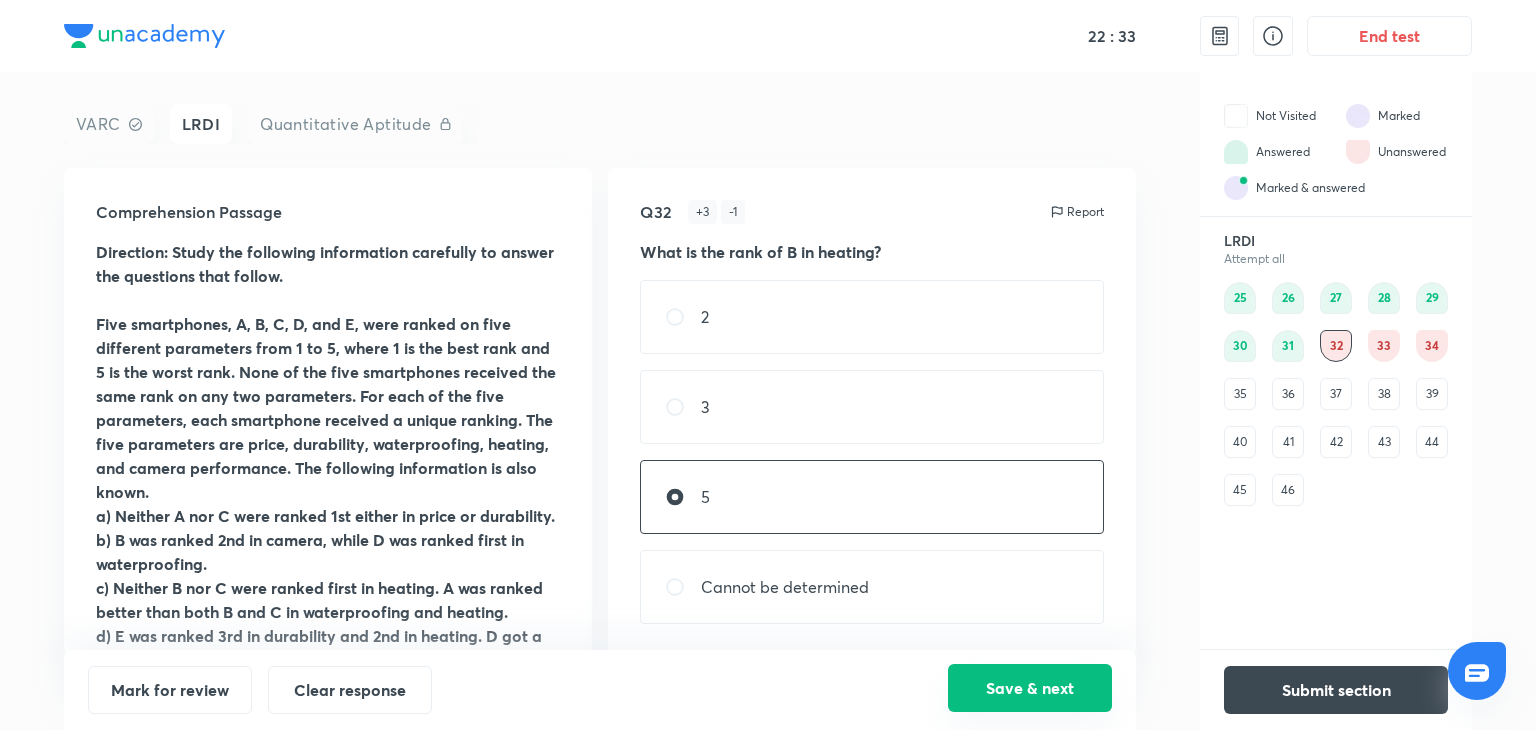 click on "Save & next" at bounding box center [1030, 688] 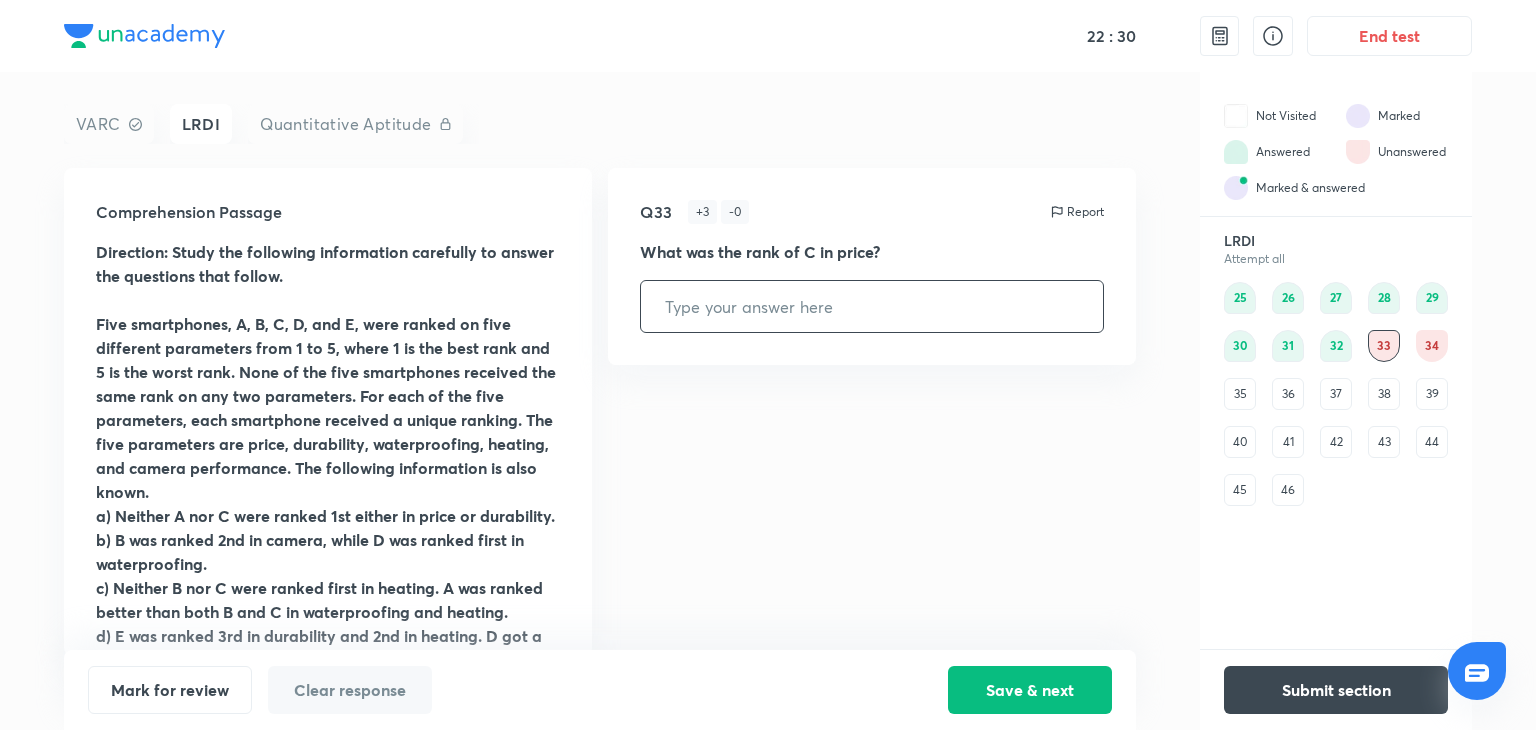 click at bounding box center (872, 306) 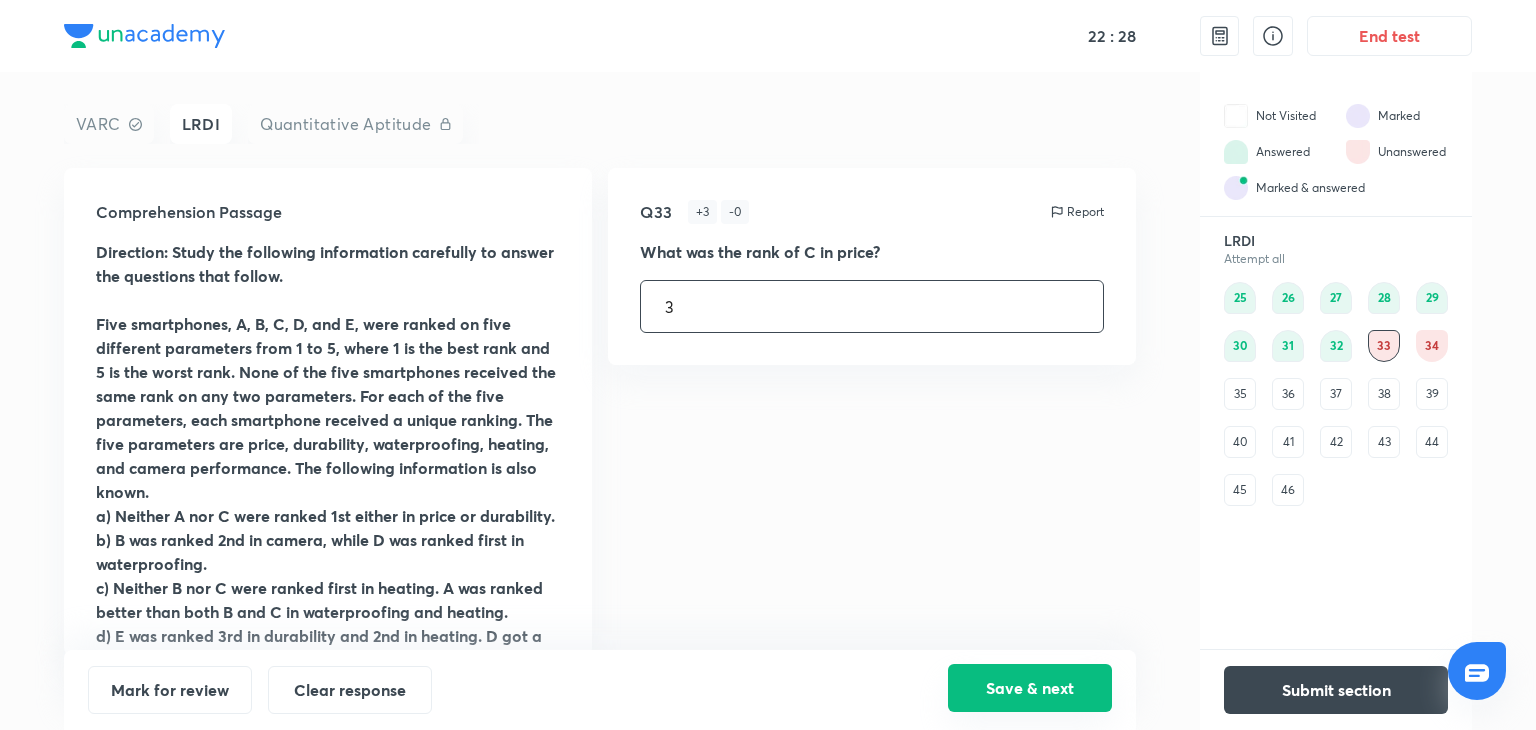 type on "3" 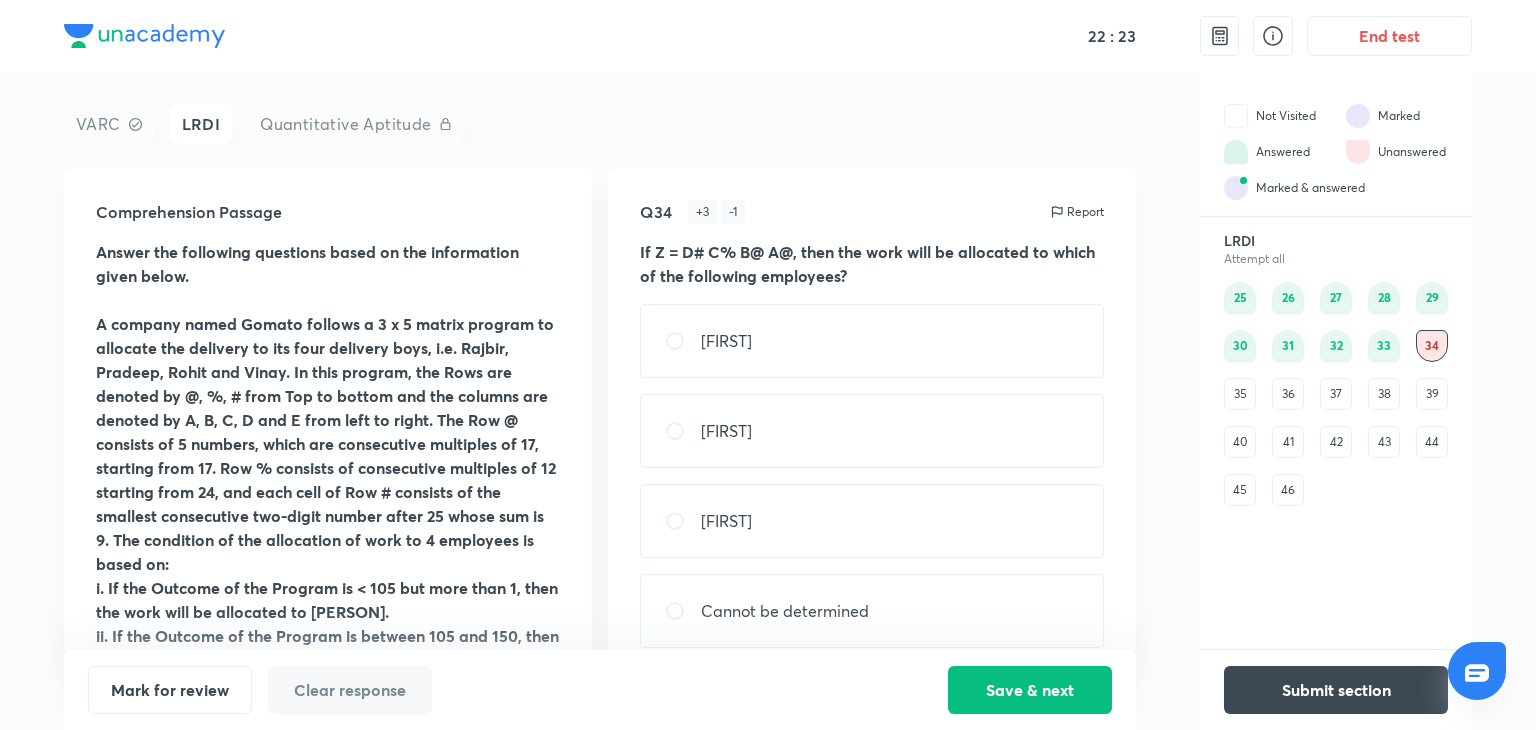 click on "38" at bounding box center (1384, 394) 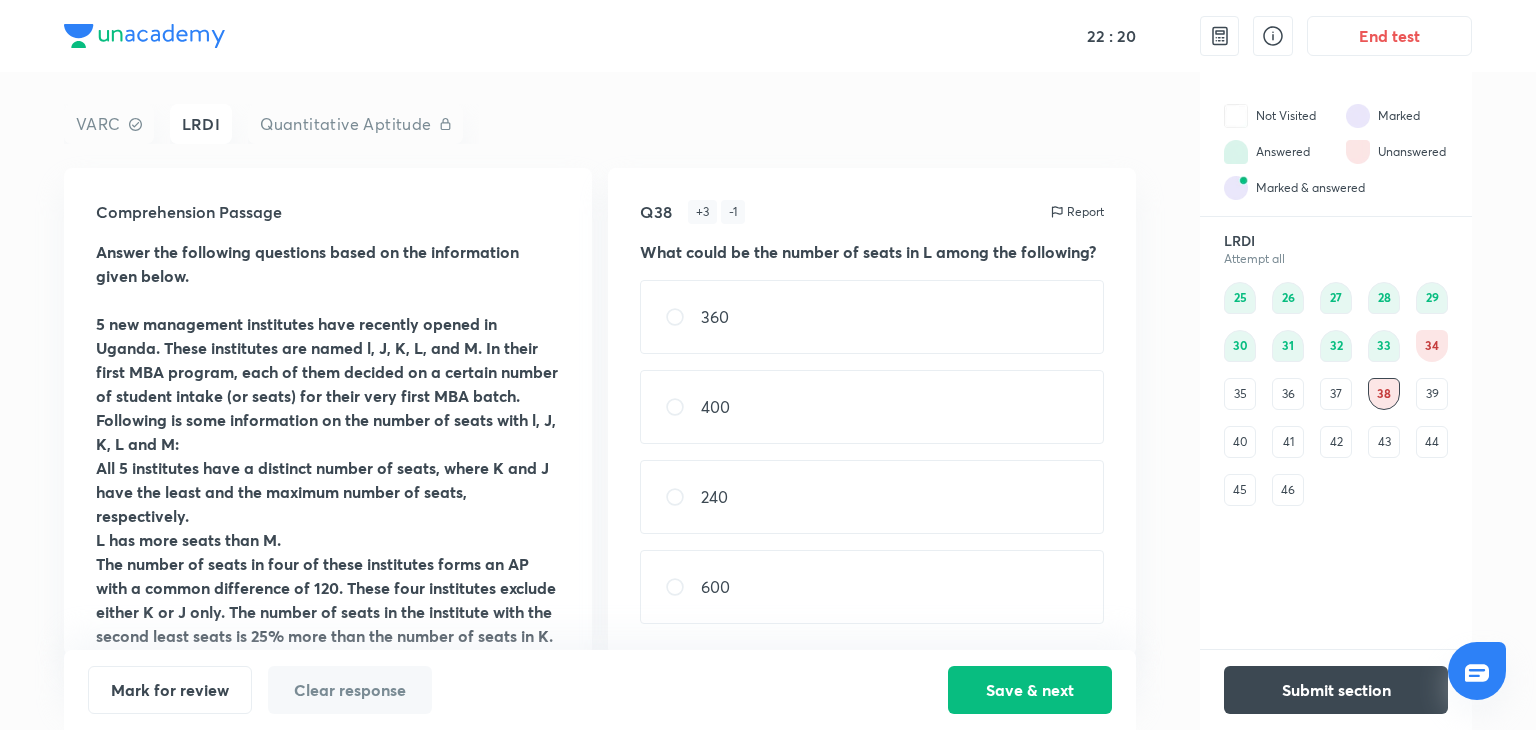 scroll, scrollTop: 96, scrollLeft: 0, axis: vertical 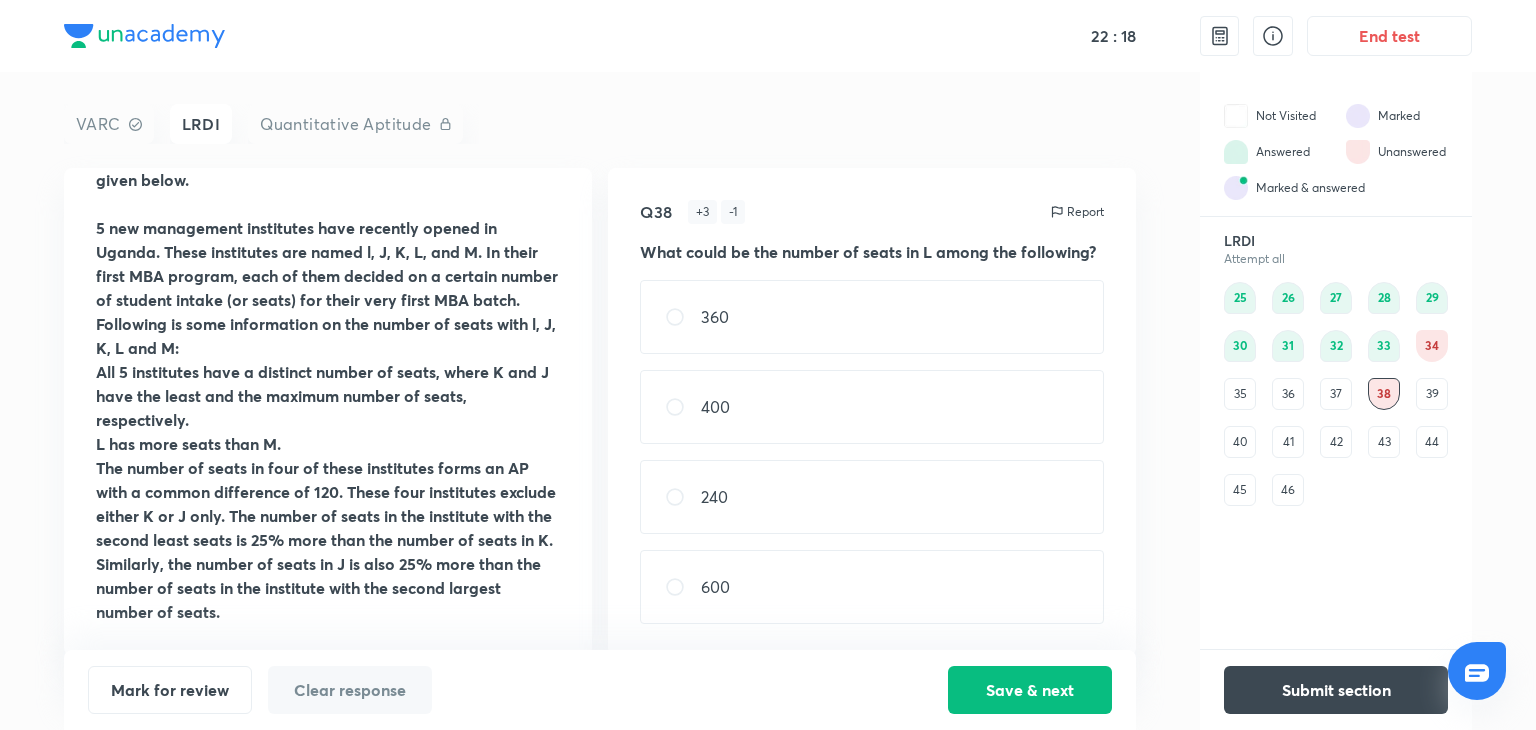 click on "42" at bounding box center (1336, 442) 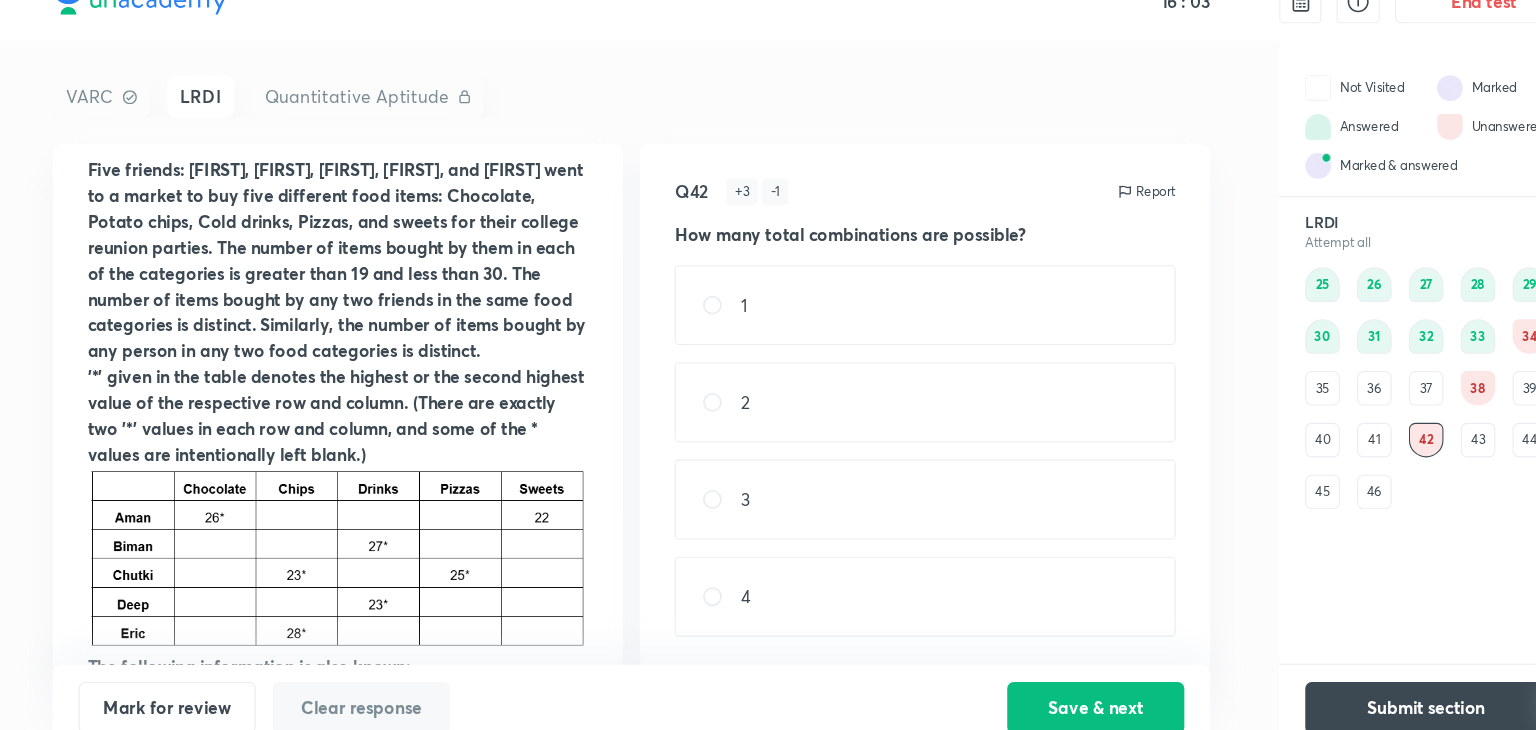 scroll, scrollTop: 132, scrollLeft: 0, axis: vertical 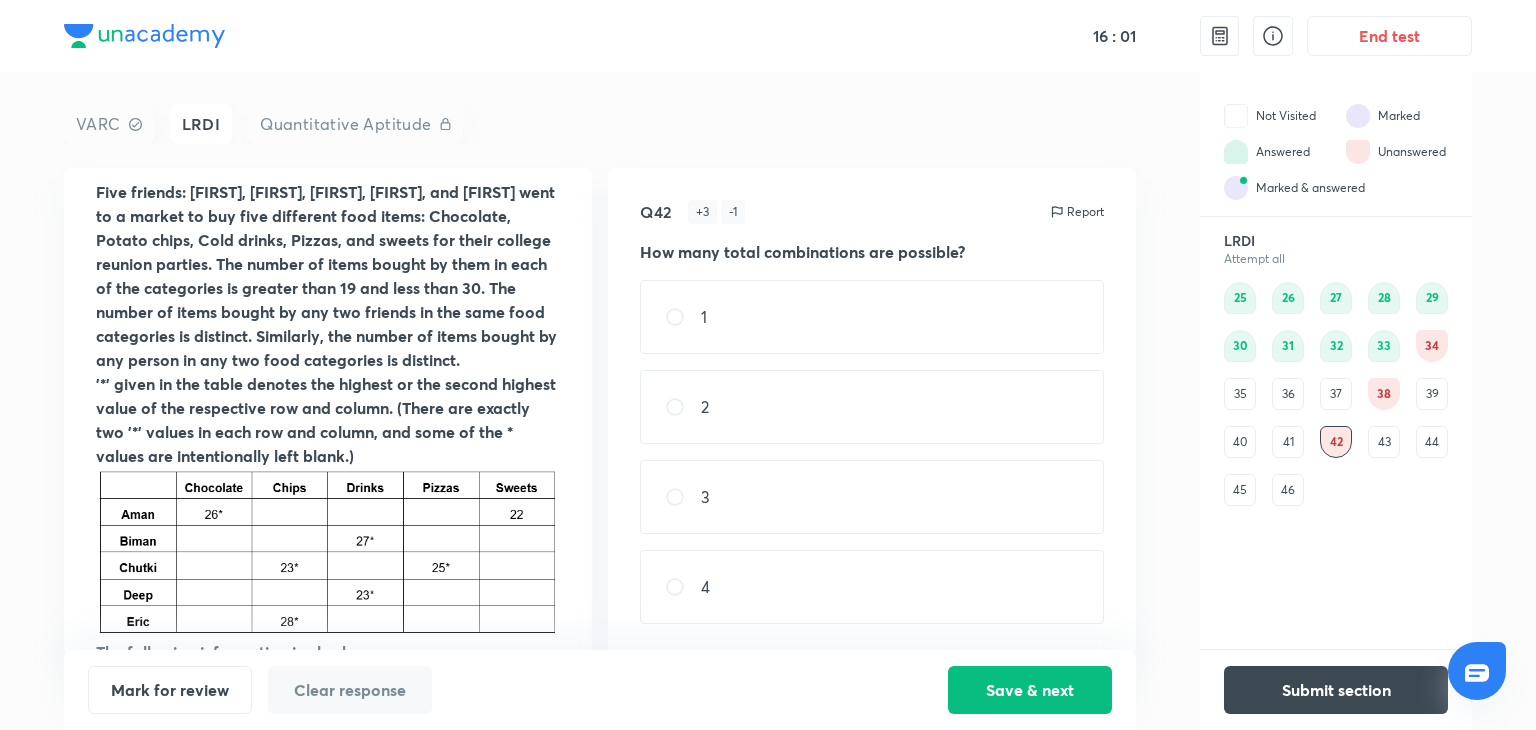 click on "46" at bounding box center (1288, 490) 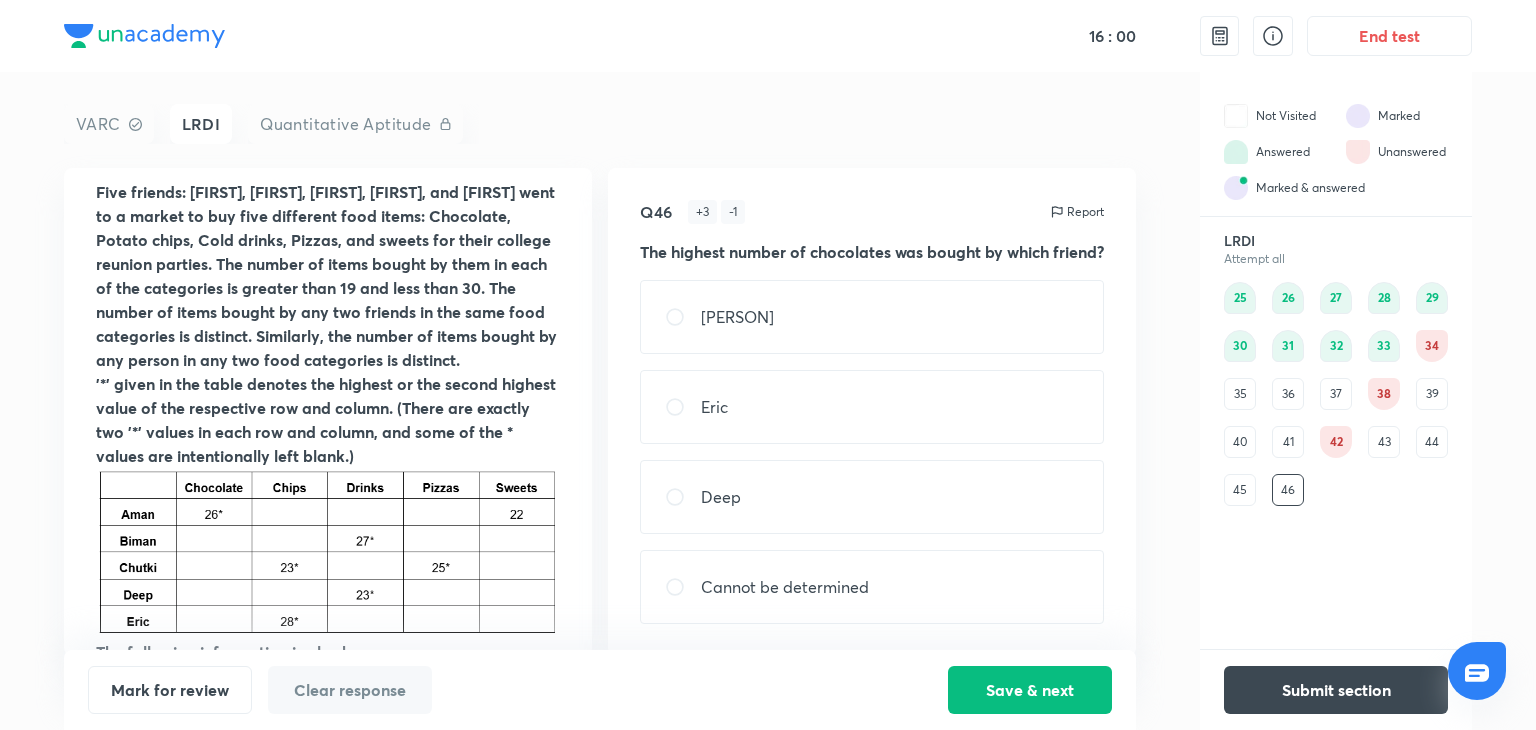 scroll, scrollTop: 0, scrollLeft: 0, axis: both 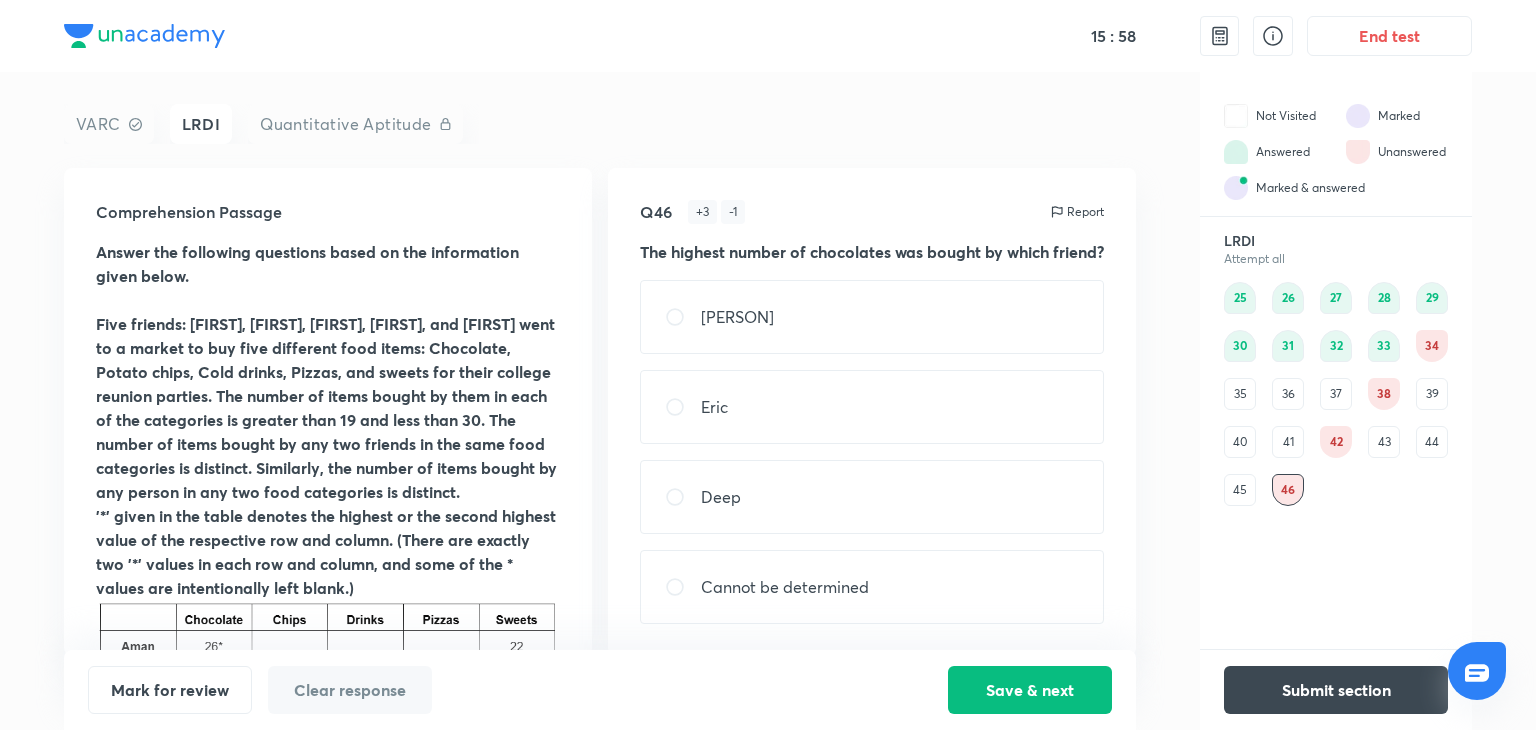 click on "45" at bounding box center [1240, 490] 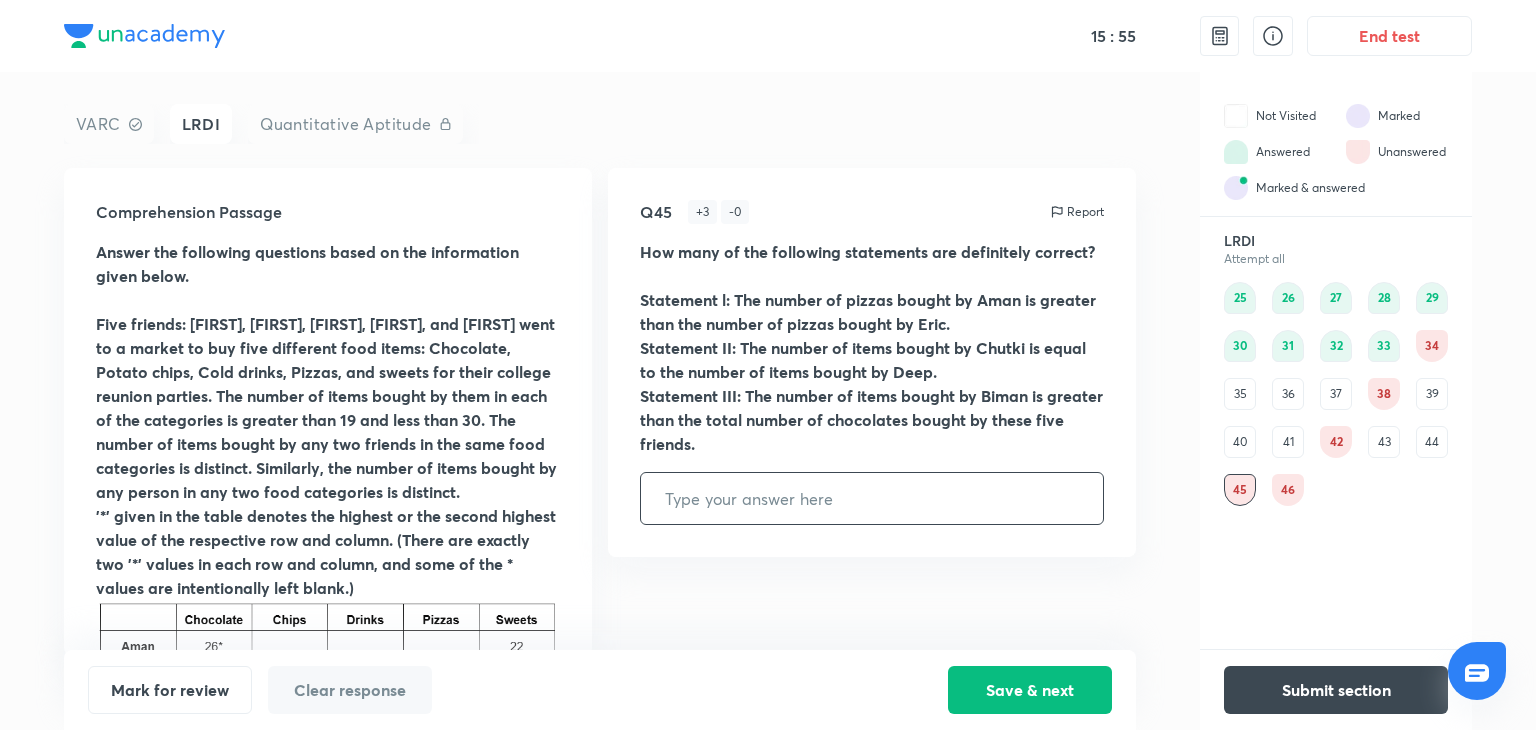 click on "38" at bounding box center [1384, 394] 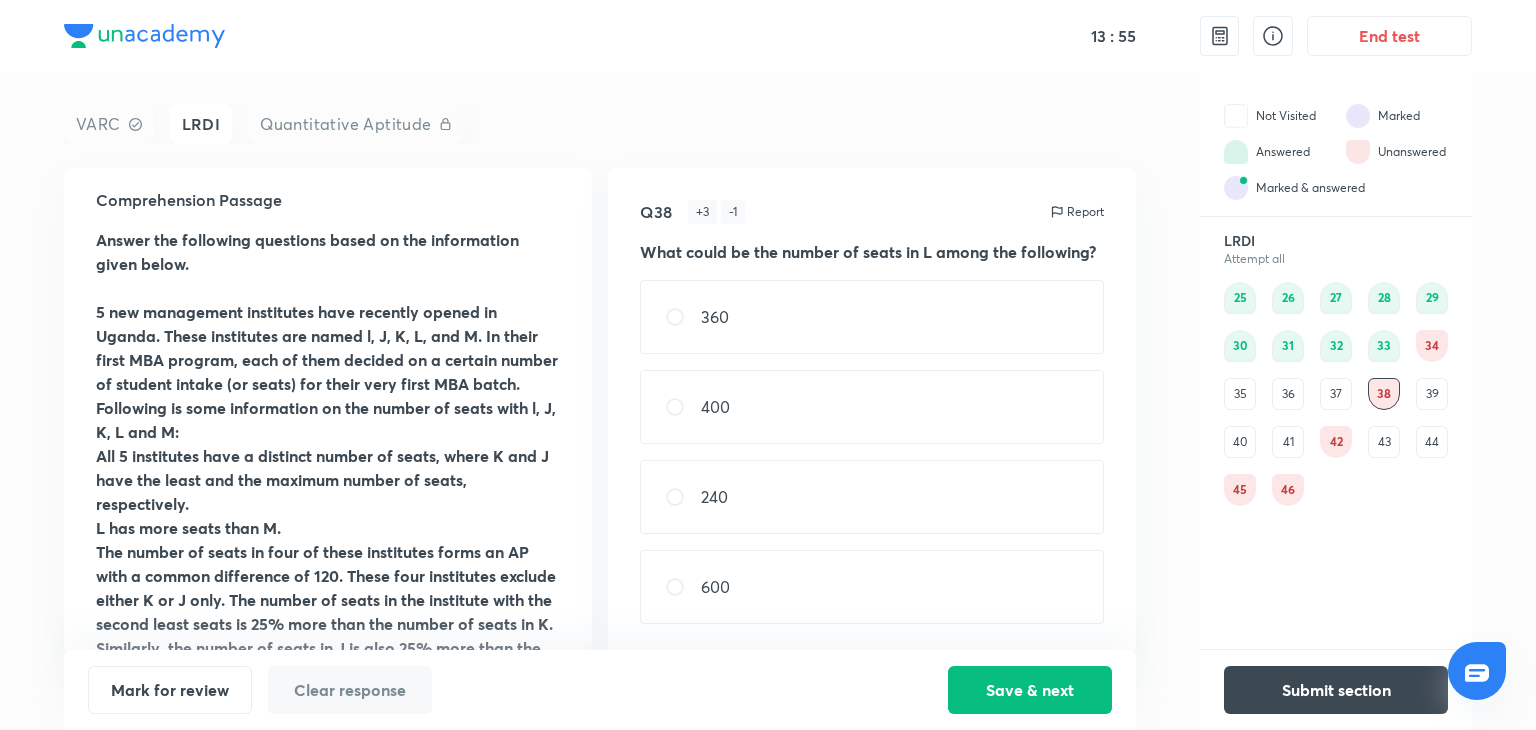 scroll, scrollTop: 0, scrollLeft: 0, axis: both 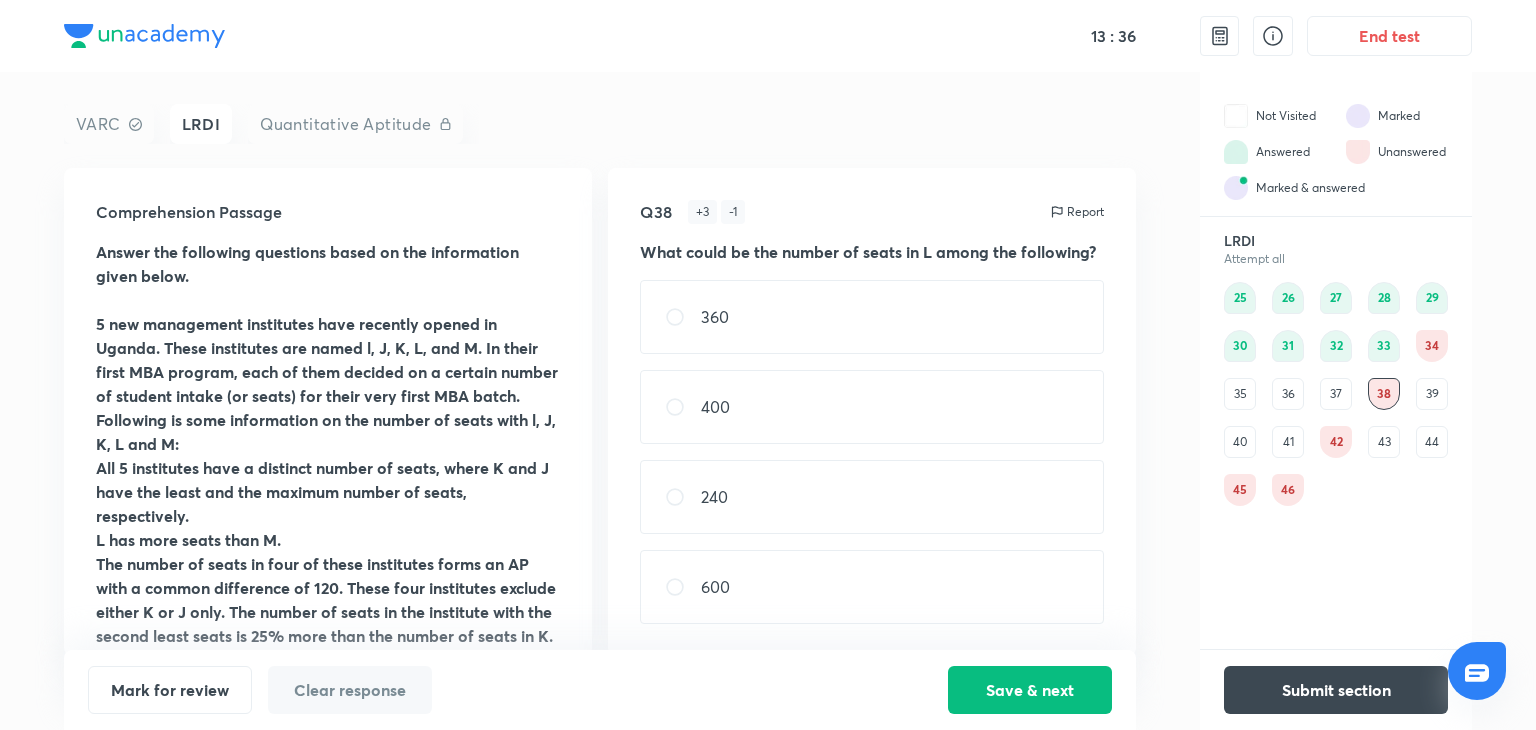 click on "34" at bounding box center (1432, 346) 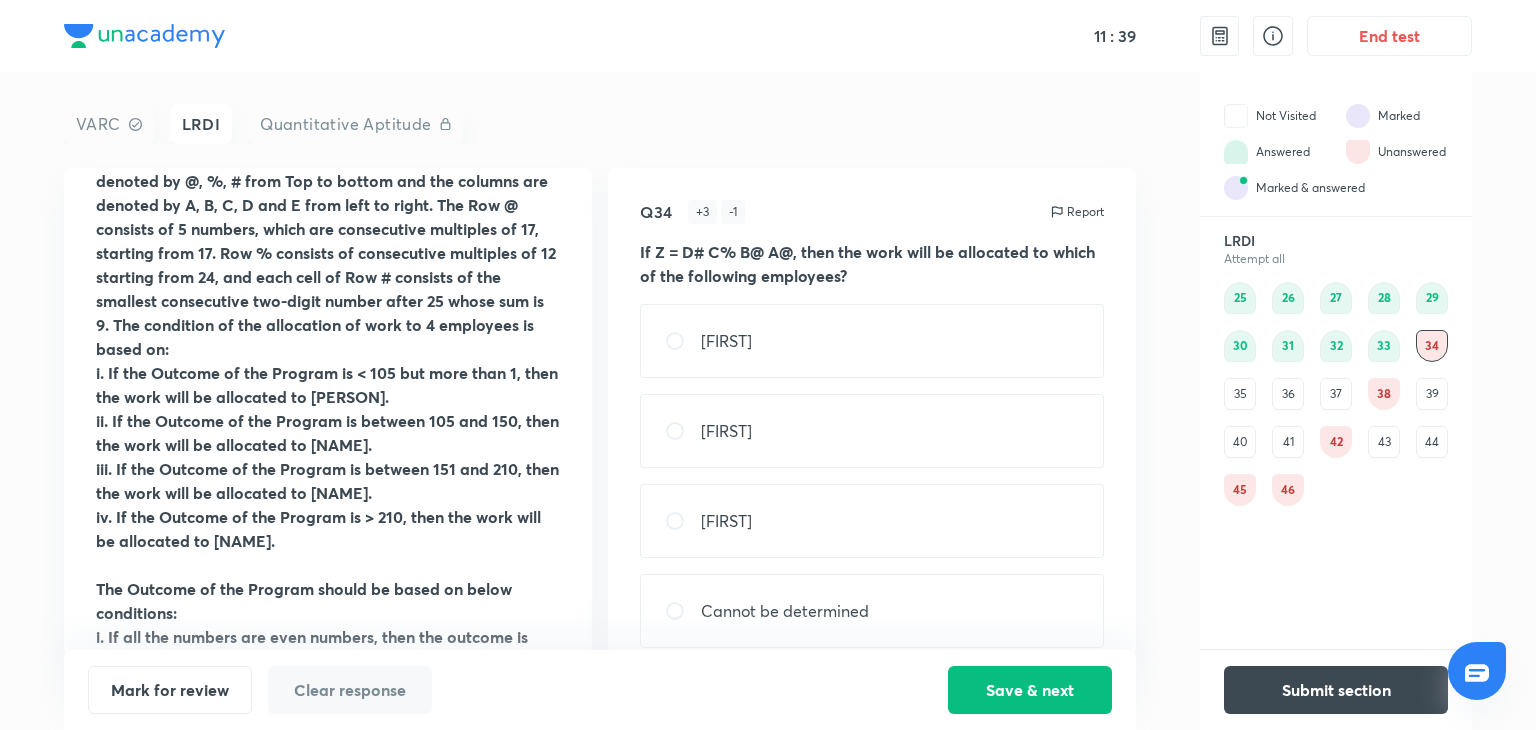 scroll, scrollTop: 215, scrollLeft: 0, axis: vertical 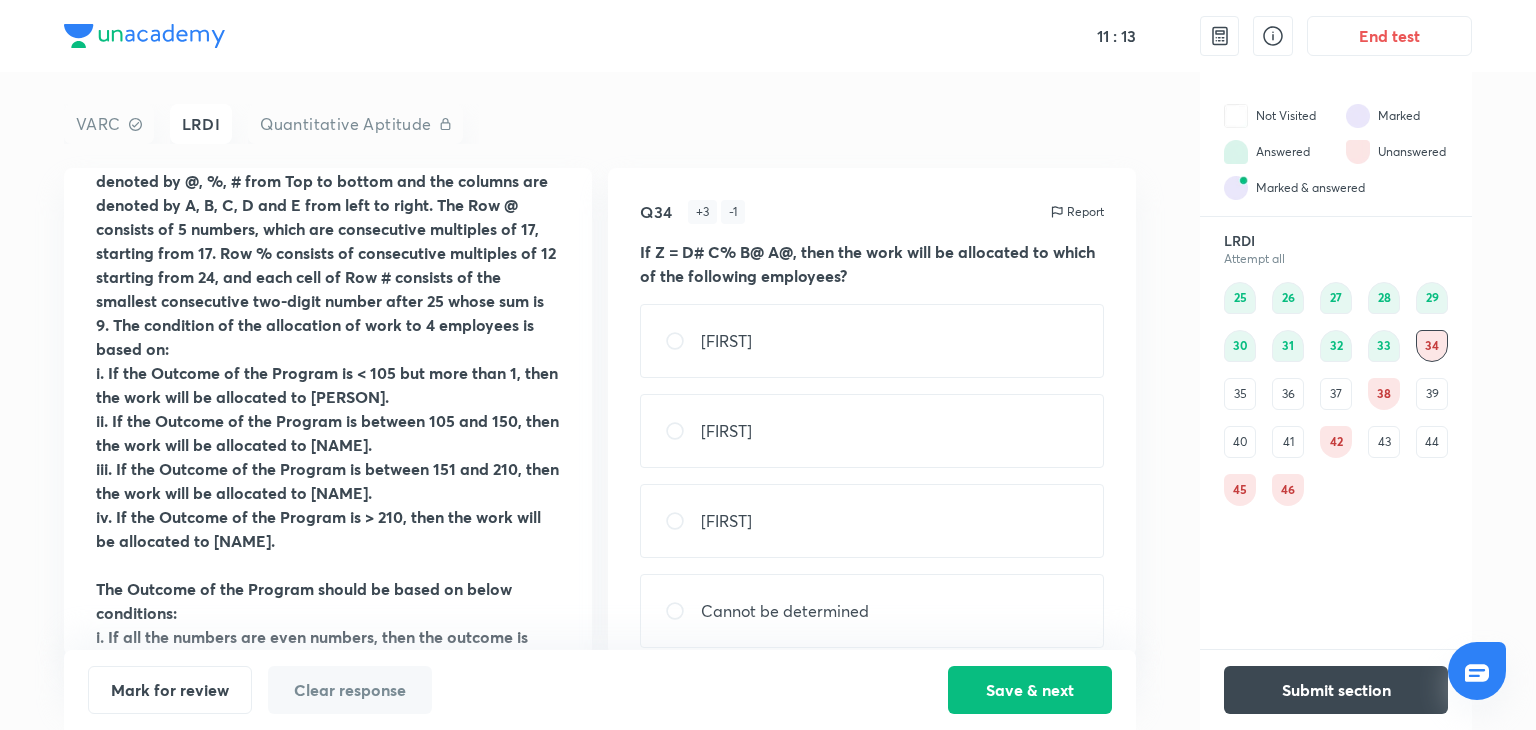 click on "ii. If the Outcome of the Program is between 105 and 150, then the work will be allocated to [NAME]." at bounding box center [327, 432] 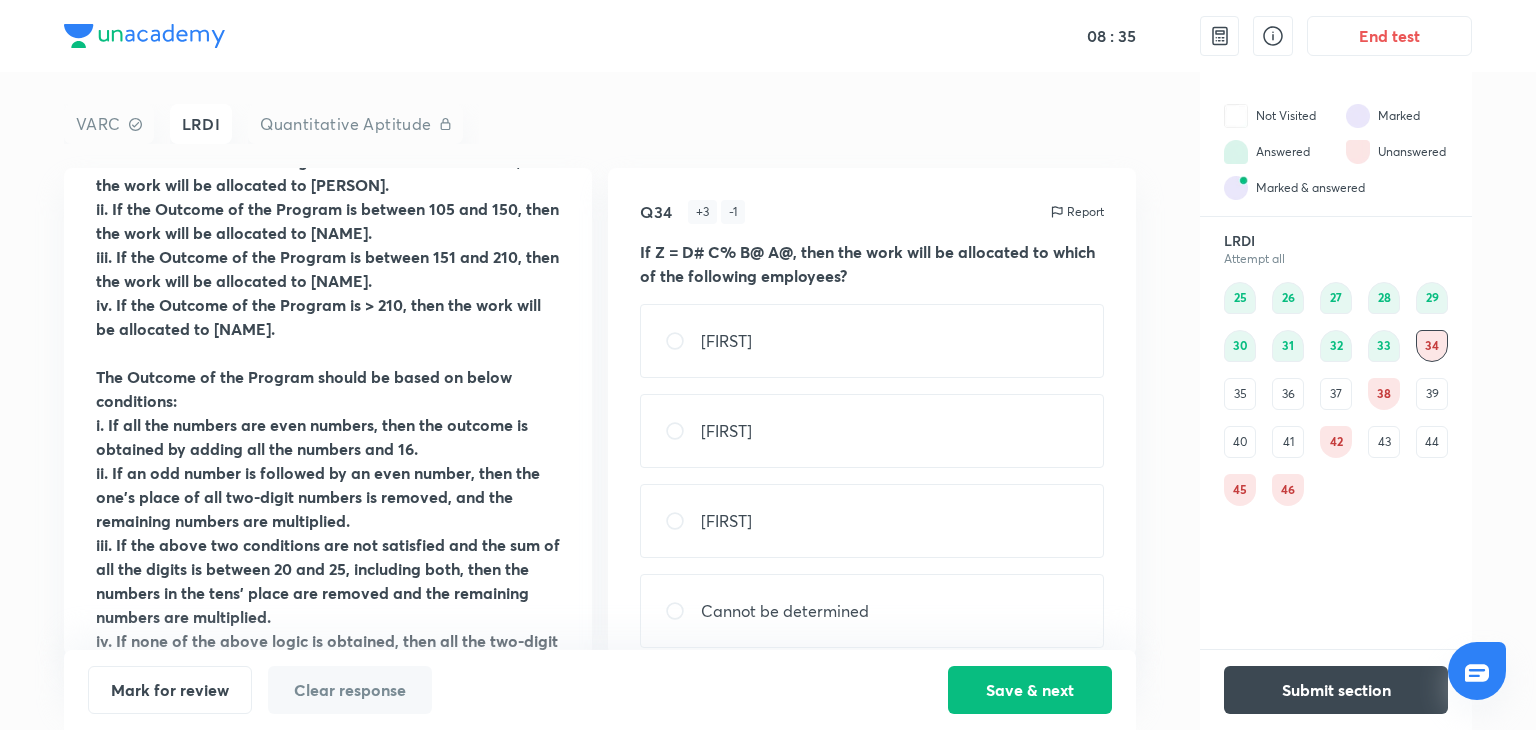 scroll, scrollTop: 384, scrollLeft: 0, axis: vertical 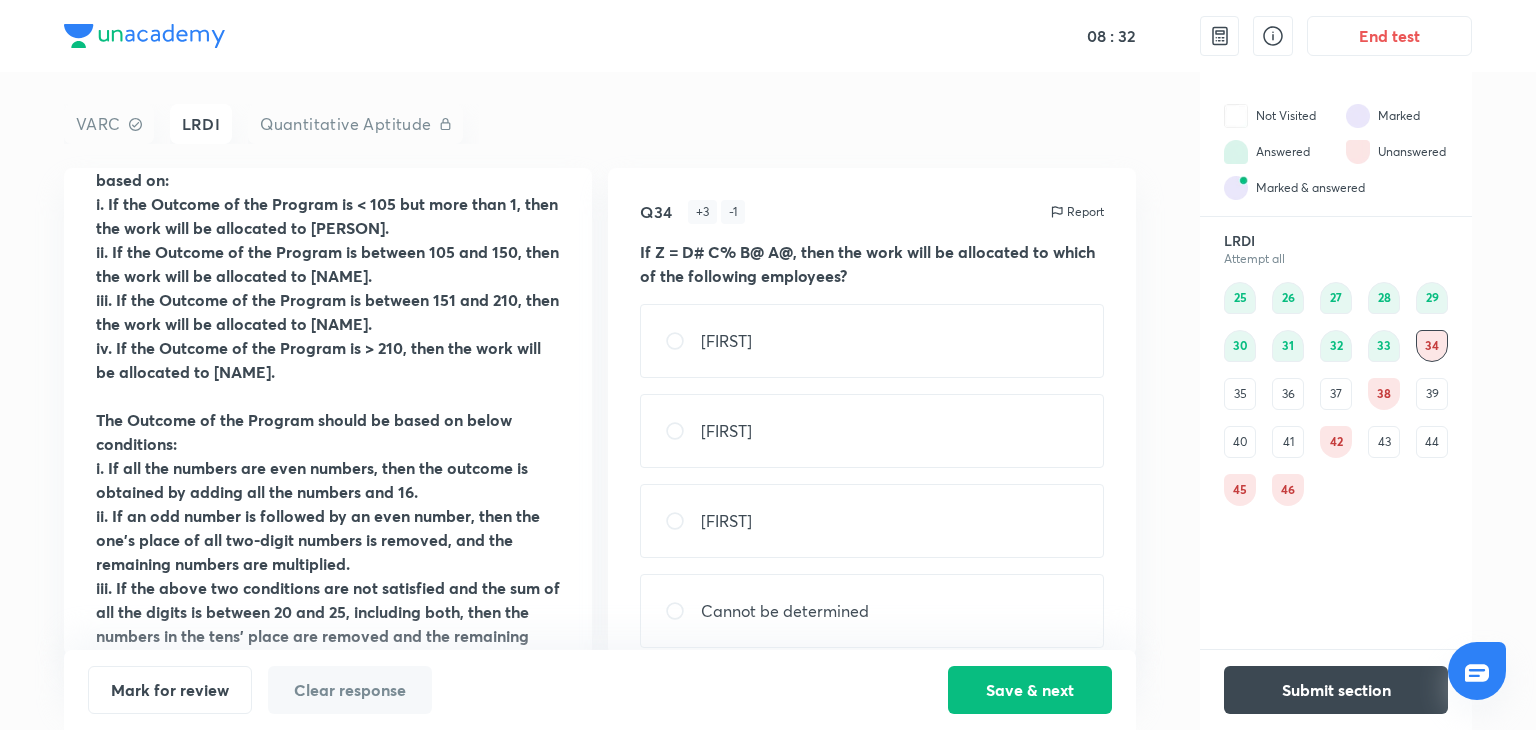 click on "[FIRST]" at bounding box center [872, 521] 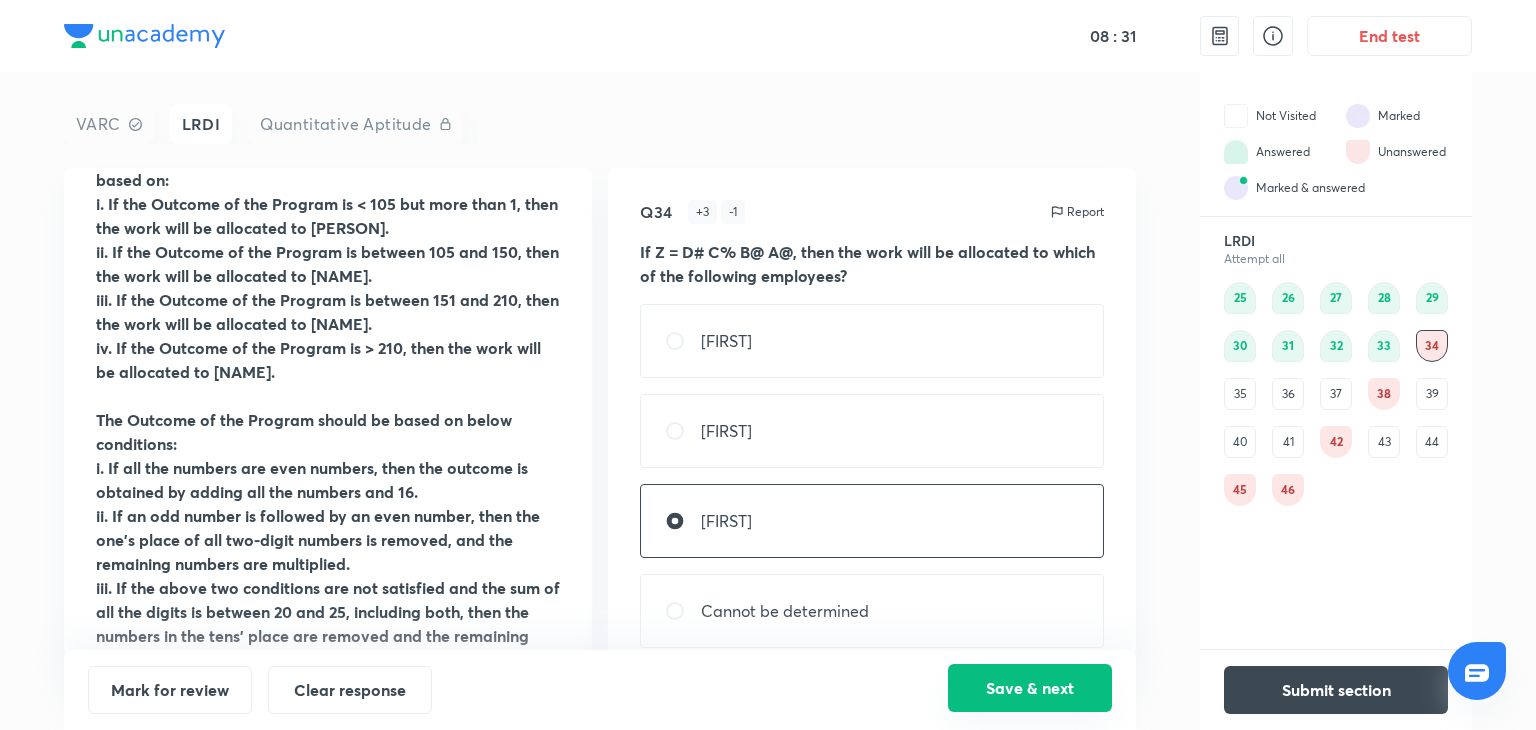 click on "Save & next" at bounding box center [1030, 688] 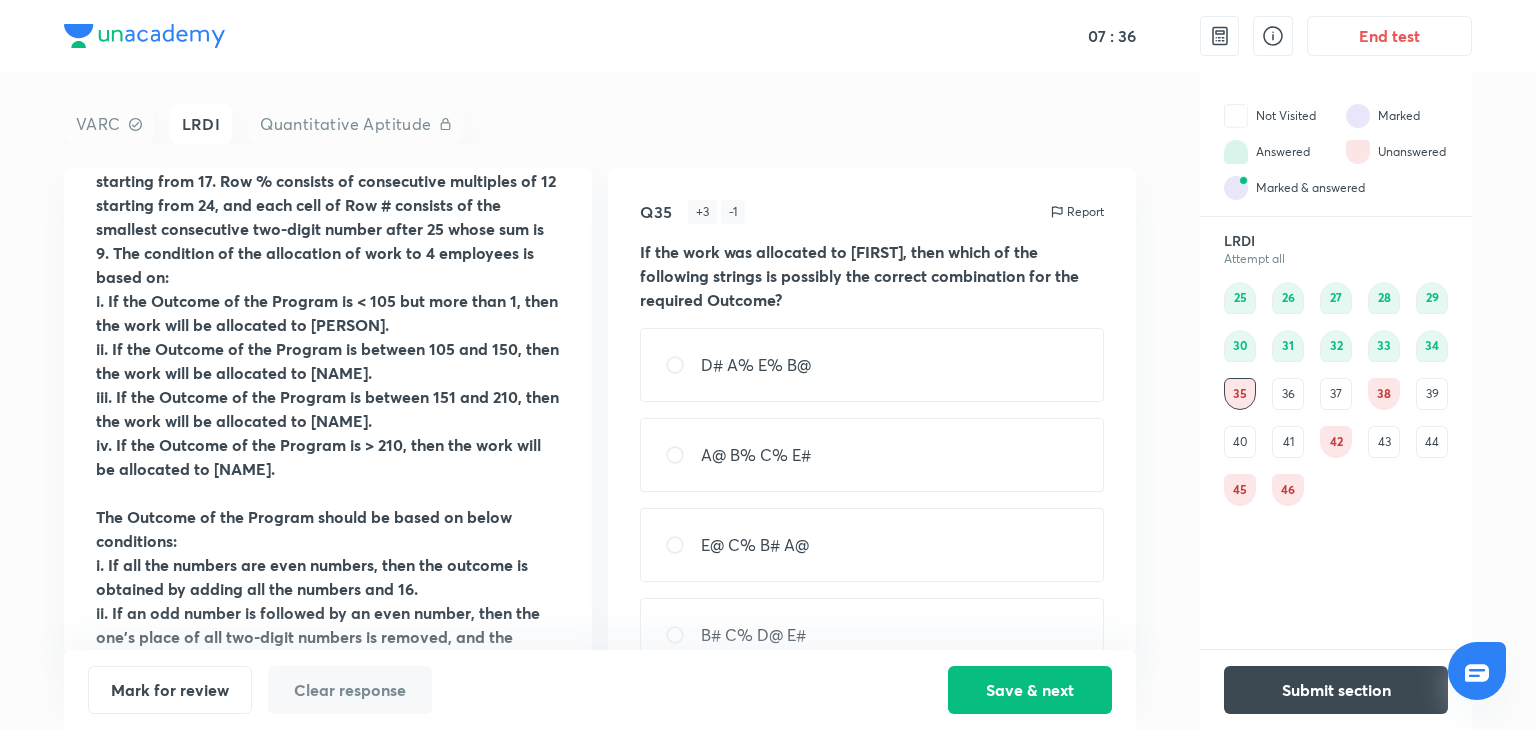 scroll, scrollTop: 286, scrollLeft: 0, axis: vertical 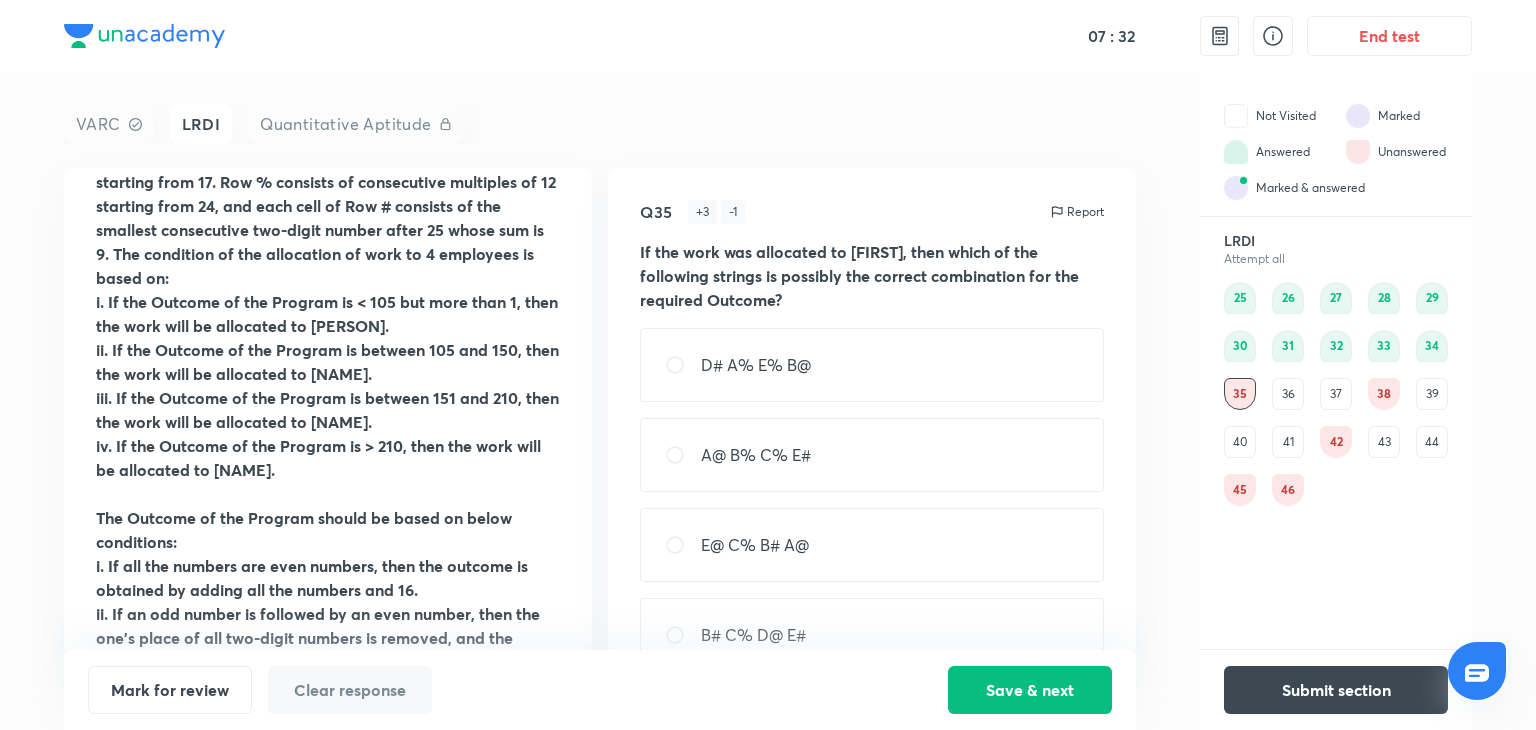 click on "D# A% E% B@" at bounding box center [872, 365] 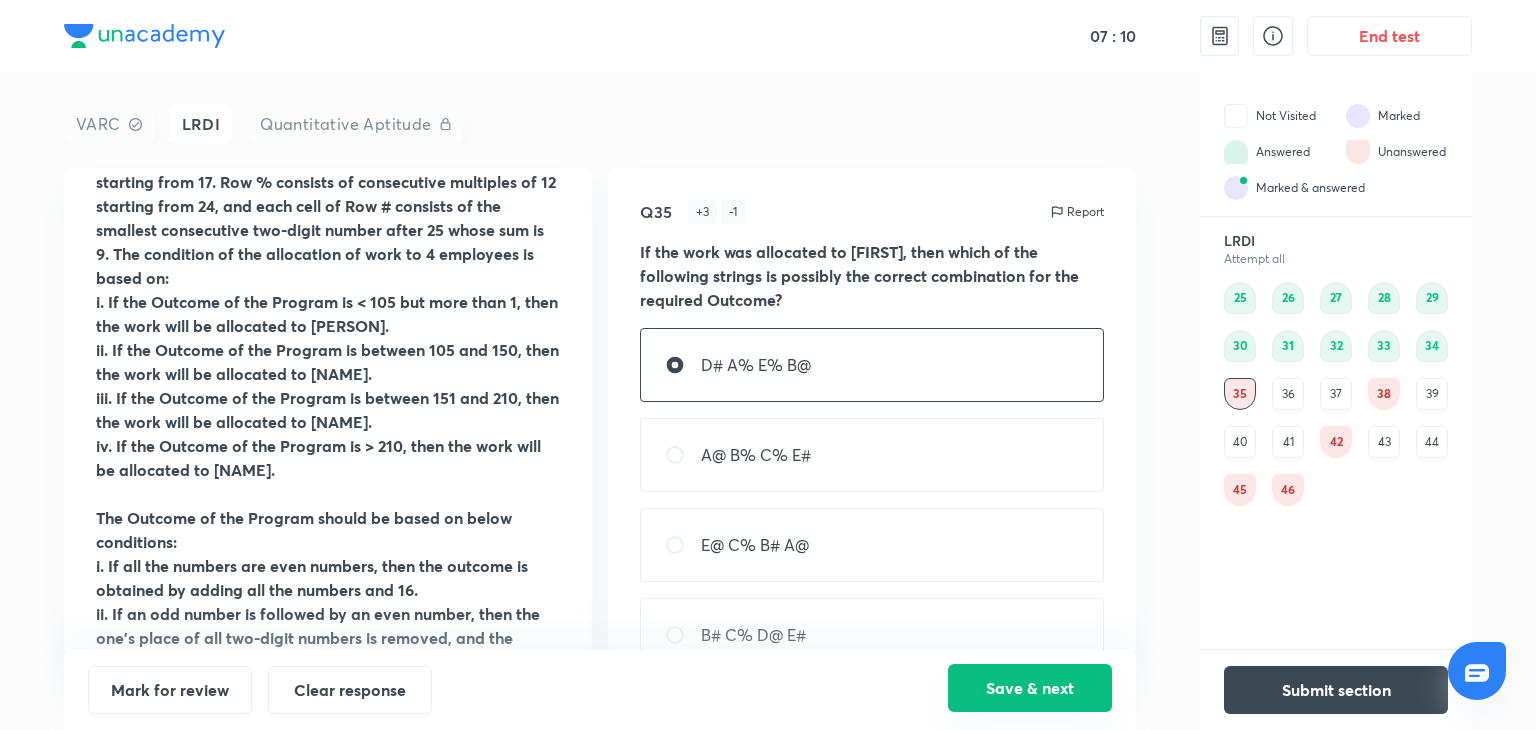 click on "Save & next" at bounding box center (1030, 688) 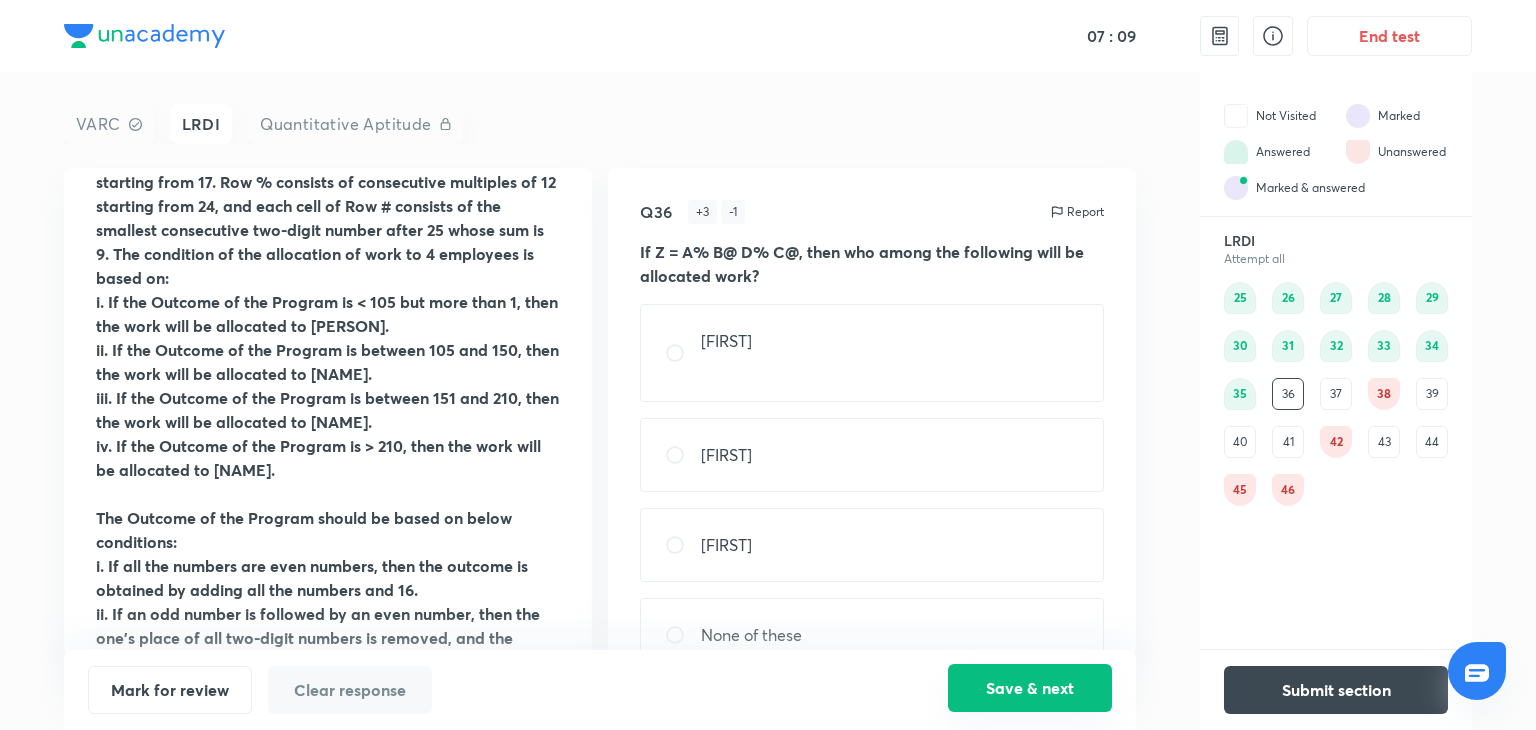 scroll, scrollTop: 0, scrollLeft: 0, axis: both 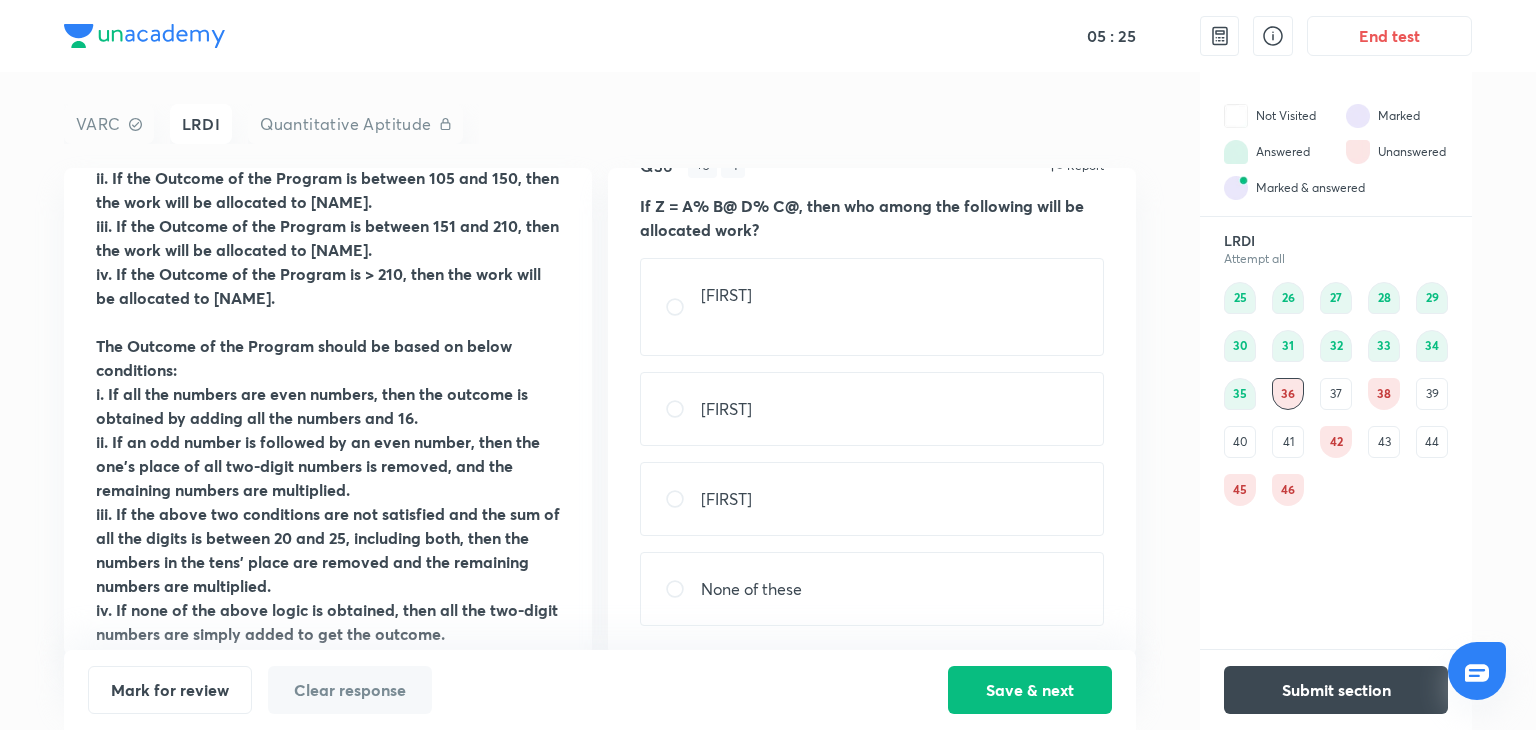 click on "None of these" at bounding box center (872, 589) 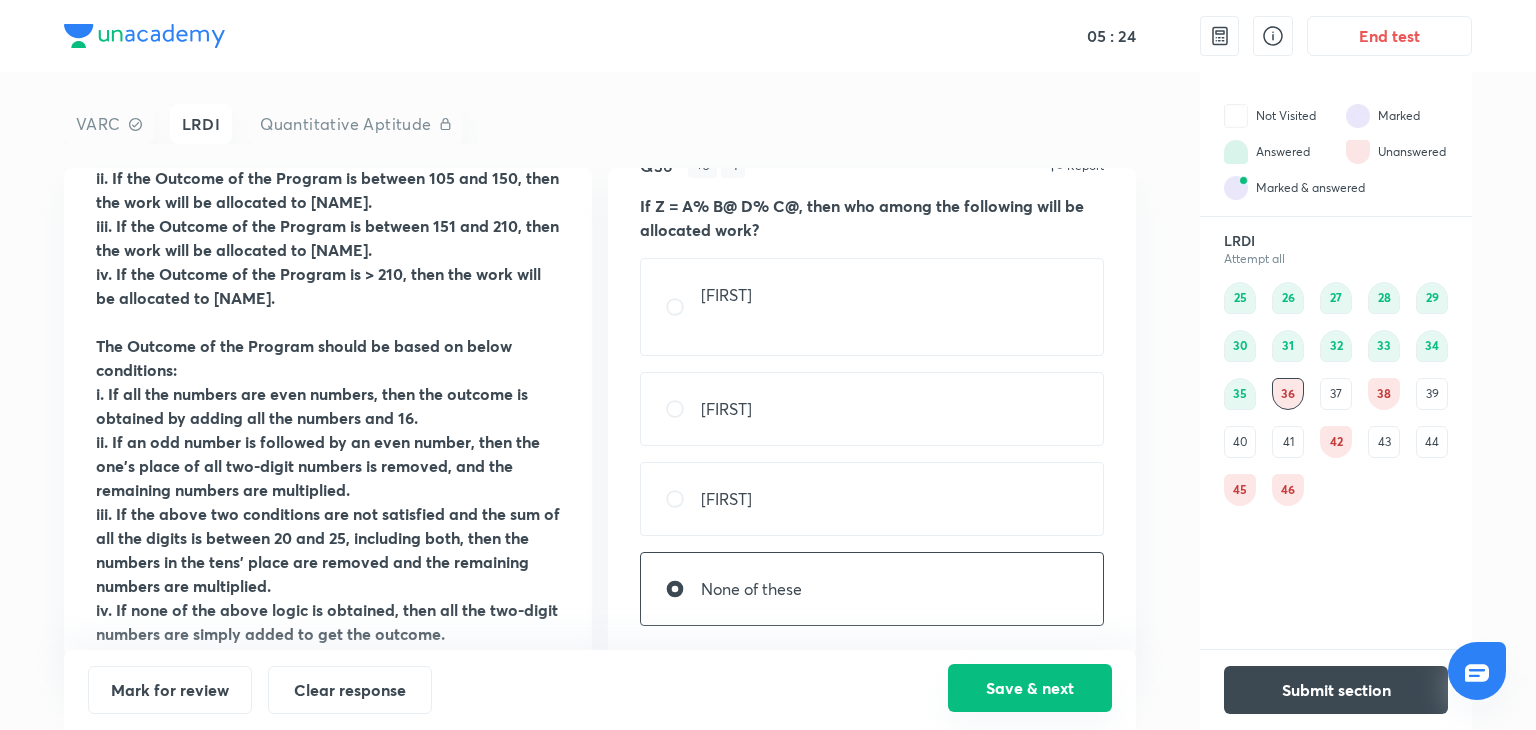 click on "Save & next" at bounding box center (1030, 688) 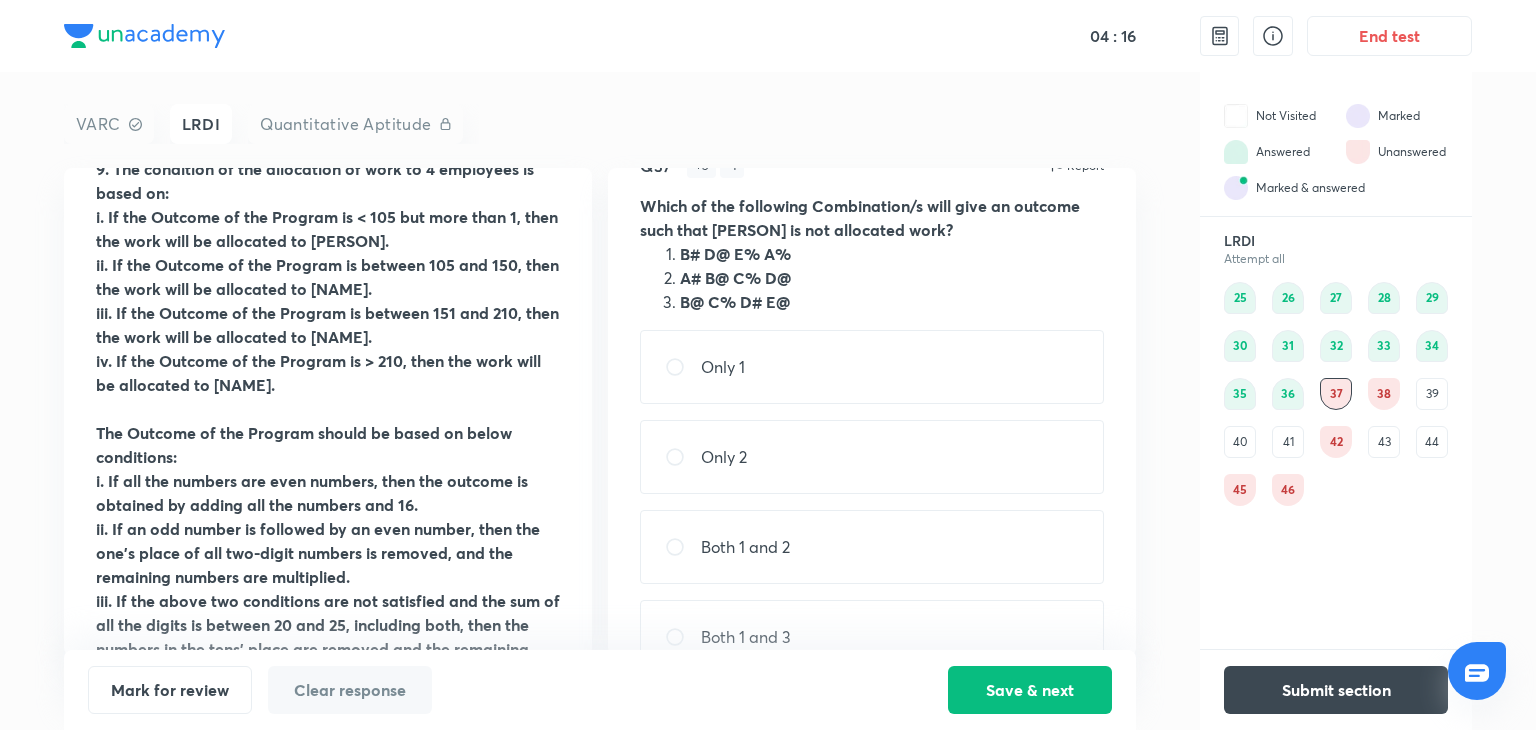 scroll, scrollTop: 376, scrollLeft: 0, axis: vertical 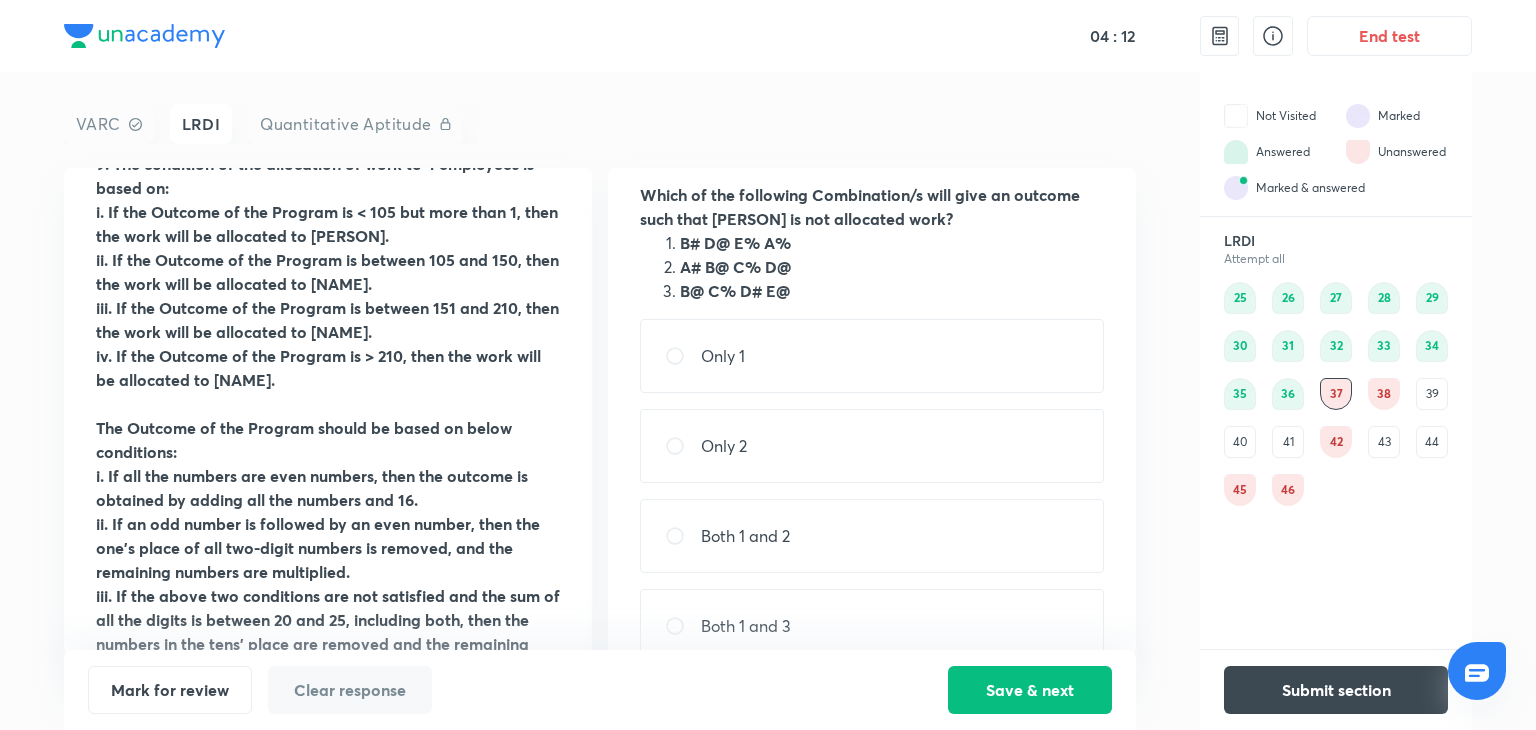 click on "Only 2" at bounding box center (872, 446) 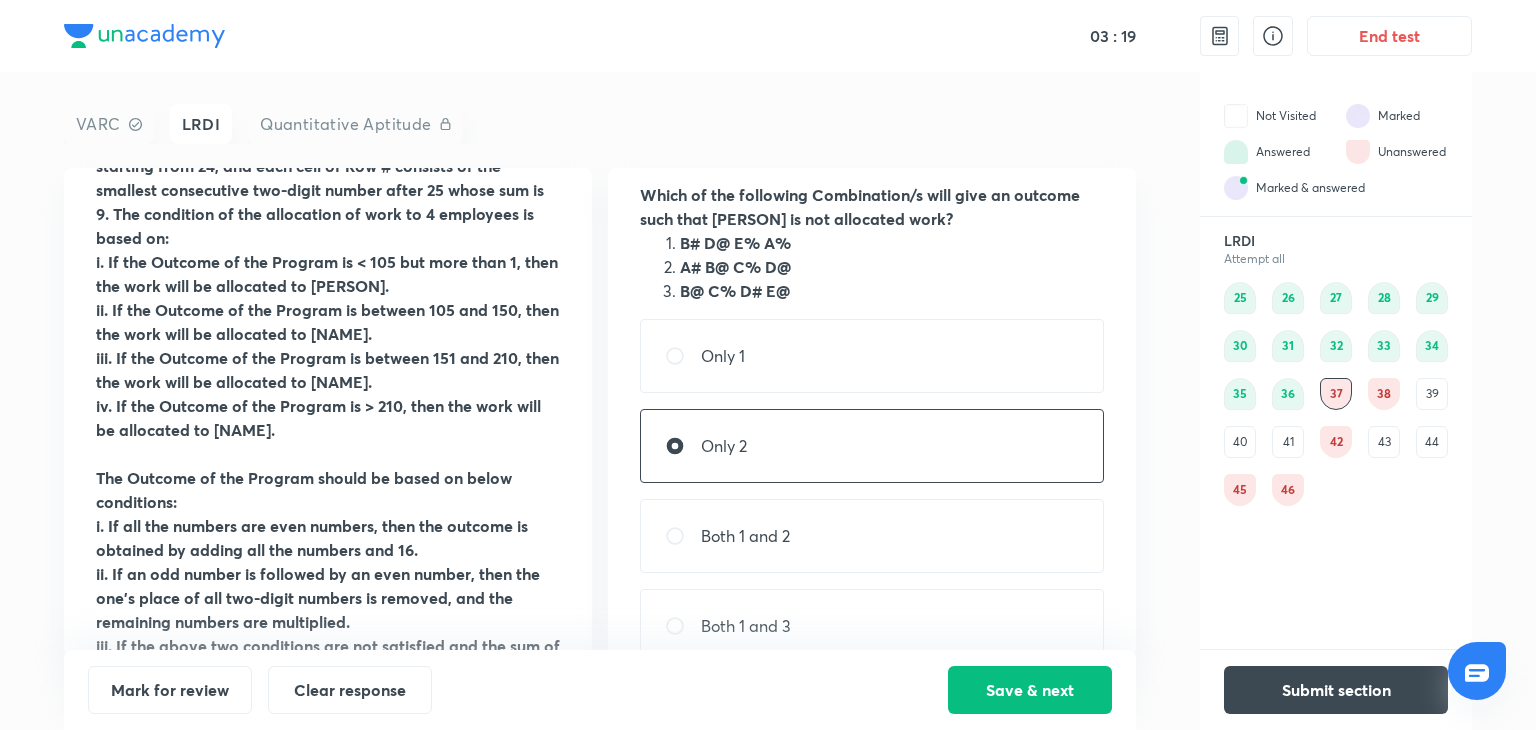 scroll, scrollTop: 312, scrollLeft: 0, axis: vertical 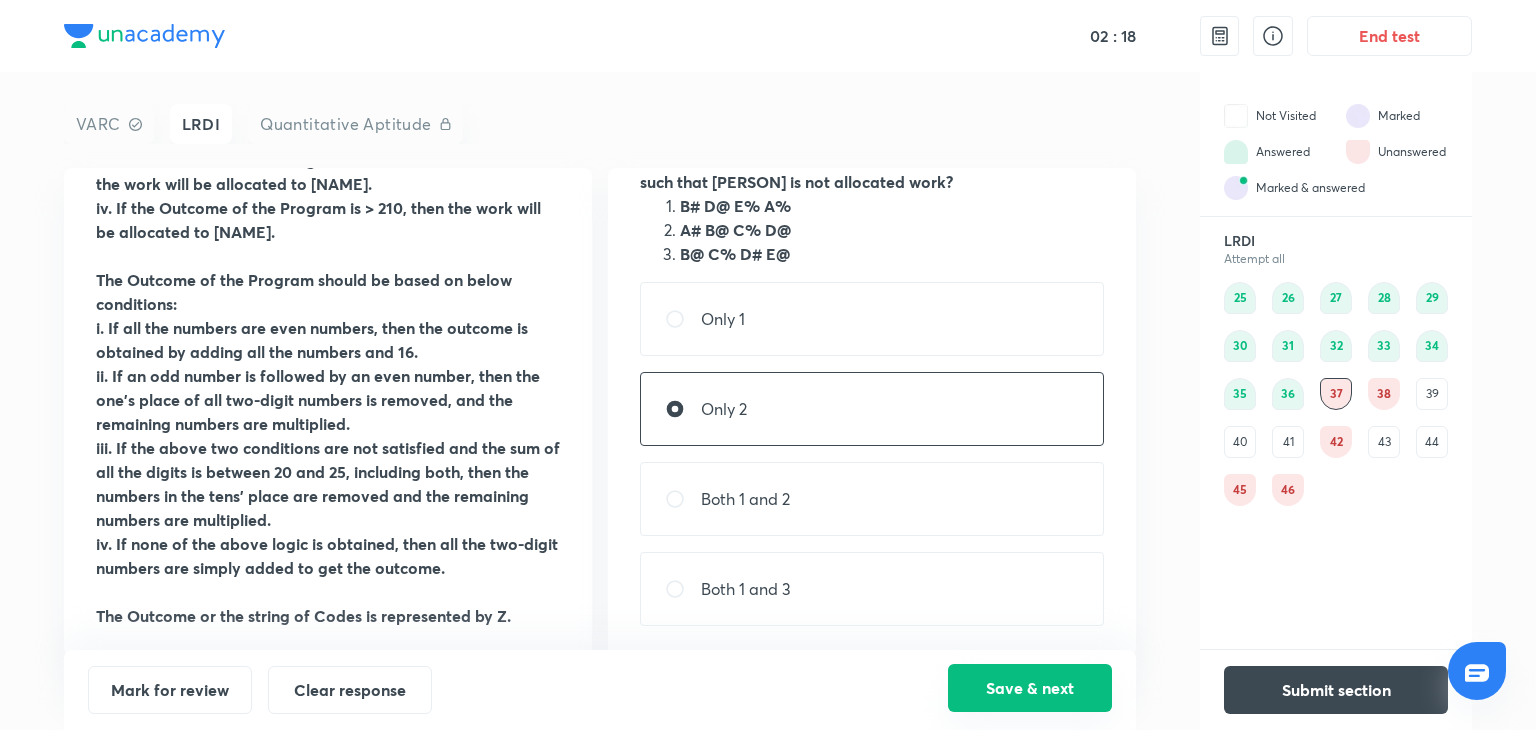 click on "Save & next" at bounding box center [1030, 688] 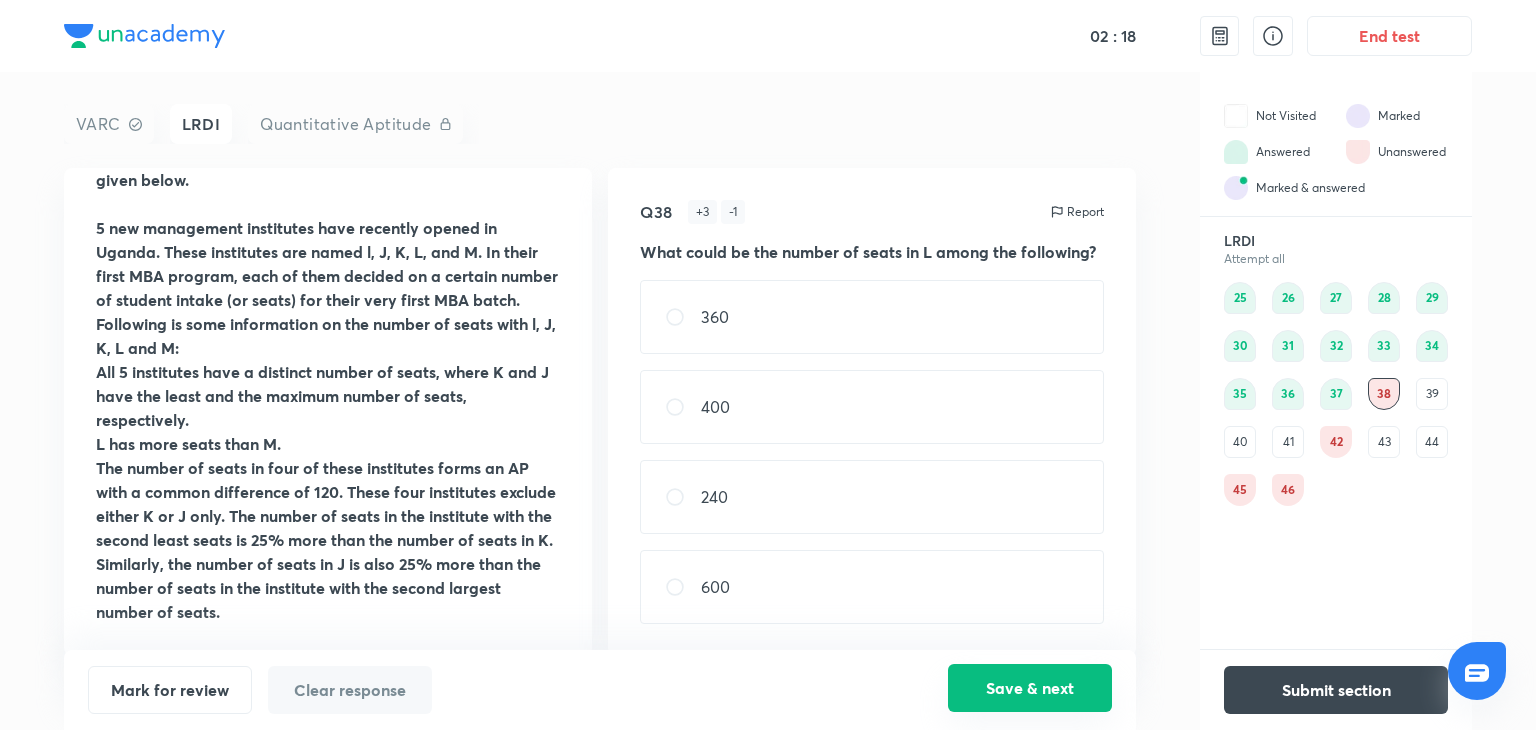 scroll, scrollTop: 0, scrollLeft: 0, axis: both 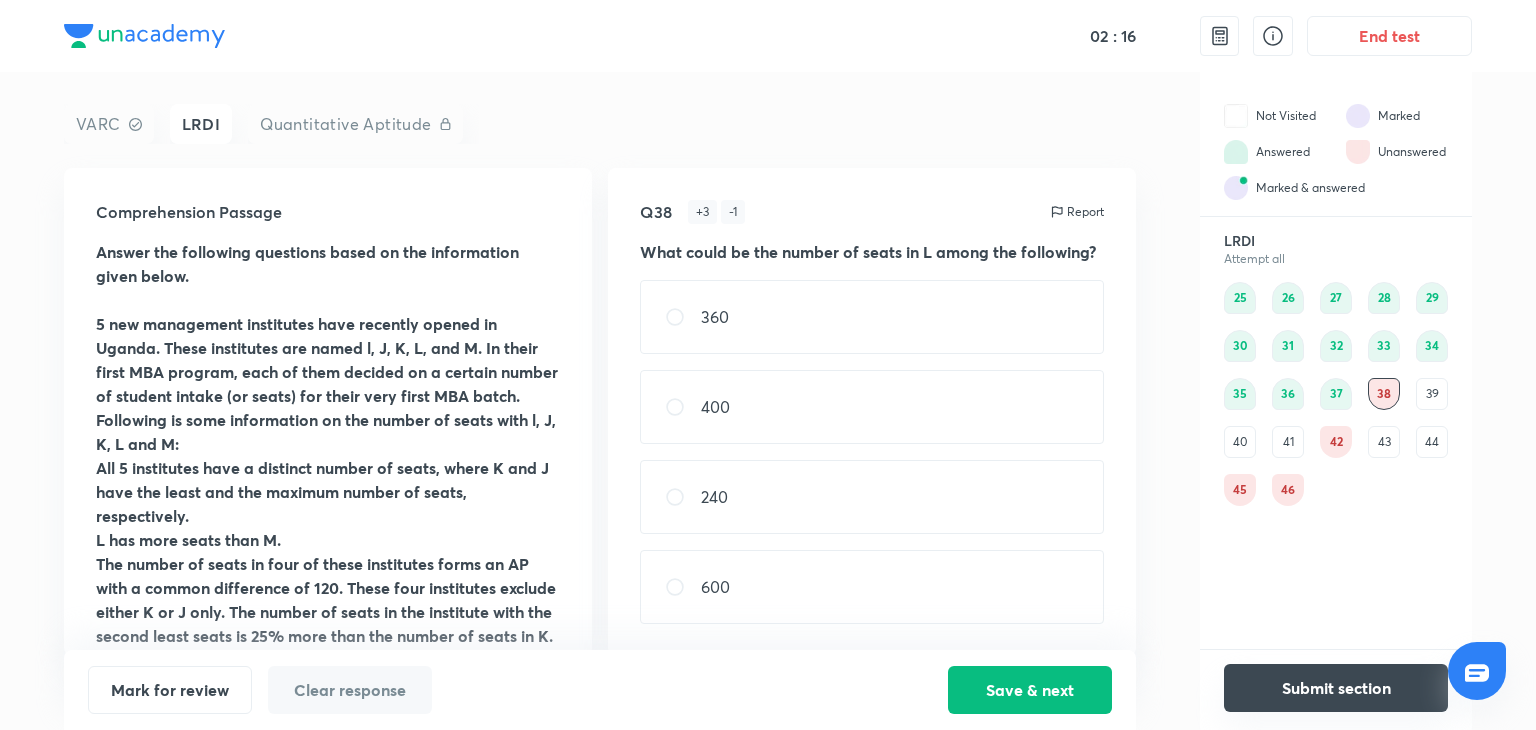 click on "Submit section" at bounding box center (1336, 688) 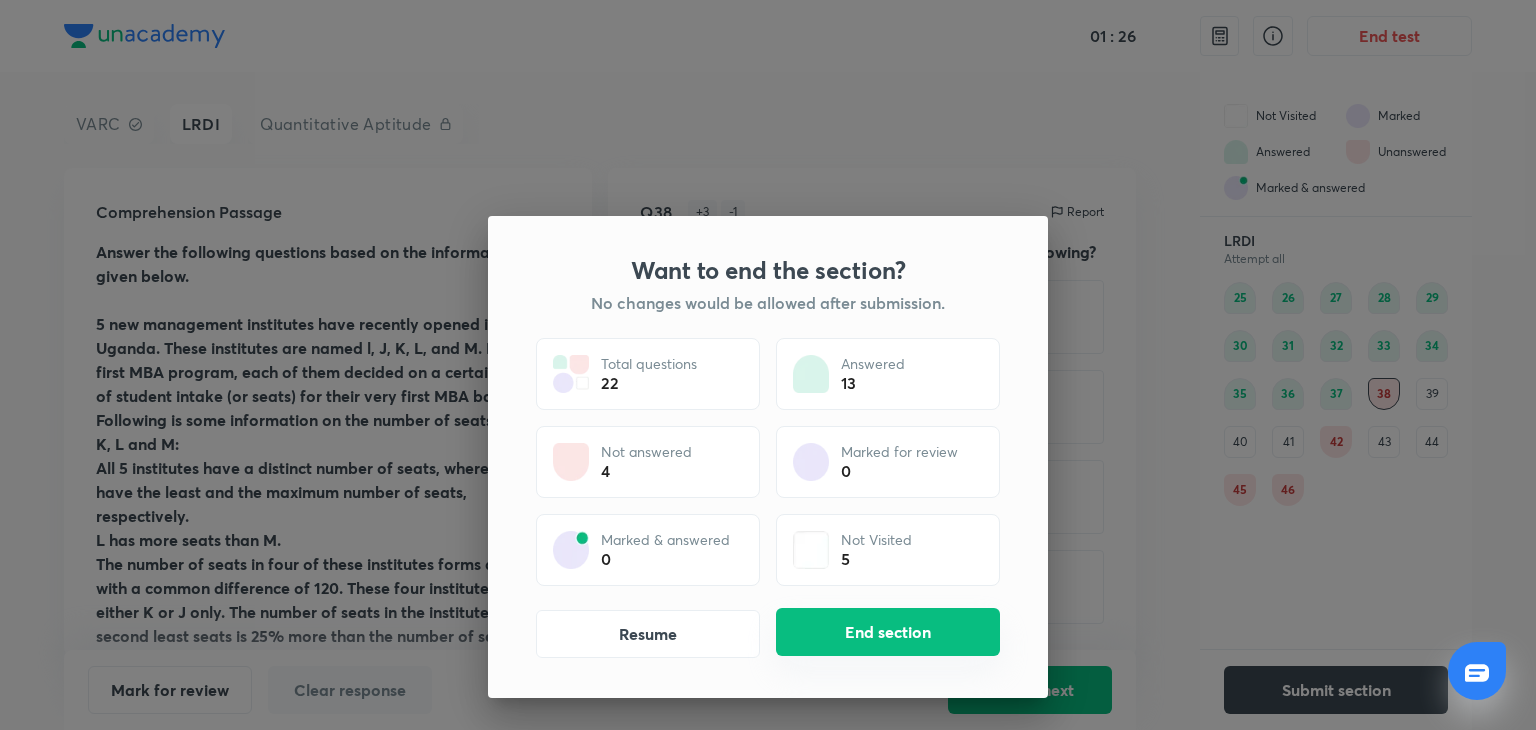 click on "End section" at bounding box center [888, 632] 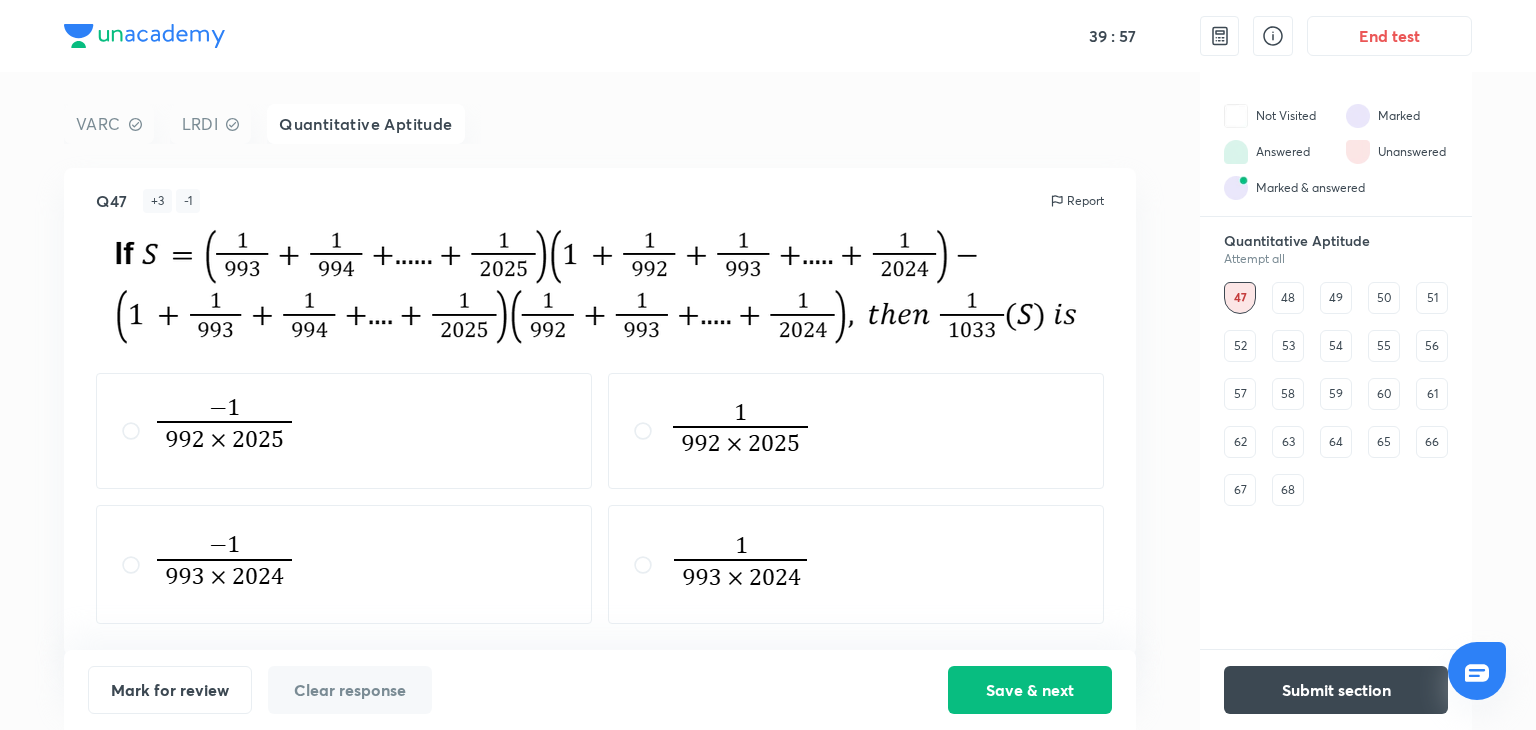 scroll, scrollTop: 0, scrollLeft: 0, axis: both 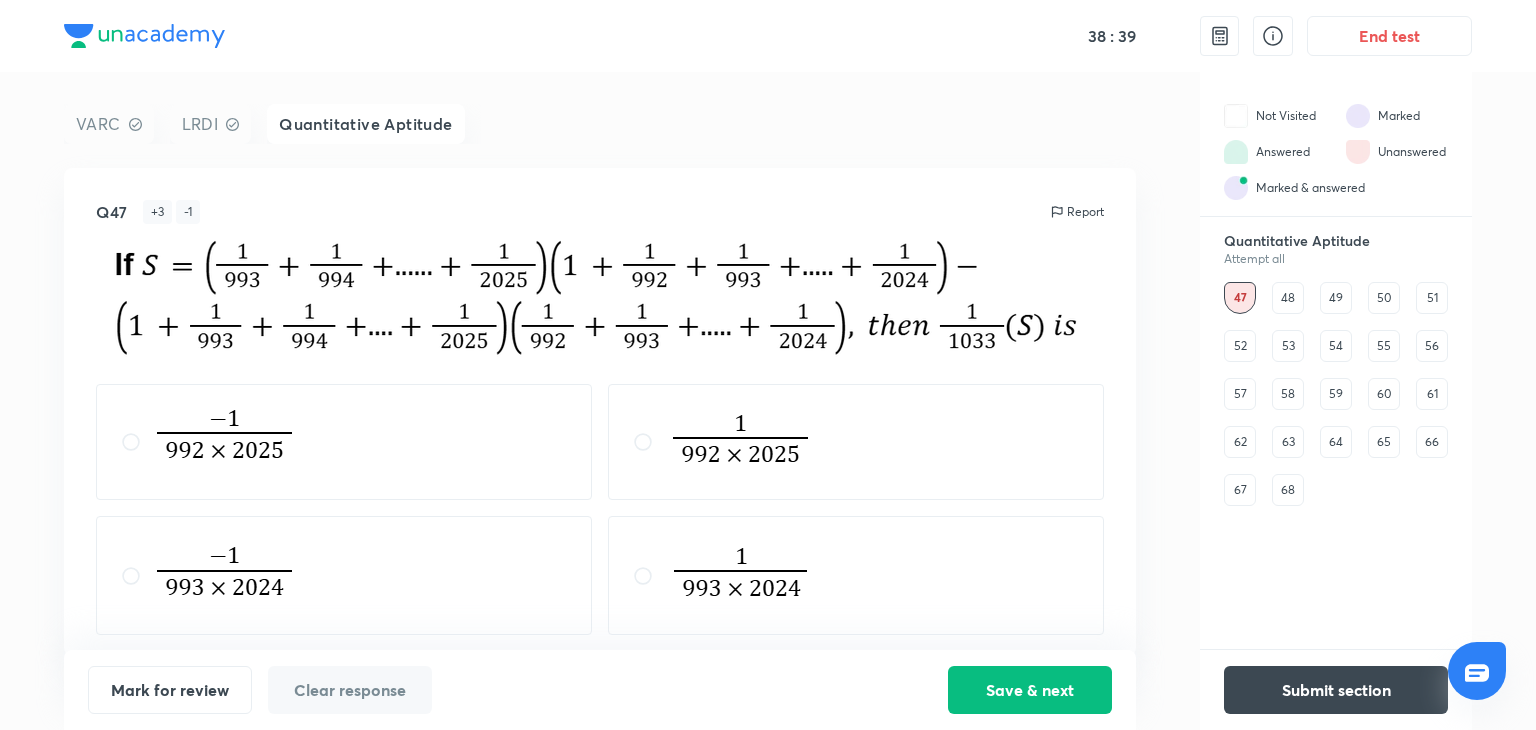 click on "48" at bounding box center (1288, 298) 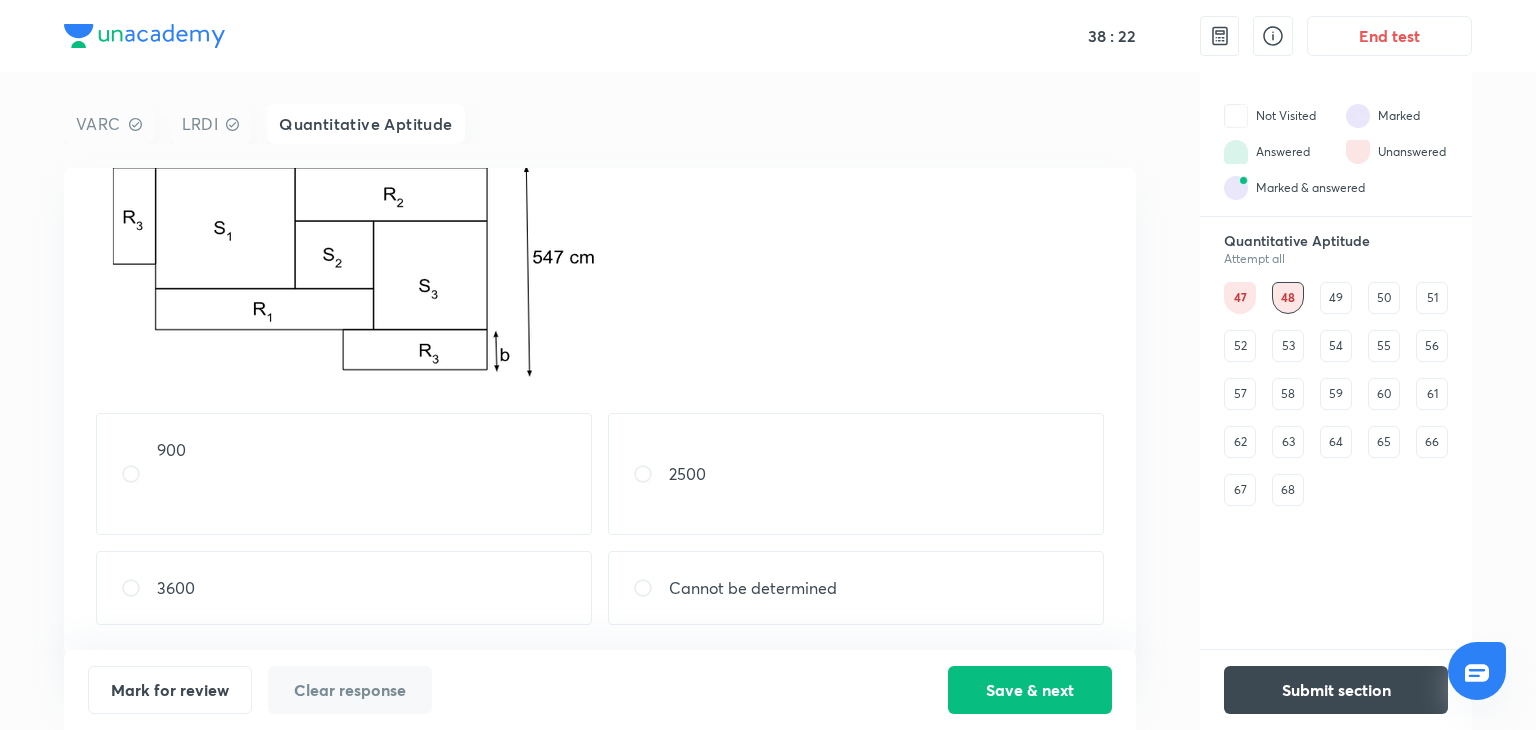 scroll, scrollTop: 0, scrollLeft: 0, axis: both 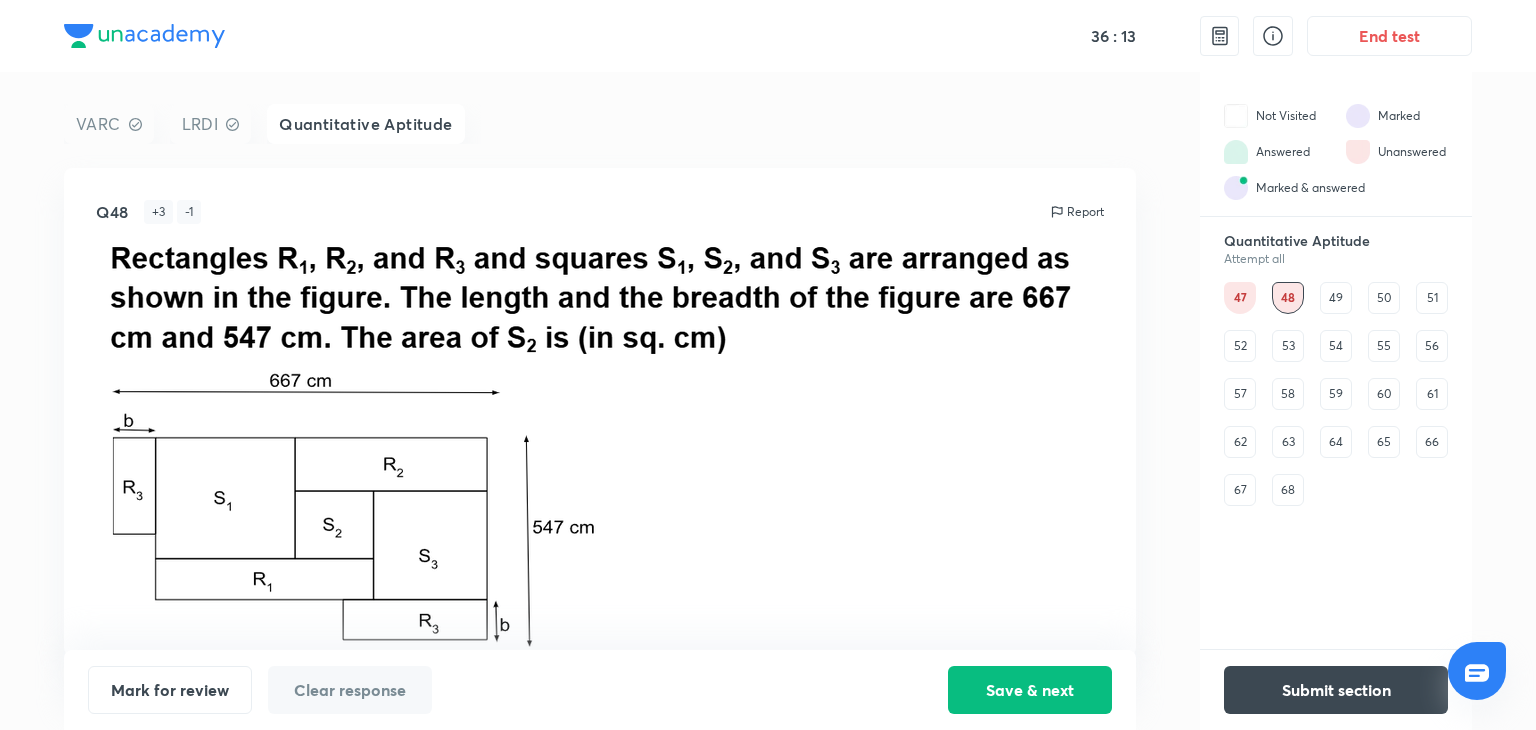 click on "49" at bounding box center [1336, 298] 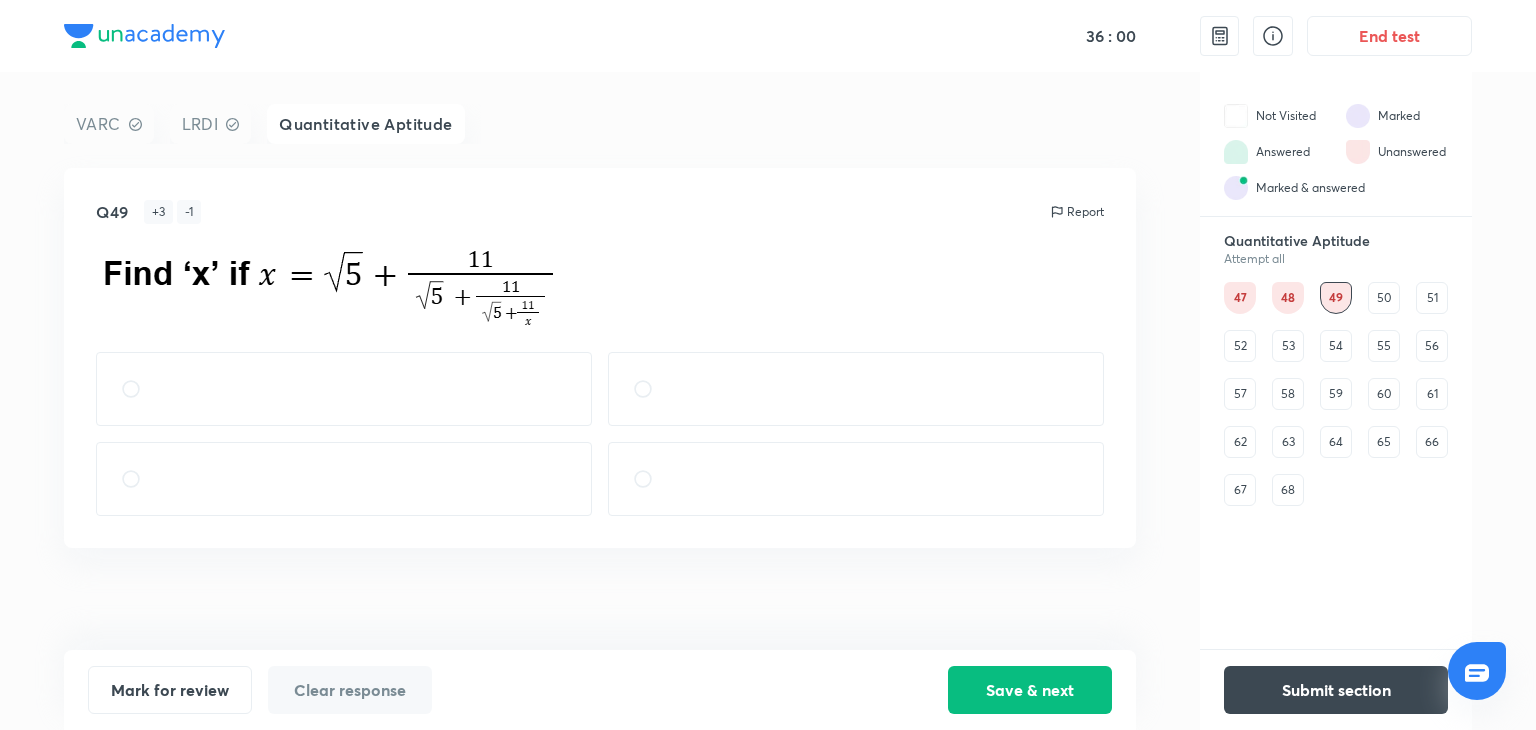 click on "50" at bounding box center (1384, 298) 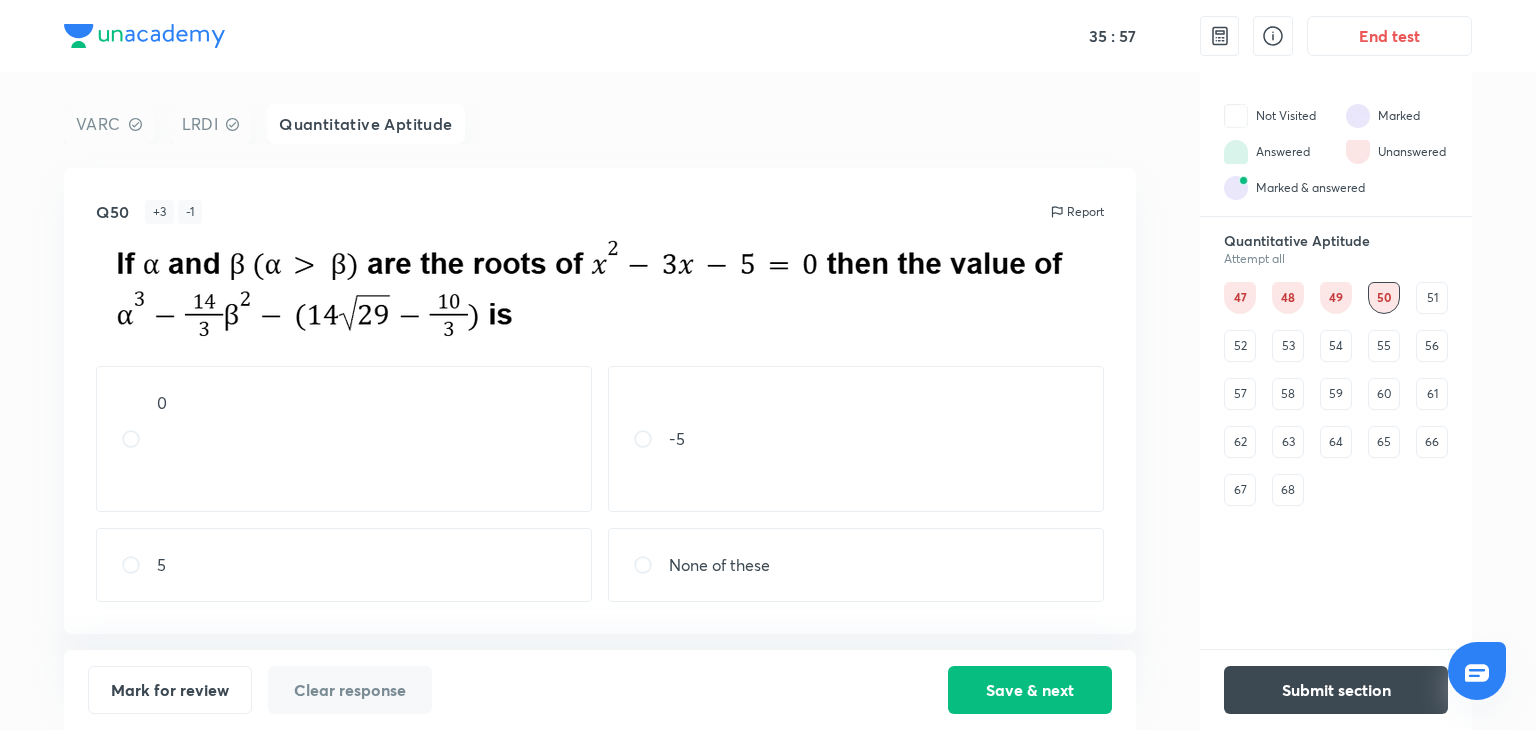 click on "51" at bounding box center (1432, 298) 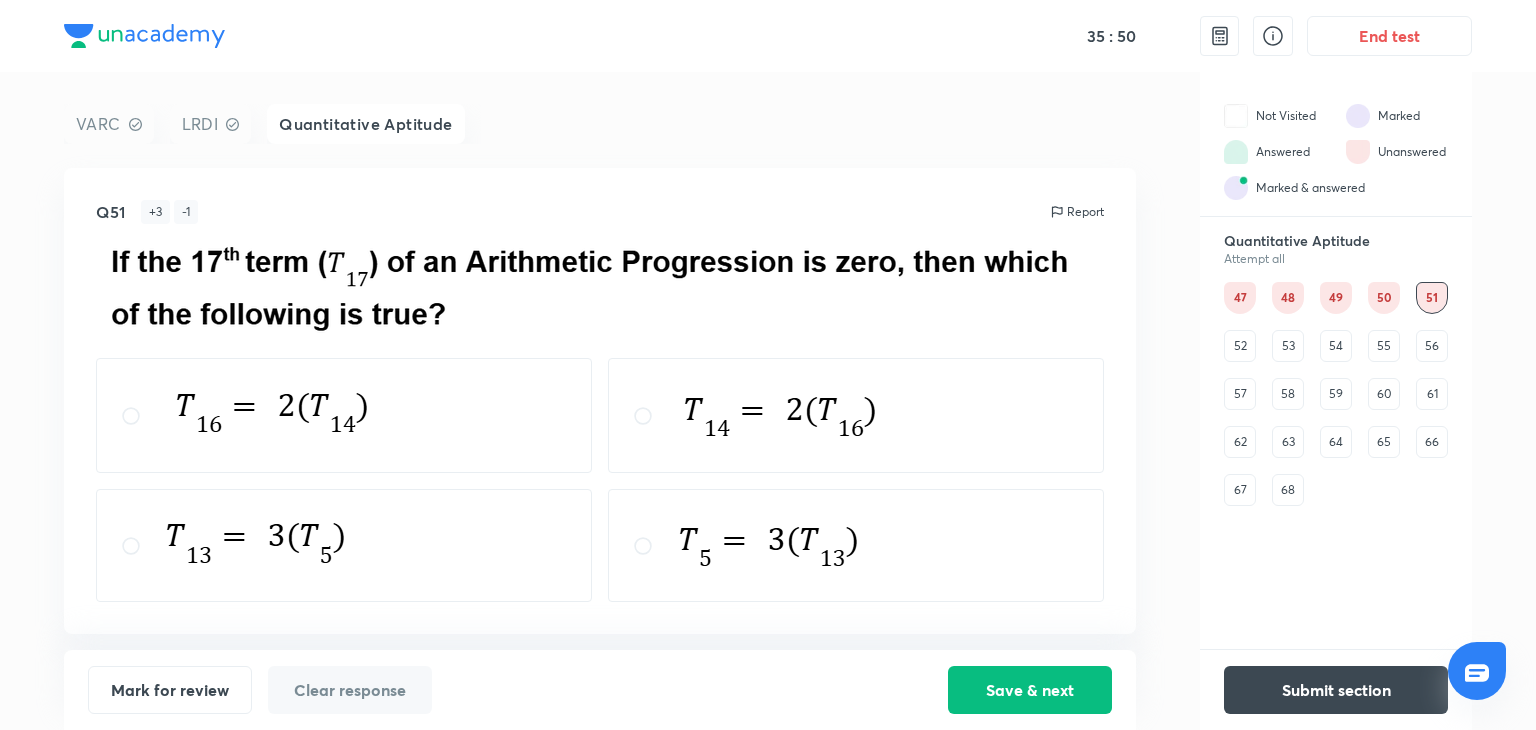 click at bounding box center [281, 412] 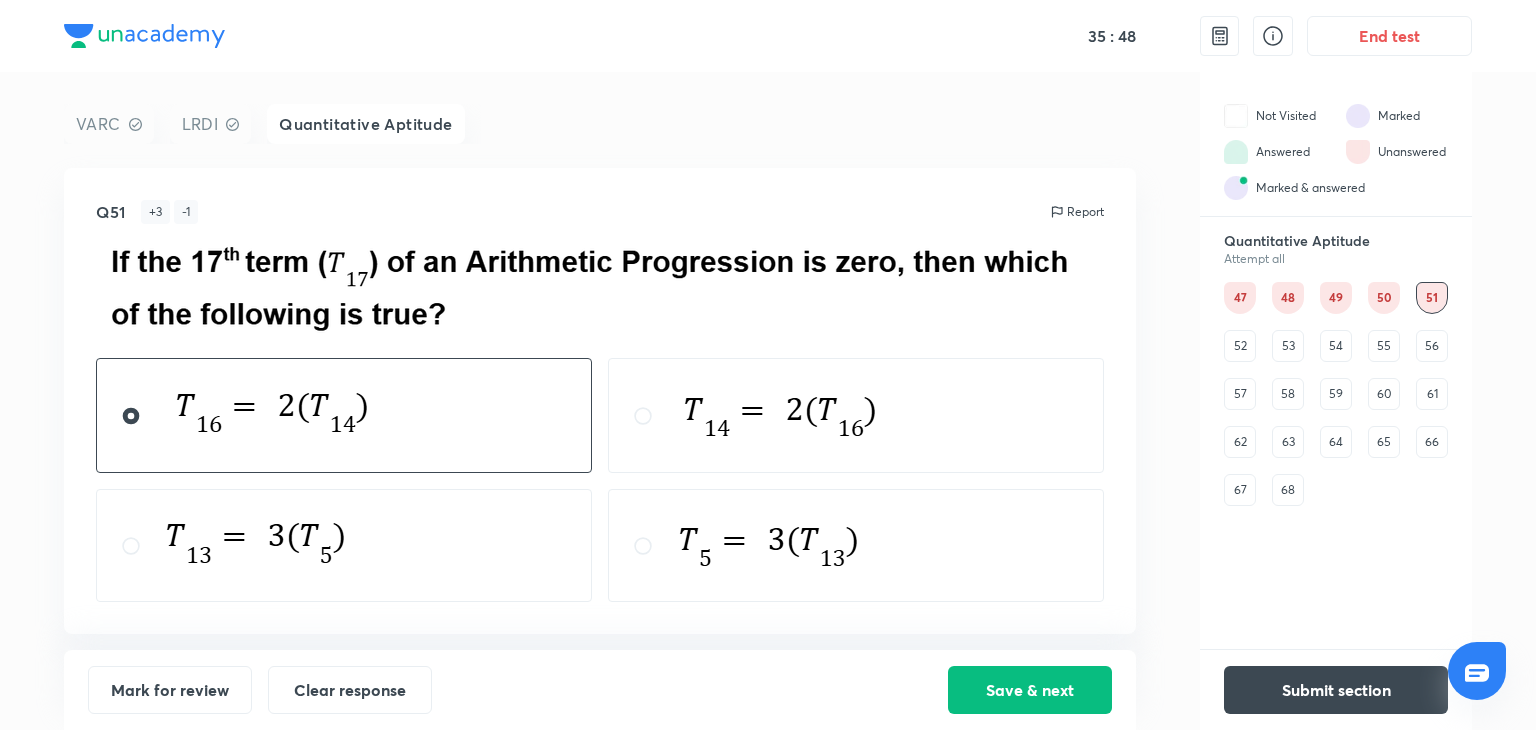 click at bounding box center [856, 415] 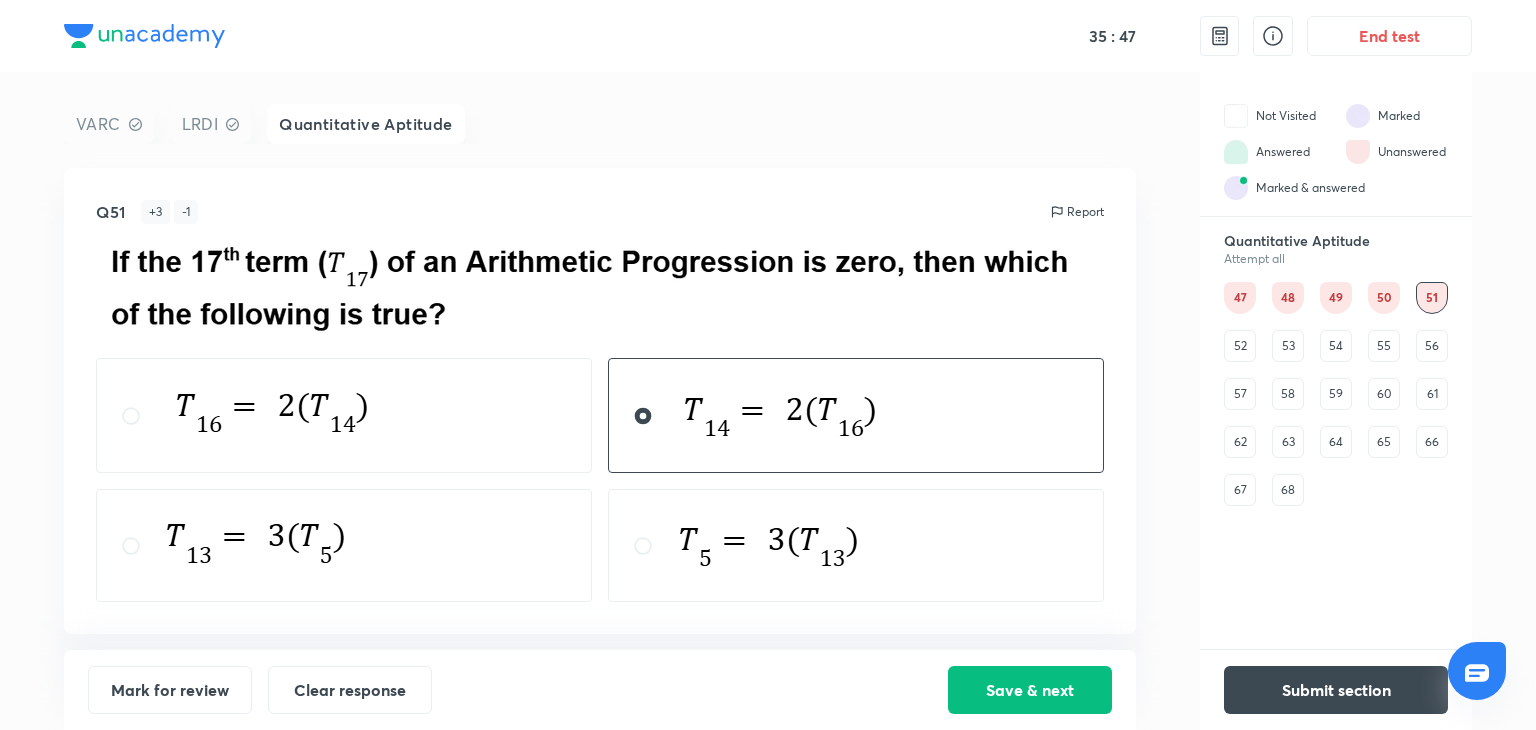 click at bounding box center [344, 545] 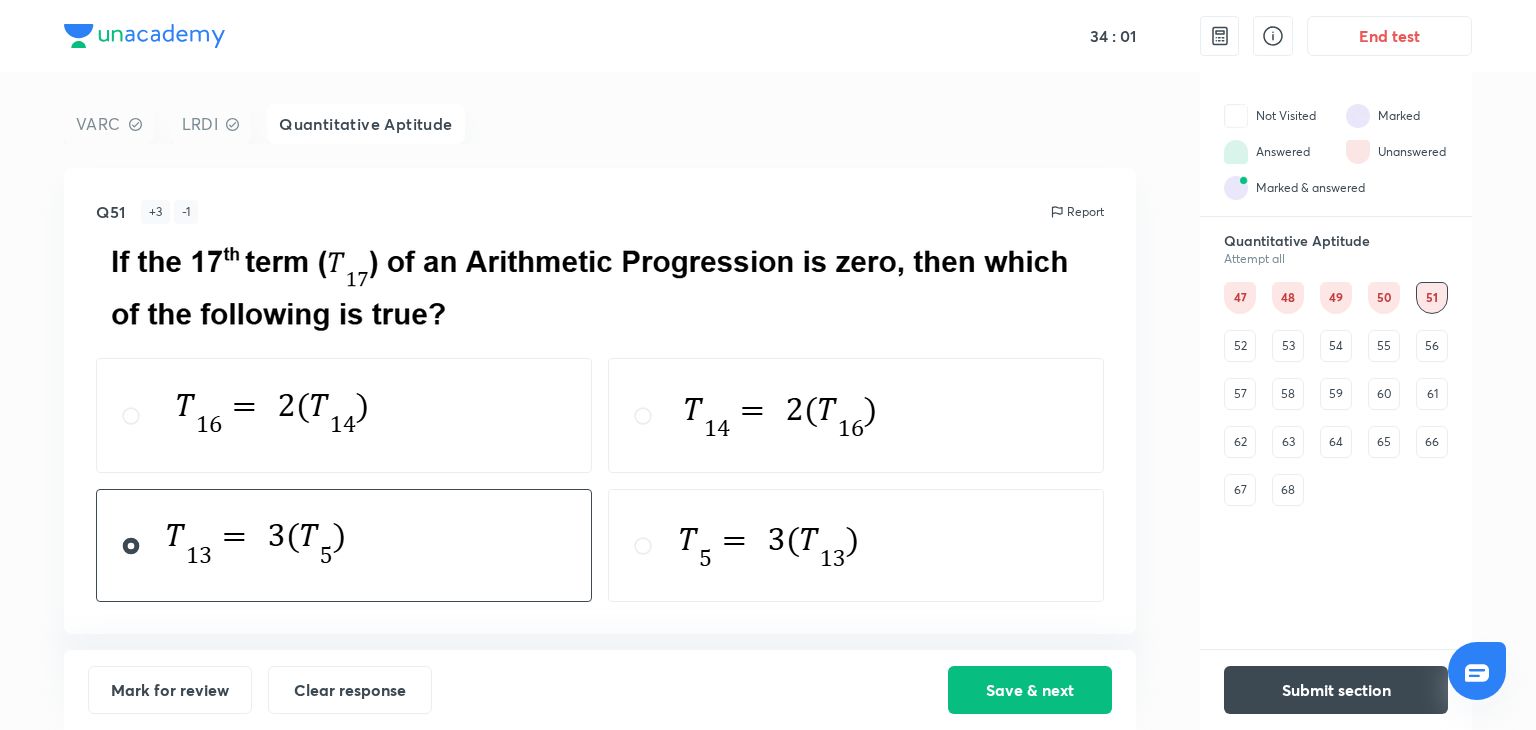 click at bounding box center (772, 542) 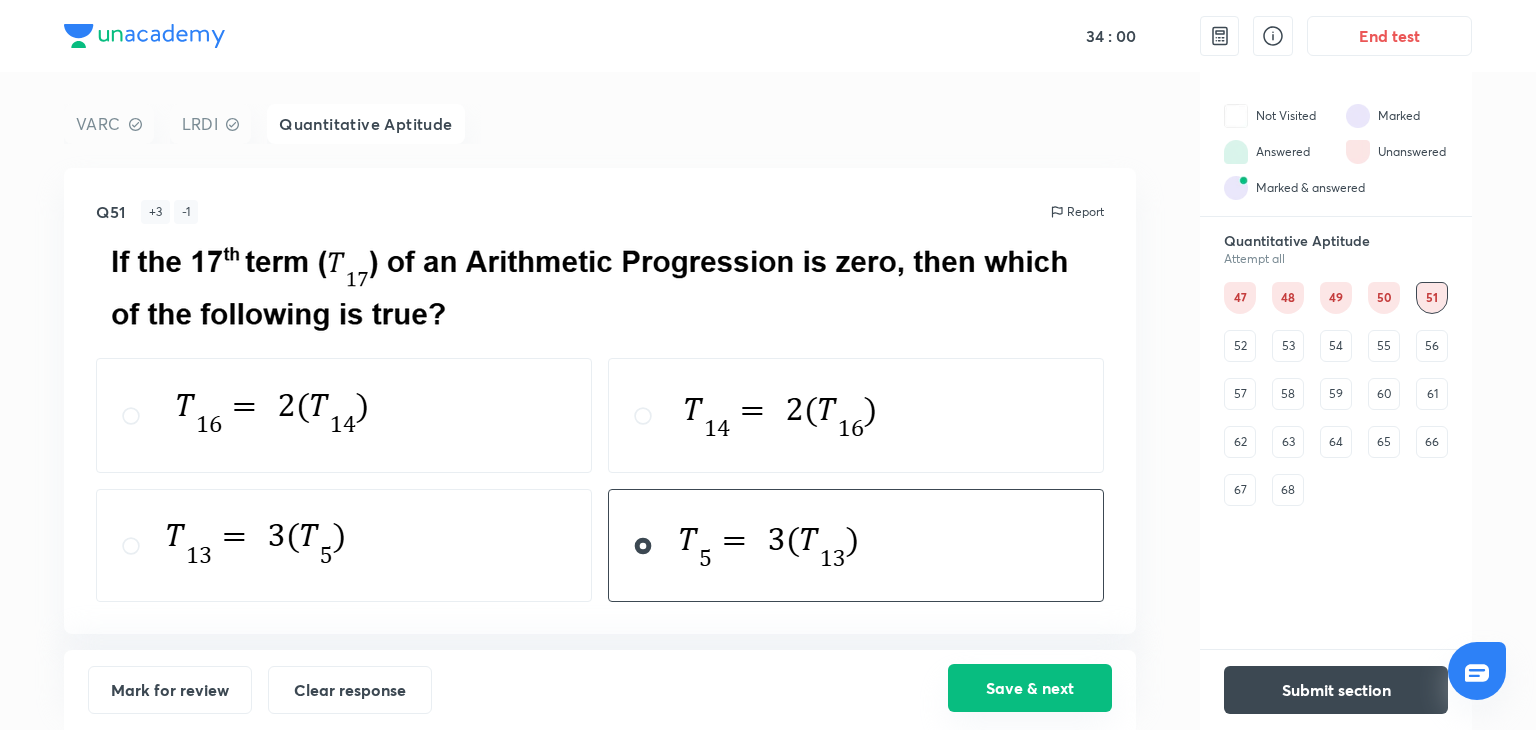 click on "Save & next" at bounding box center [1030, 688] 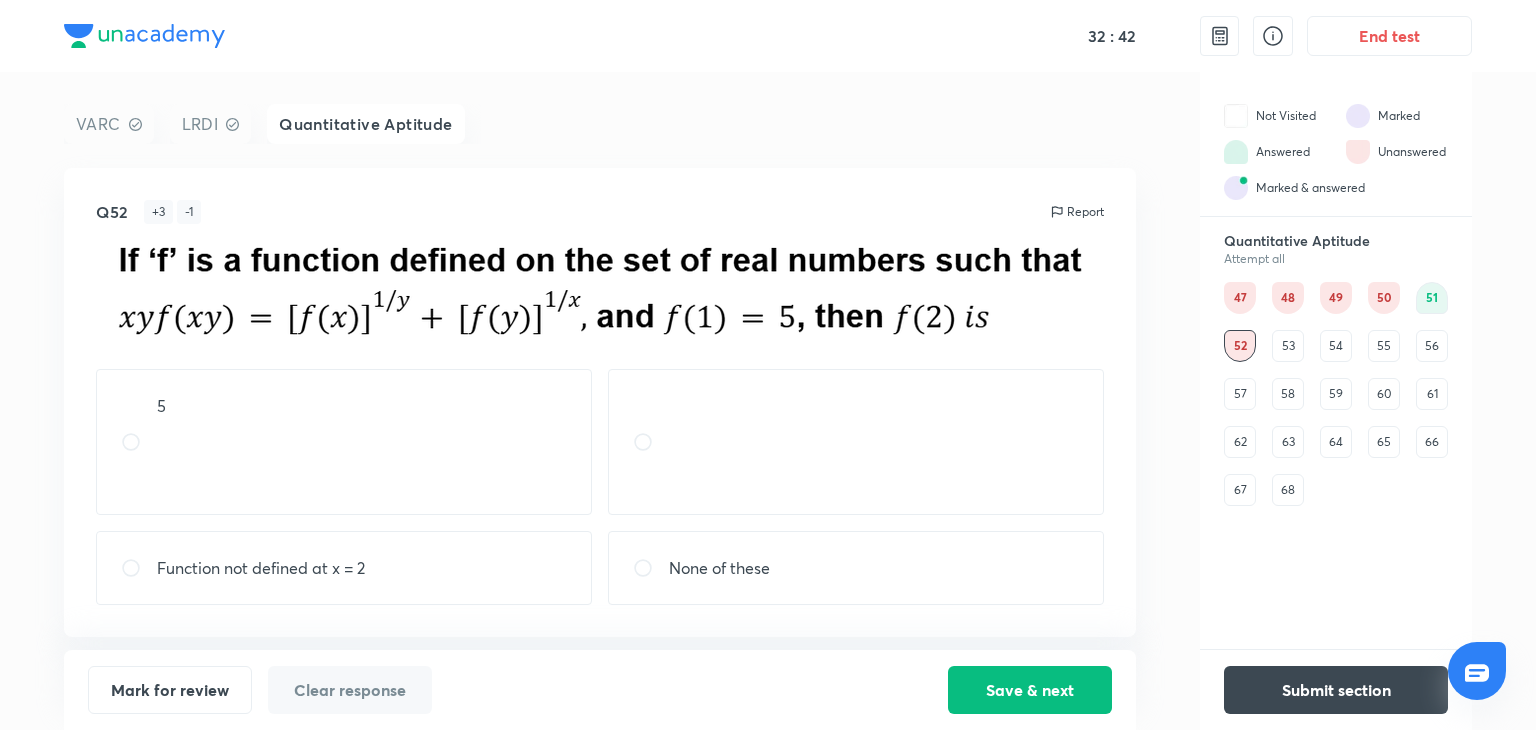 click at bounding box center (856, 442) 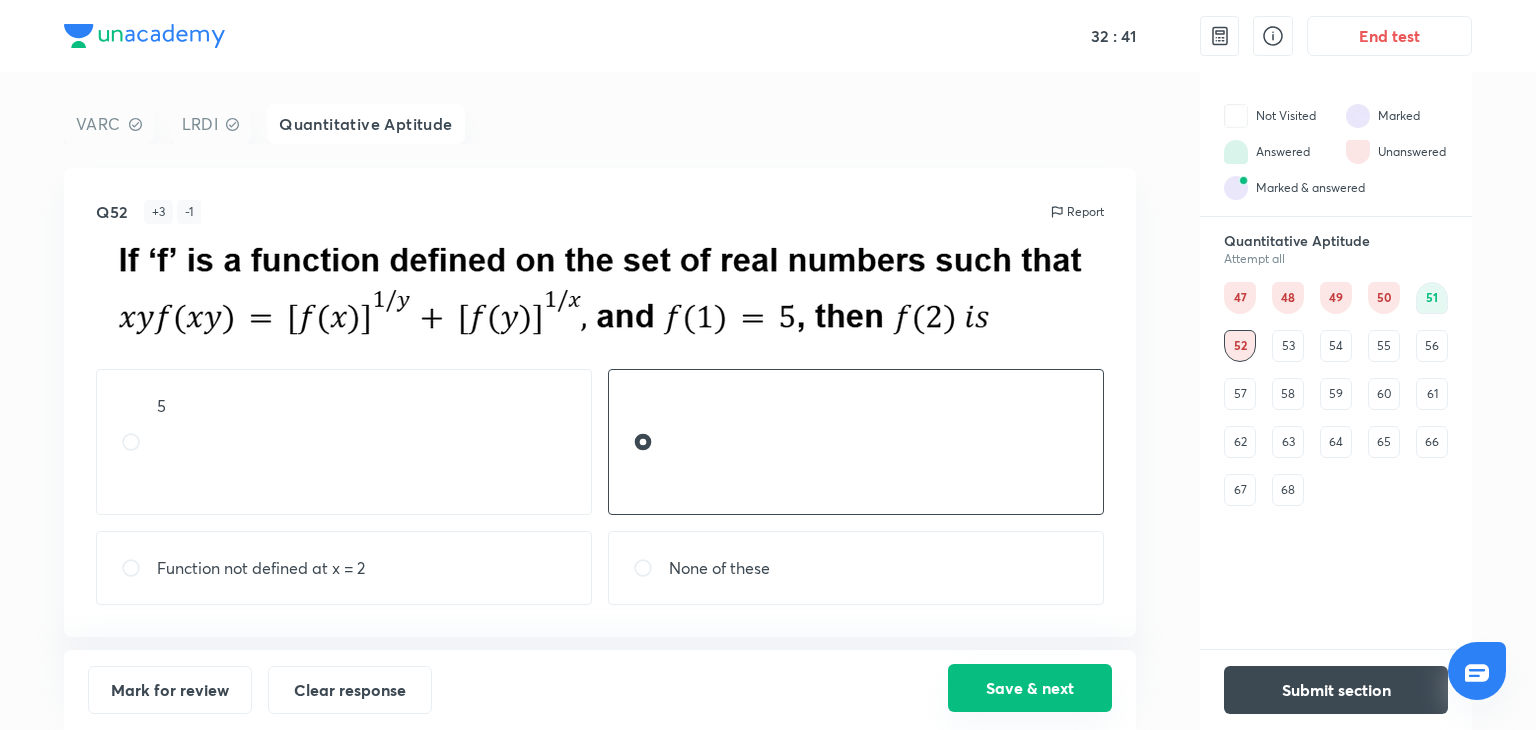 click on "Save & next" at bounding box center [1030, 688] 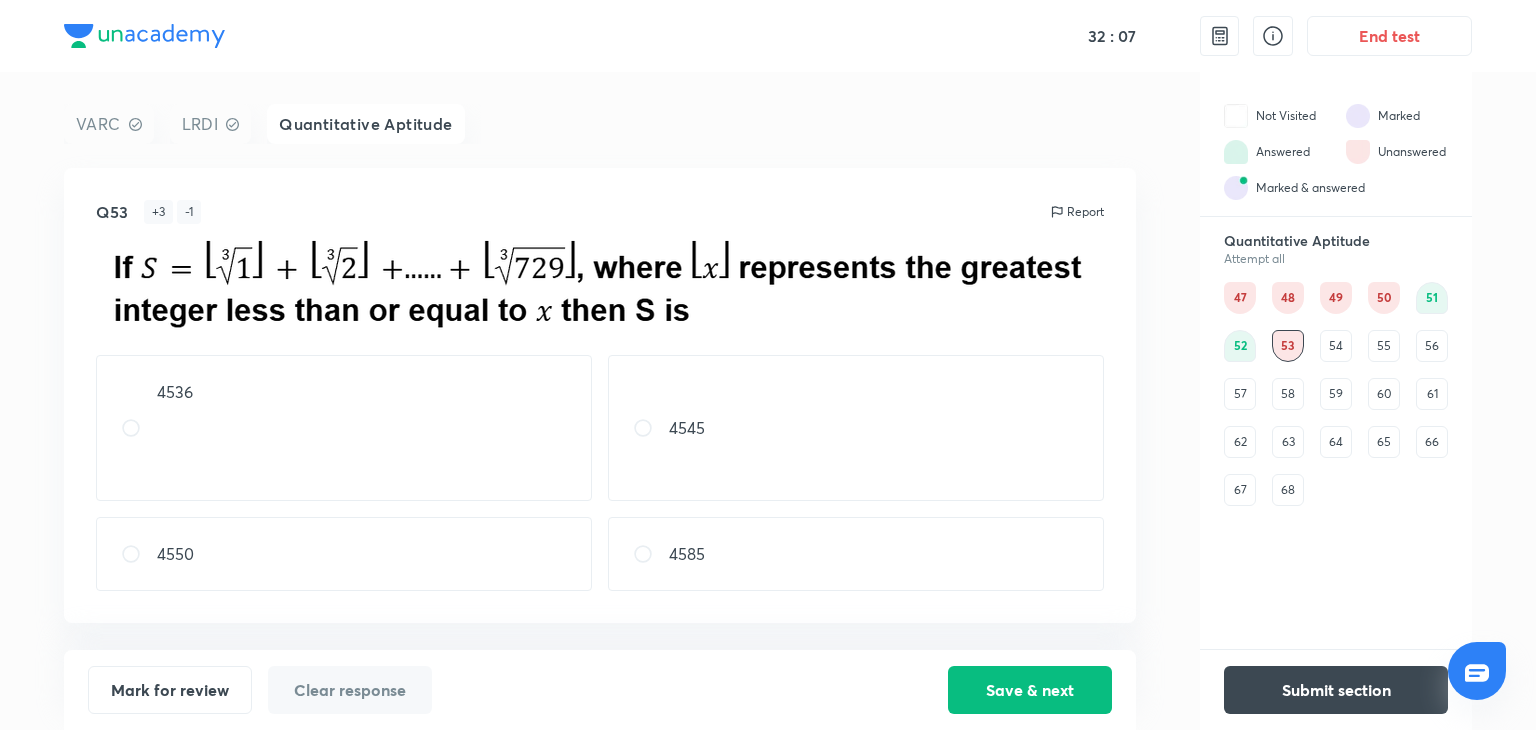 click on "54" at bounding box center (1336, 346) 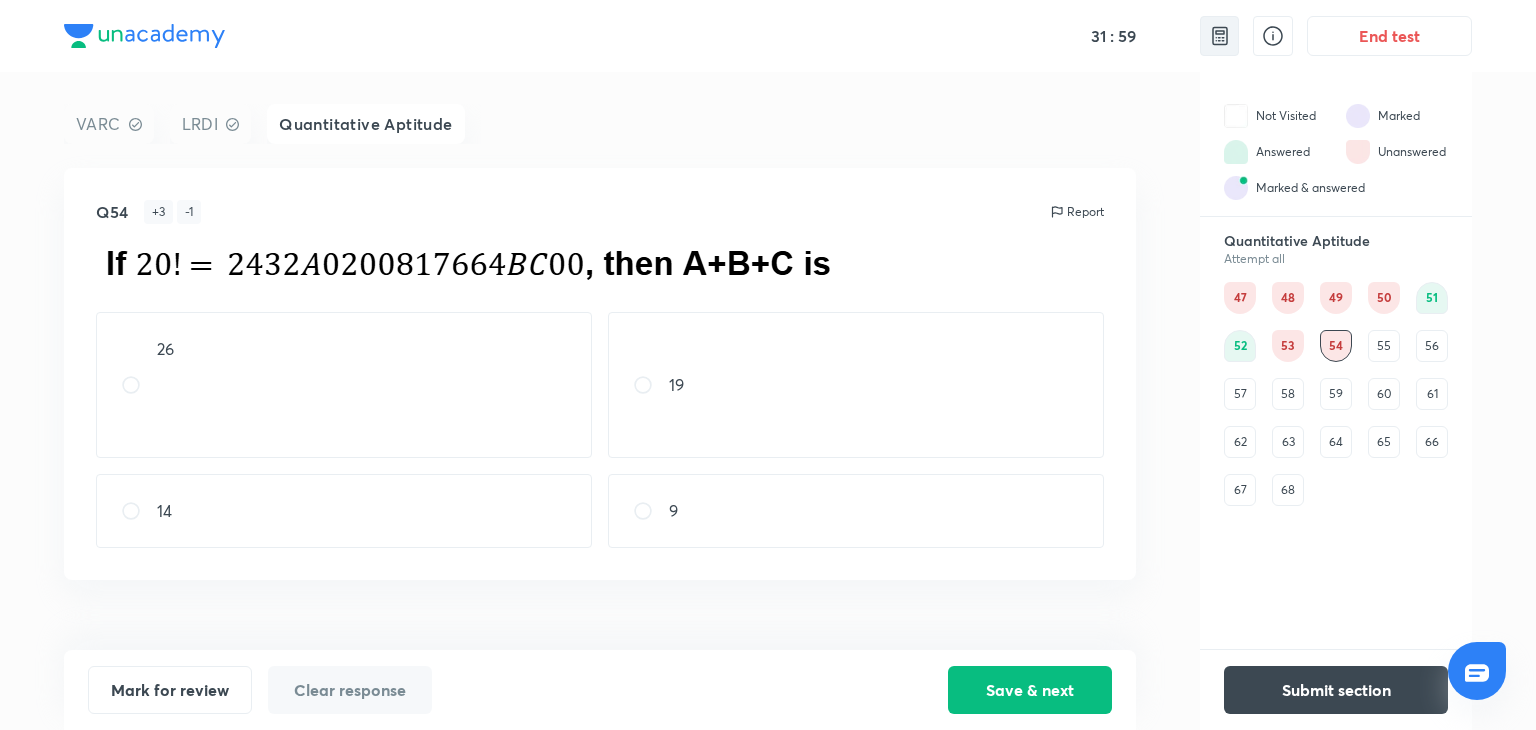 click at bounding box center [1220, 36] 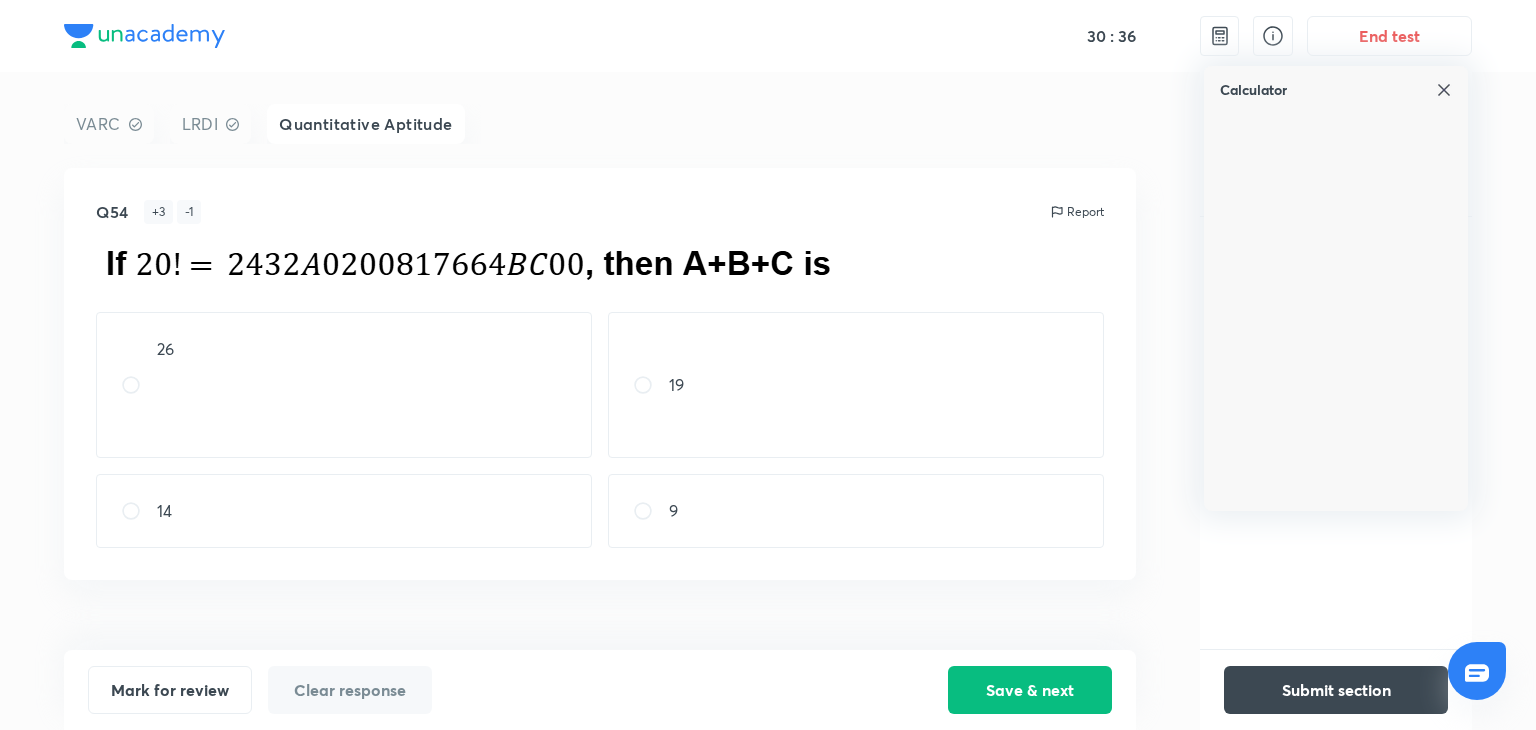 click on "9" at bounding box center (856, 511) 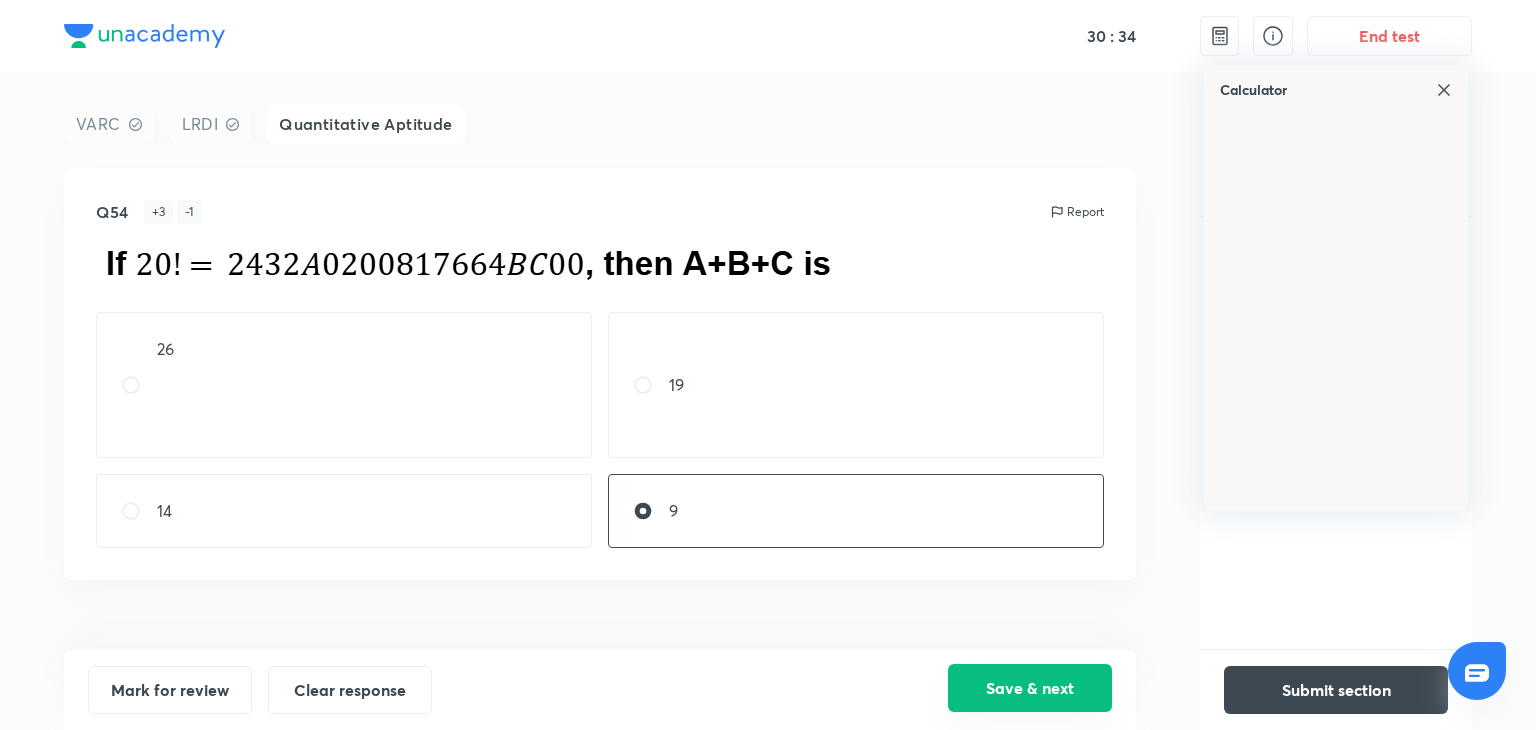 click on "Save & next" at bounding box center [1030, 688] 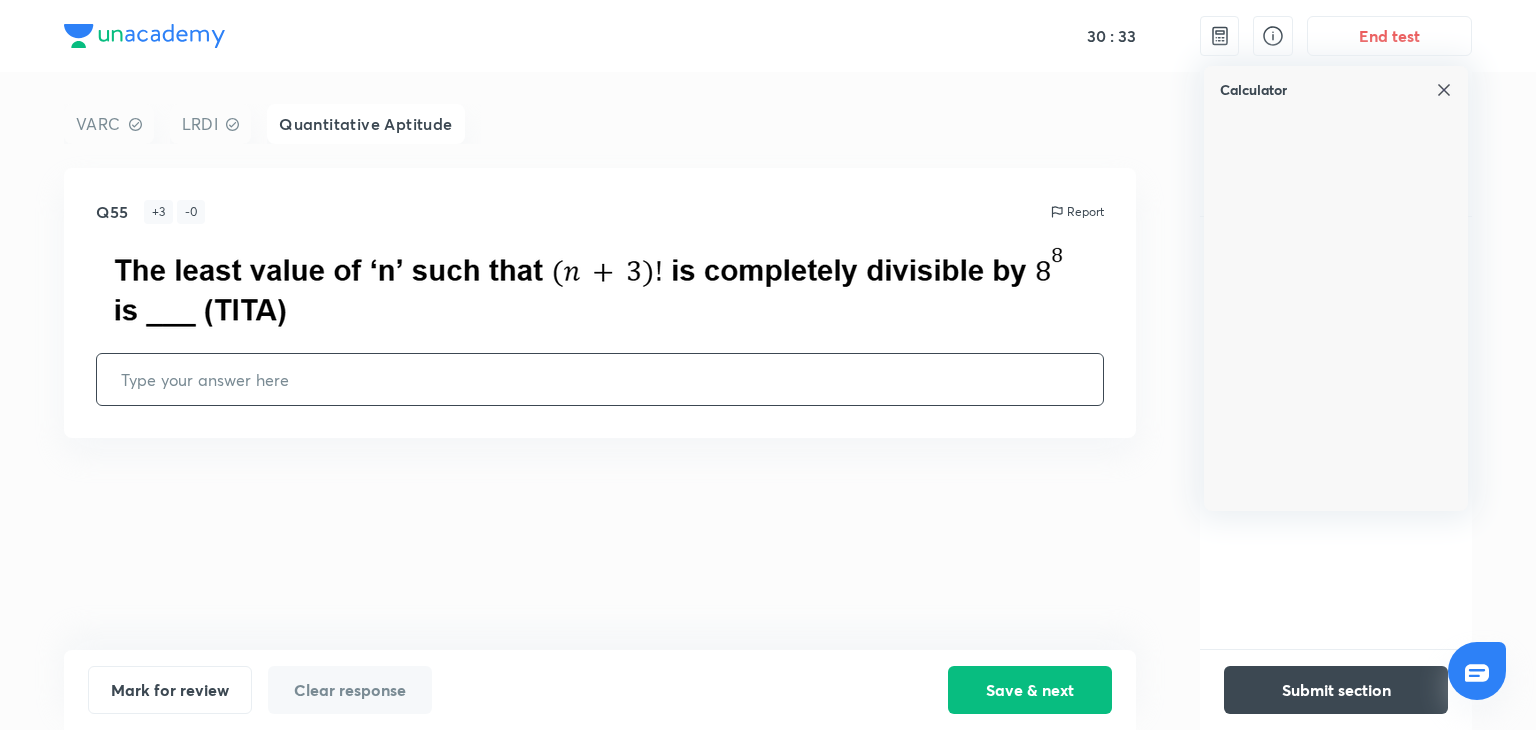 click at bounding box center [1444, 90] 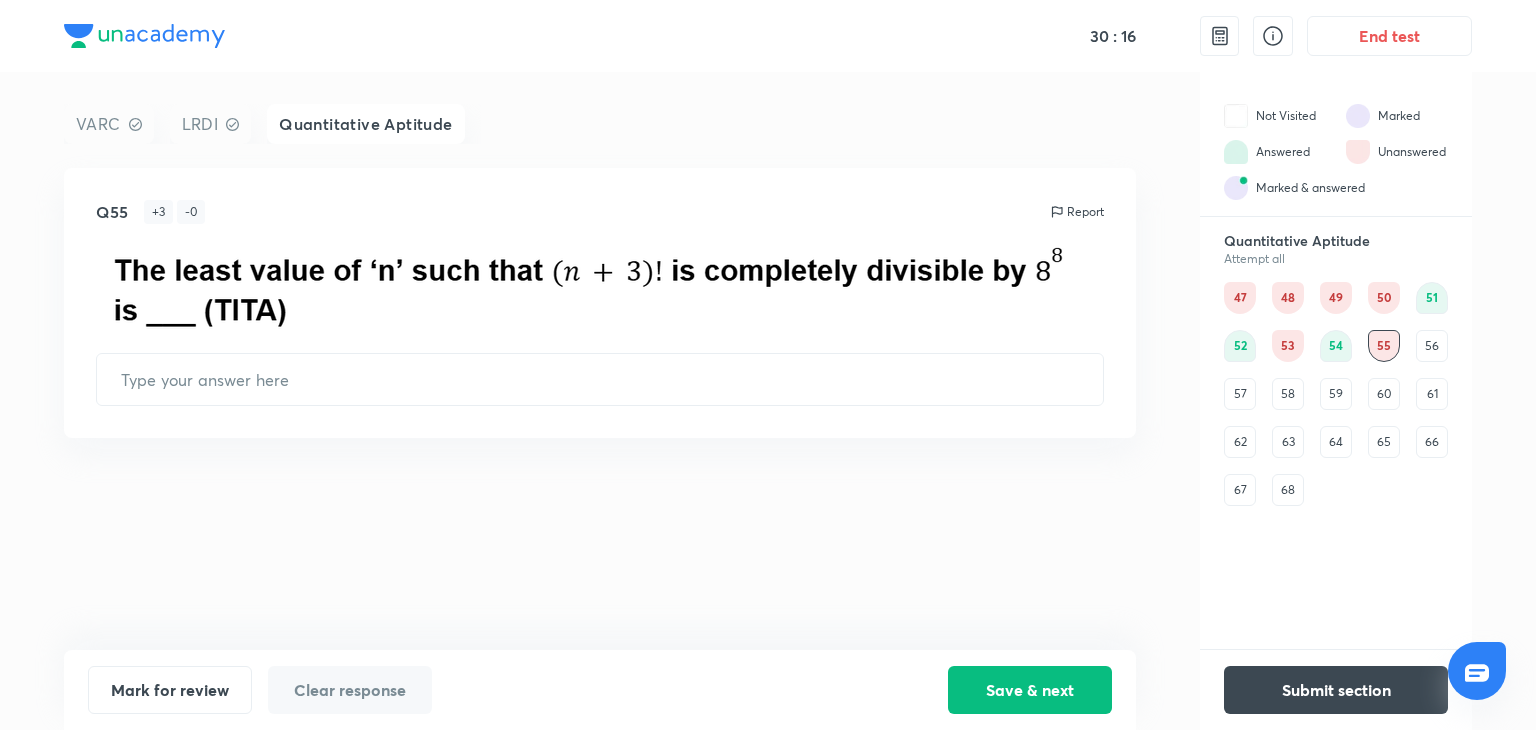 click on "56" at bounding box center (1432, 346) 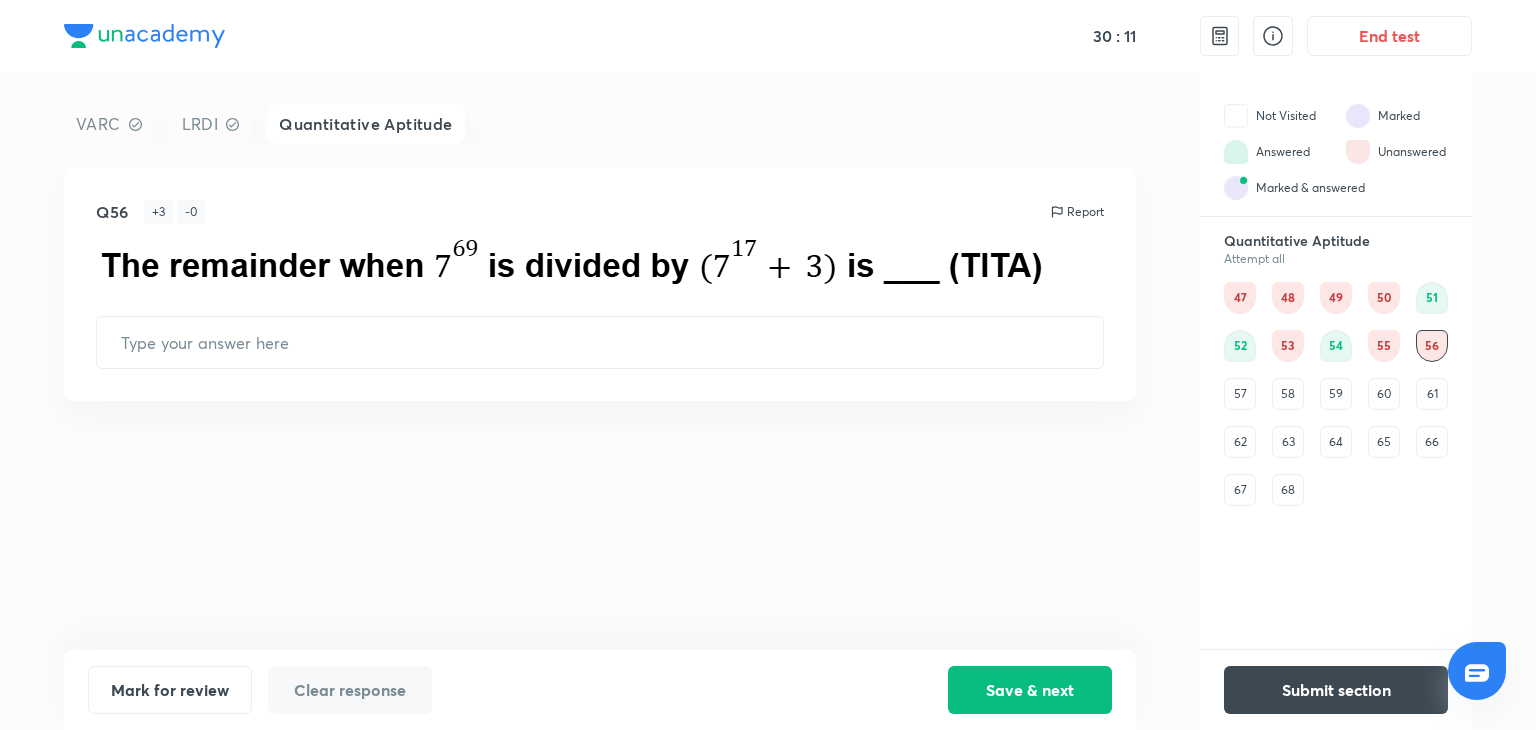 click on "57" at bounding box center [1240, 394] 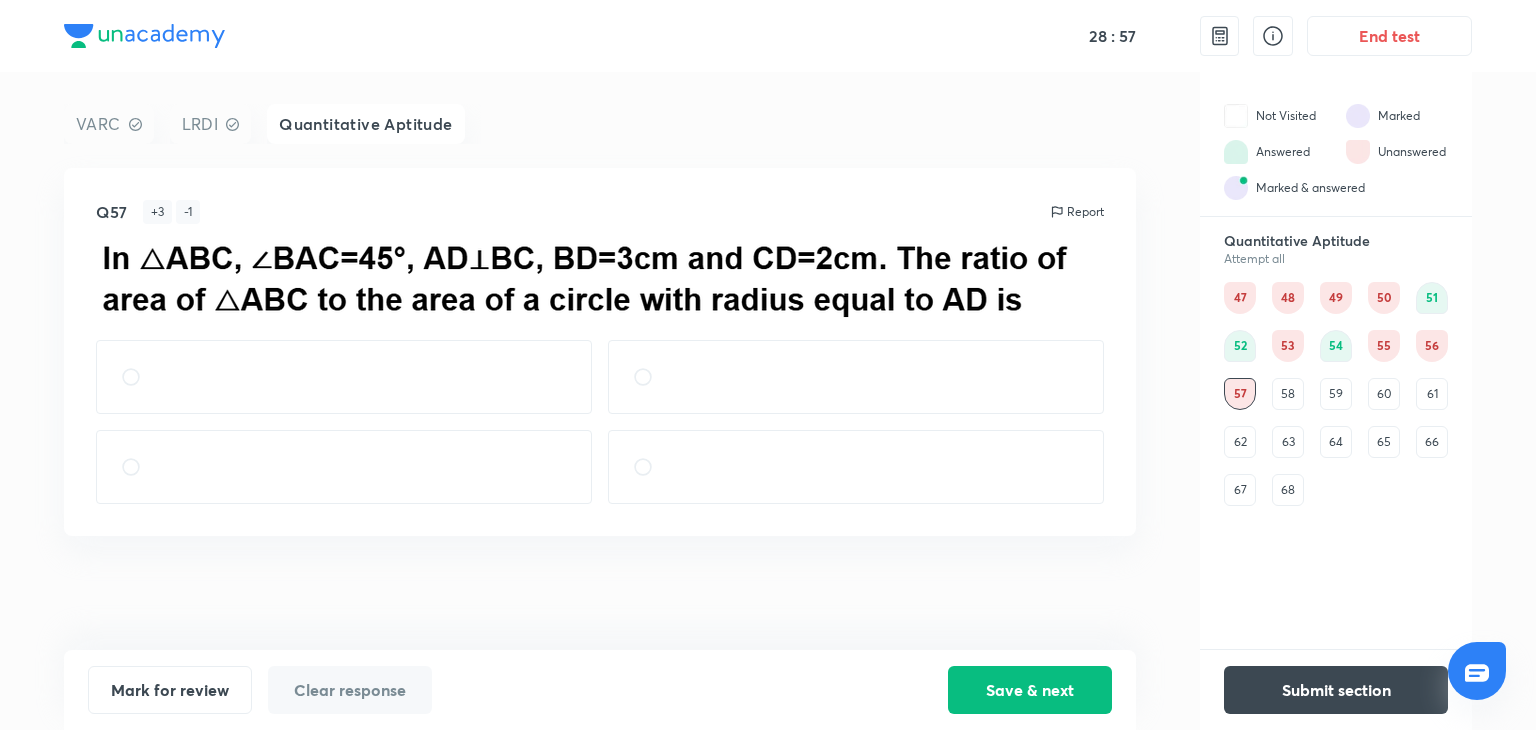 click on "58" at bounding box center [1288, 394] 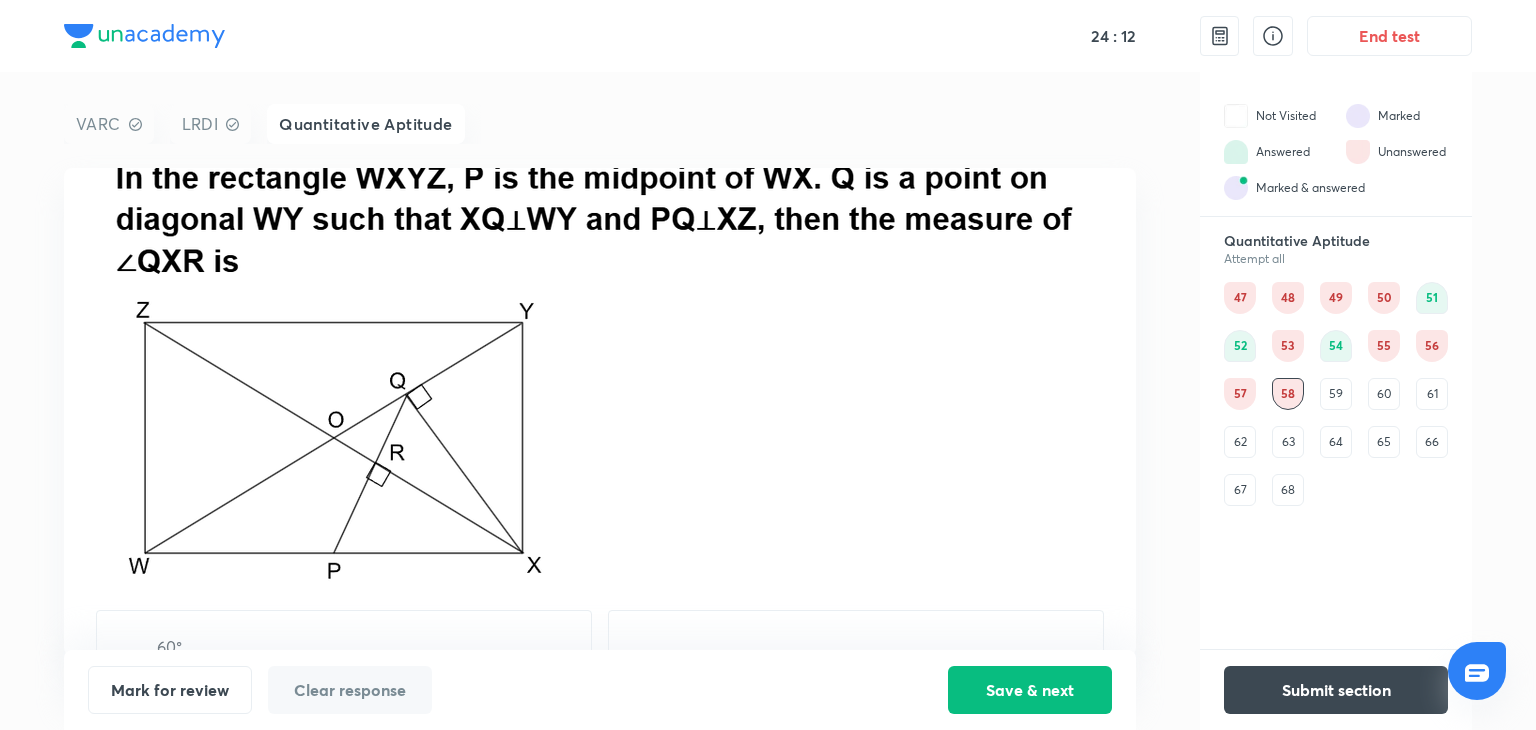 scroll, scrollTop: 285, scrollLeft: 0, axis: vertical 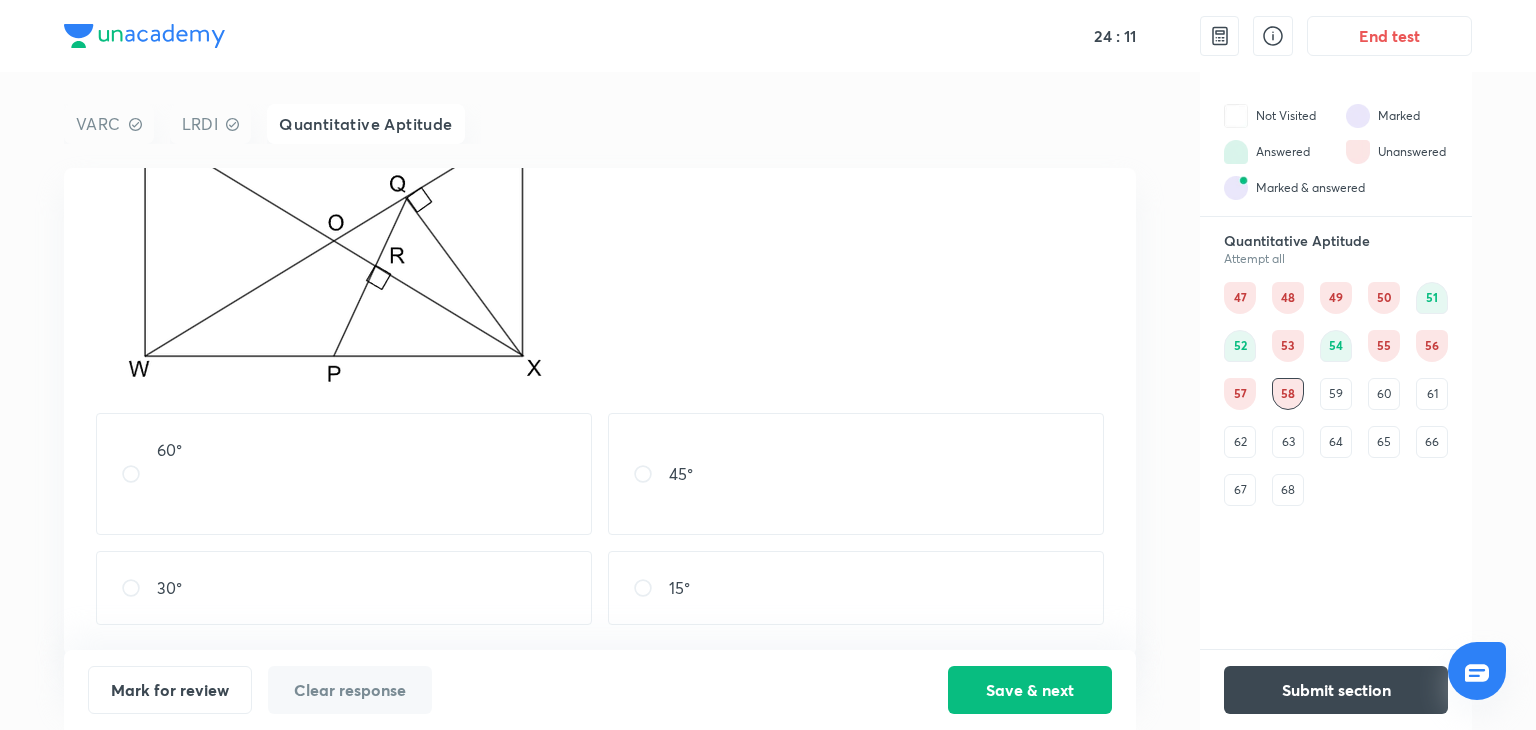 click on "59" at bounding box center (1336, 394) 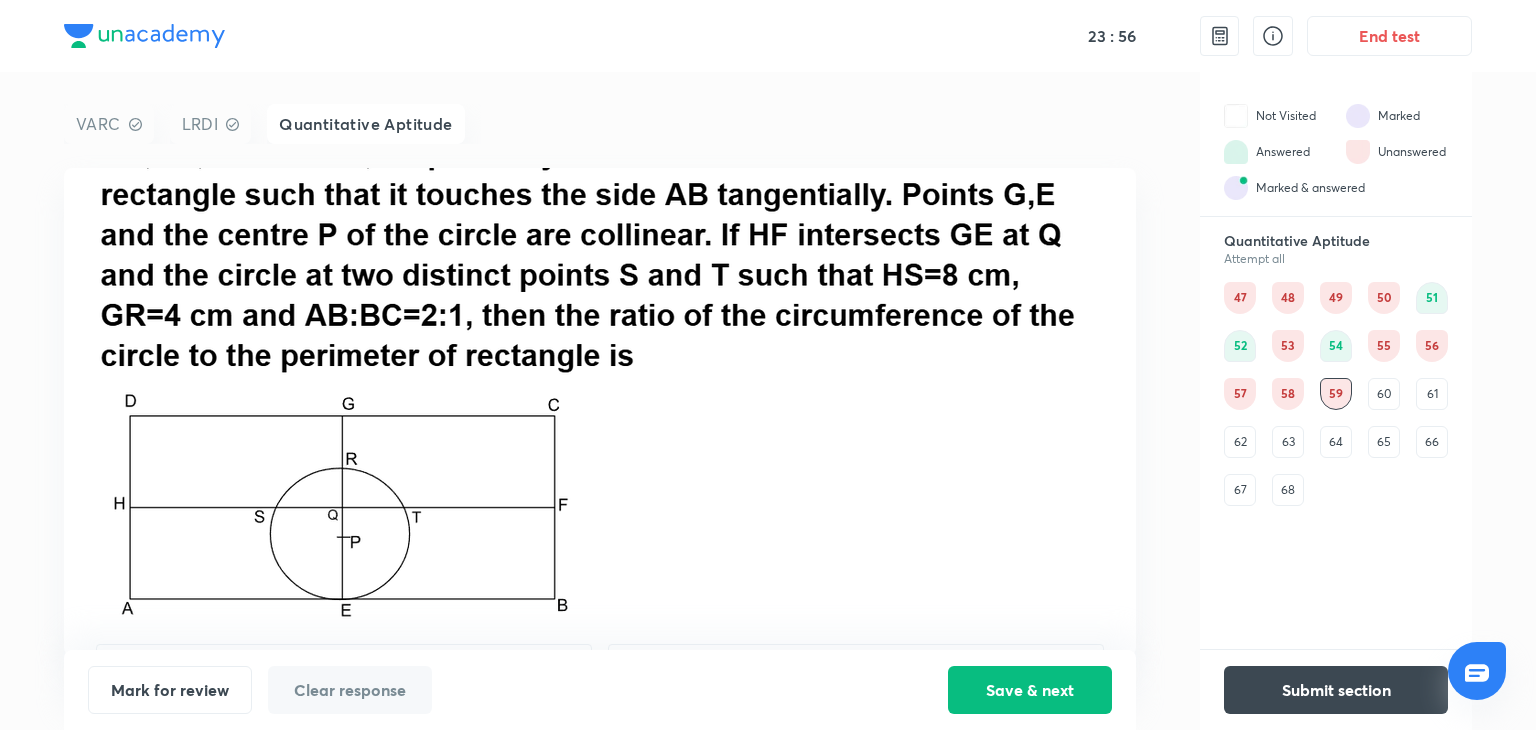 scroll, scrollTop: 140, scrollLeft: 0, axis: vertical 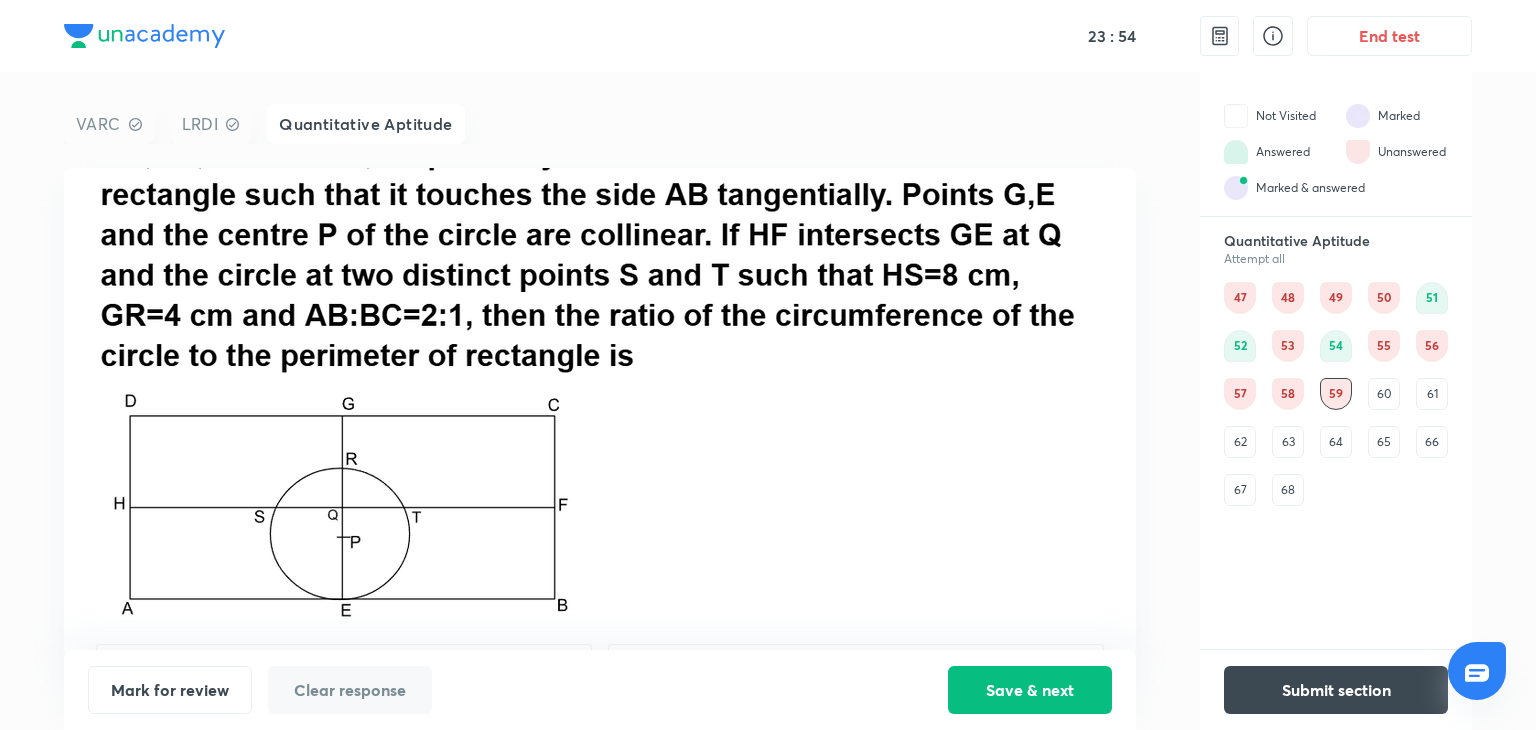 click on "60" at bounding box center (1384, 394) 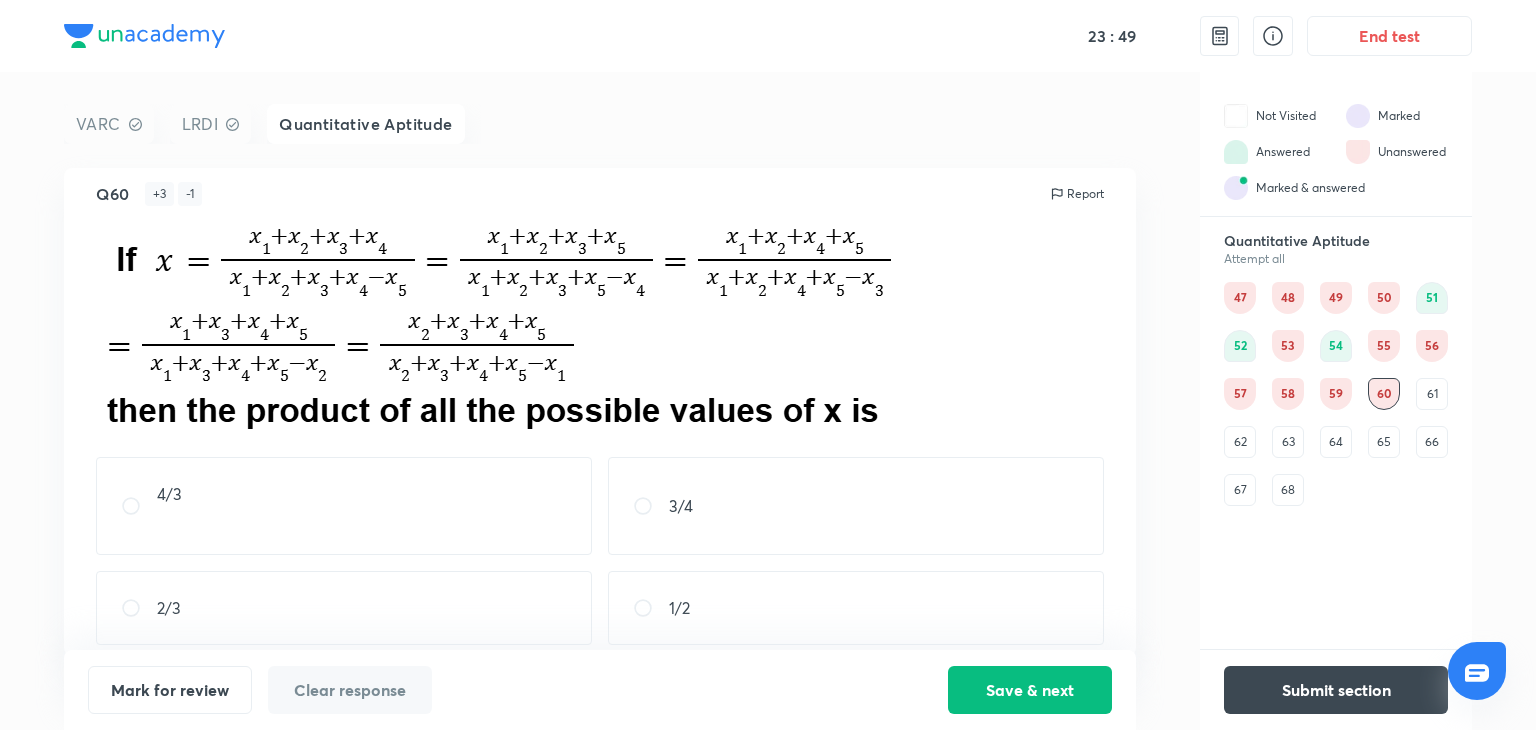 scroll, scrollTop: 20, scrollLeft: 0, axis: vertical 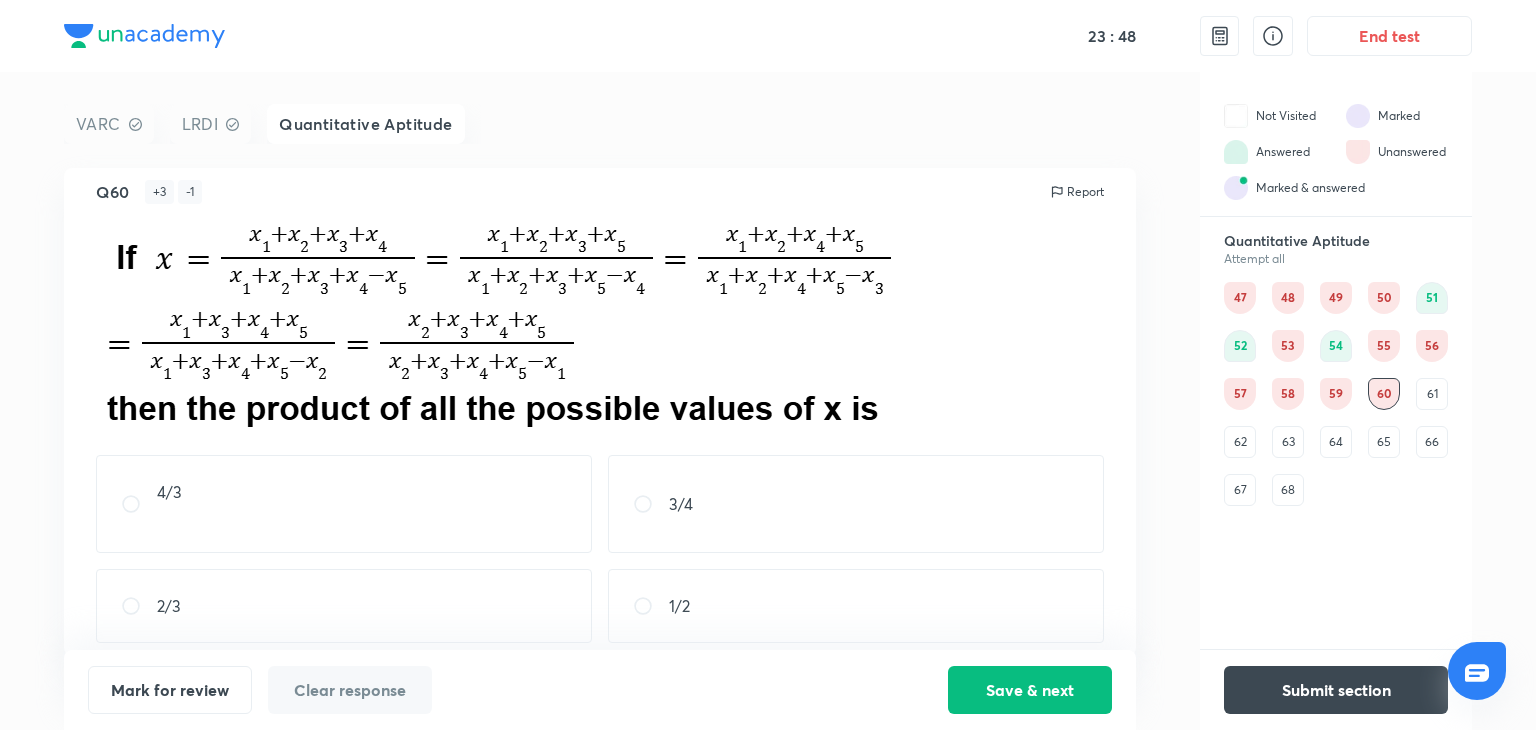 click on "61" at bounding box center (1432, 394) 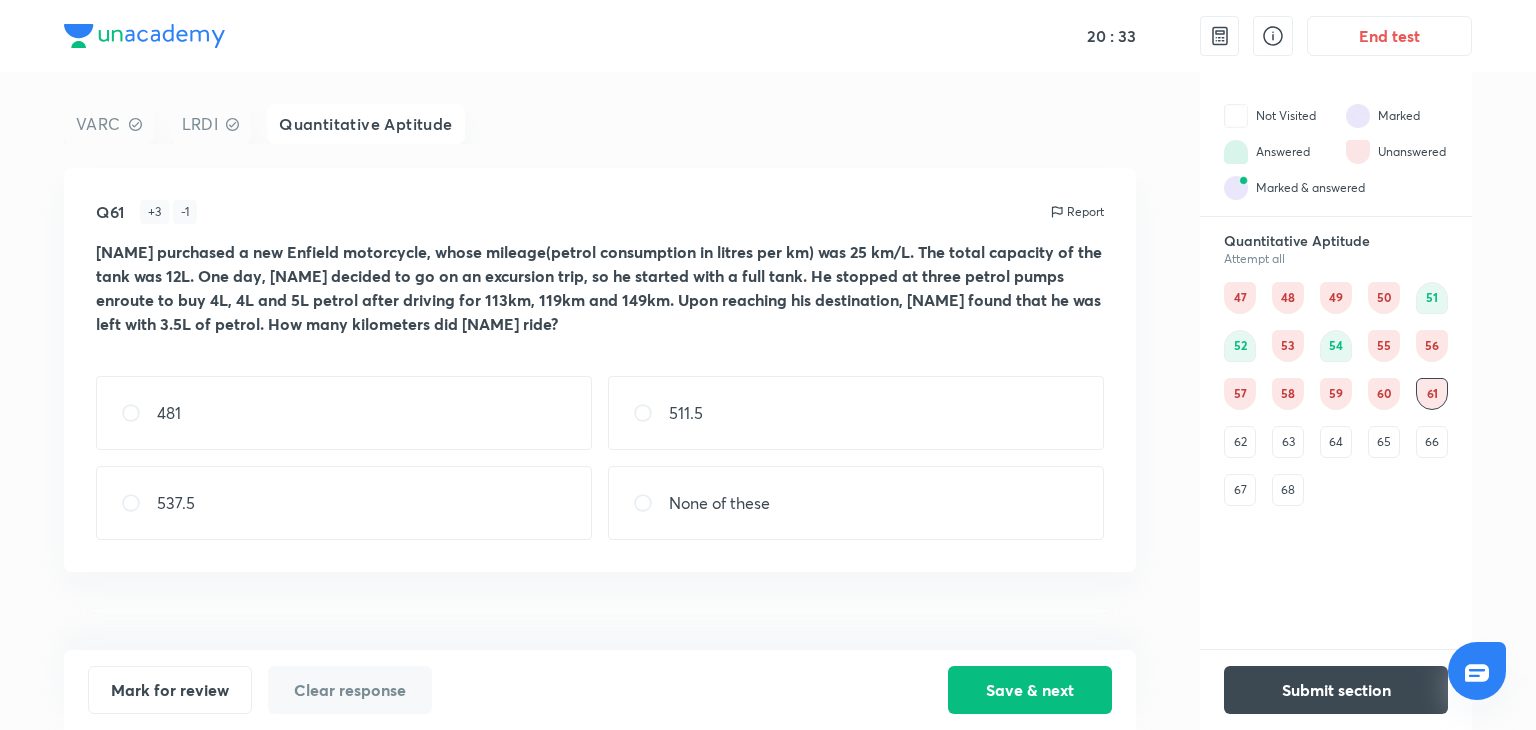 click on "537.5" at bounding box center (344, 503) 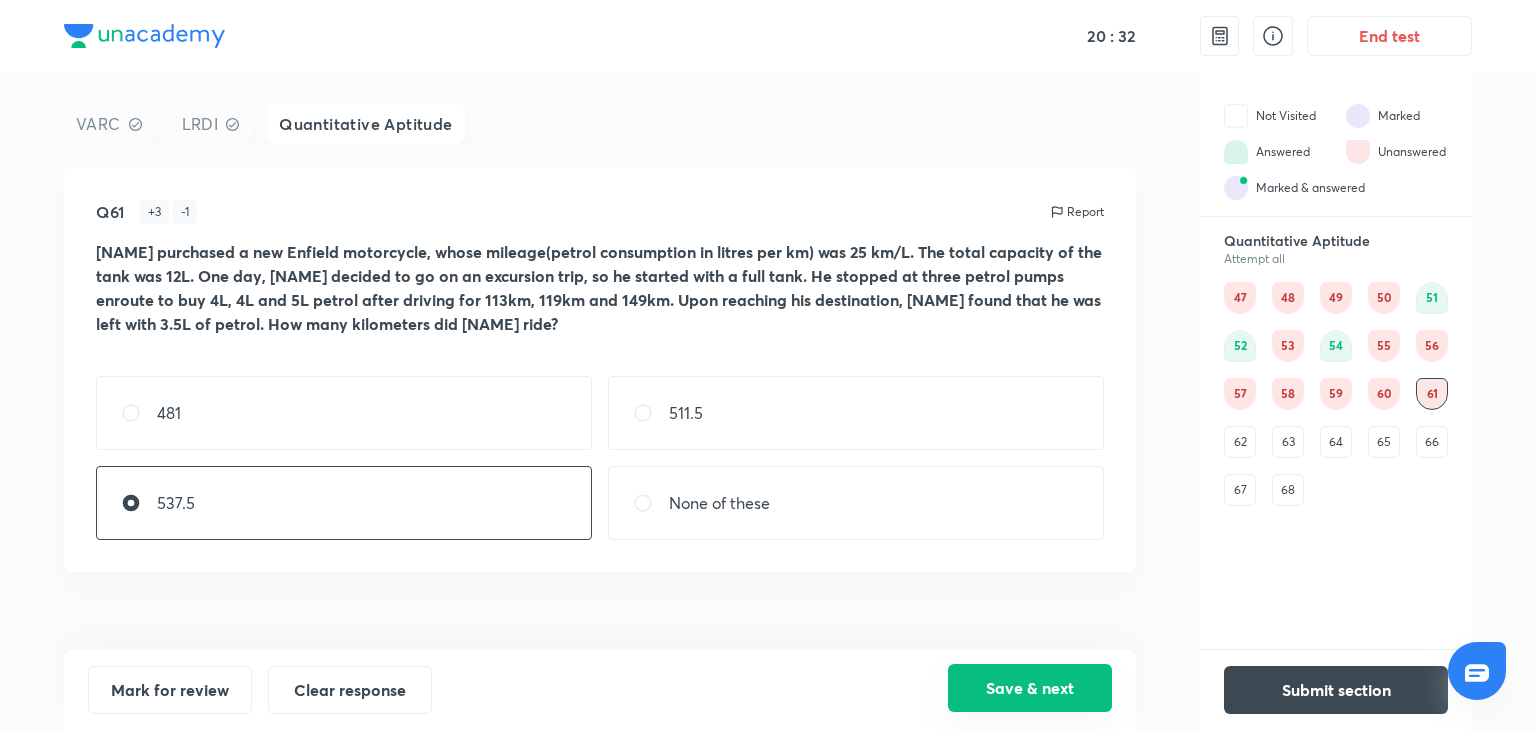 click on "Save & next" at bounding box center (1030, 688) 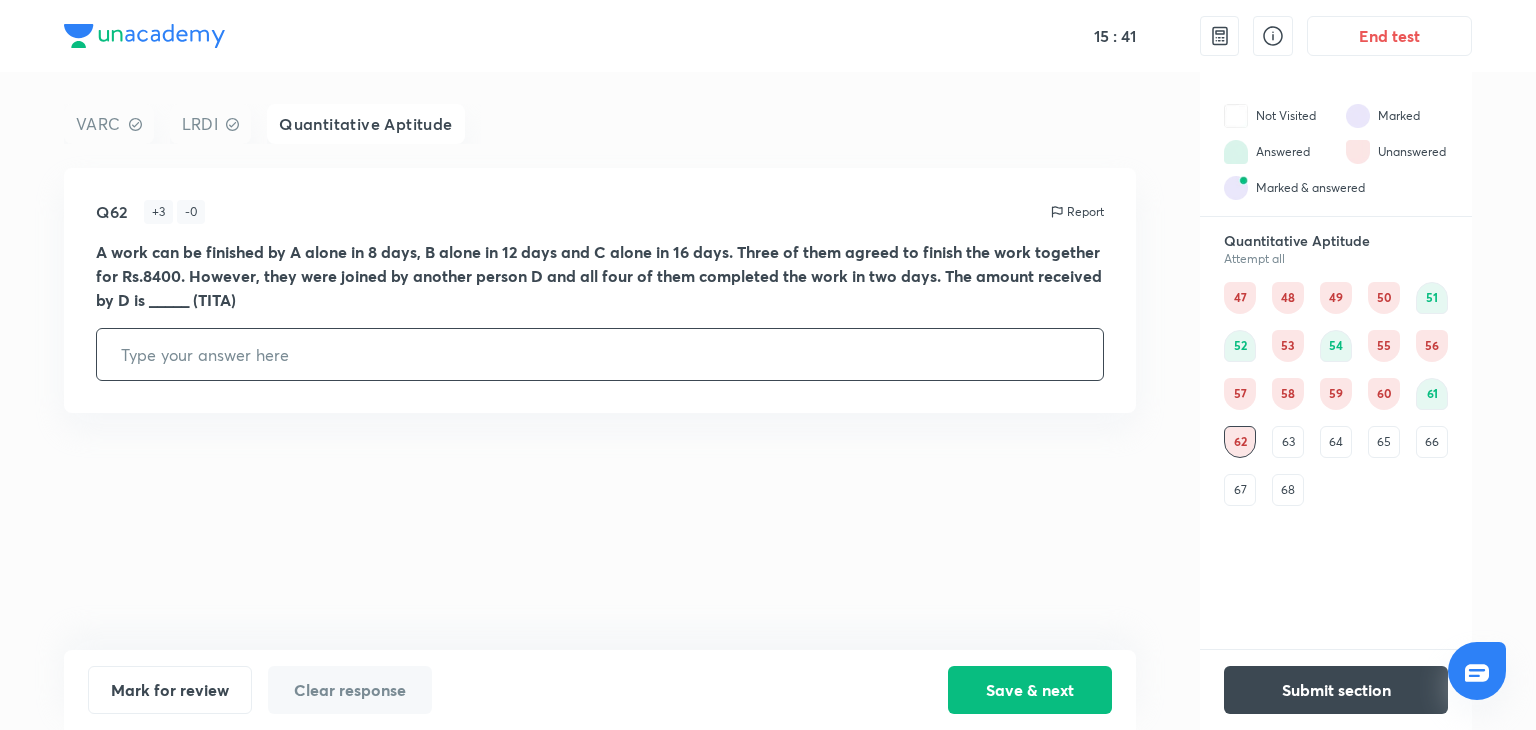 click on "A work can be finished by A alone in 8 days, B alone in 12 days and C alone in 16 days. Three of them agreed to finish the work together for Rs.8400. However, they were joined by another person D and all four of them completed the work in two days. The amount received by D is _____ (TITA)" at bounding box center [599, 275] 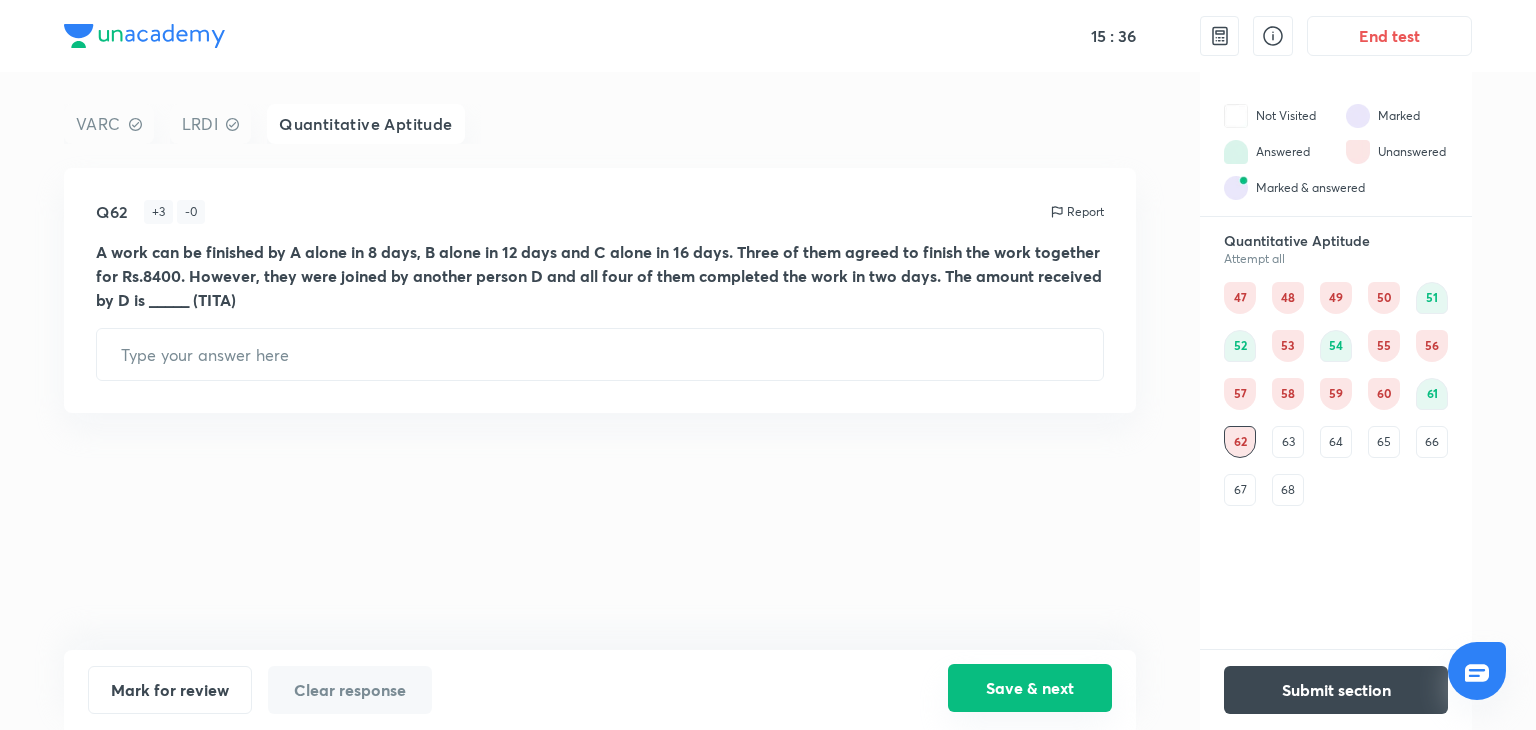 click on "Save & next" at bounding box center [1030, 688] 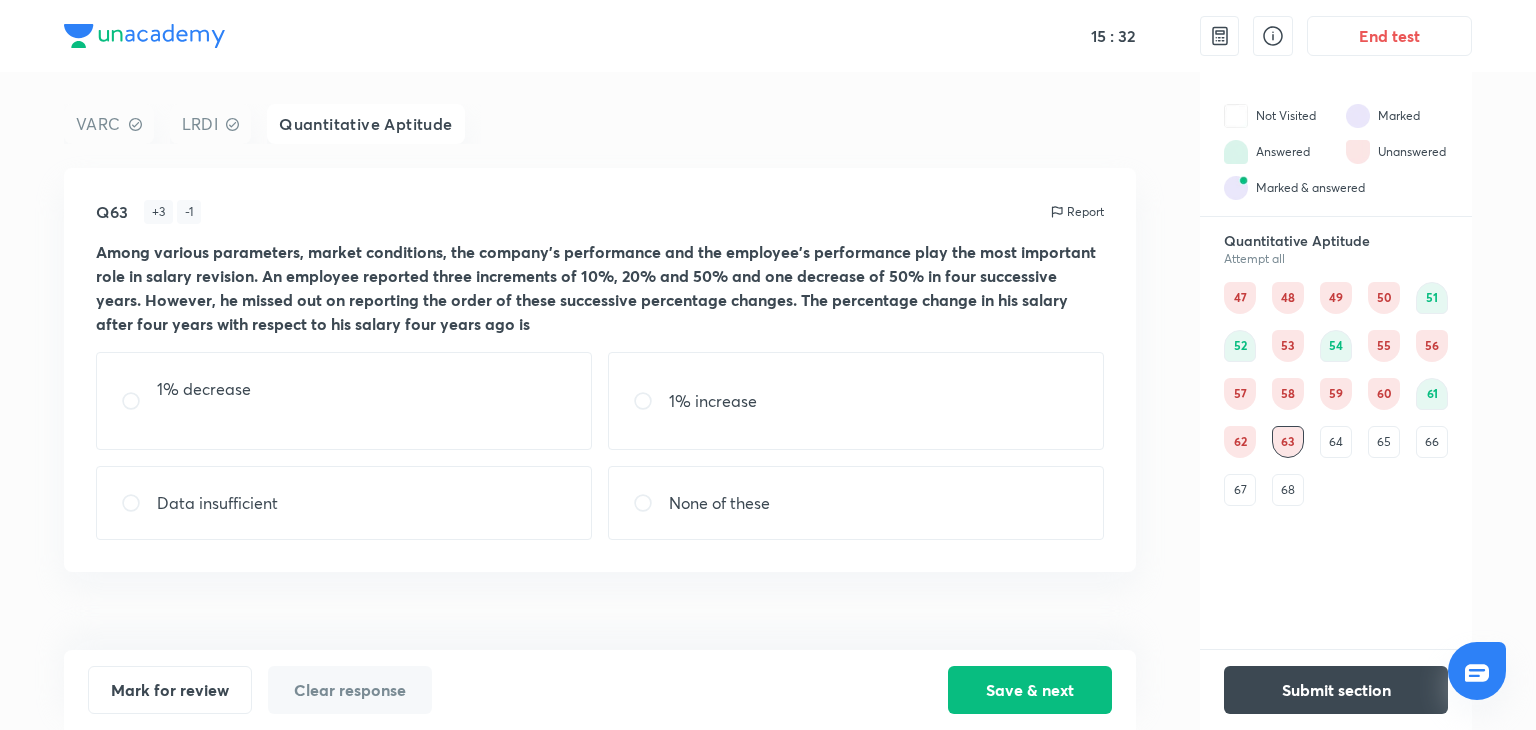 click on "62" at bounding box center [1240, 442] 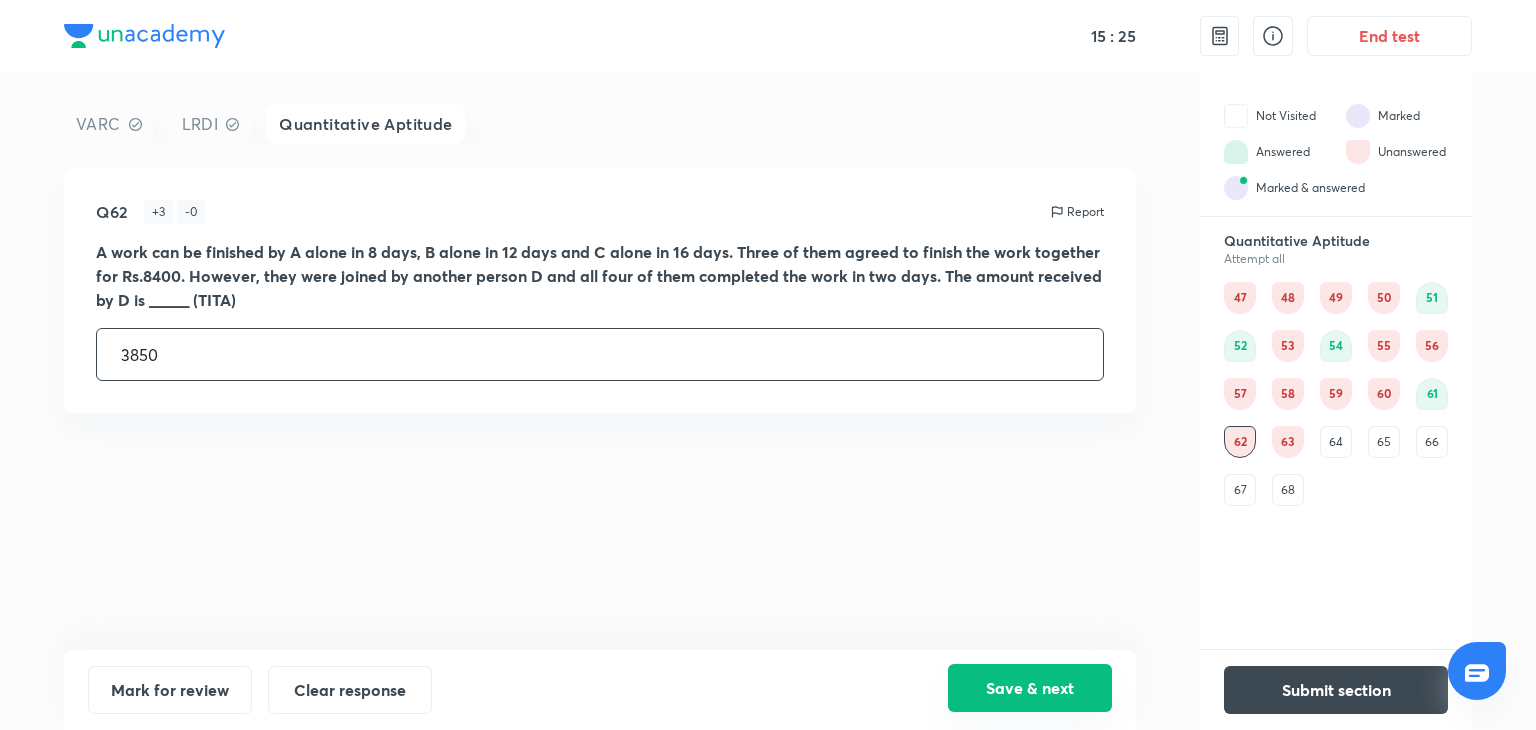 type on "3850" 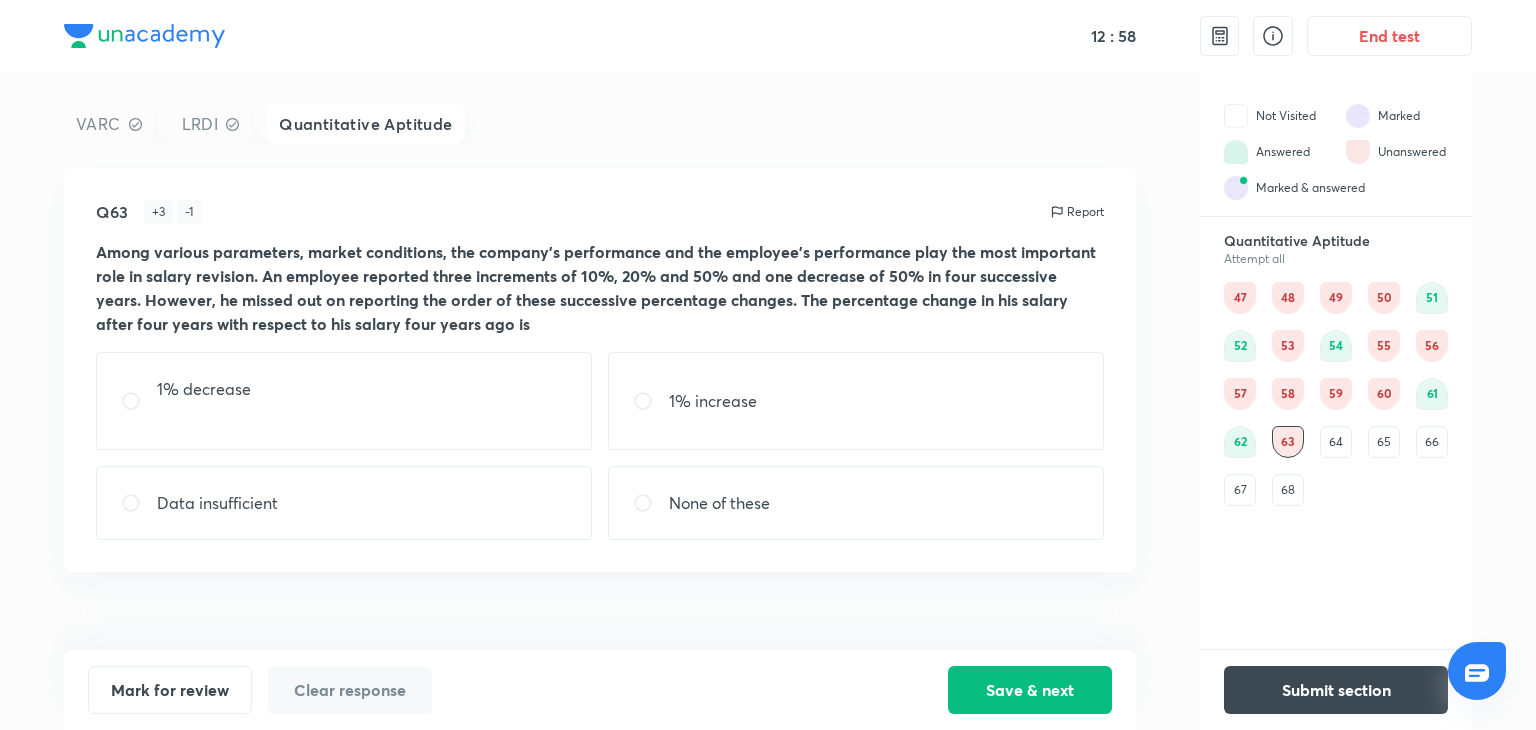 click on "1% decrease" at bounding box center (344, 401) 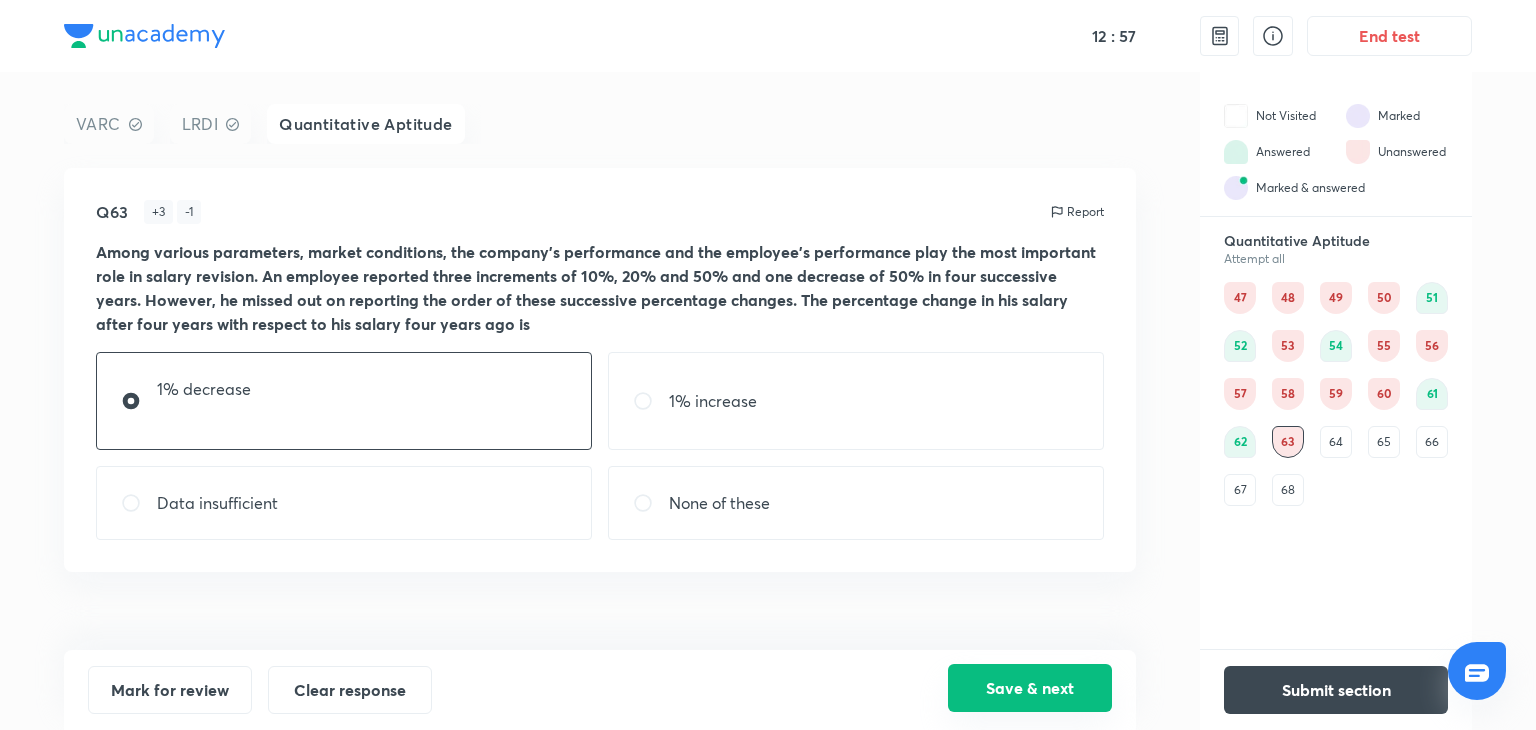 click on "Save & next" at bounding box center (1030, 688) 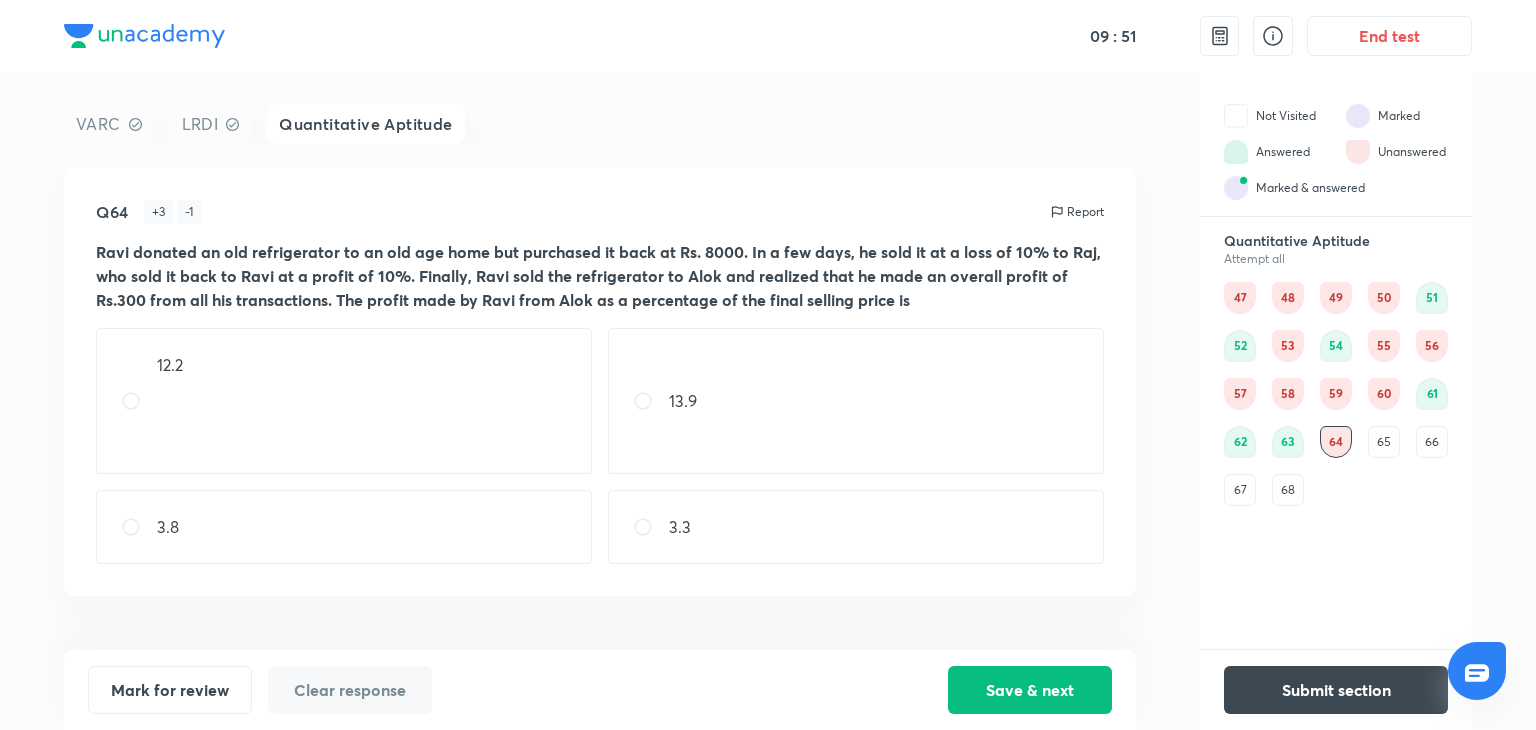 drag, startPoint x: 628, startPoint y: 299, endPoint x: 584, endPoint y: 300, distance: 44.011364 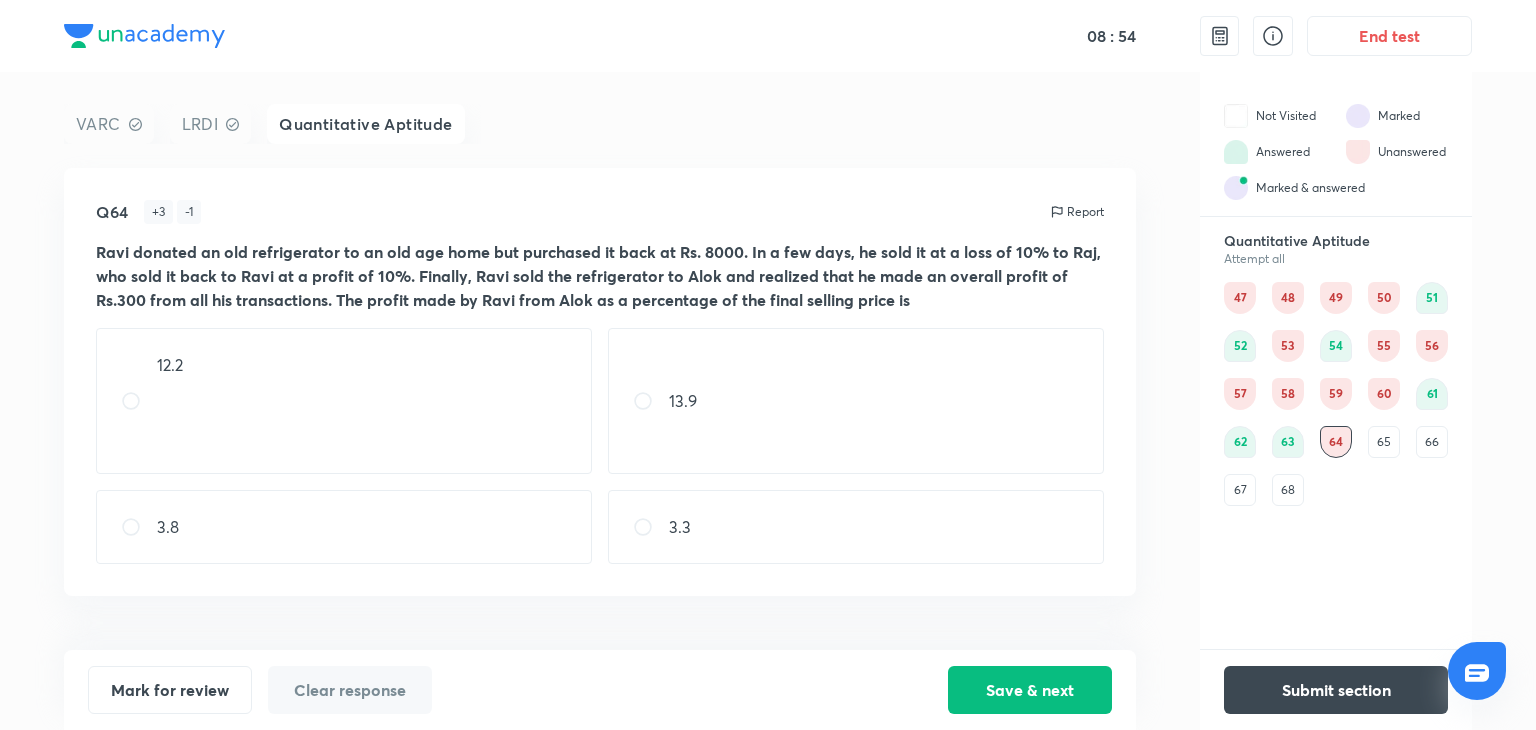 click on "12.2" at bounding box center (344, 401) 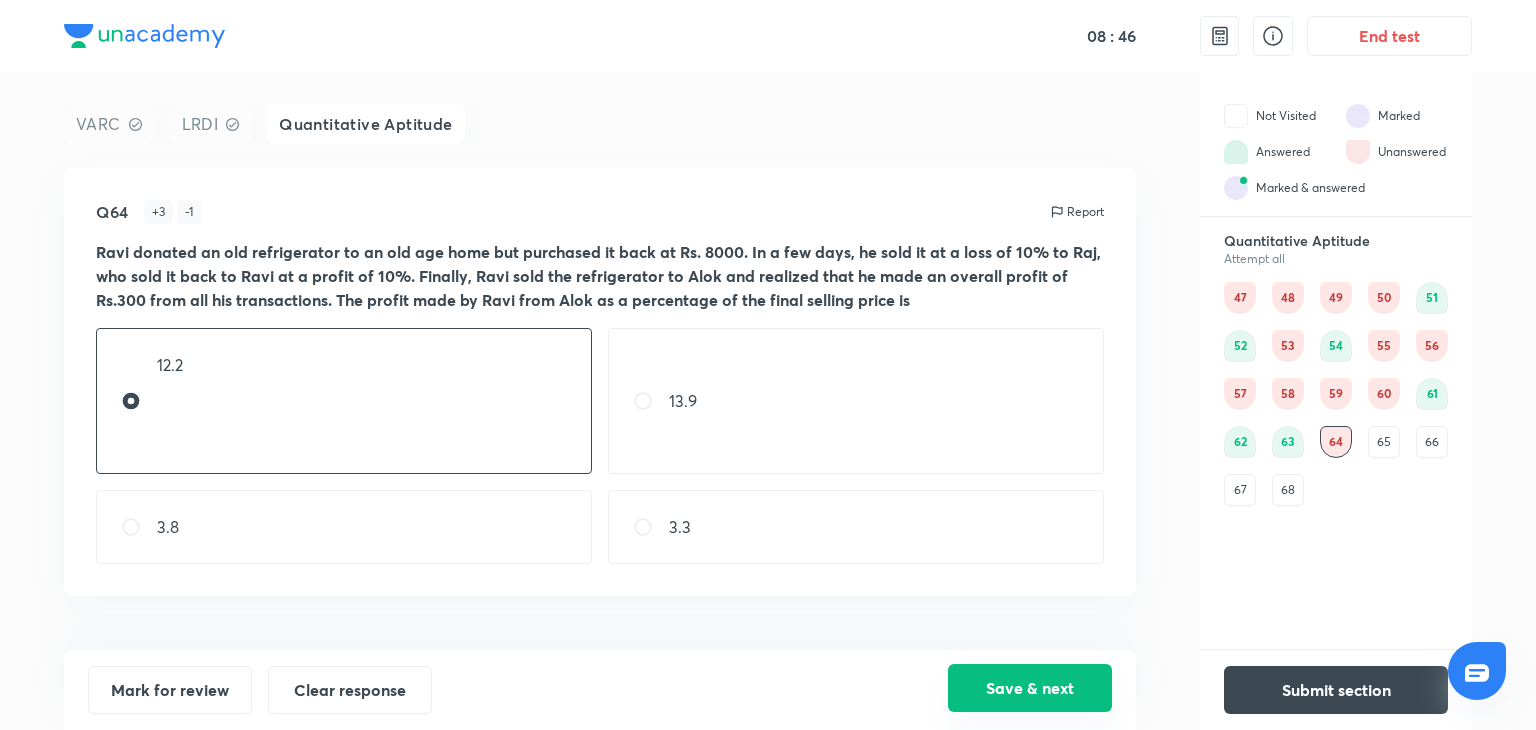 click on "Save & next" at bounding box center [1030, 688] 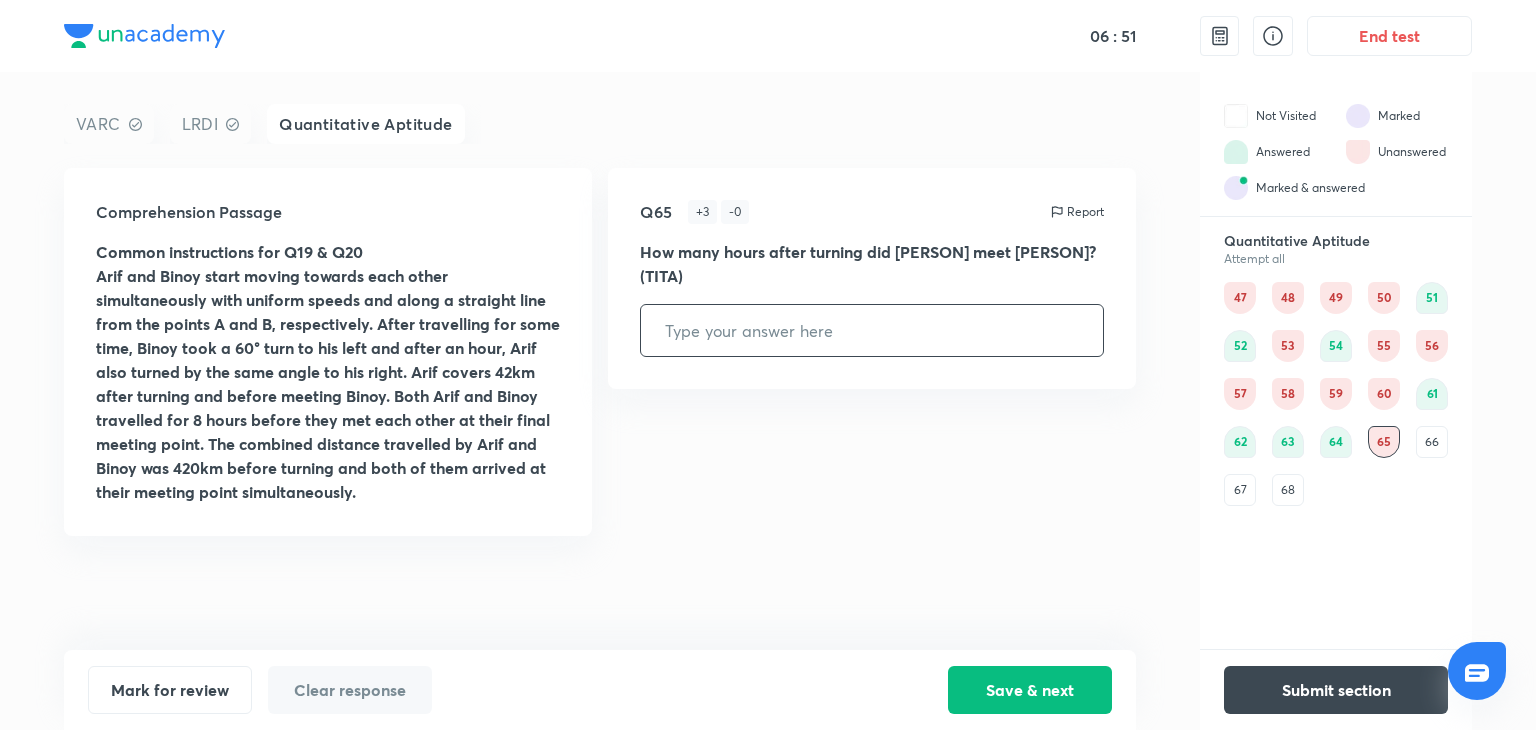 click on "67" at bounding box center (1240, 490) 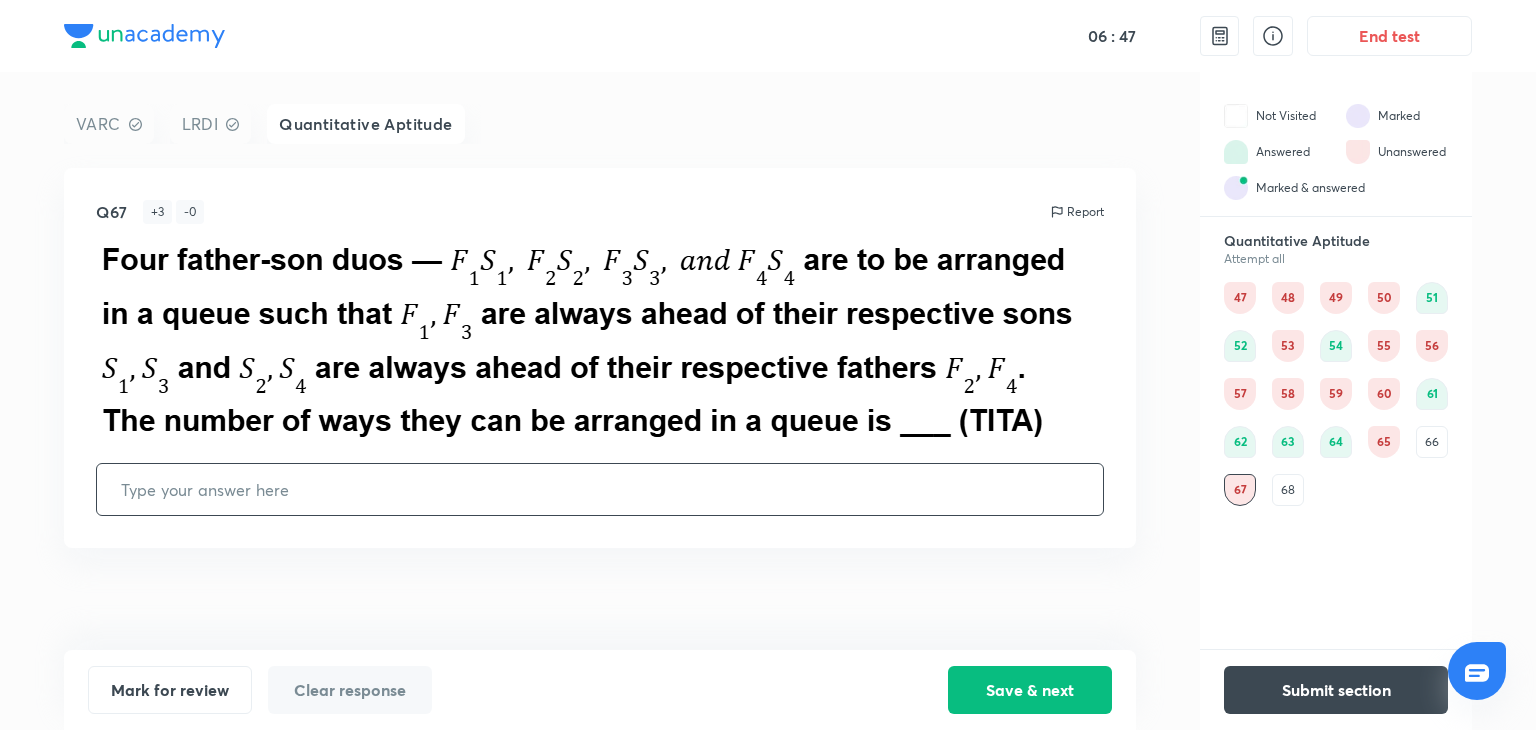 click on "68" at bounding box center [1288, 490] 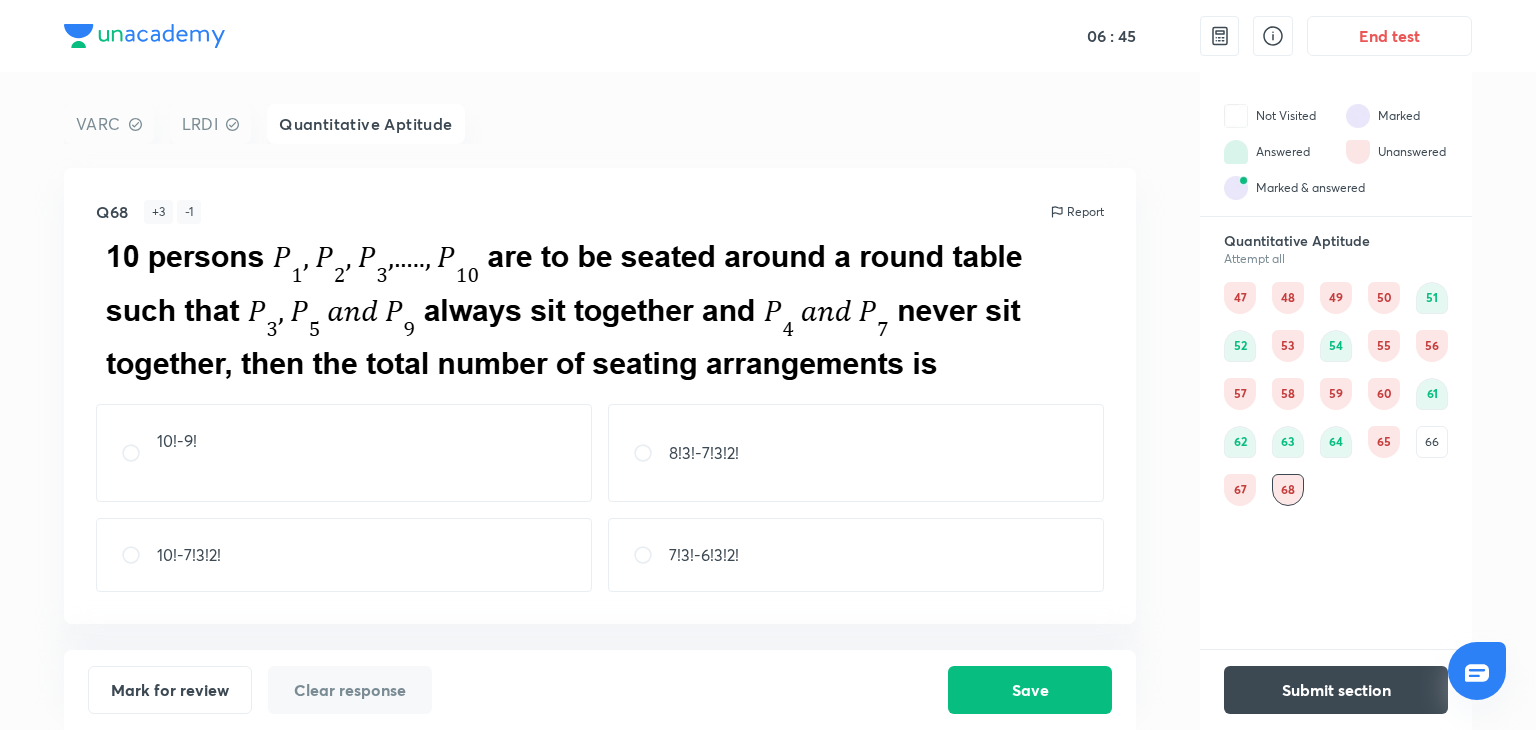 click on "65" at bounding box center [1384, 442] 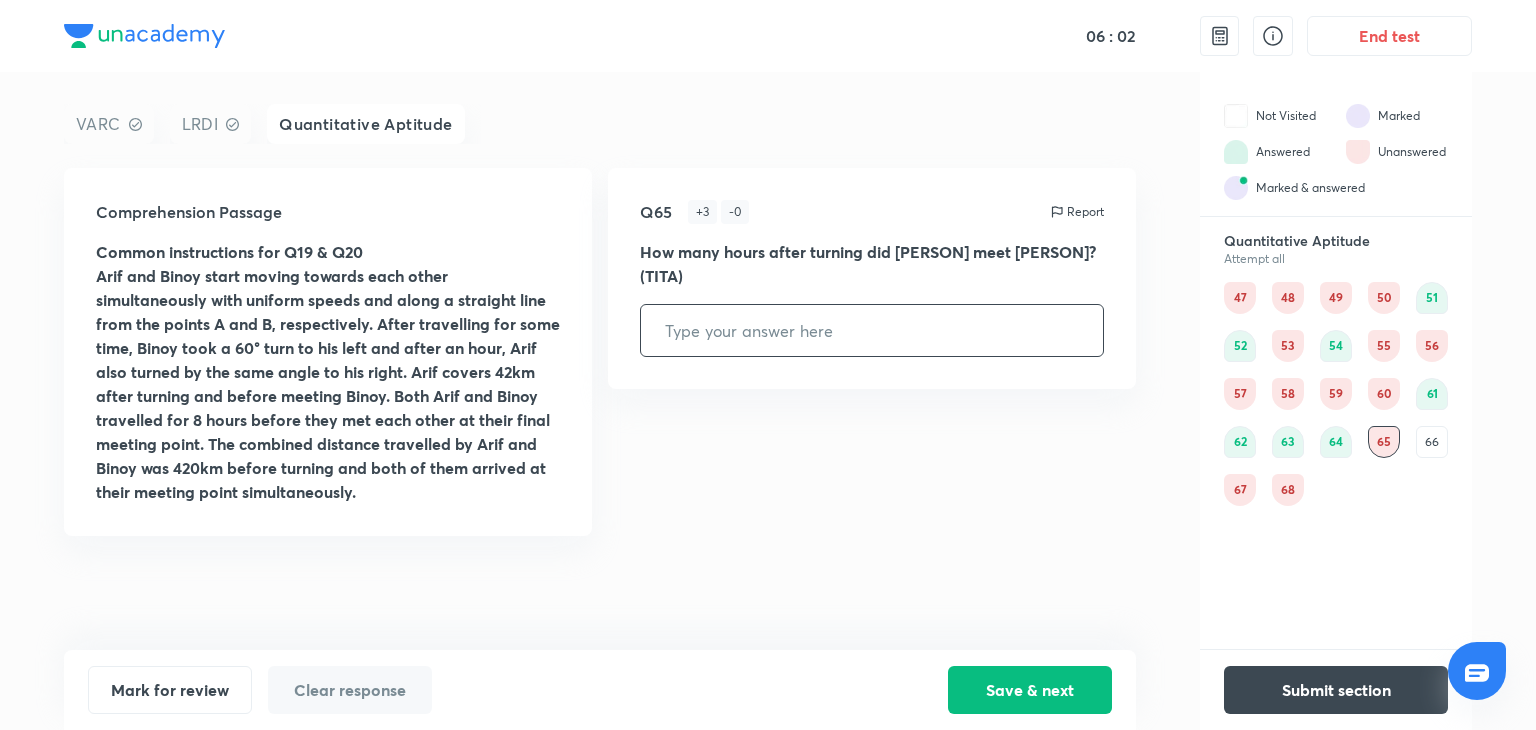 click on "53" at bounding box center (1288, 346) 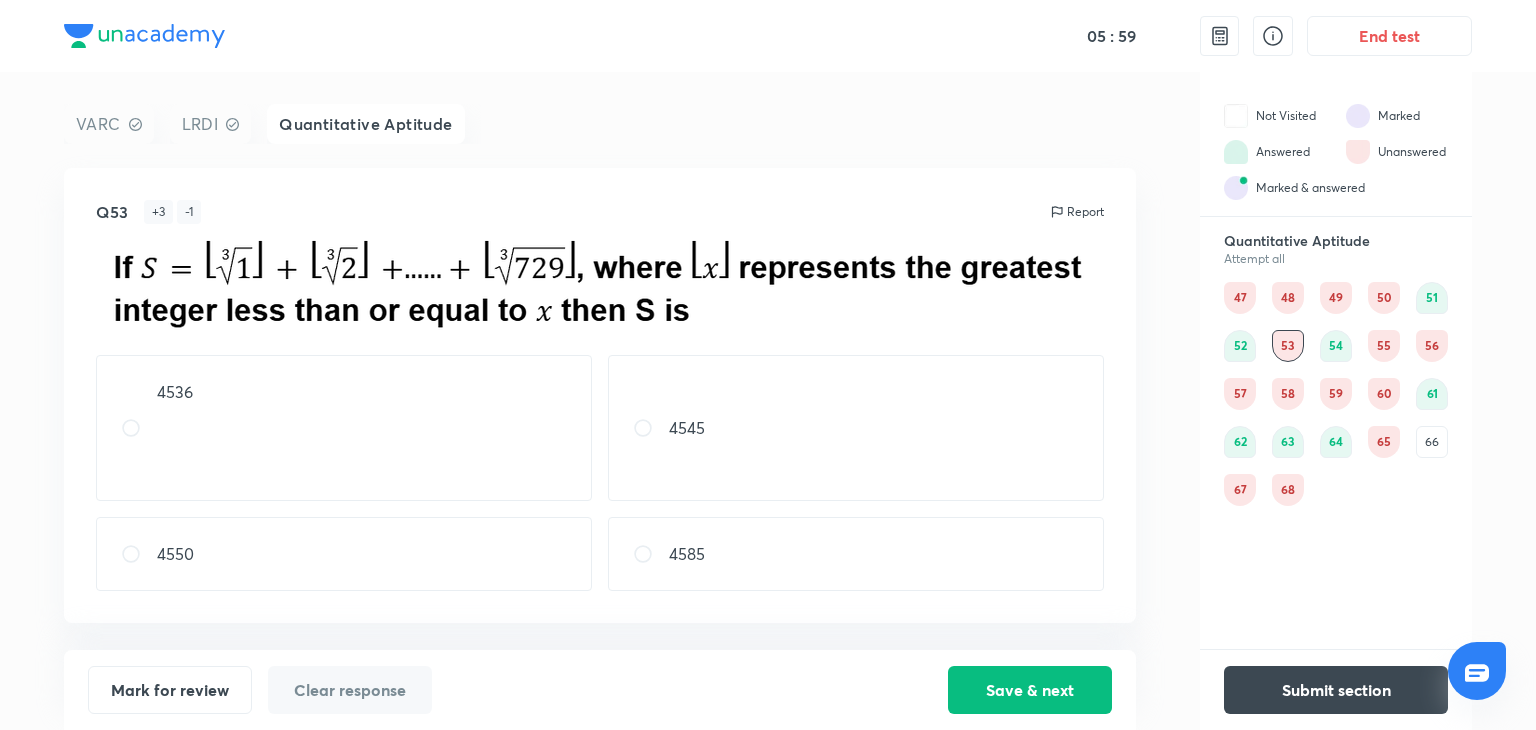 click on "55" at bounding box center [1384, 346] 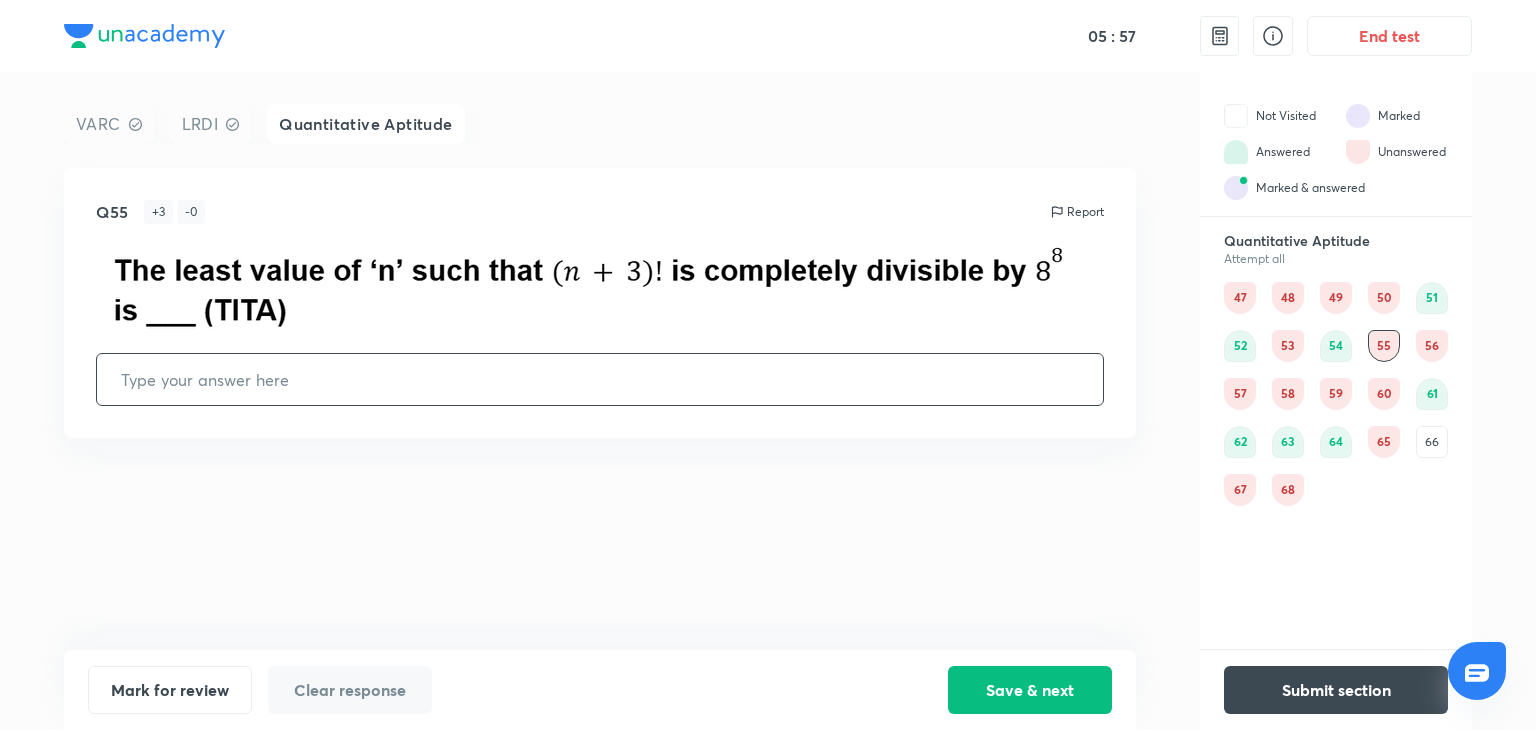 click on "56" at bounding box center (1432, 346) 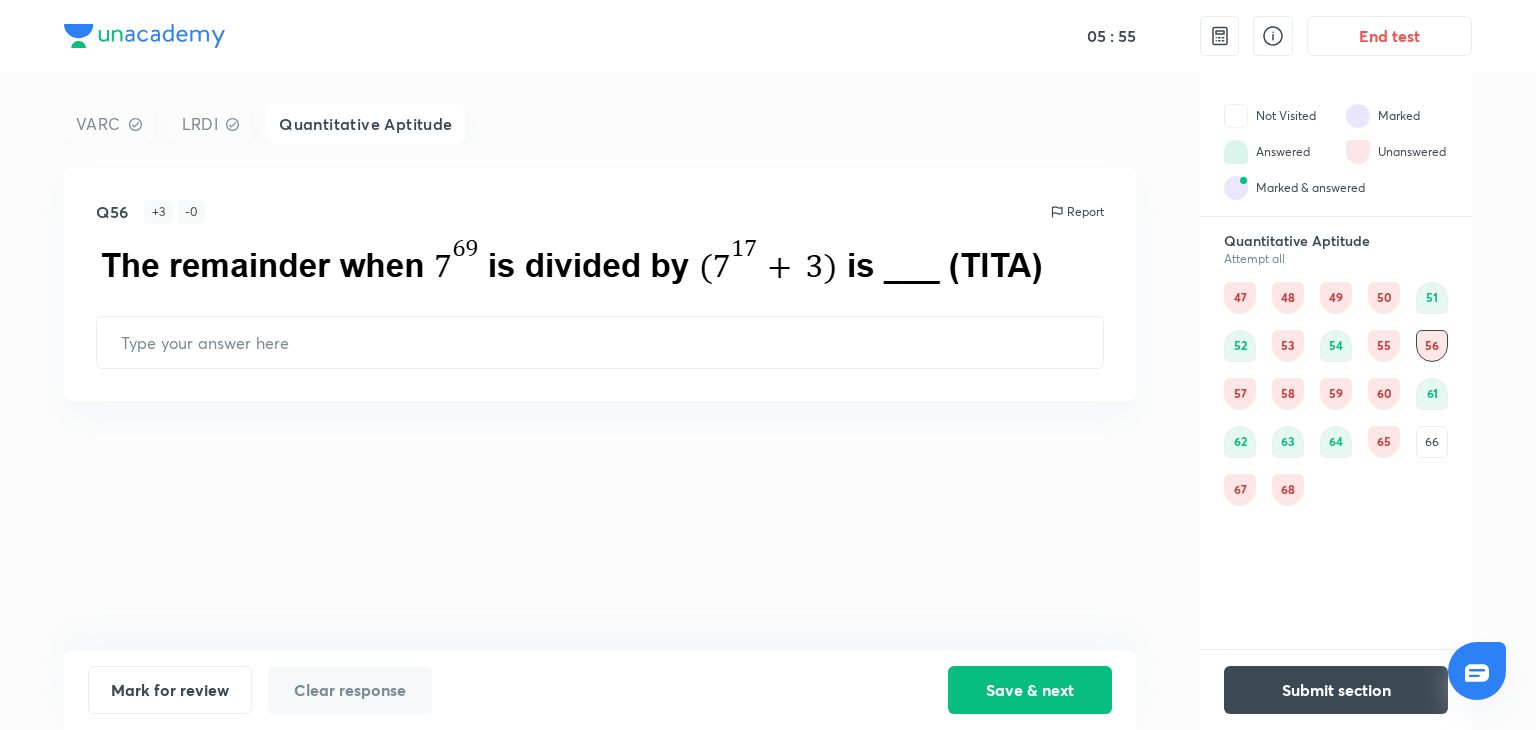 click on "57" at bounding box center (1240, 394) 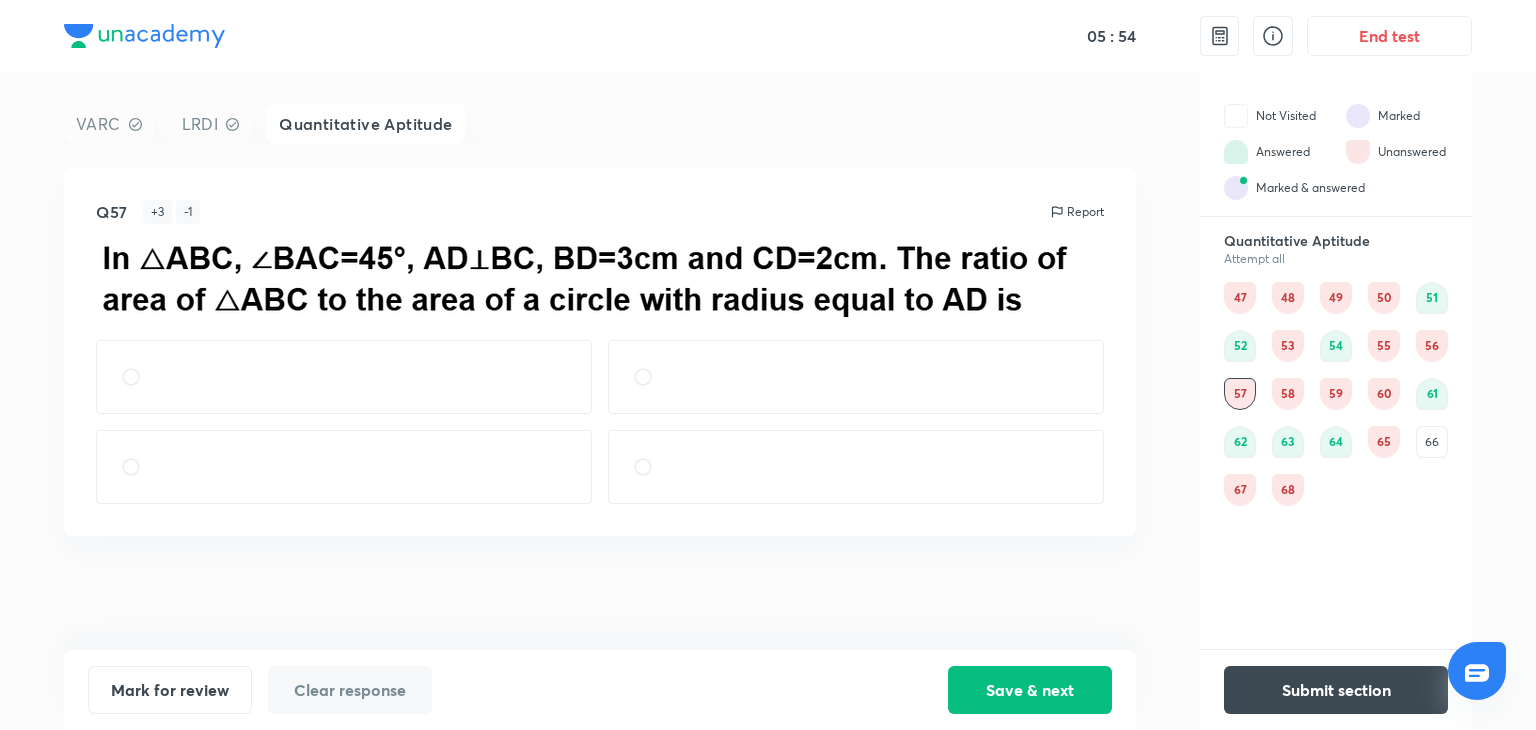 click on "58" at bounding box center [1288, 394] 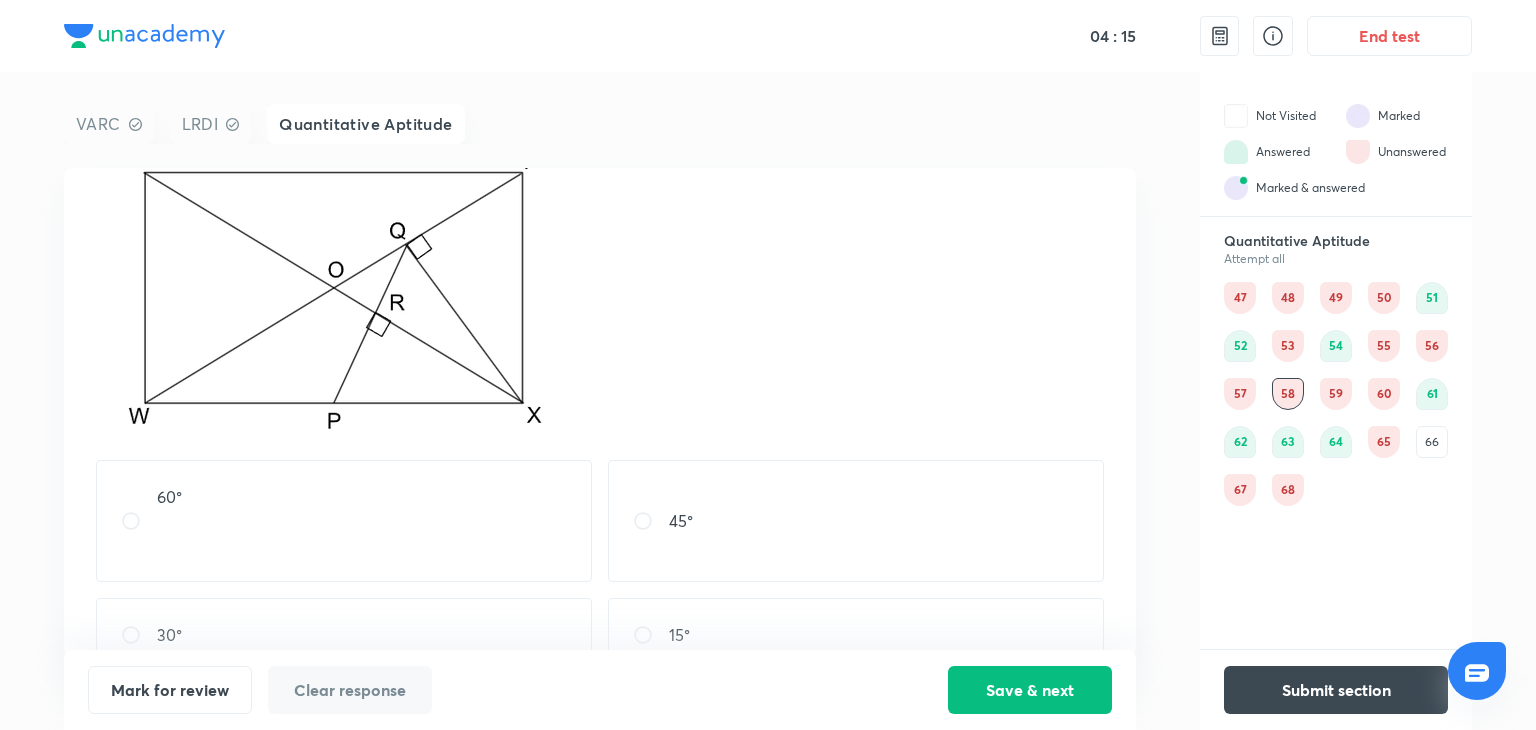 scroll, scrollTop: 285, scrollLeft: 0, axis: vertical 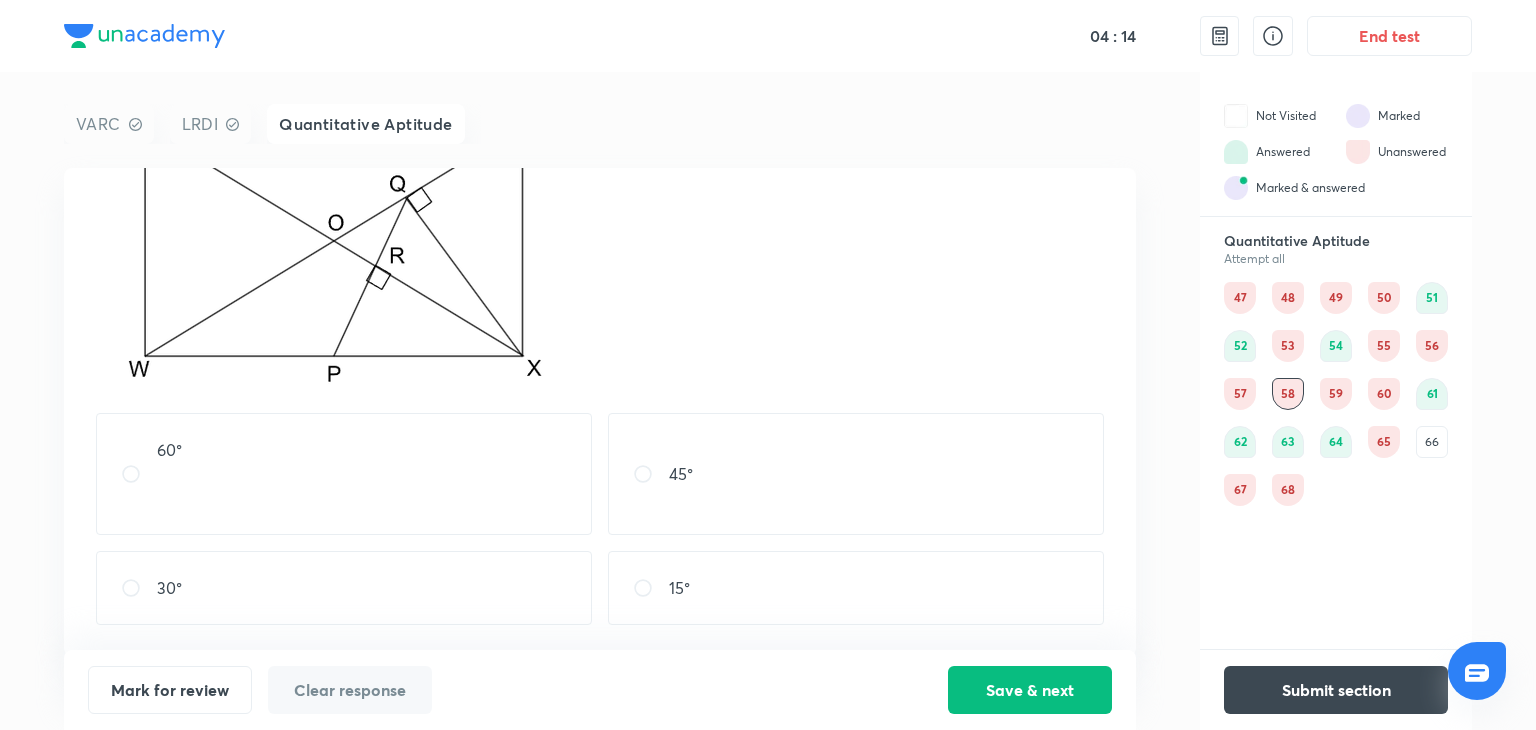 click on "15°" at bounding box center (679, 588) 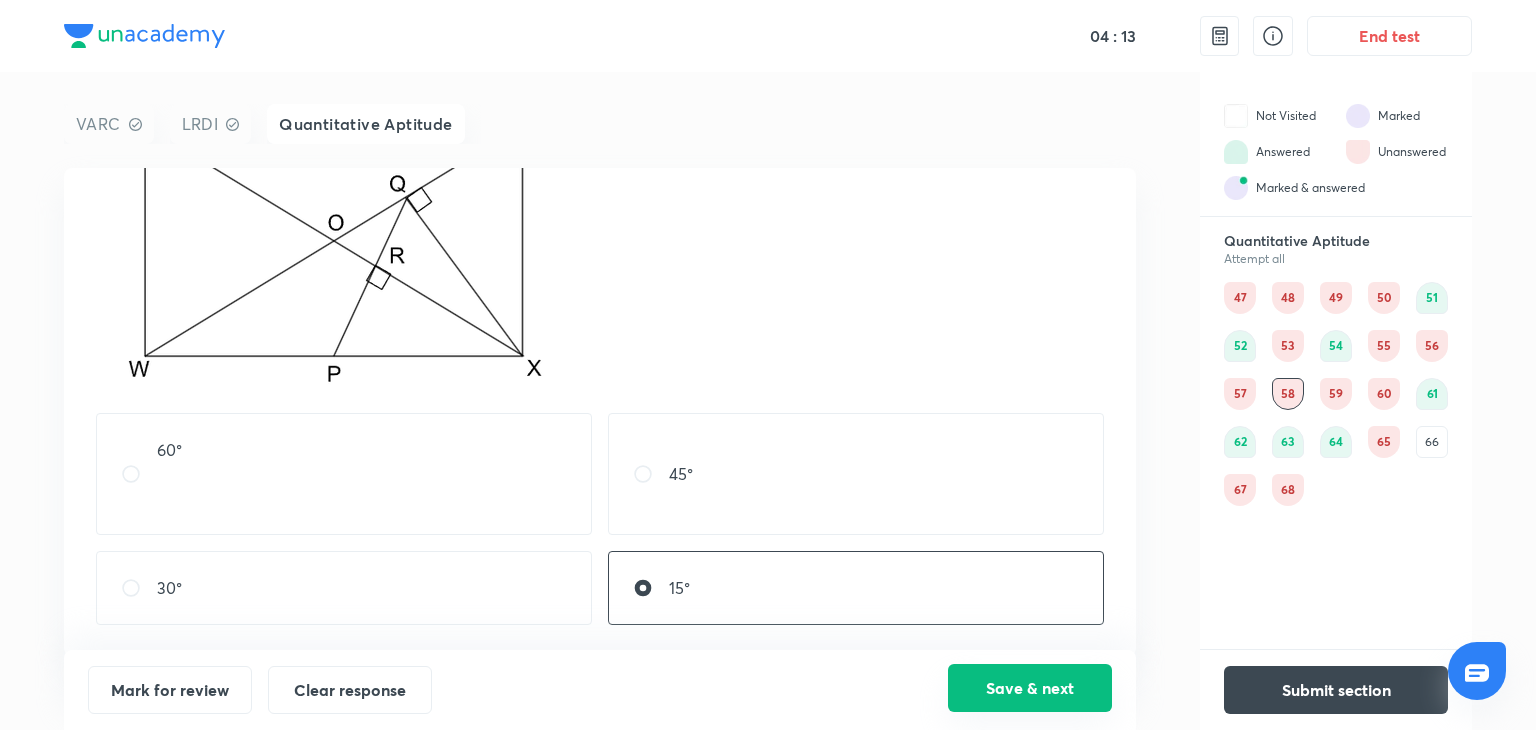 click on "Save & next" at bounding box center (1030, 688) 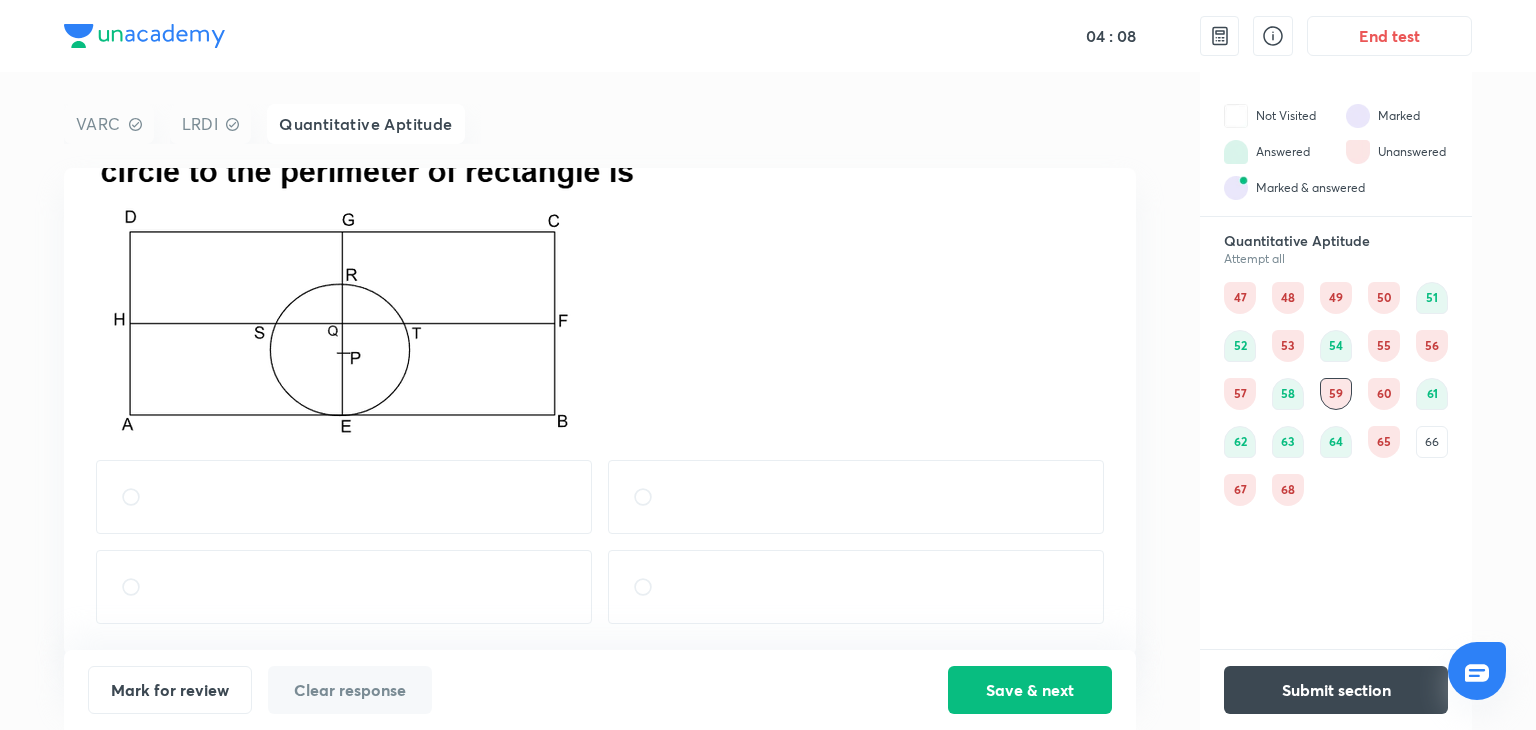 scroll, scrollTop: 346, scrollLeft: 0, axis: vertical 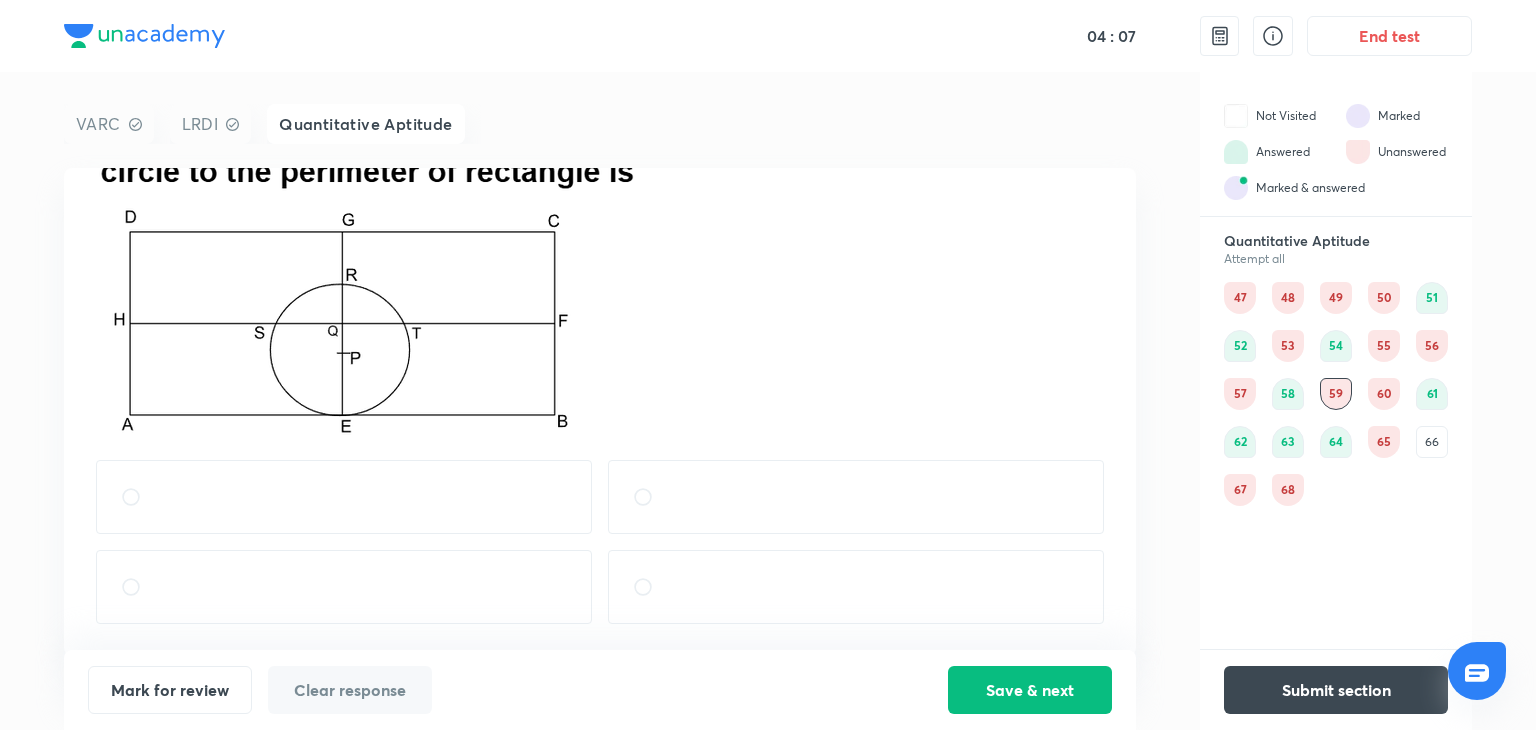 click on "47 48 49 50 51 52 53 54 55 56 57 58 59 60 61 62 63 64 65 66 67 68" at bounding box center (1336, 394) 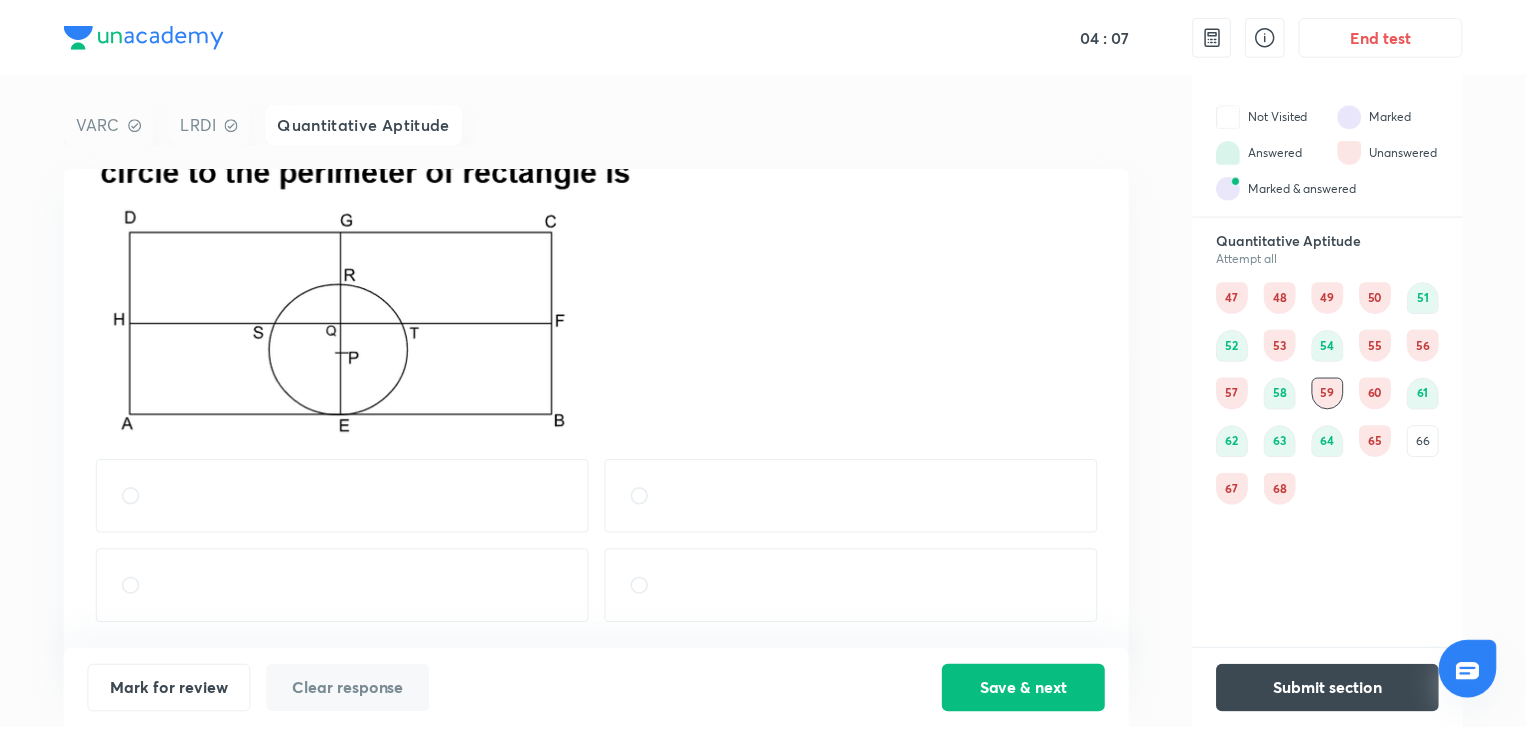 scroll, scrollTop: 0, scrollLeft: 0, axis: both 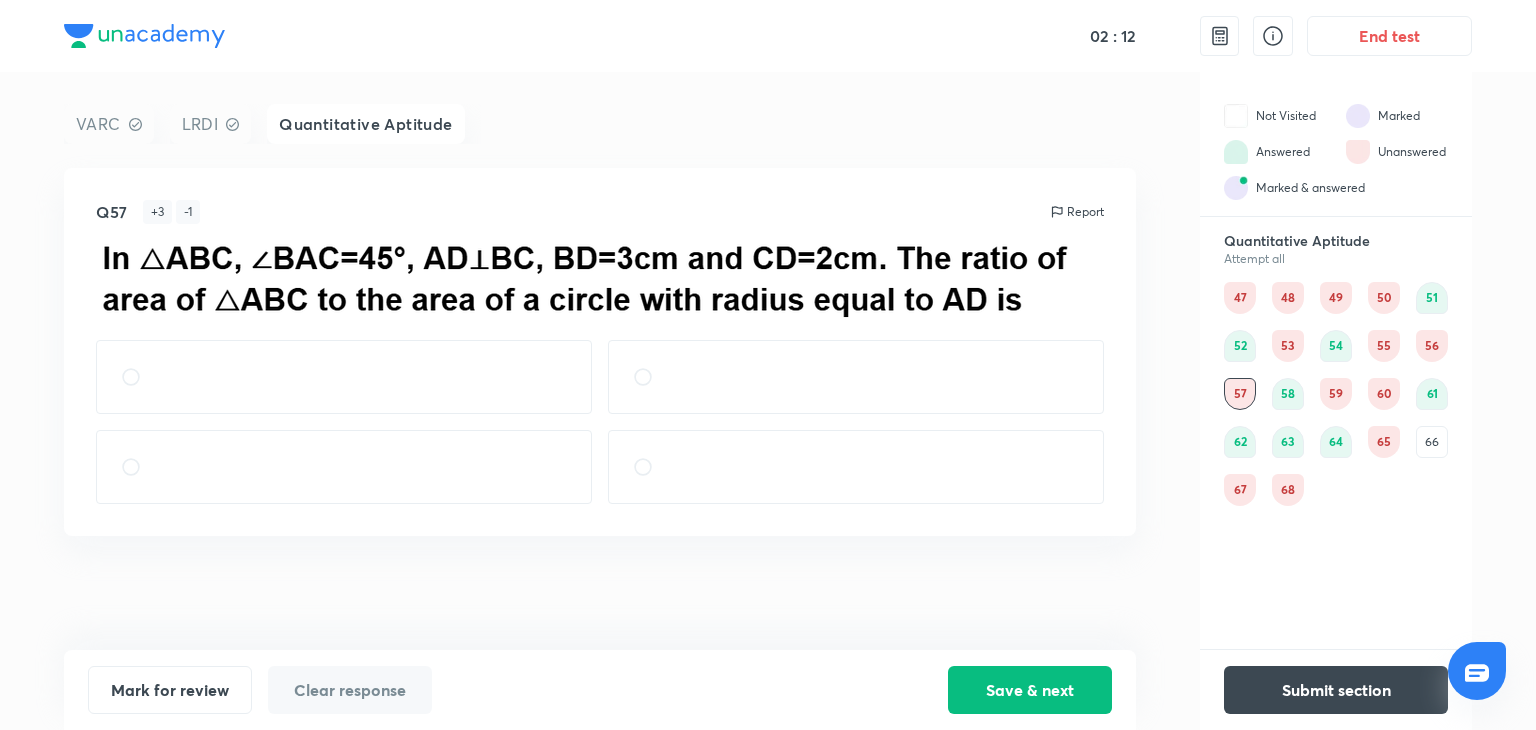 click at bounding box center (856, 467) 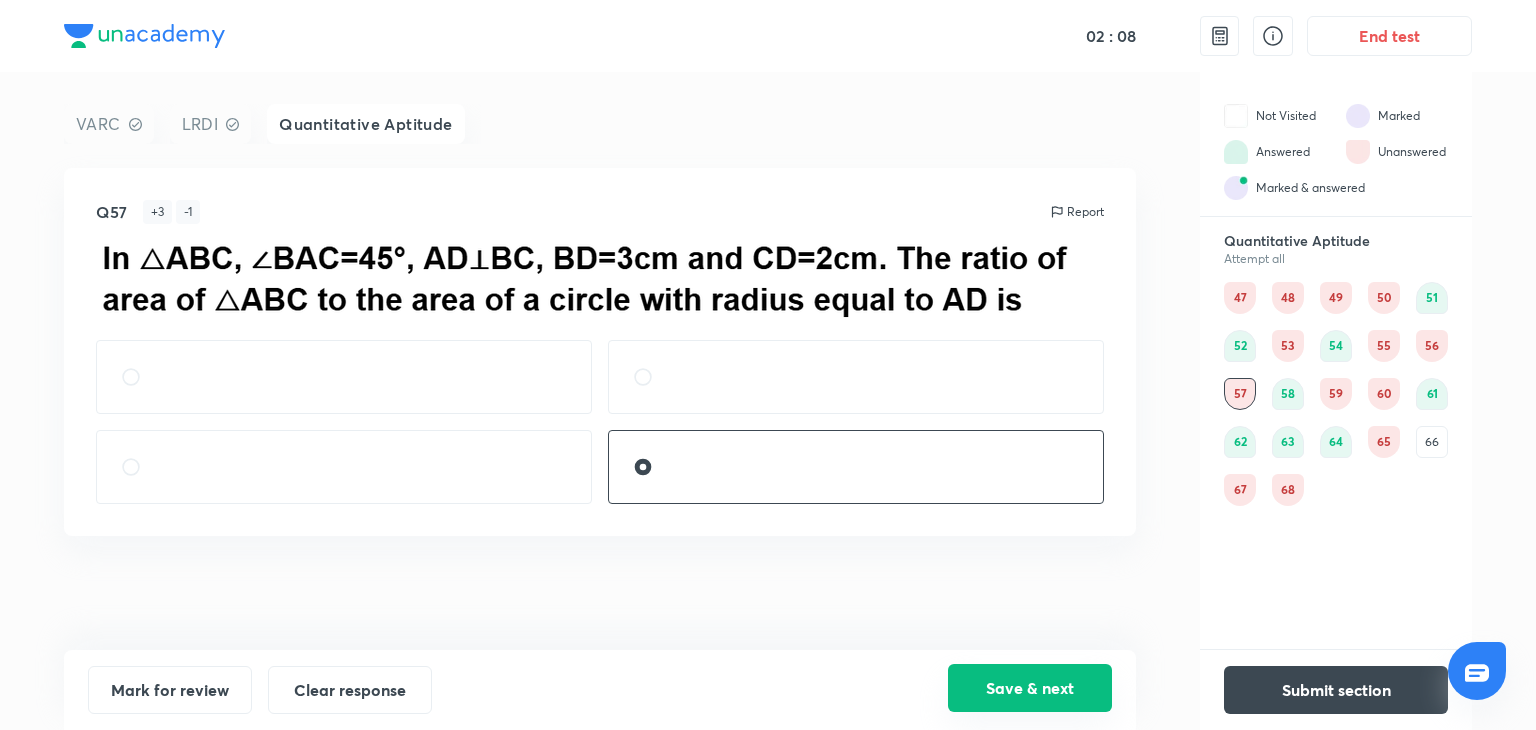 click on "Save & next" at bounding box center [1030, 688] 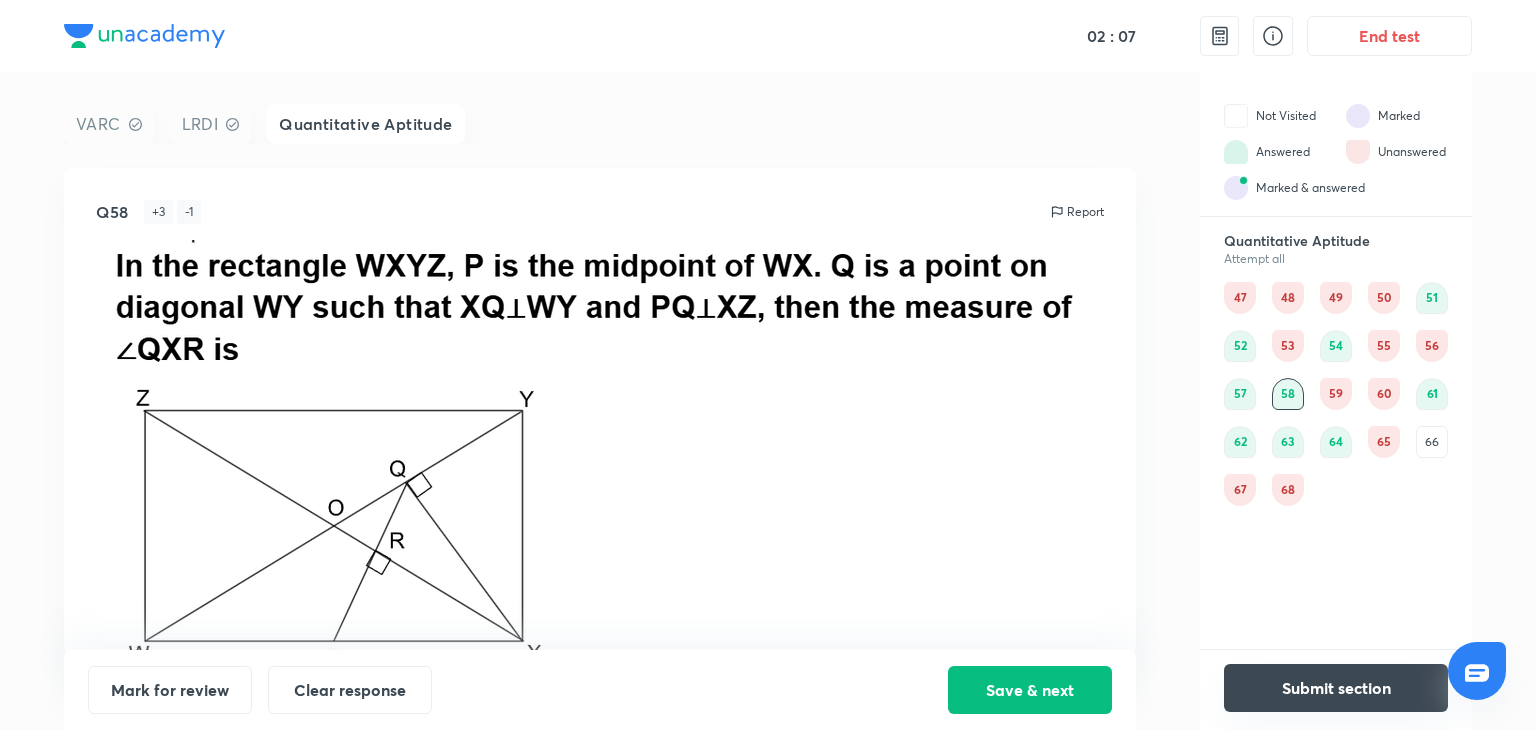click on "Submit section" at bounding box center [1336, 688] 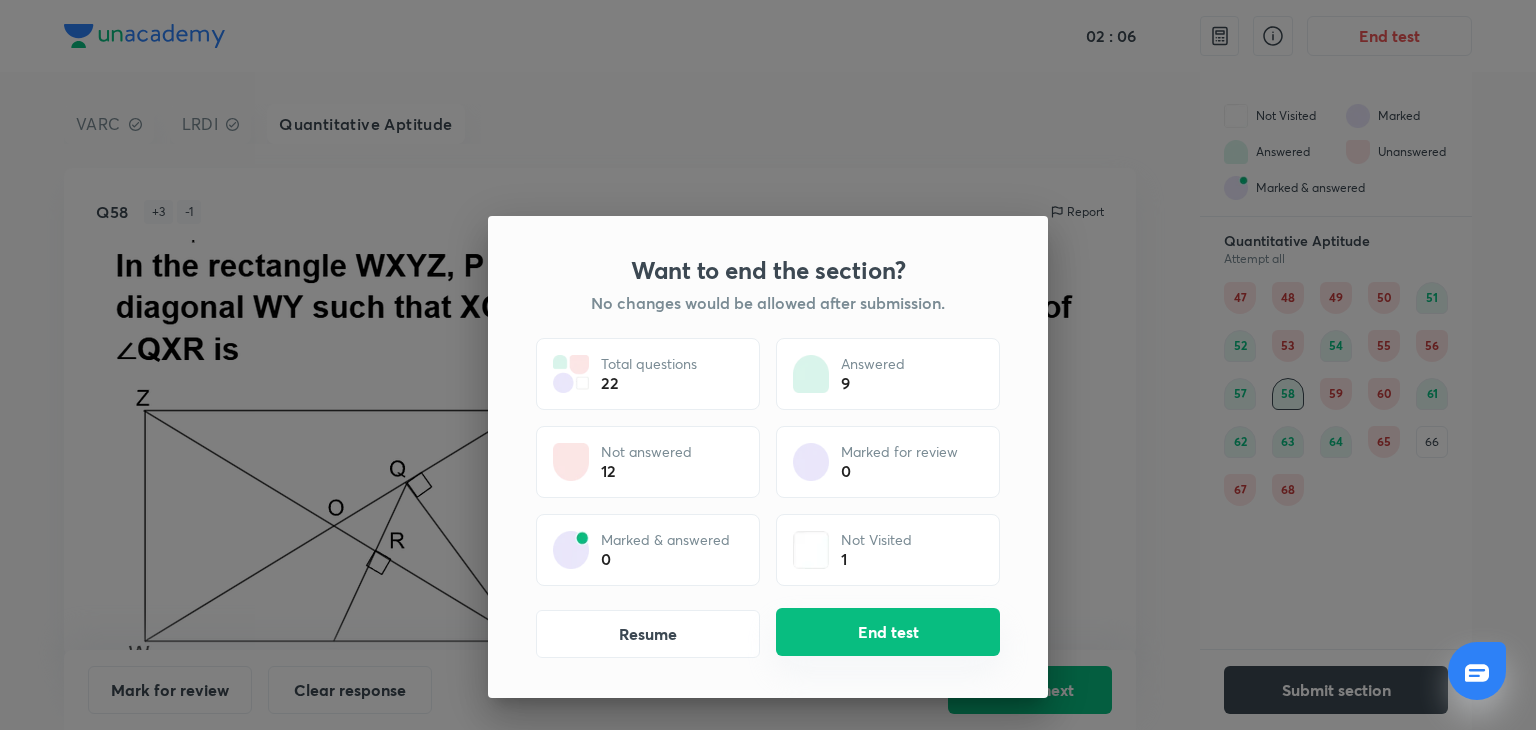 click on "End test" at bounding box center (888, 632) 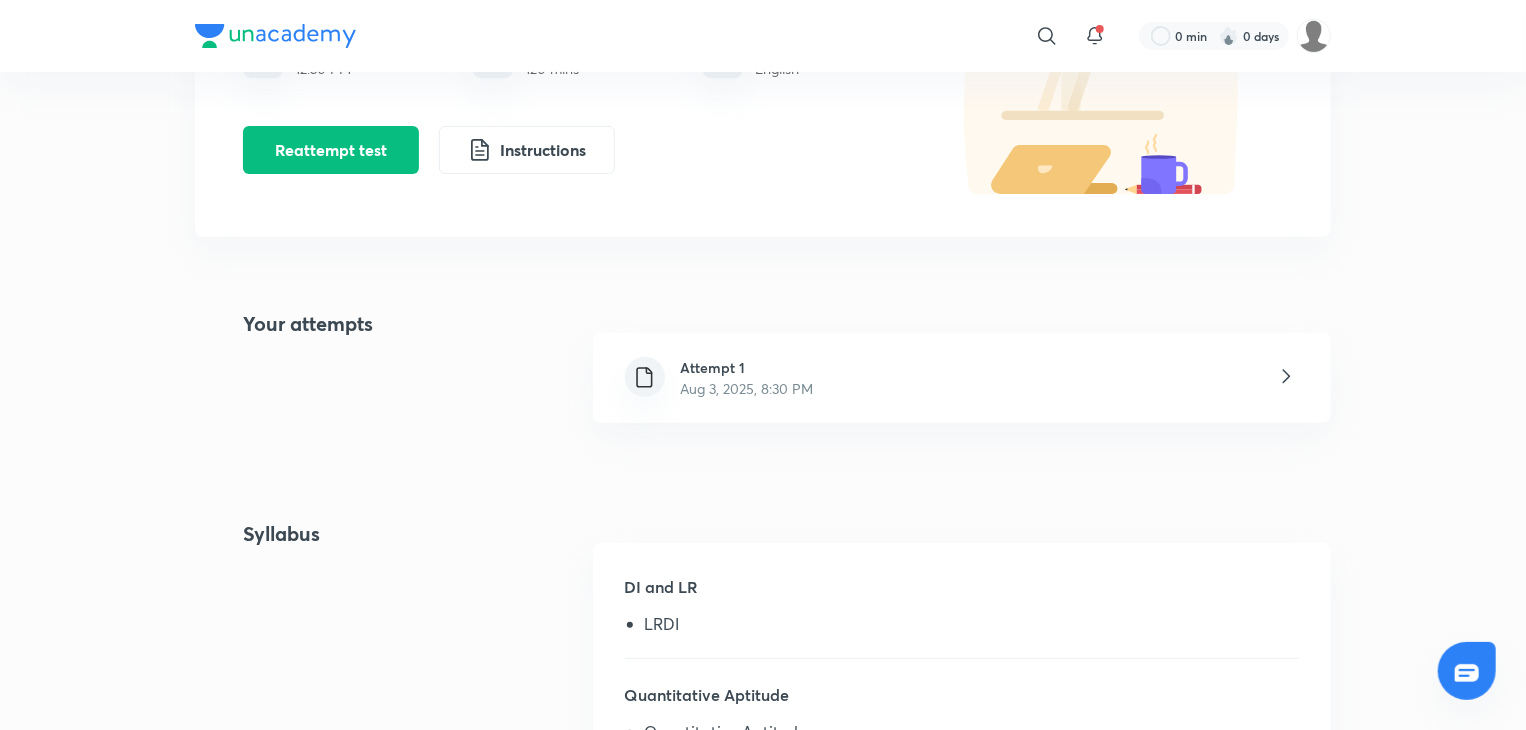 scroll, scrollTop: 255, scrollLeft: 0, axis: vertical 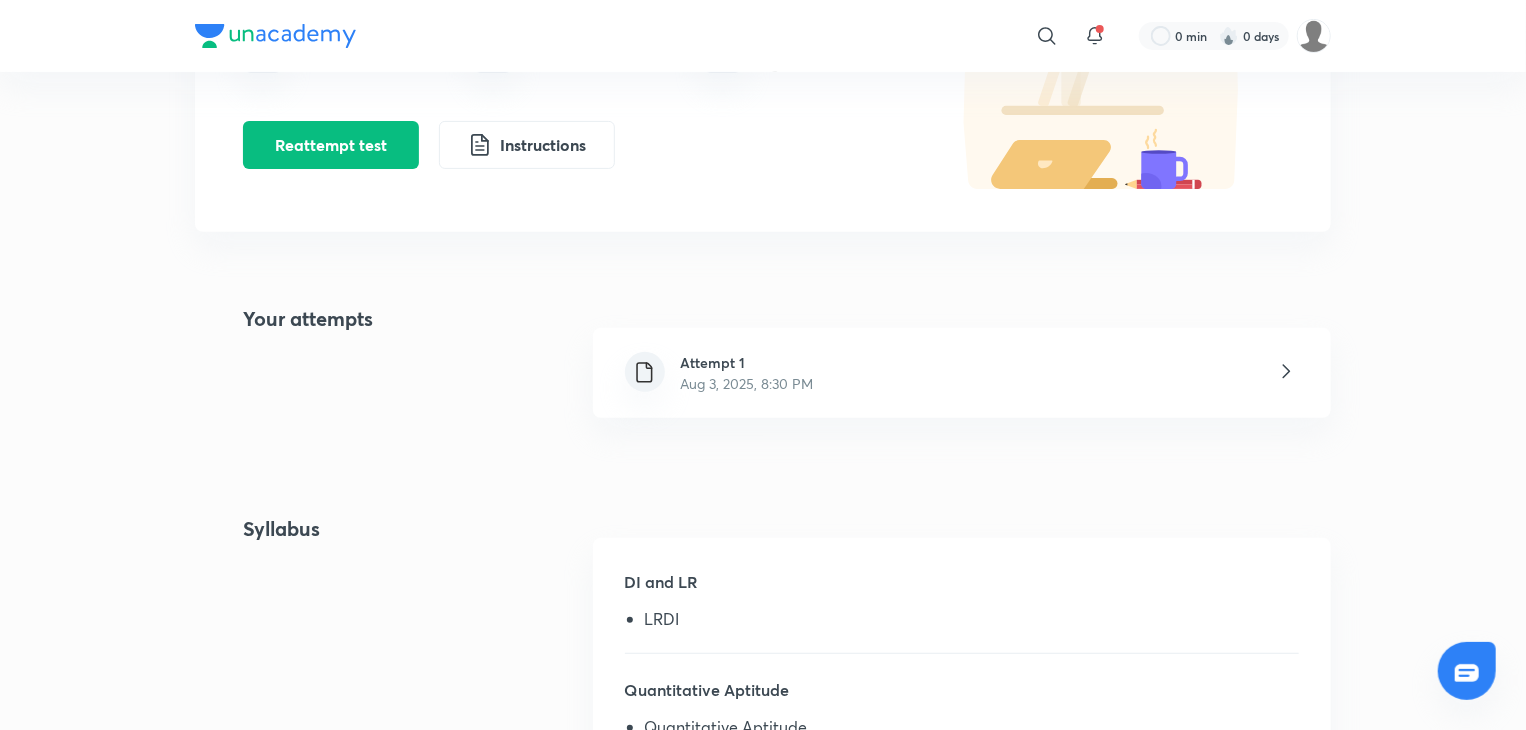 click on "Attempt 1 [DATE], [TIME]" at bounding box center (962, 373) 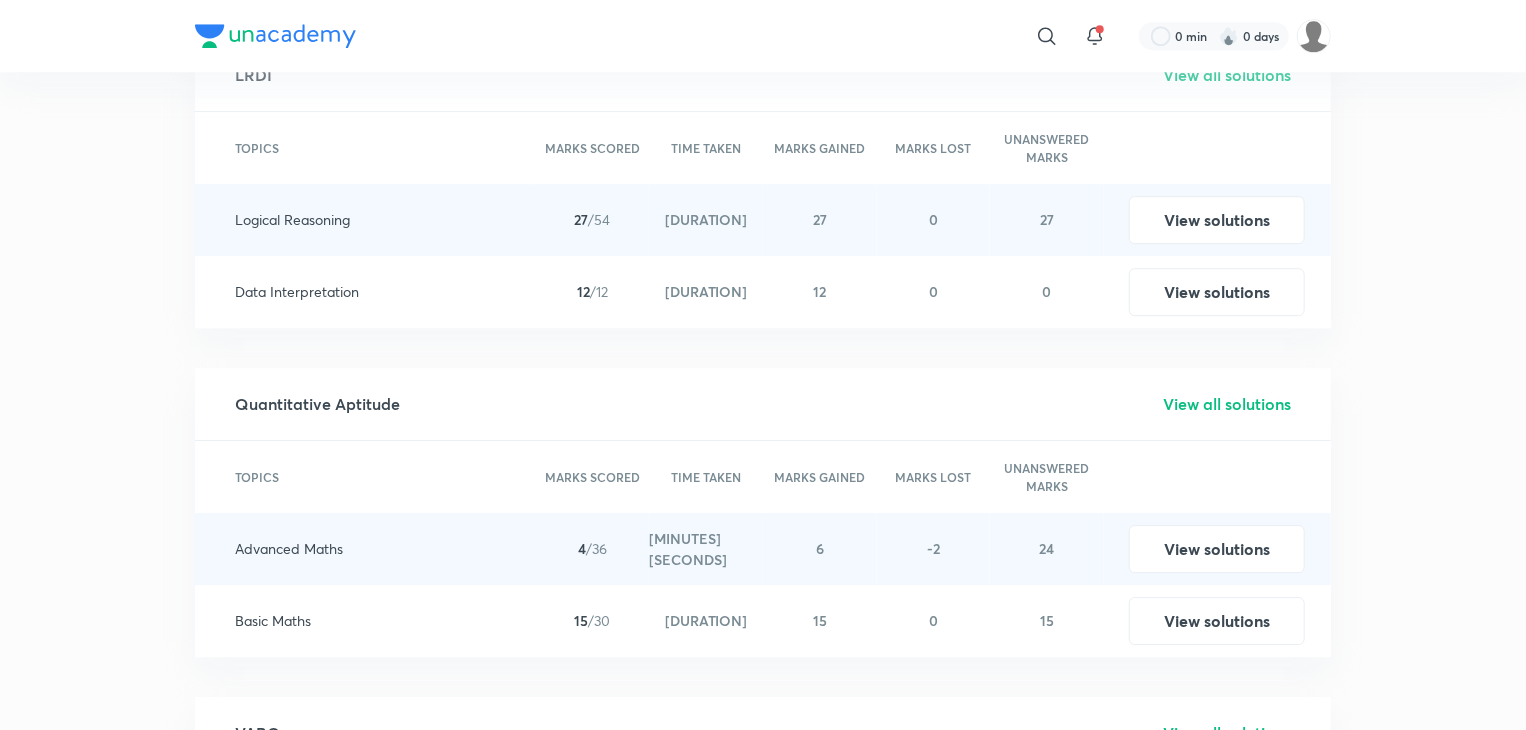 scroll, scrollTop: 2895, scrollLeft: 0, axis: vertical 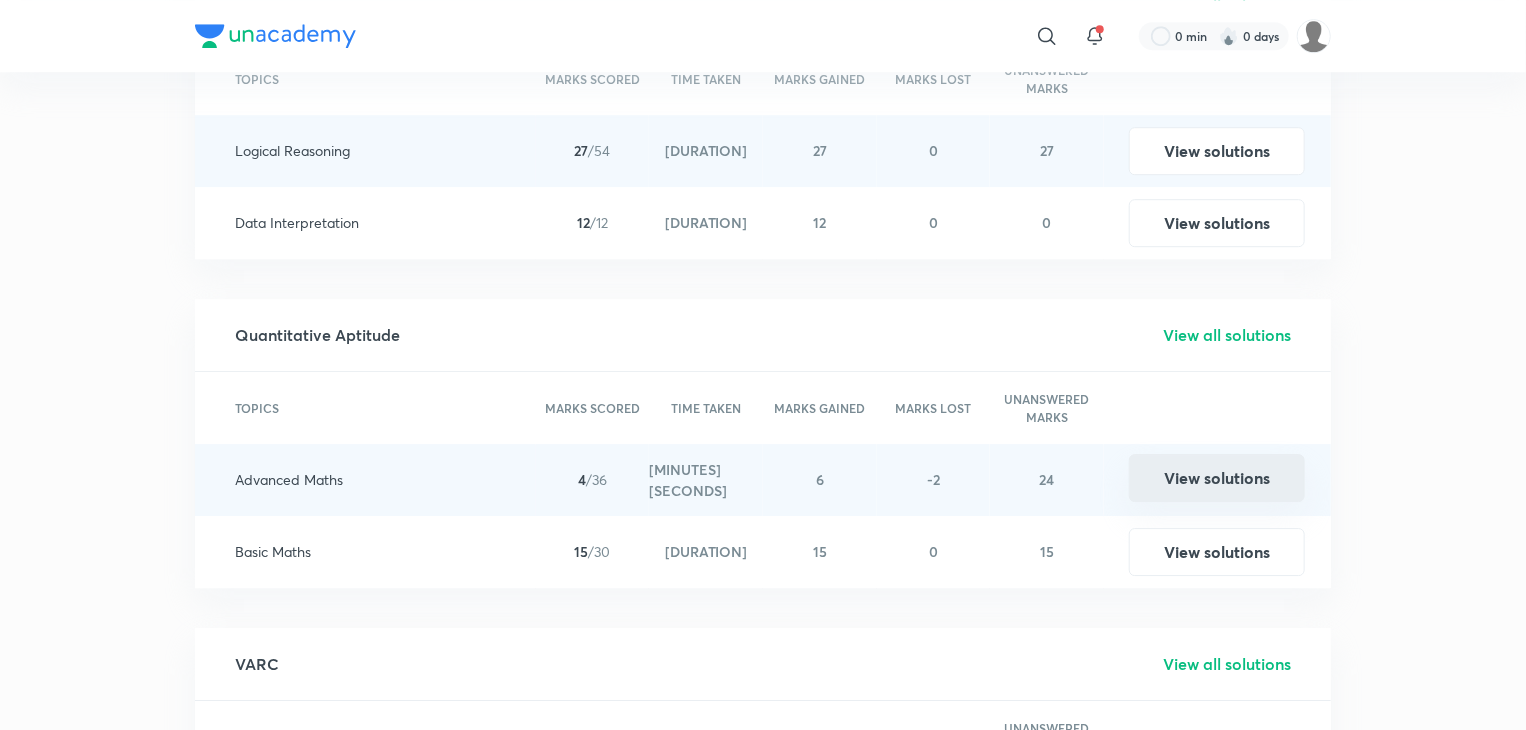 click on "View solutions" at bounding box center [1217, 478] 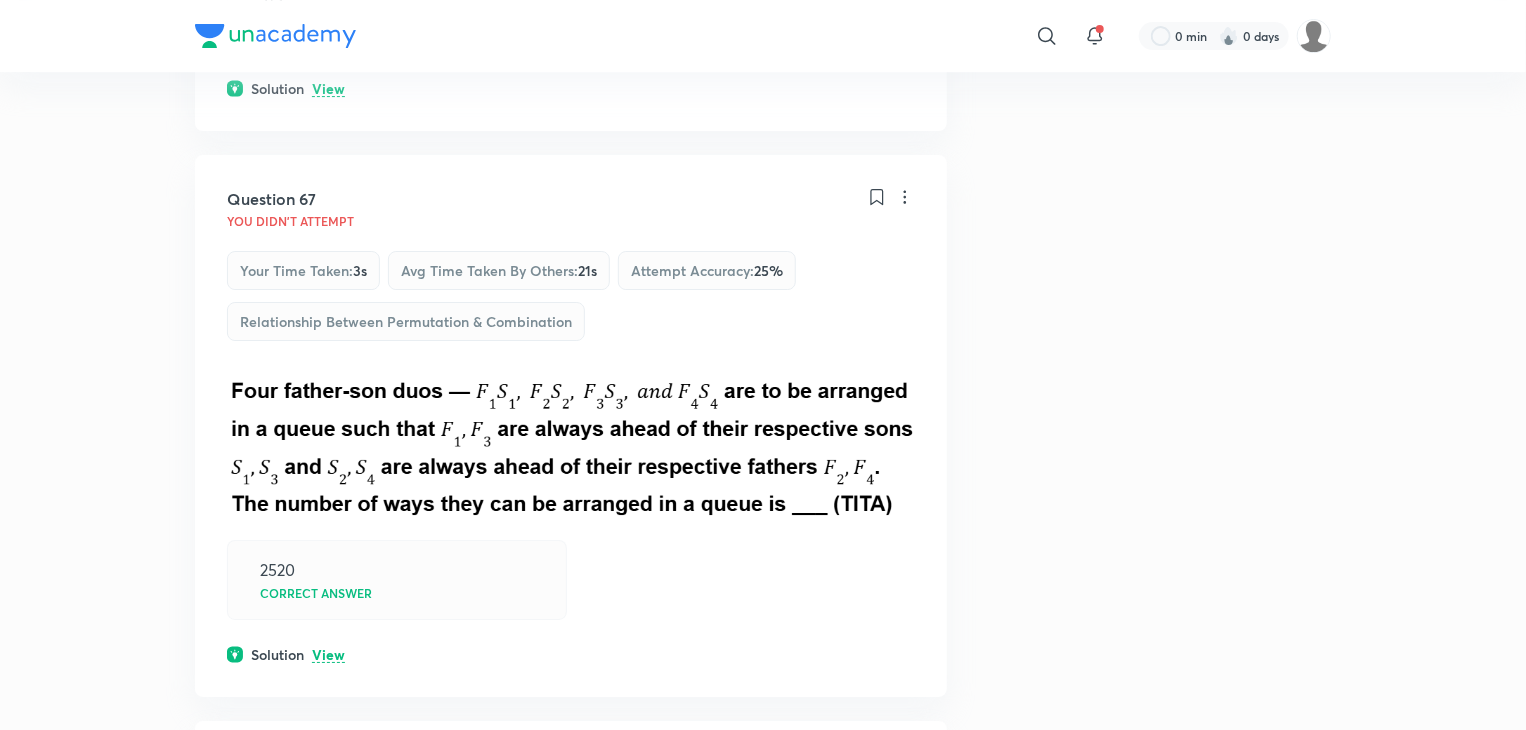 scroll, scrollTop: 7368, scrollLeft: 0, axis: vertical 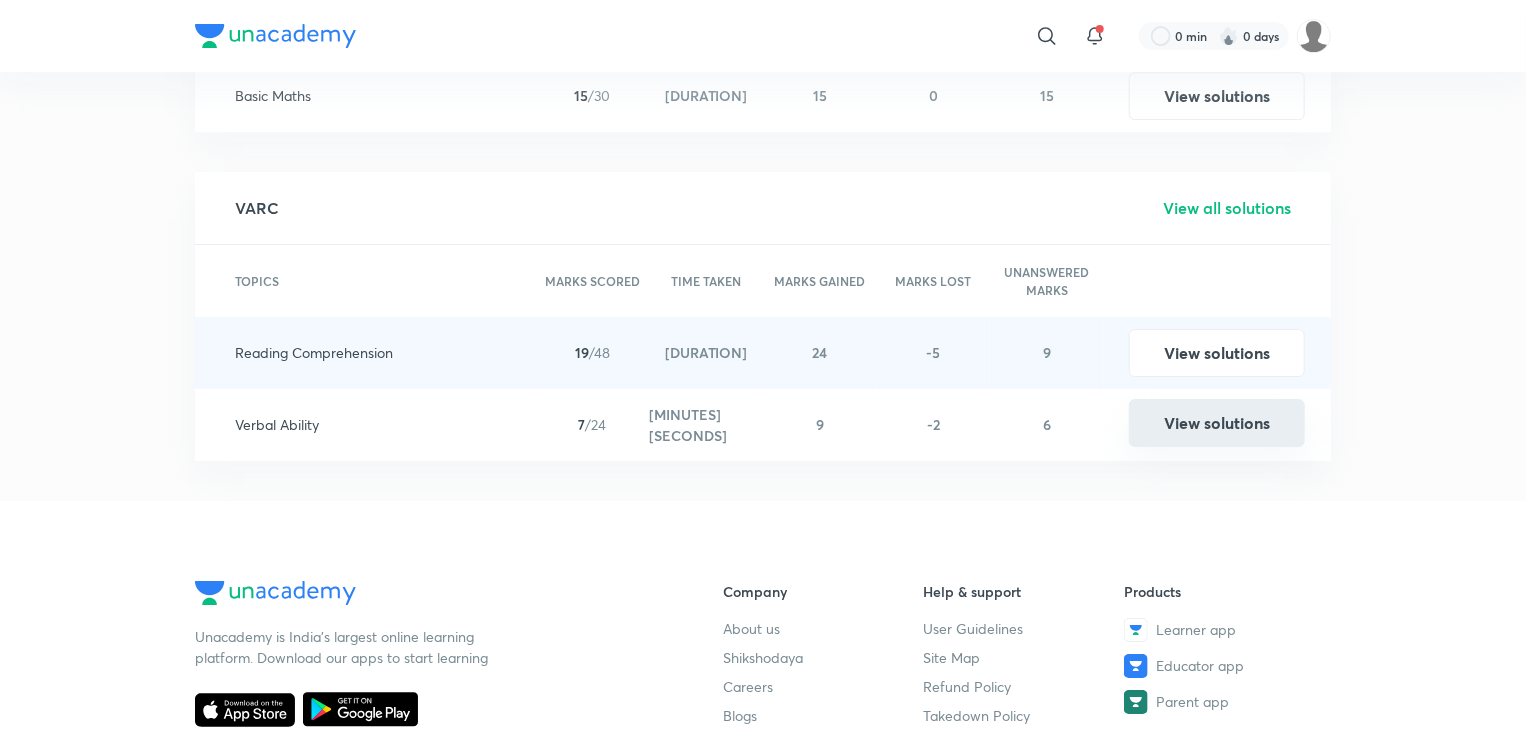 click on "View solutions" at bounding box center (1217, 423) 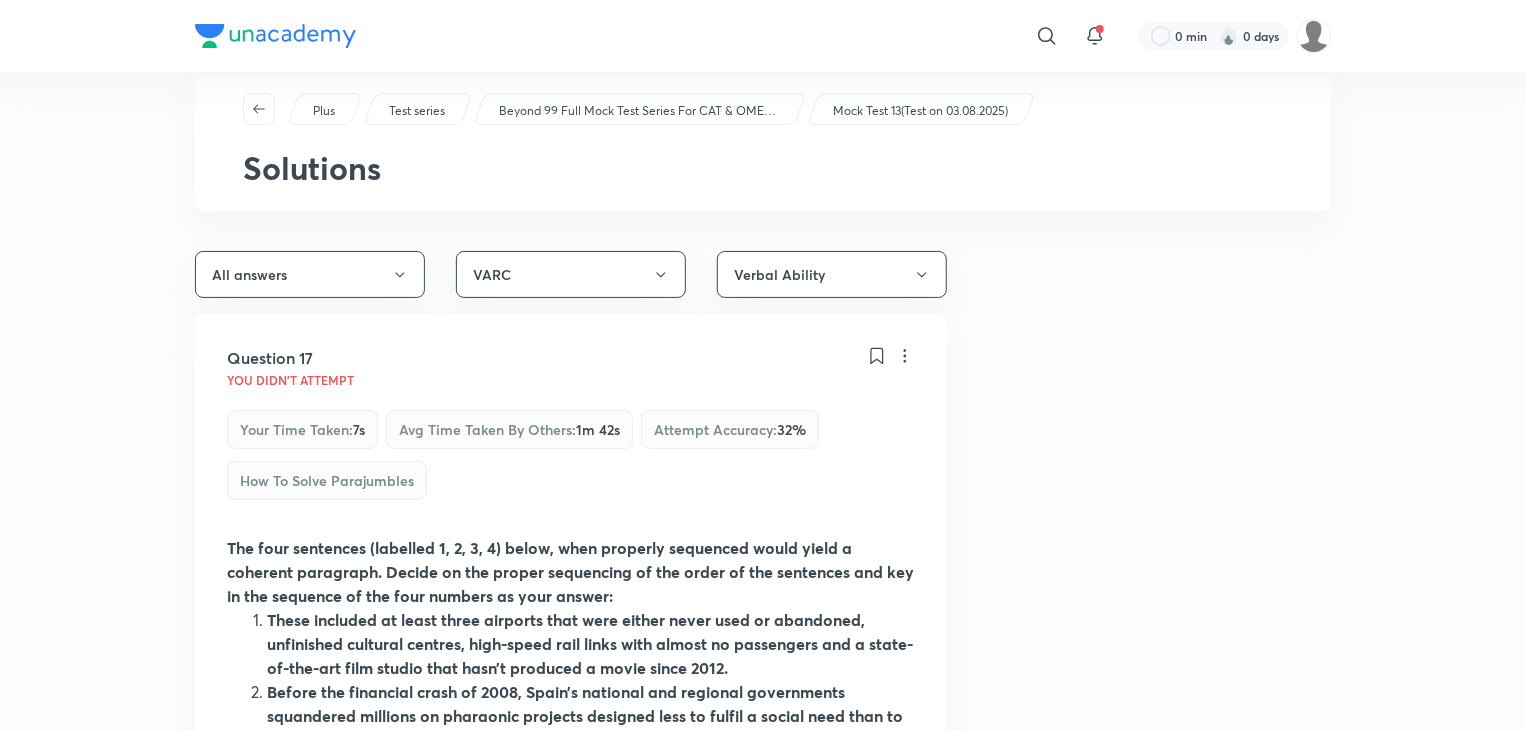 scroll, scrollTop: 0, scrollLeft: 0, axis: both 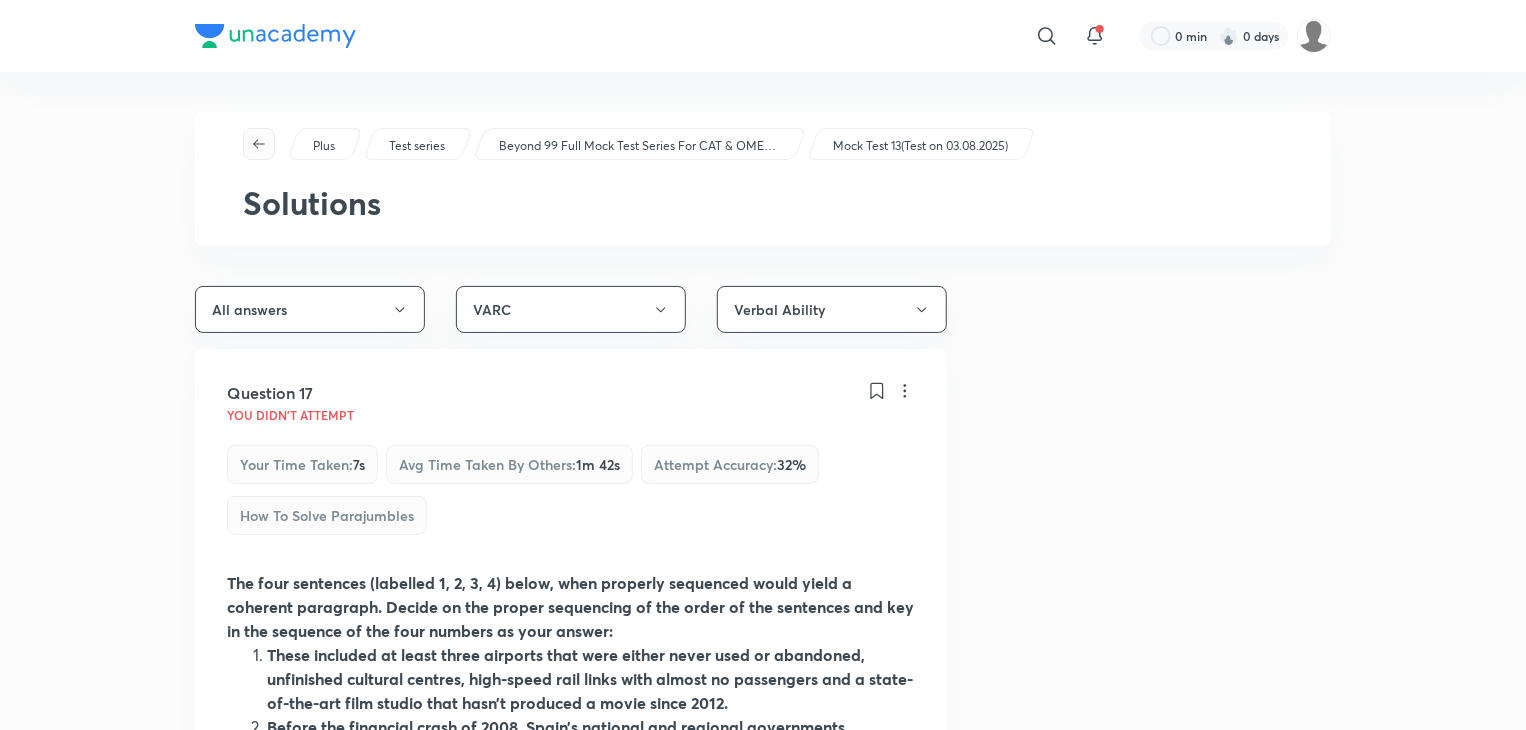 click 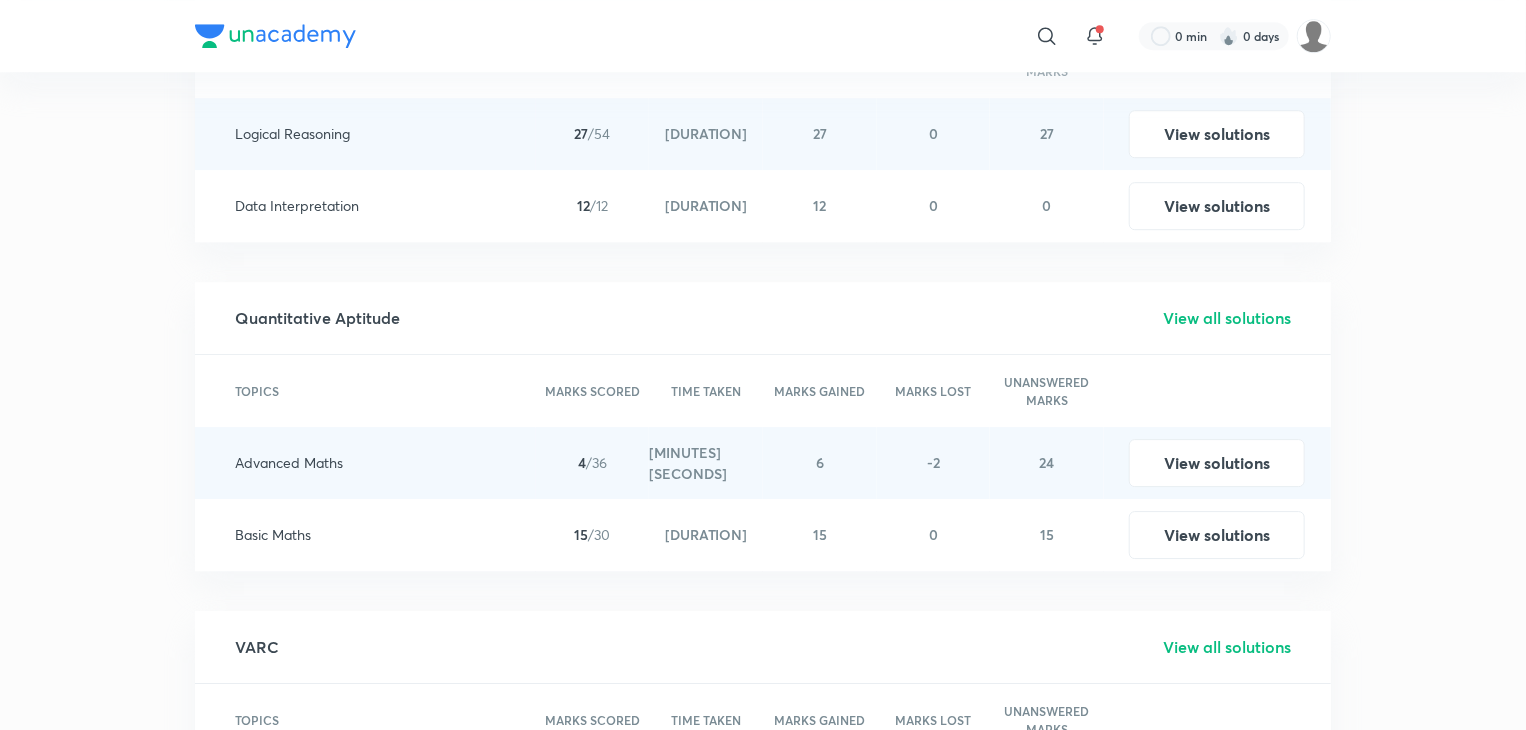 scroll, scrollTop: 2912, scrollLeft: 0, axis: vertical 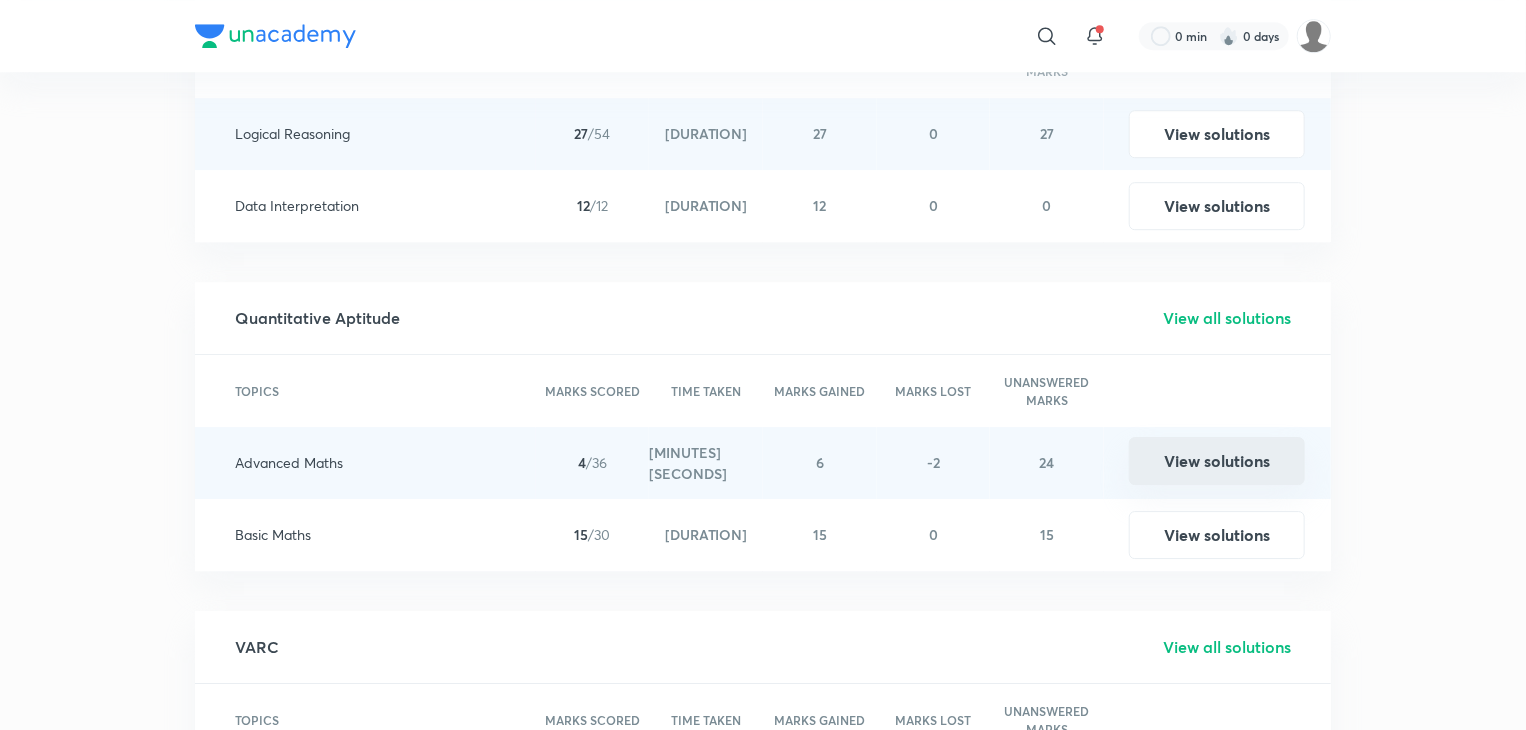 click on "View solutions" at bounding box center (1217, 461) 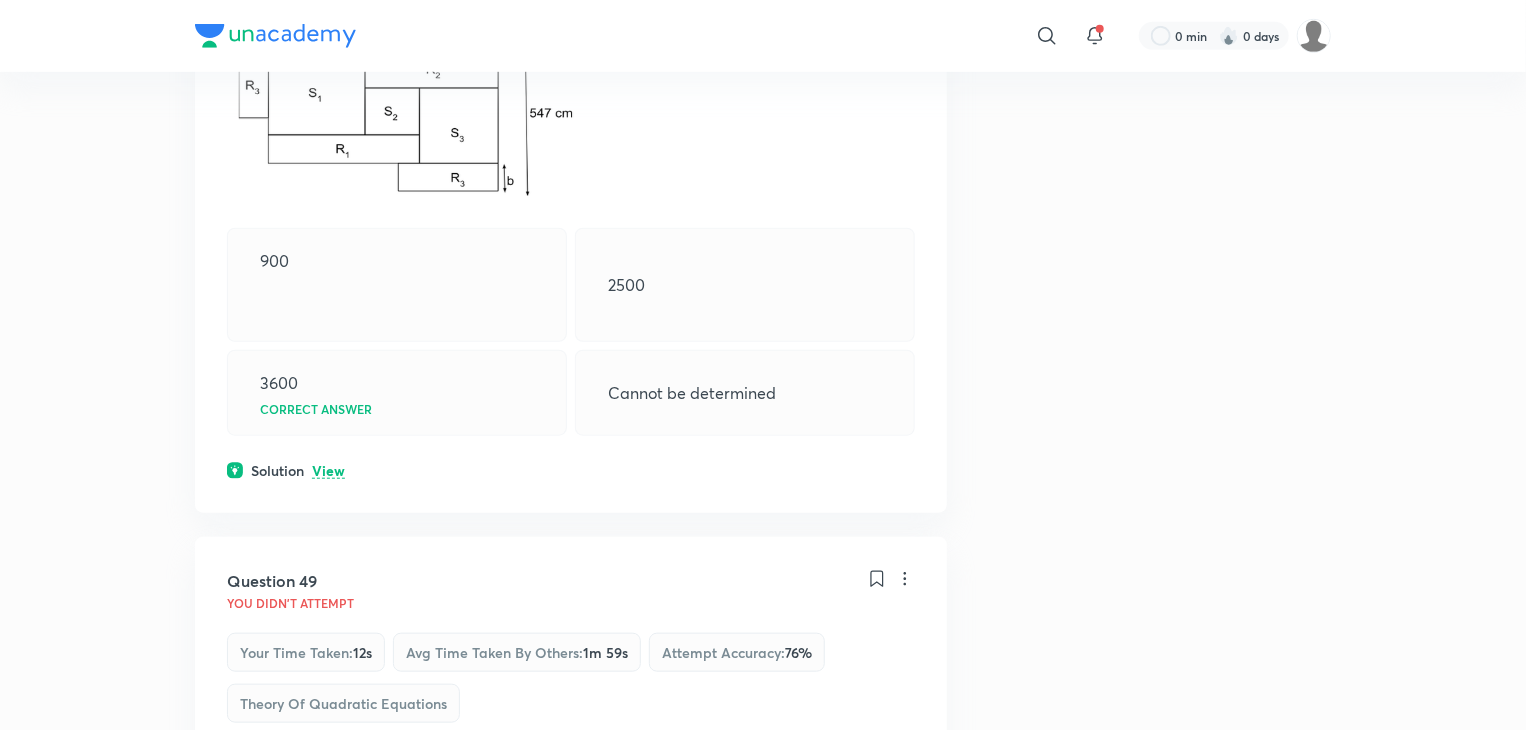 scroll, scrollTop: 505, scrollLeft: 0, axis: vertical 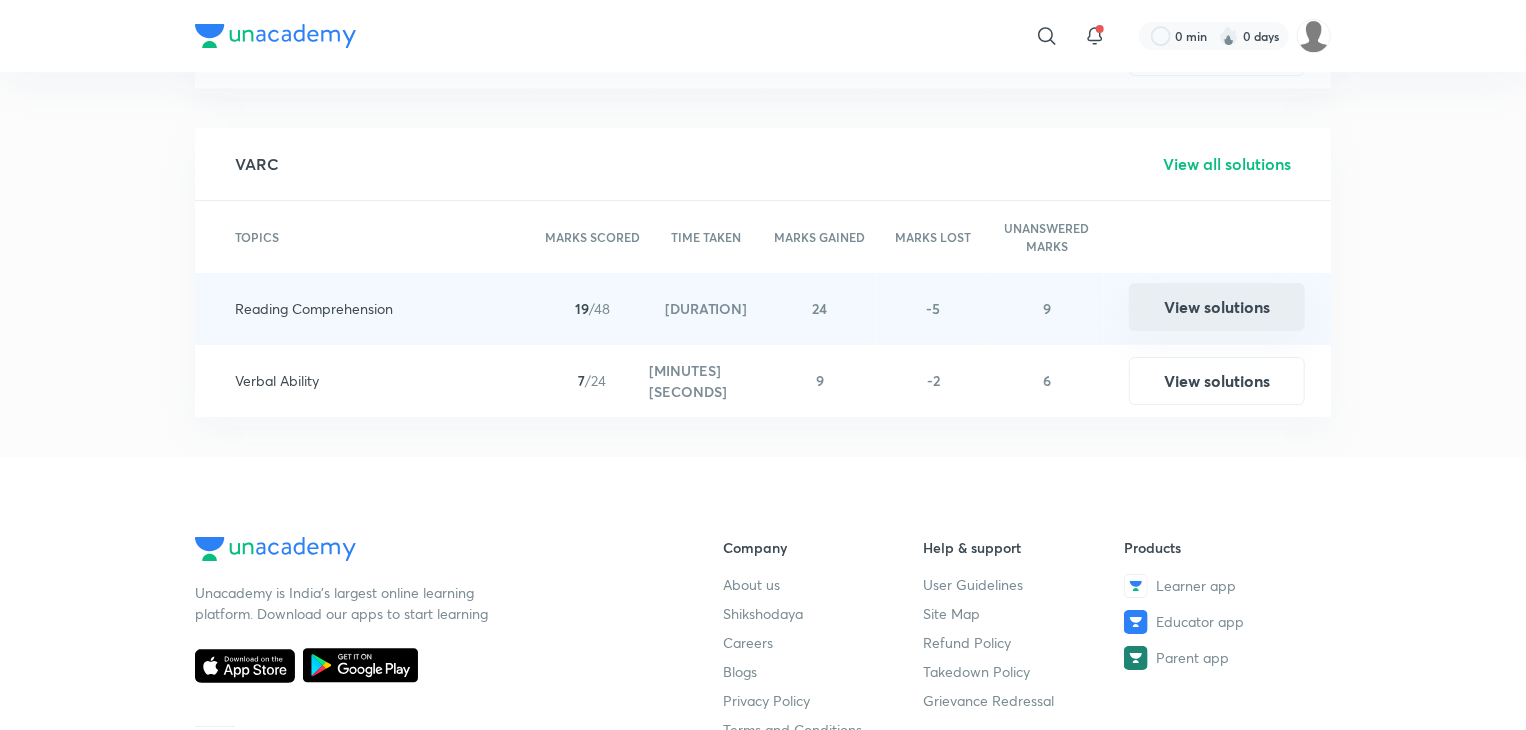 click on "View solutions" at bounding box center (1217, 307) 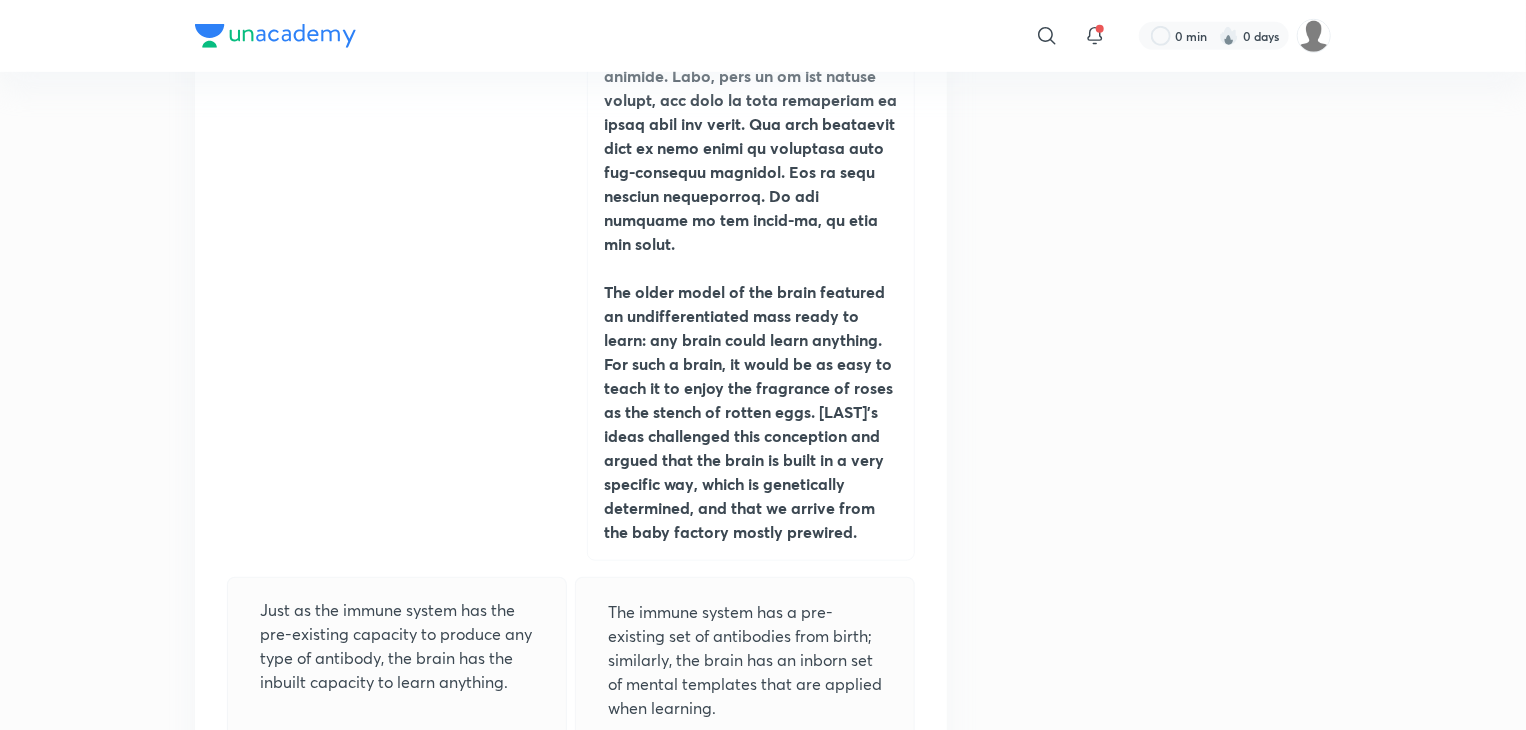 scroll, scrollTop: 46535, scrollLeft: 0, axis: vertical 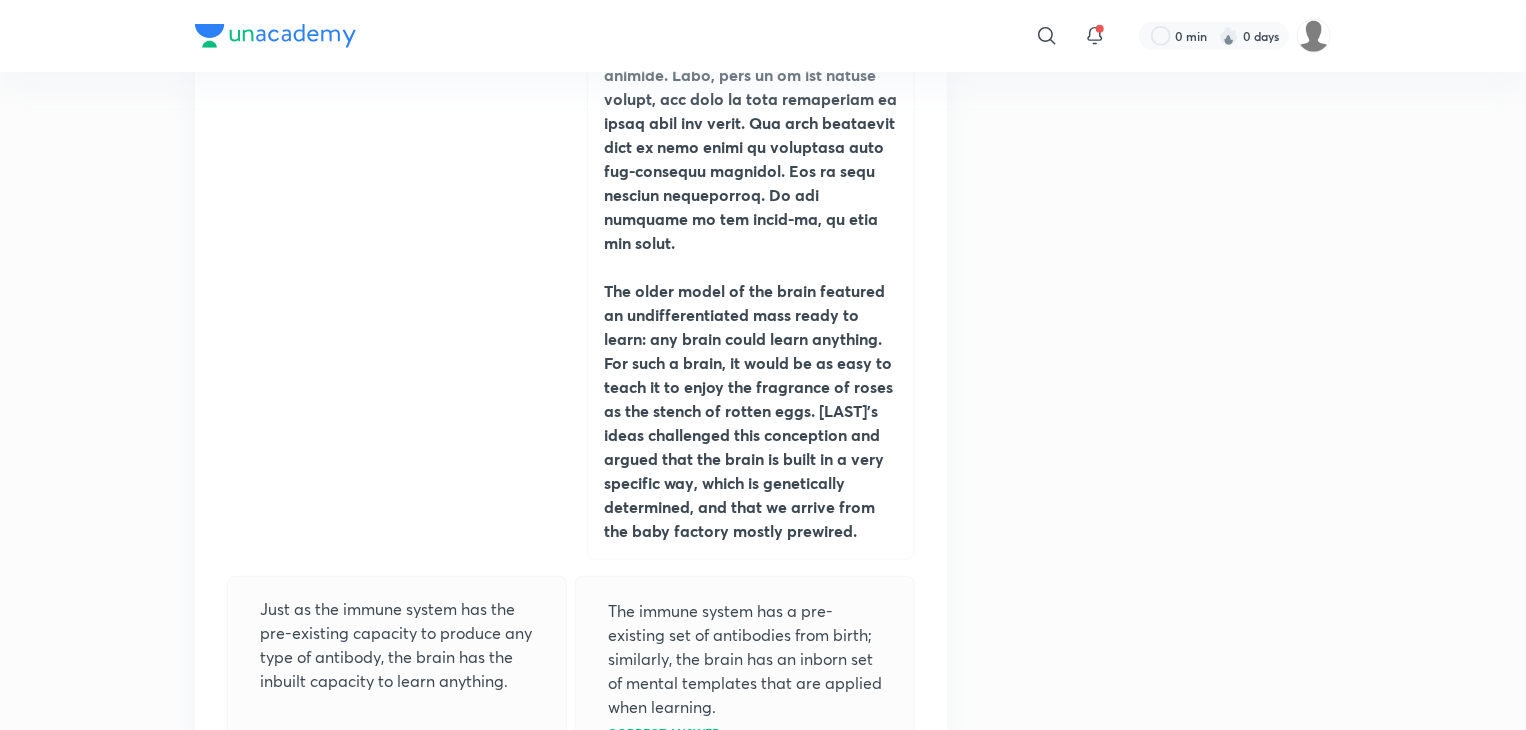click on "View" at bounding box center (328, 991) 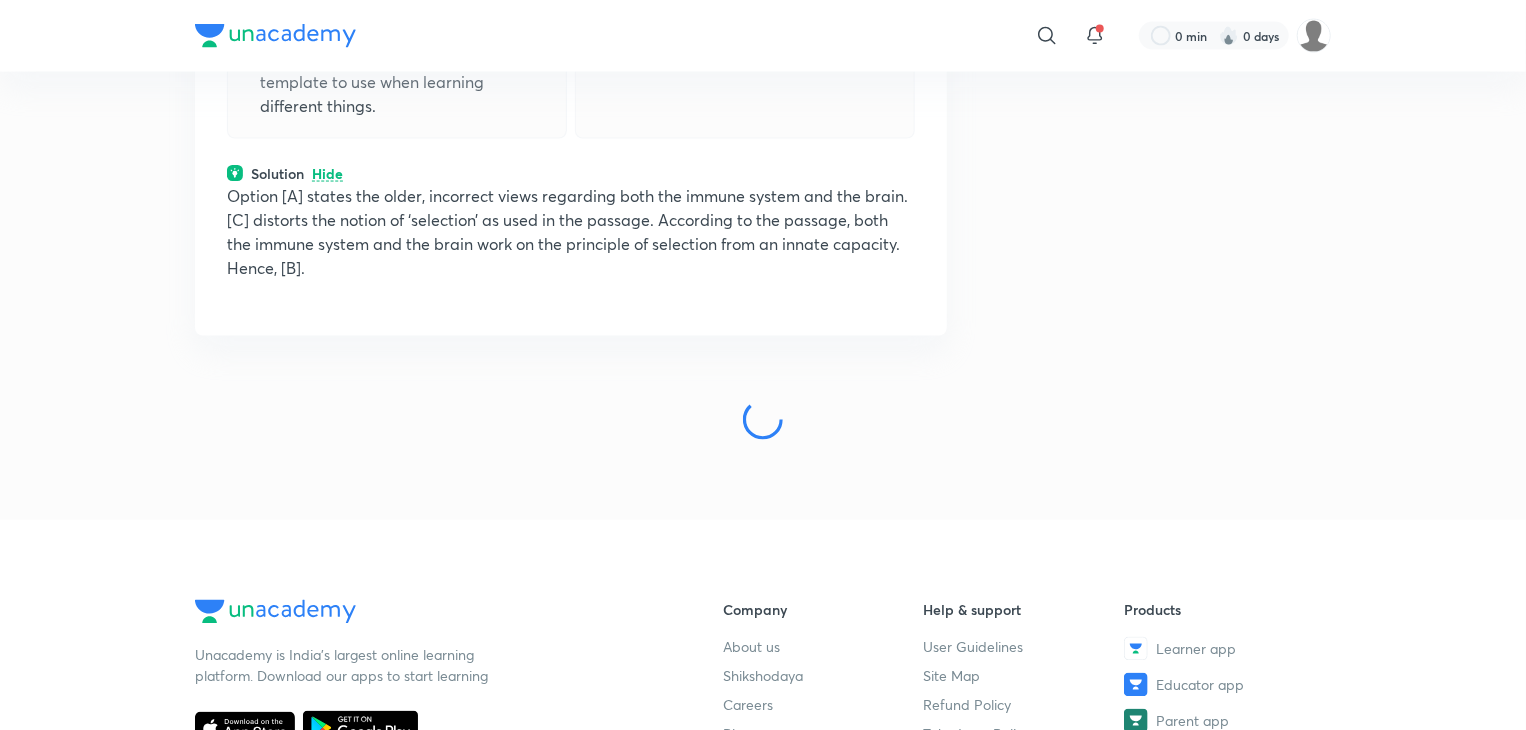 scroll, scrollTop: 47447, scrollLeft: 0, axis: vertical 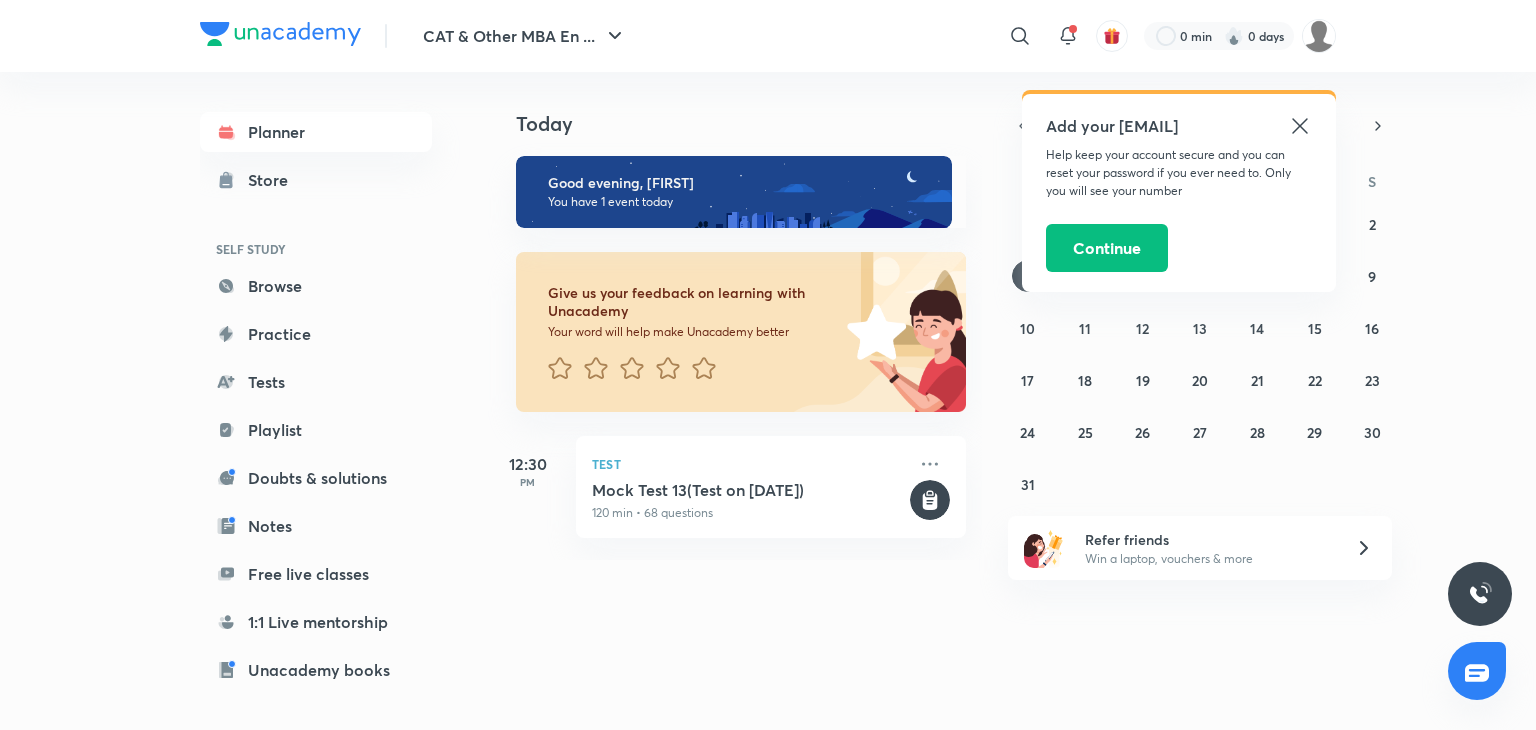 click 